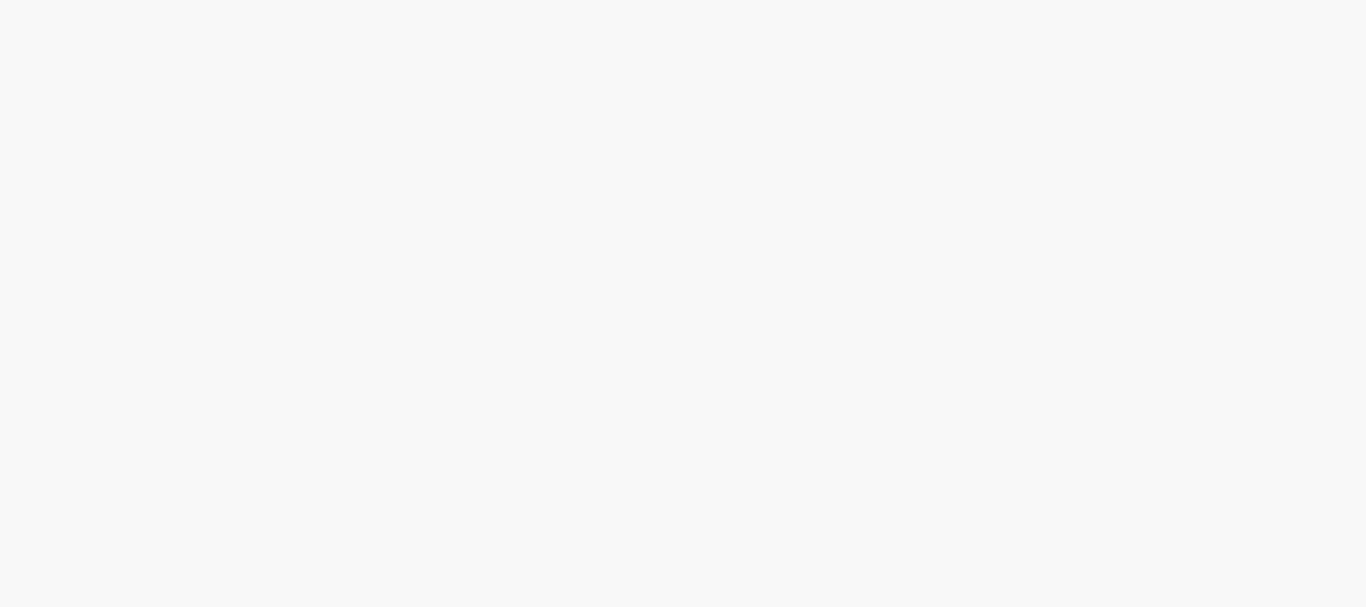 scroll, scrollTop: 0, scrollLeft: 0, axis: both 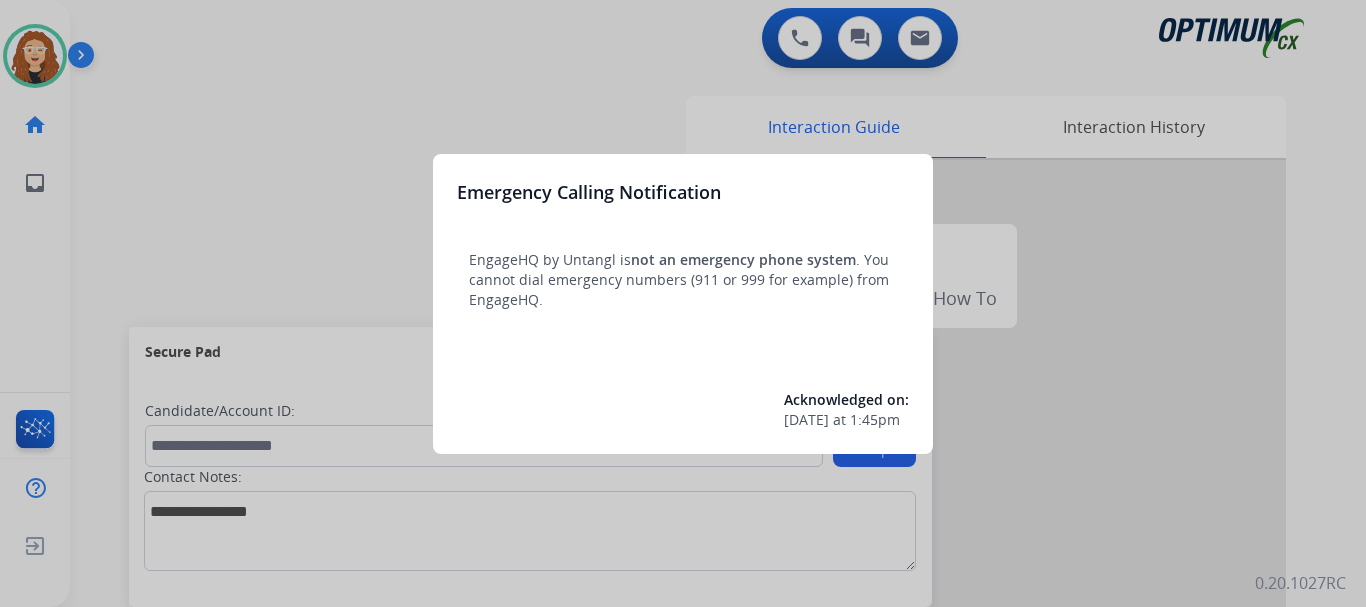 click at bounding box center [683, 303] 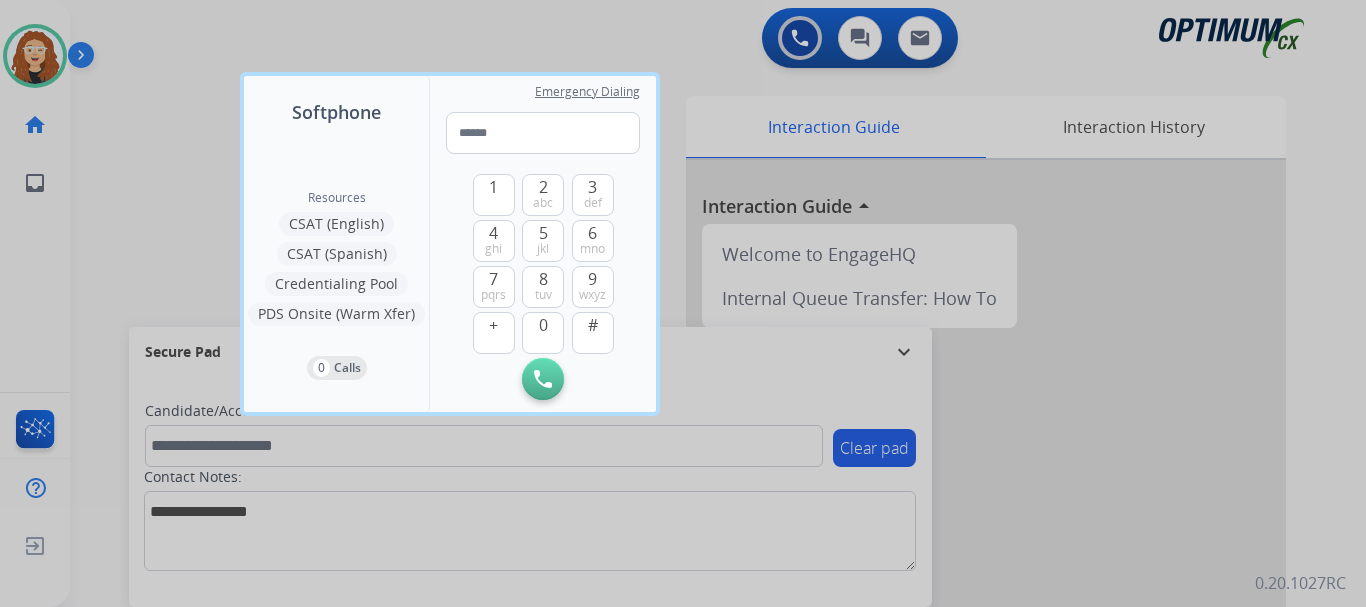 click at bounding box center [683, 303] 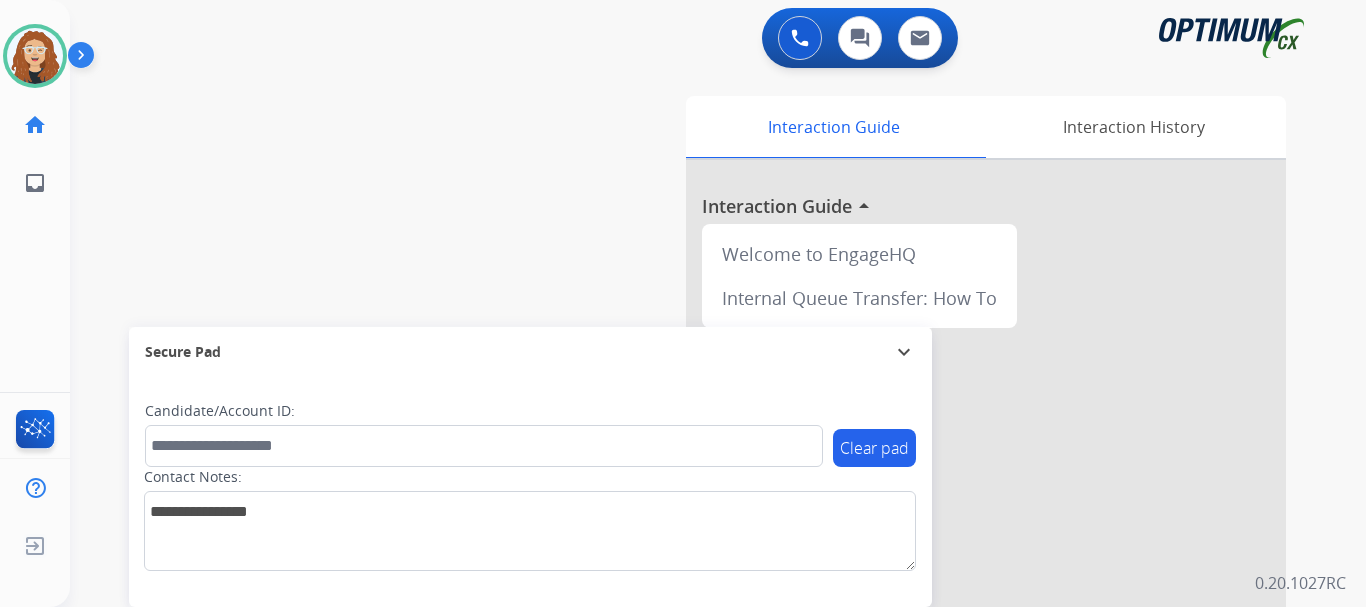 click on "swap_horiz Break voice bridge close_fullscreen Connect 3-Way Call merge_type Separate 3-Way Call  Interaction Guide   Interaction History  Interaction Guide arrow_drop_up  Welcome to EngageHQ   Internal Queue Transfer: How To  Secure Pad expand_more Clear pad Candidate/Account ID: Contact Notes:" at bounding box center [694, 489] 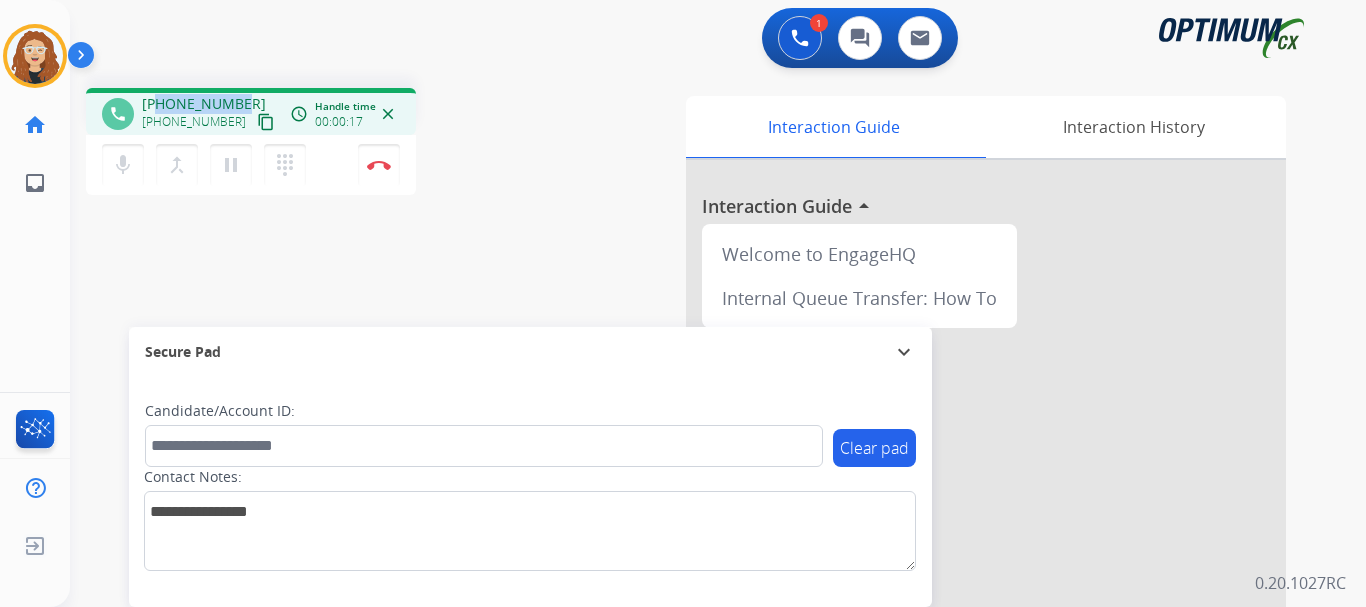 drag, startPoint x: 158, startPoint y: 101, endPoint x: 238, endPoint y: 99, distance: 80.024994 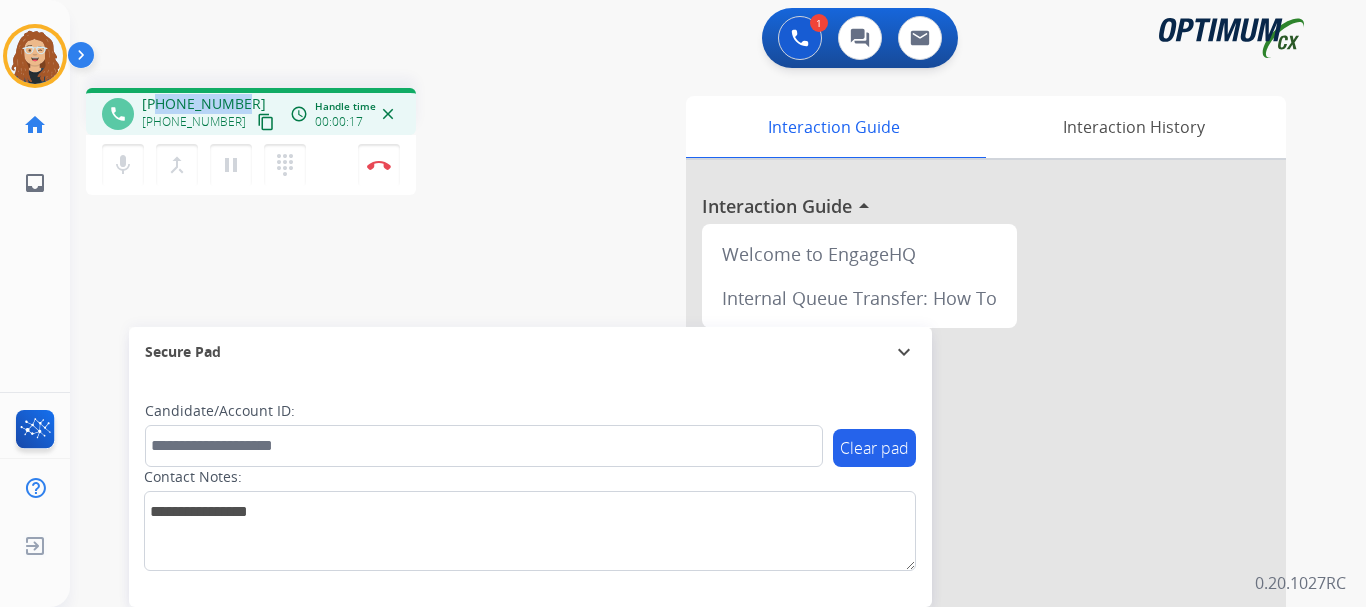 click on "[PHONE_NUMBER]" at bounding box center (204, 104) 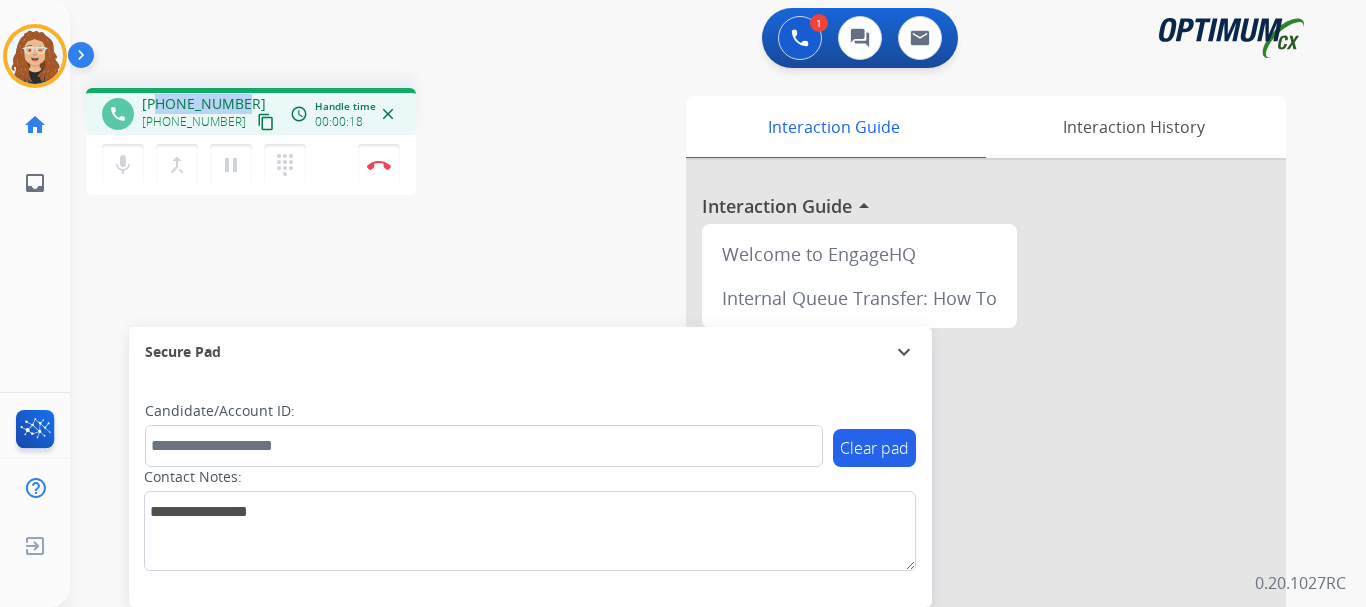 copy on "3472847271" 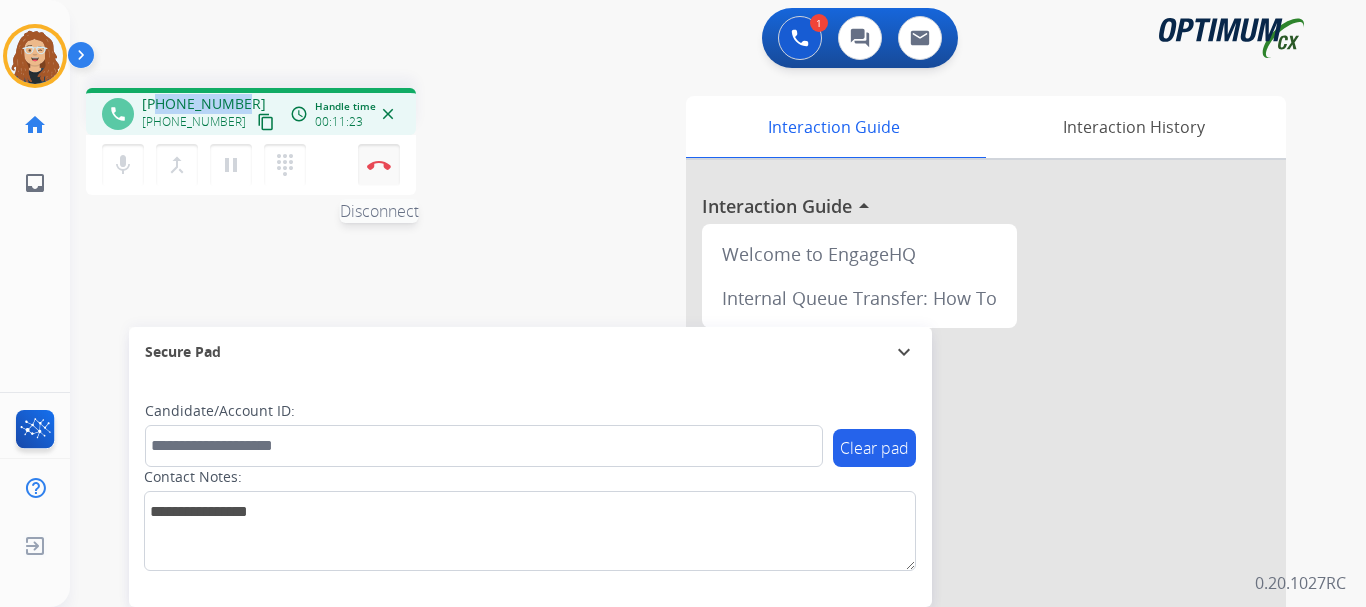 click at bounding box center (379, 165) 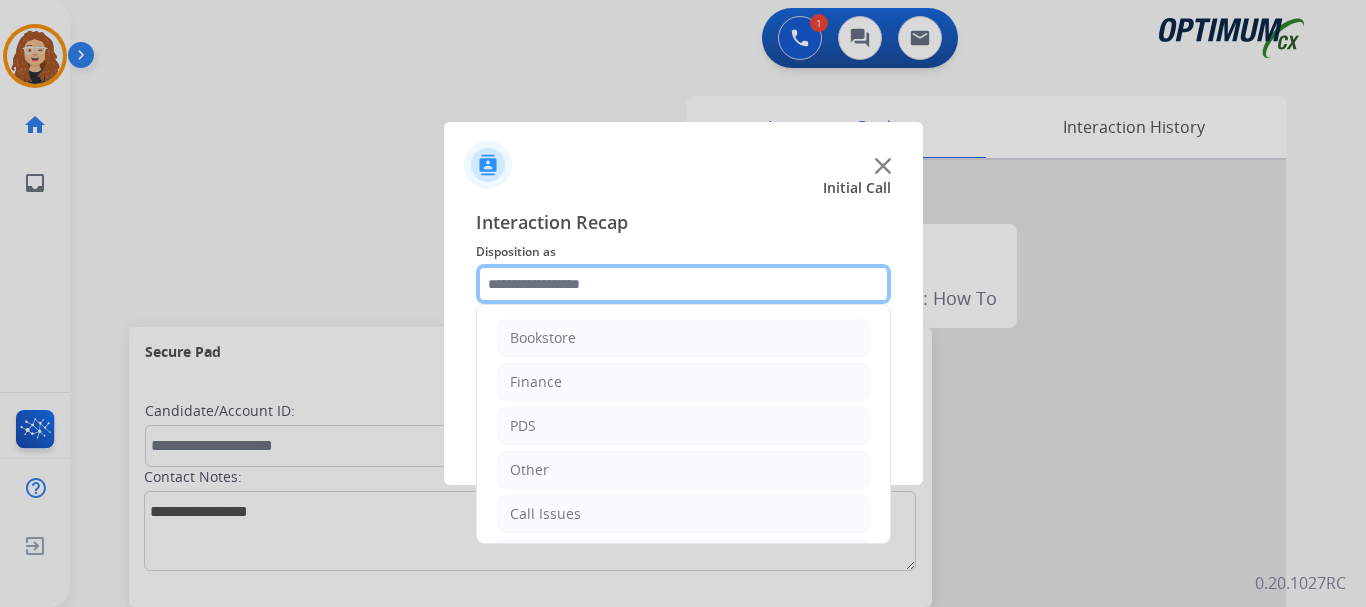 click 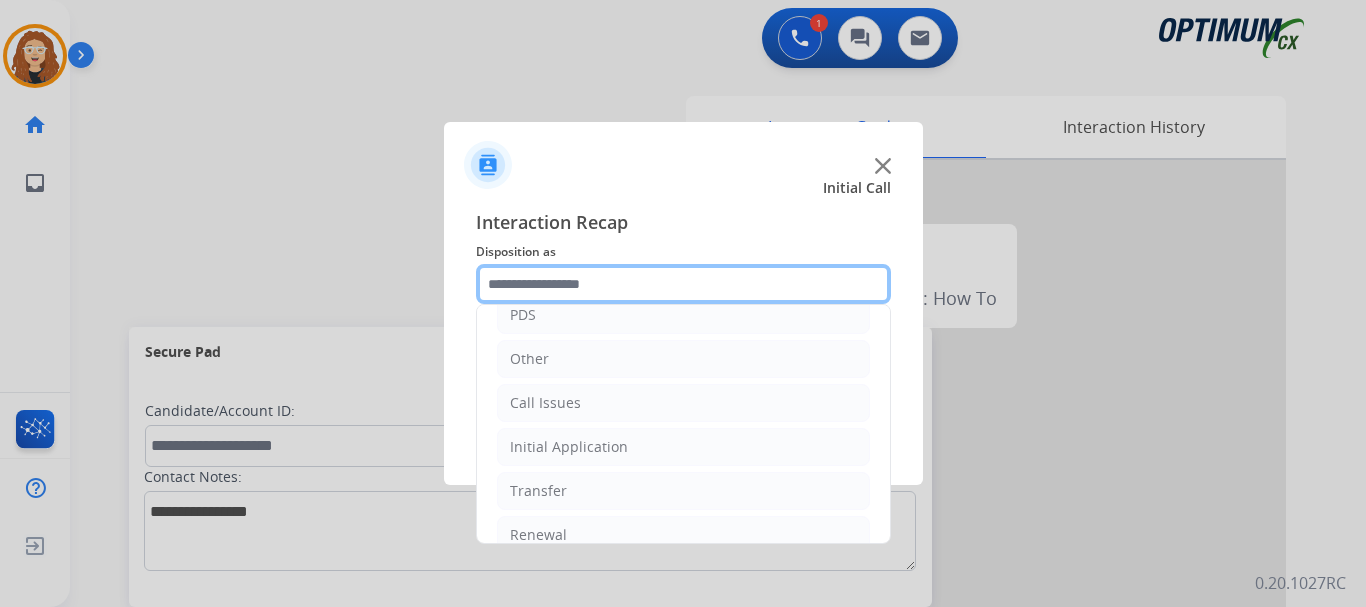 scroll, scrollTop: 112, scrollLeft: 0, axis: vertical 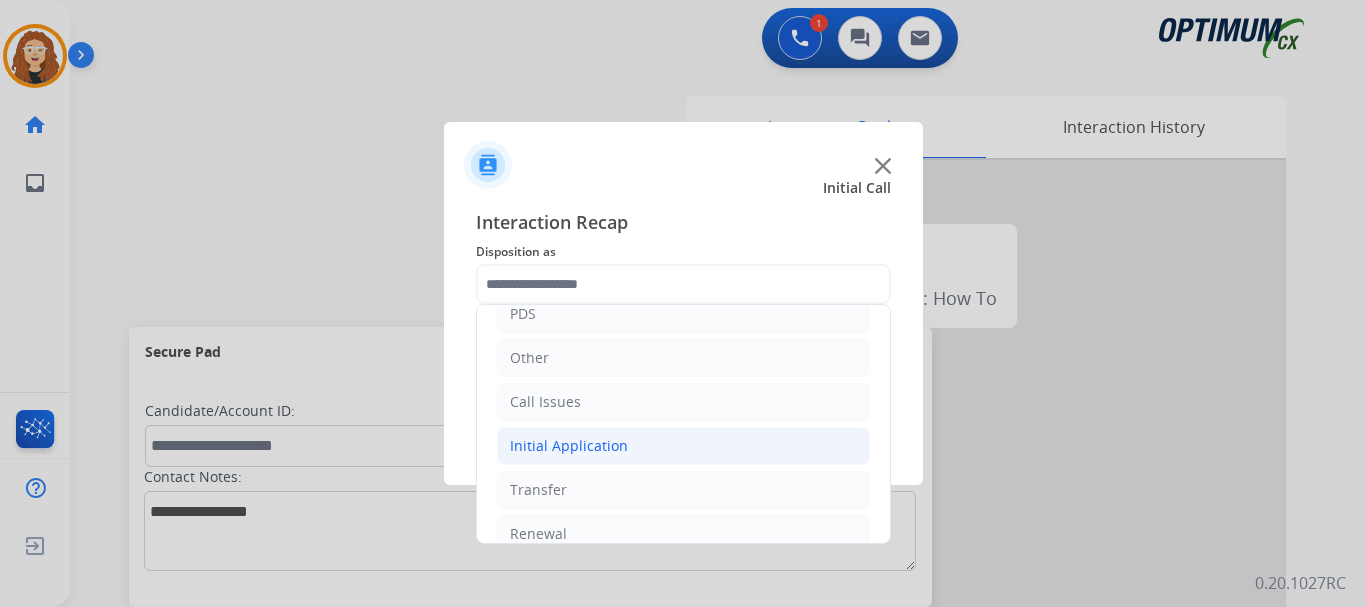 drag, startPoint x: 616, startPoint y: 438, endPoint x: 652, endPoint y: 453, distance: 39 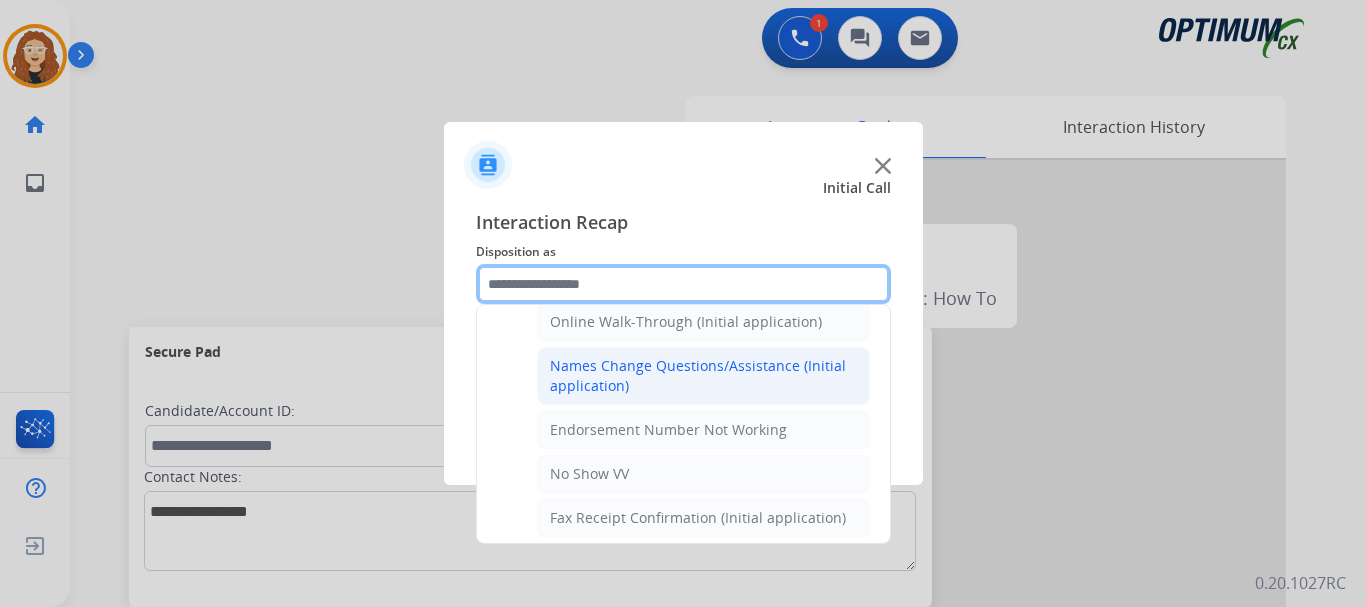 scroll, scrollTop: 445, scrollLeft: 0, axis: vertical 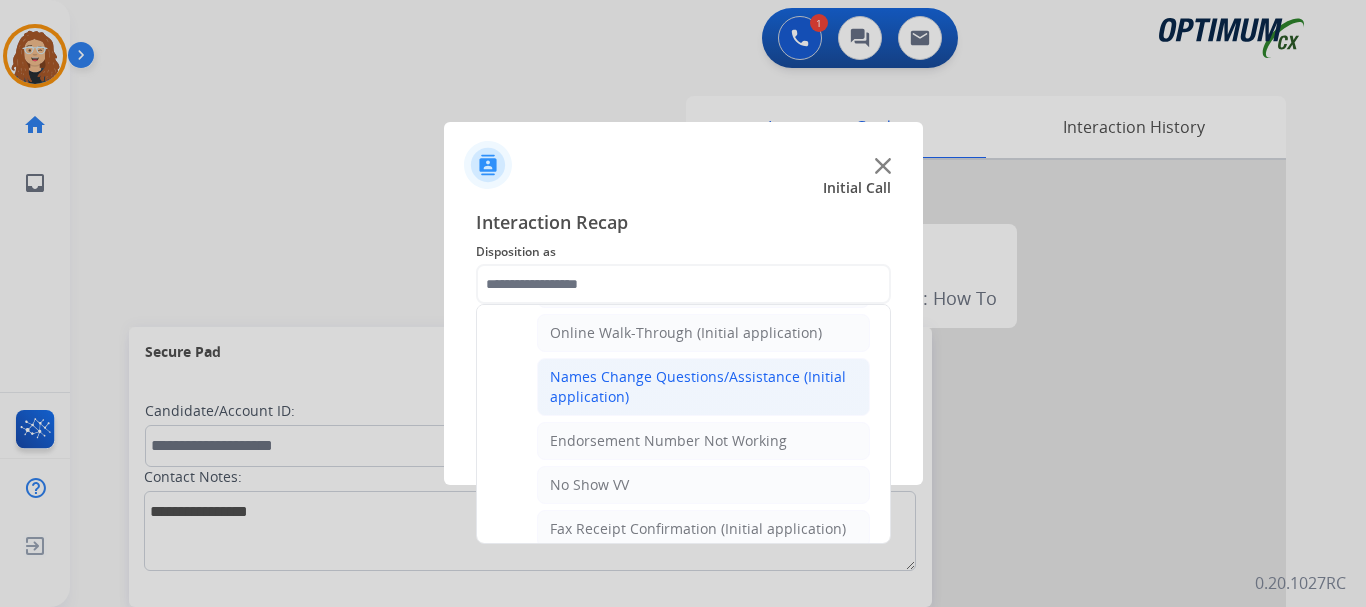 click on "Names Change Questions/Assistance (Initial application)" 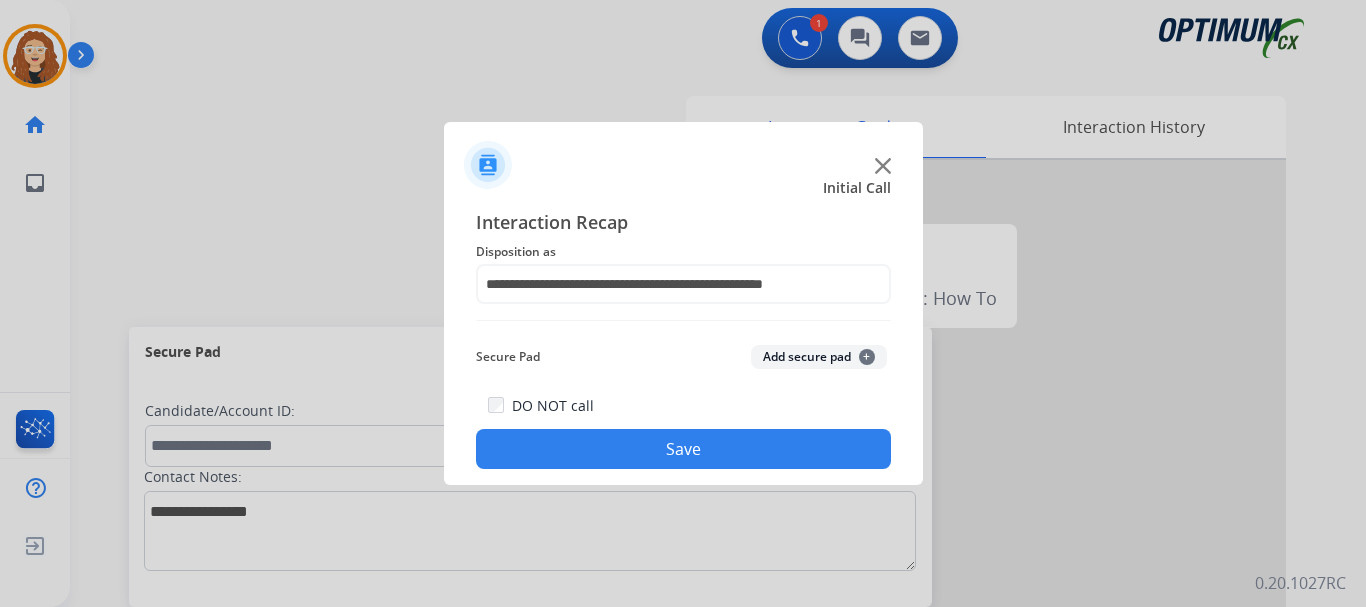 click on "Save" 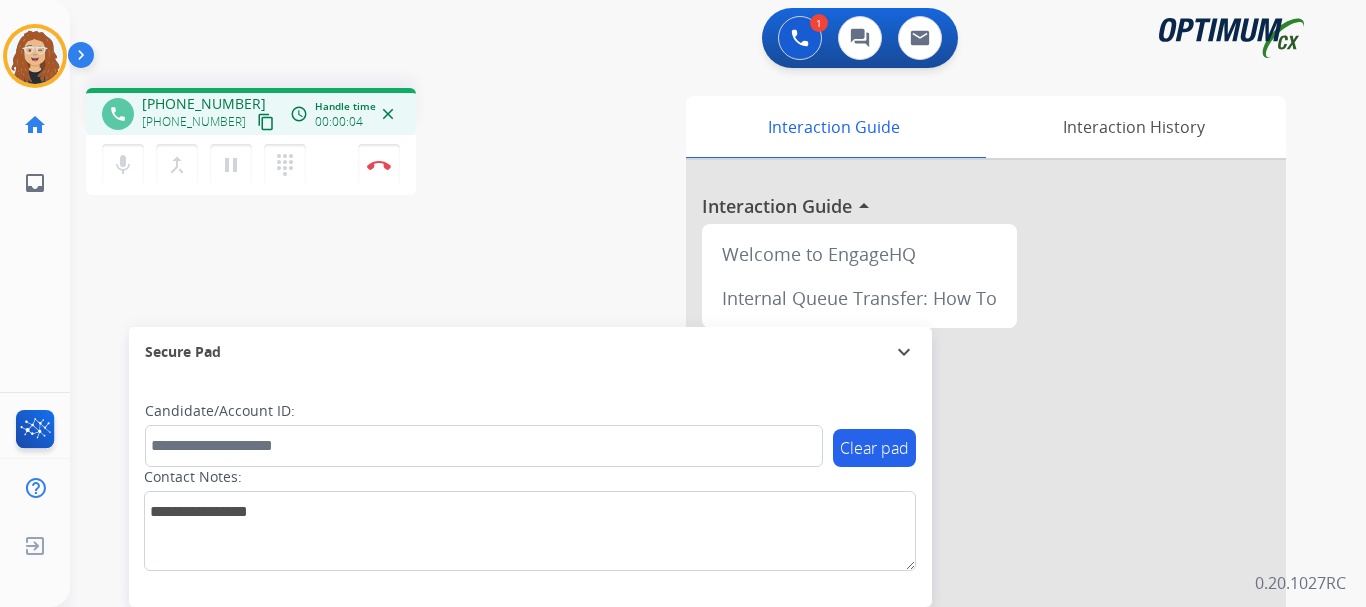click on "phone [PHONE_NUMBER] [PHONE_NUMBER] content_copy access_time Call metrics Queue   00:12 Hold   00:00 Talk   00:04 Total   00:15 Handle time 00:00:04 close mic Mute merge_type Bridge pause Hold dialpad Dialpad Disconnect swap_horiz Break voice bridge close_fullscreen Connect 3-Way Call merge_type Separate 3-Way Call" at bounding box center [333, 144] 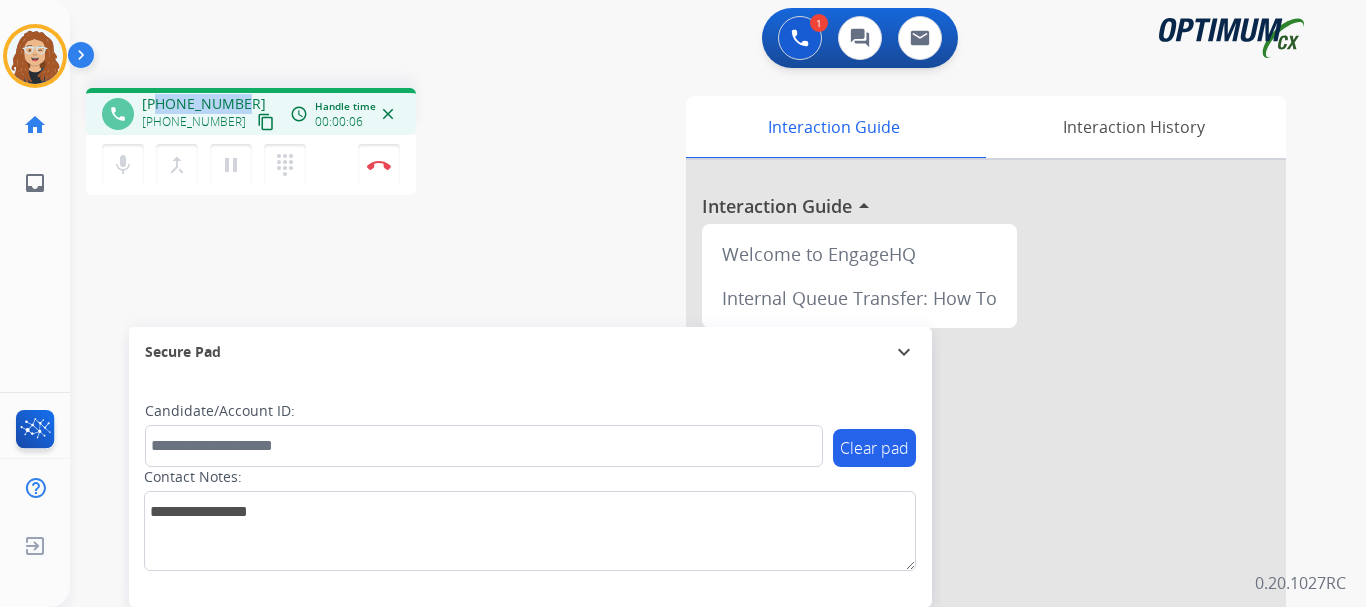 drag, startPoint x: 158, startPoint y: 101, endPoint x: 240, endPoint y: 99, distance: 82.02438 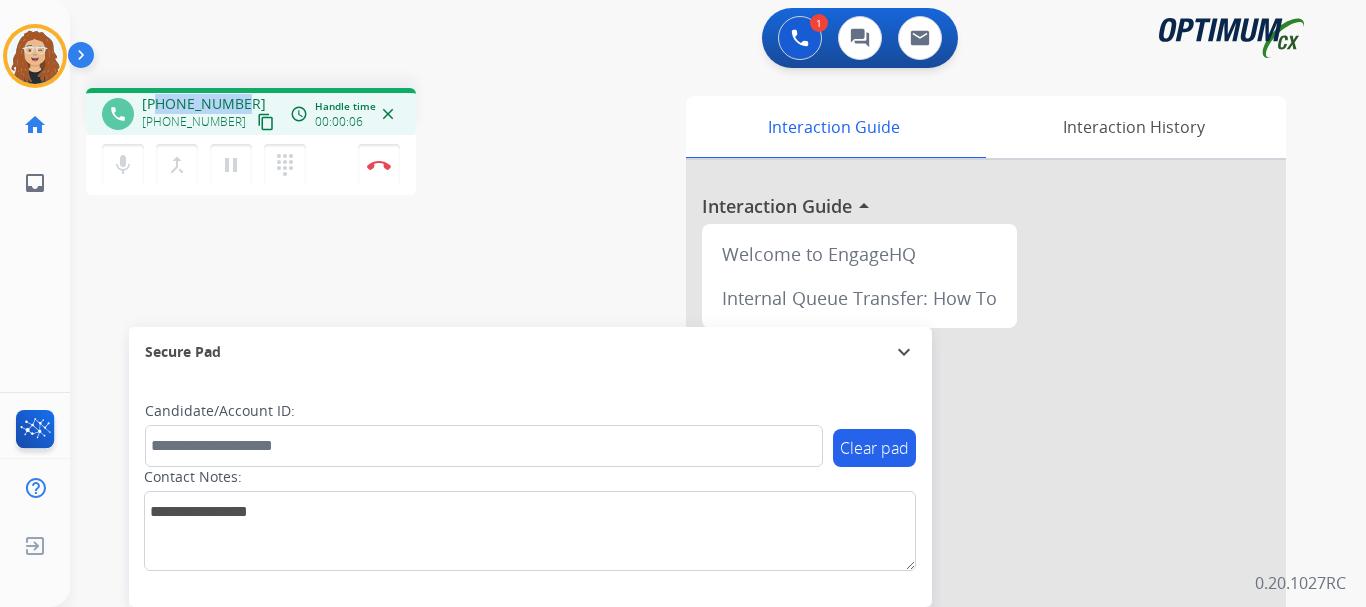 click on "[PHONE_NUMBER] [PHONE_NUMBER] content_copy" at bounding box center (210, 114) 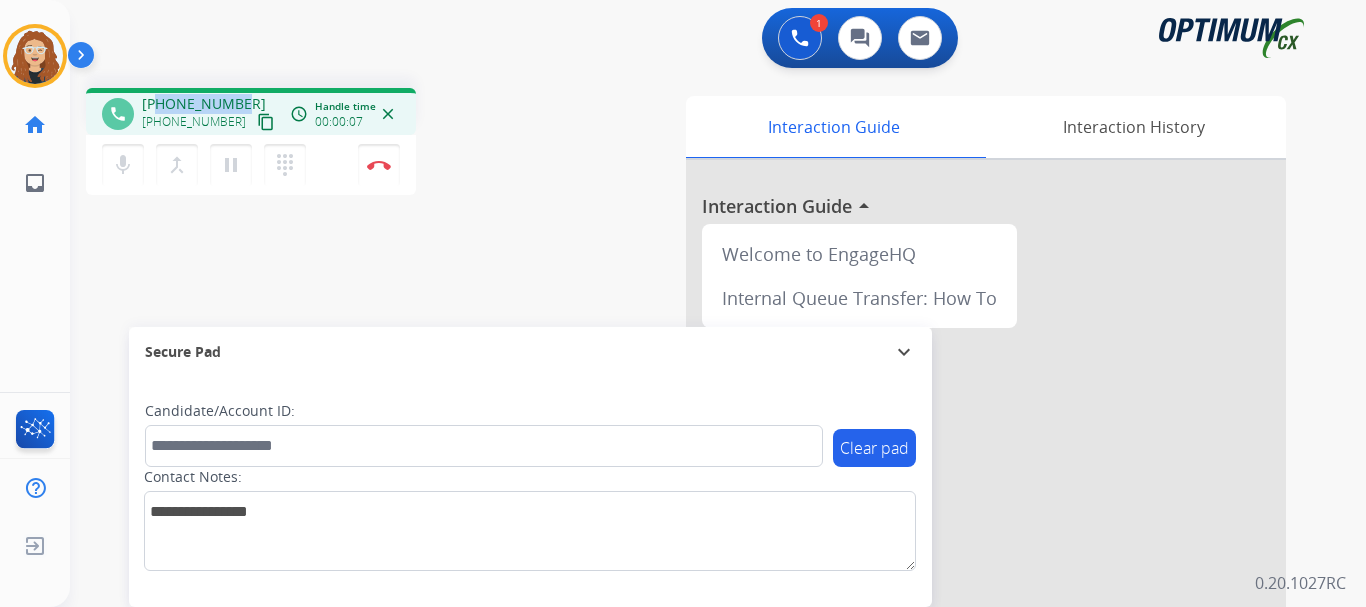 copy on "8636993794" 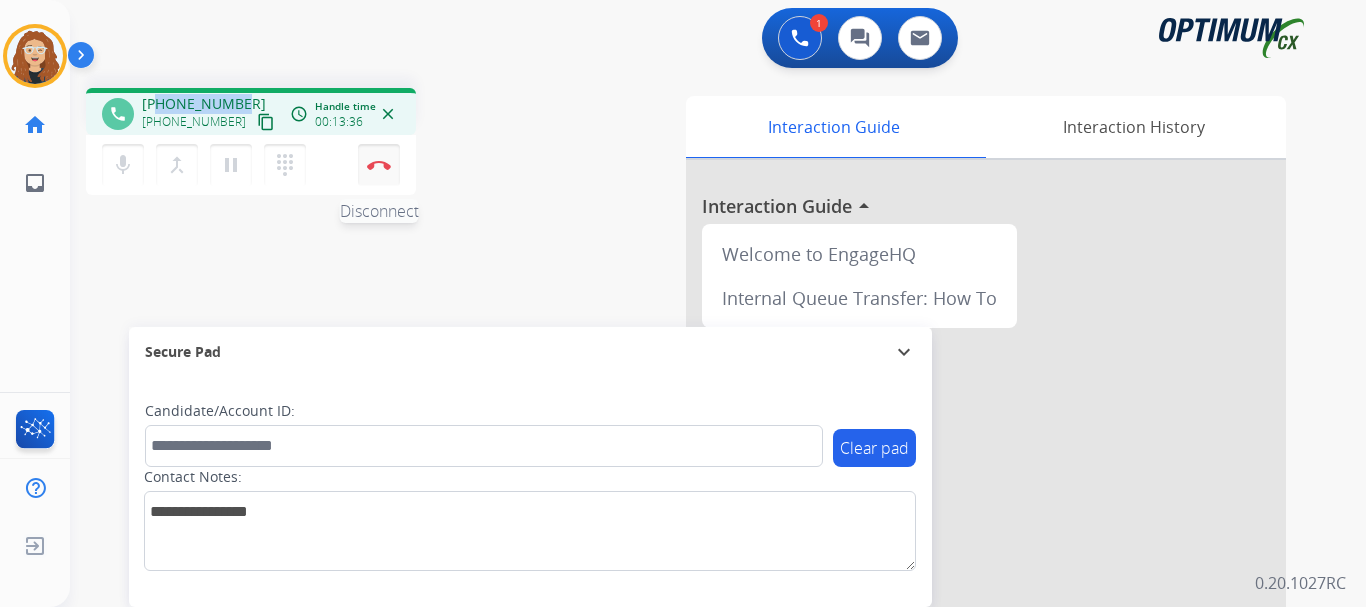 click on "Disconnect" at bounding box center (379, 165) 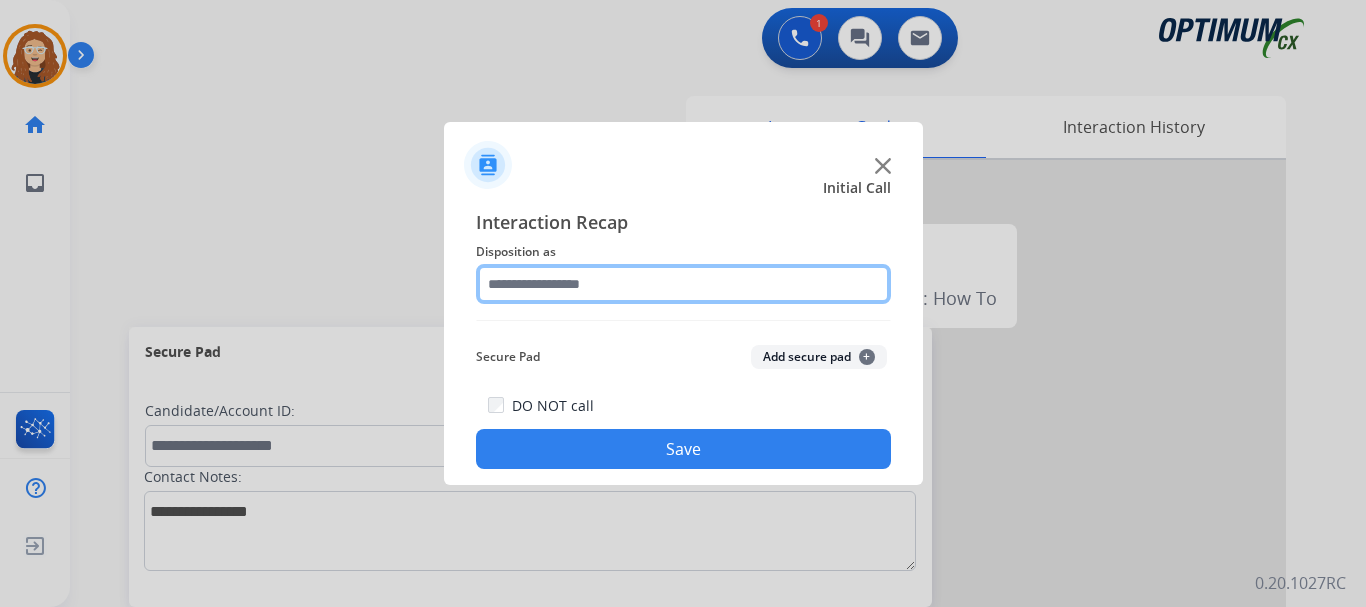 click 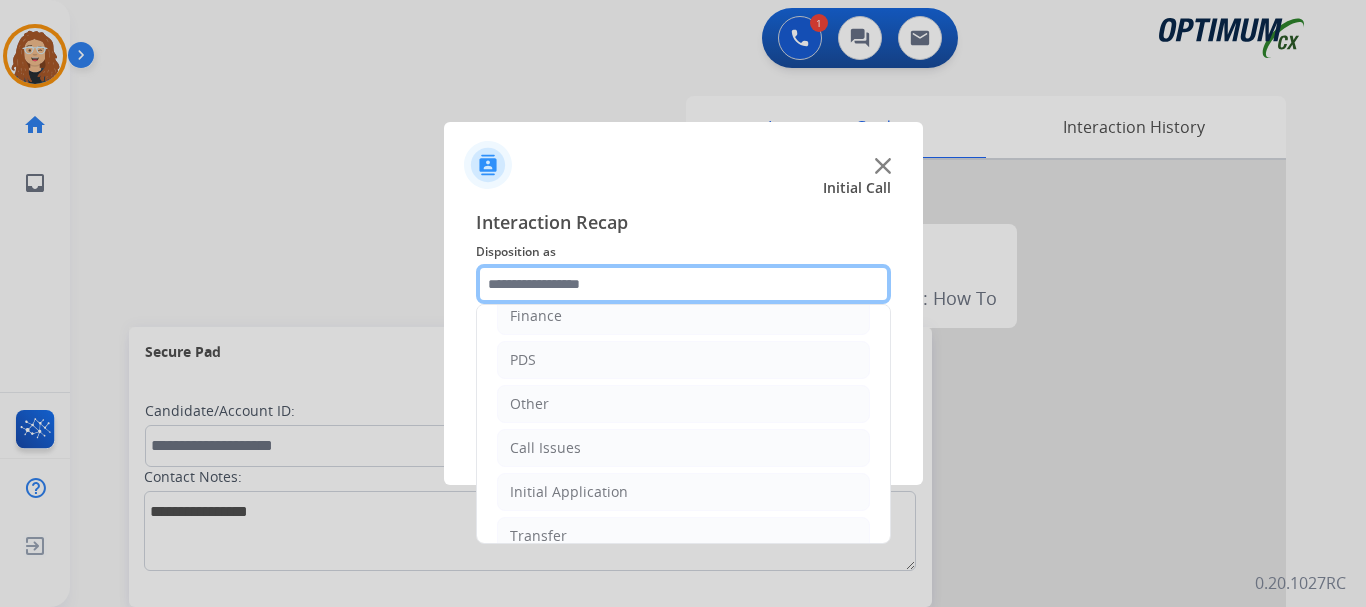scroll, scrollTop: 136, scrollLeft: 0, axis: vertical 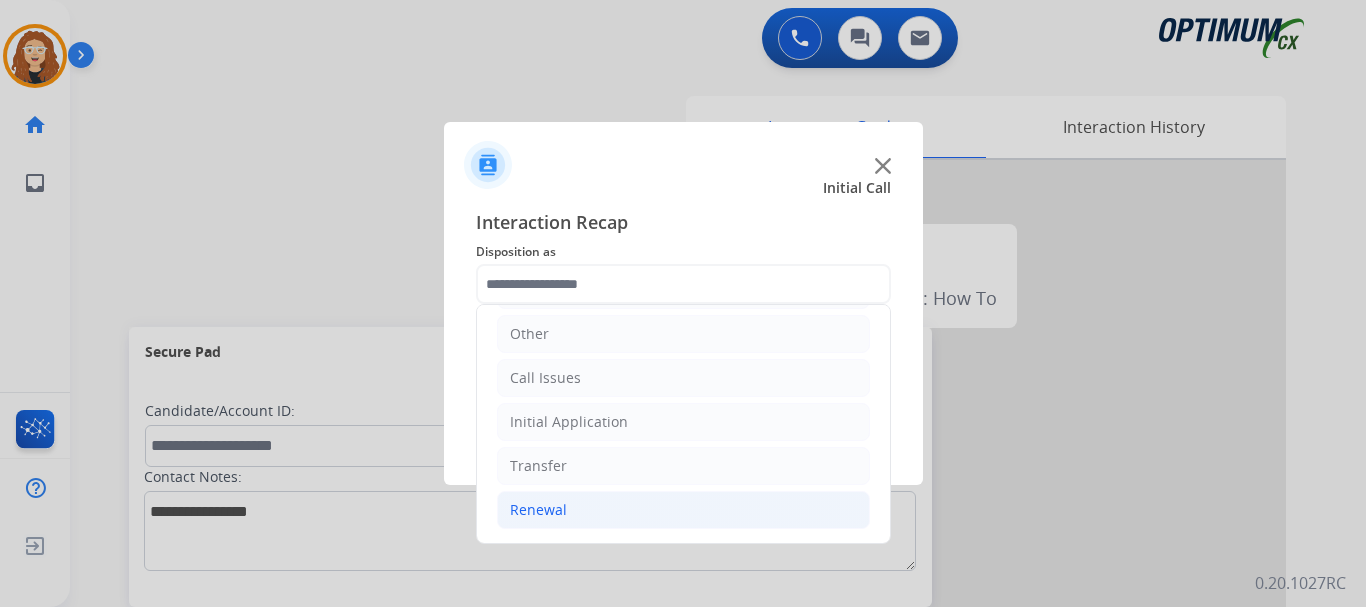 click on "Renewal" 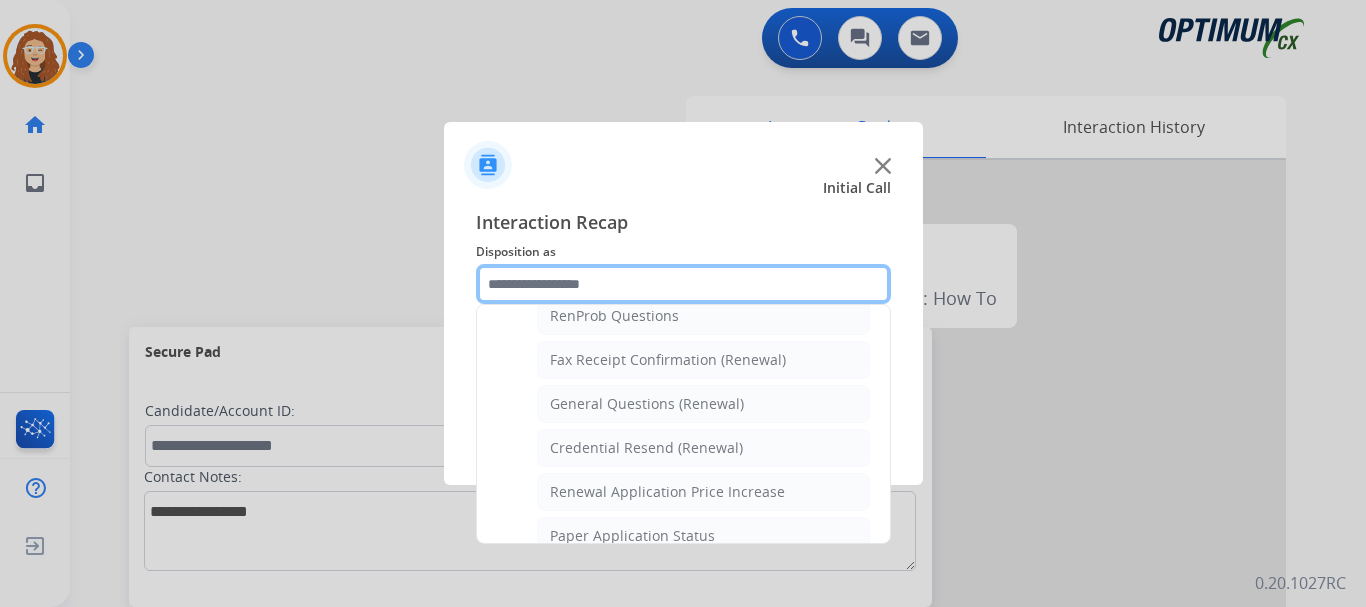 scroll, scrollTop: 547, scrollLeft: 0, axis: vertical 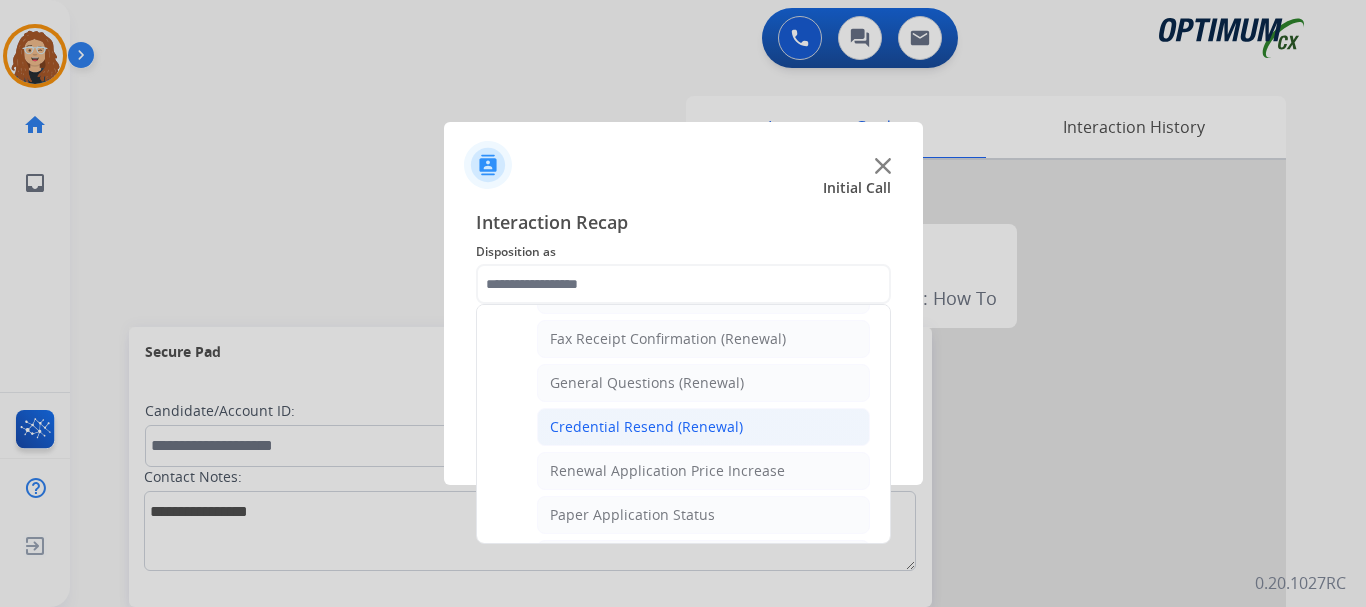 click on "Credential Resend (Renewal)" 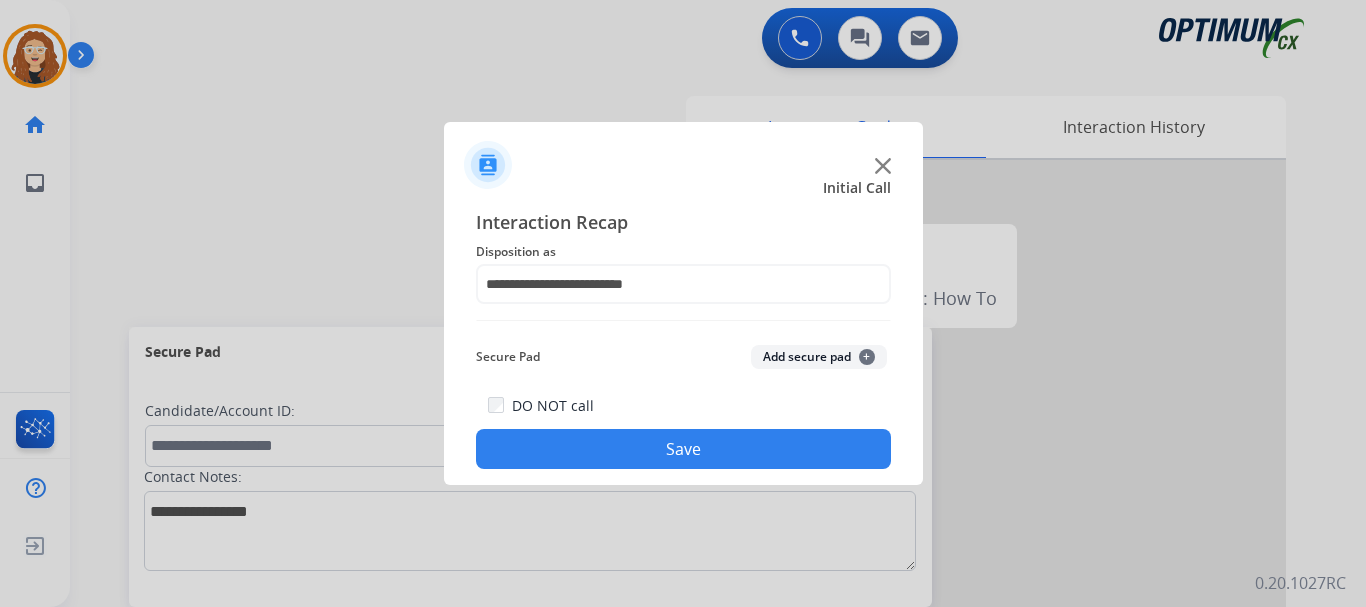 click on "Save" 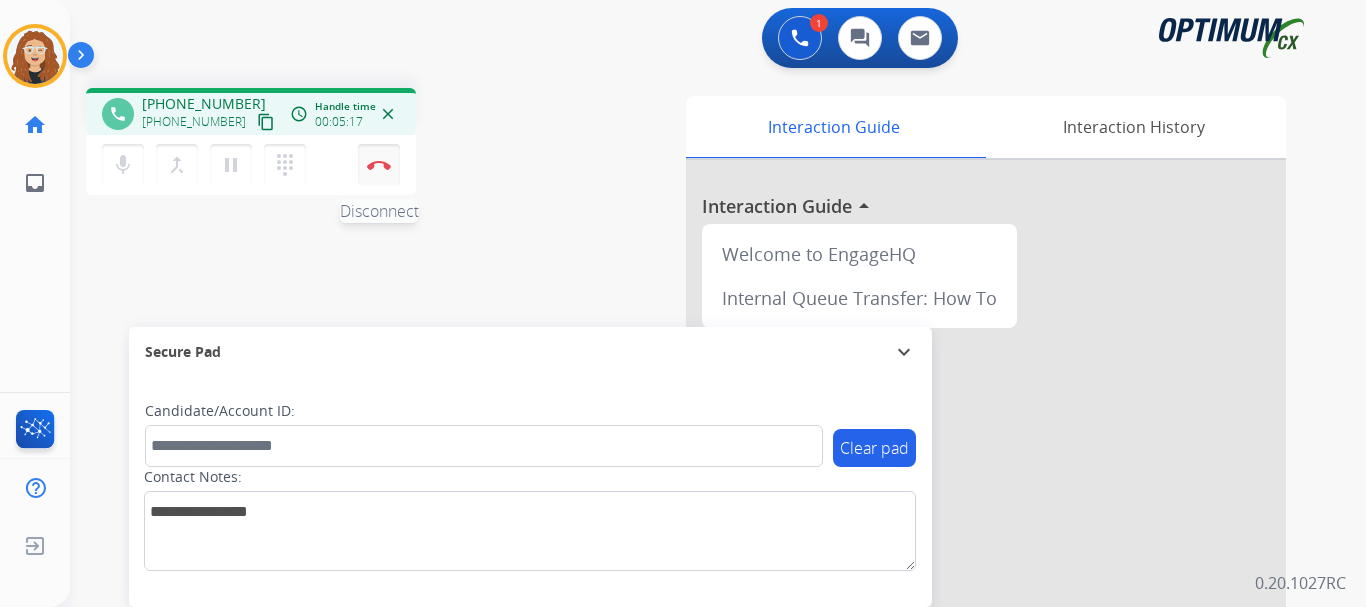 click at bounding box center (379, 165) 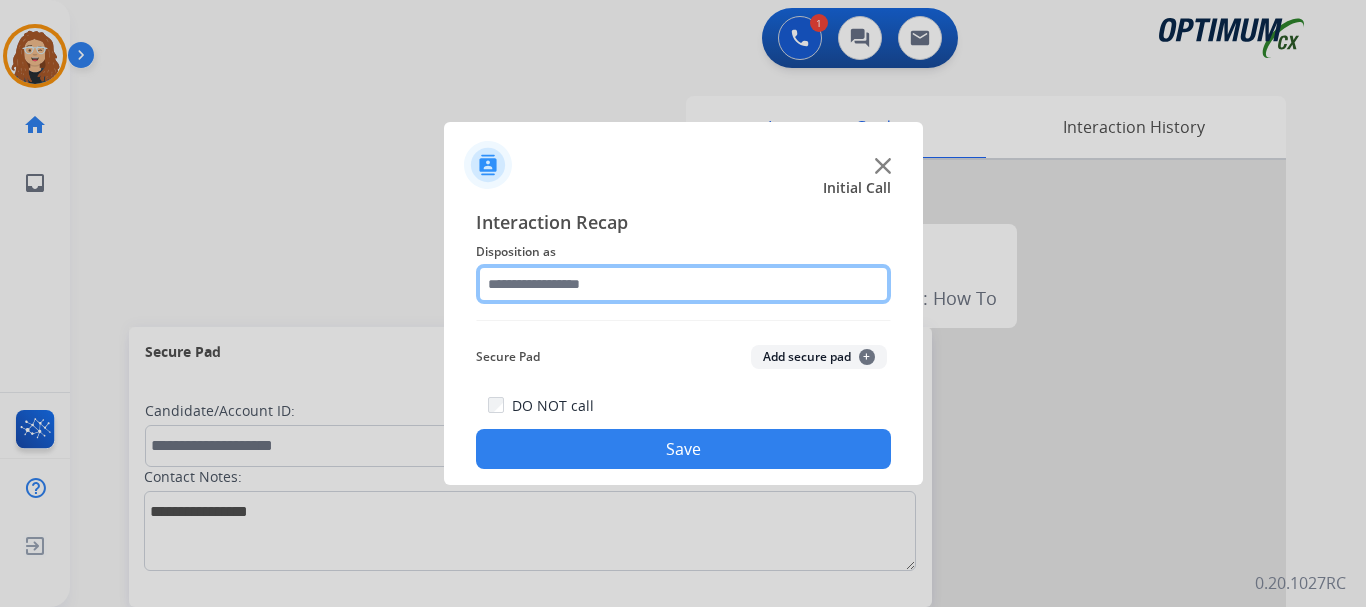 click 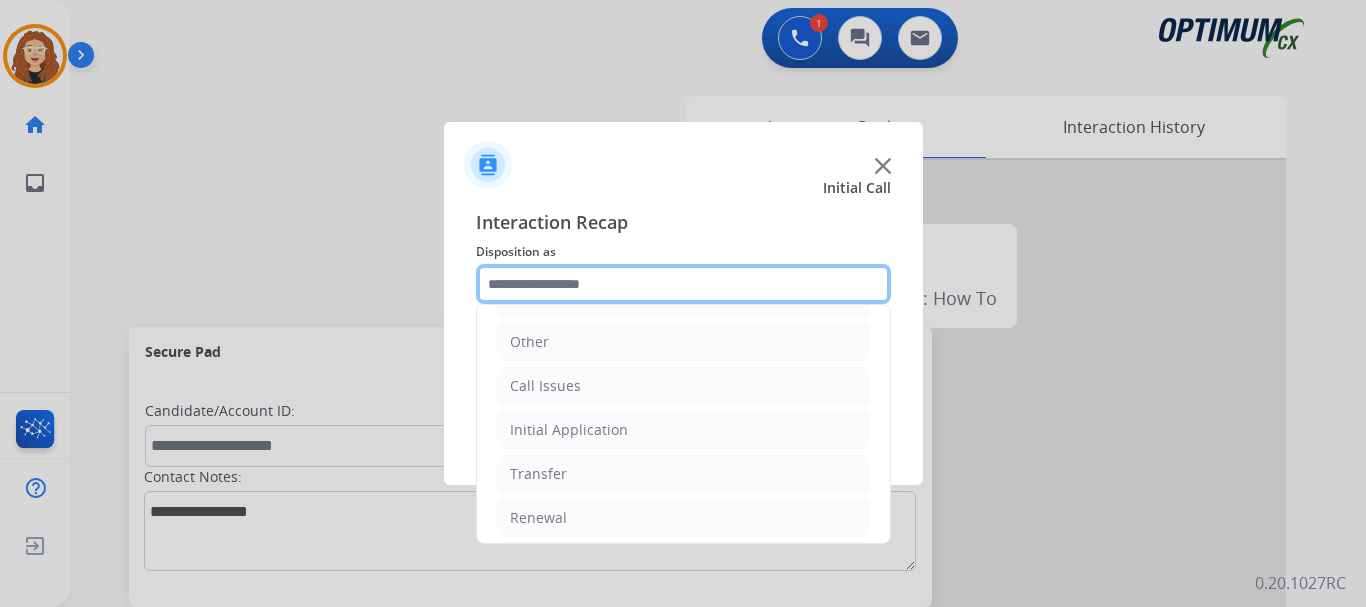 scroll, scrollTop: 136, scrollLeft: 0, axis: vertical 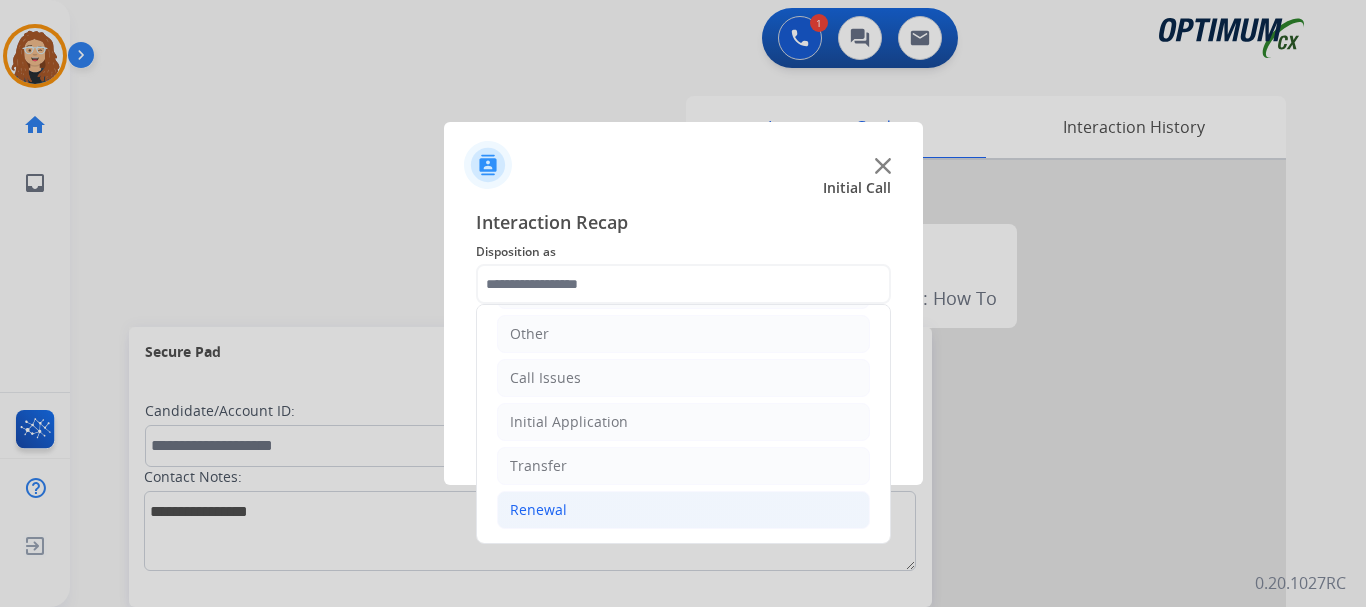 drag, startPoint x: 571, startPoint y: 511, endPoint x: 588, endPoint y: 511, distance: 17 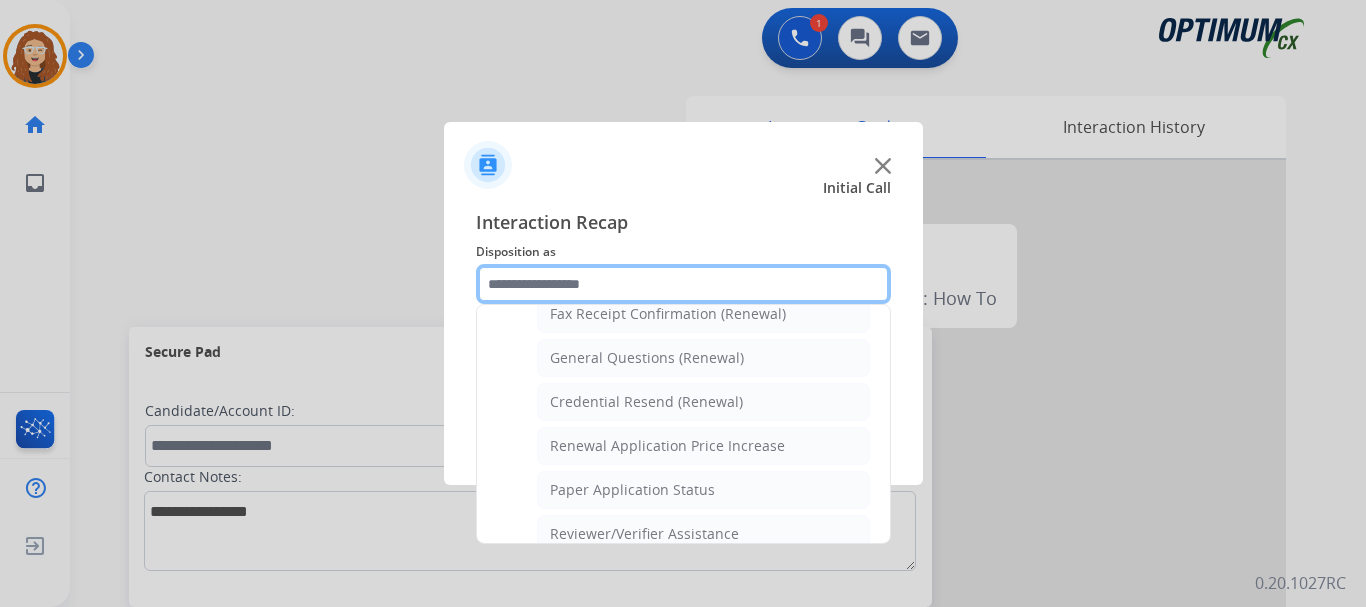 scroll, scrollTop: 577, scrollLeft: 0, axis: vertical 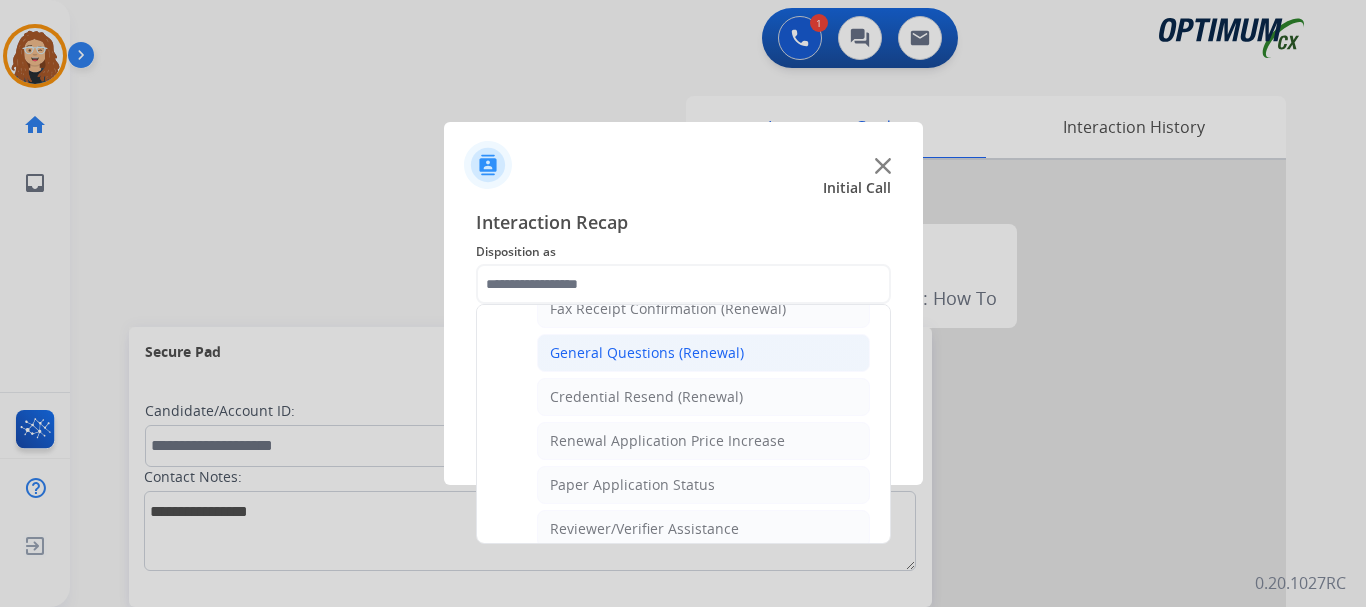 click on "General Questions (Renewal)" 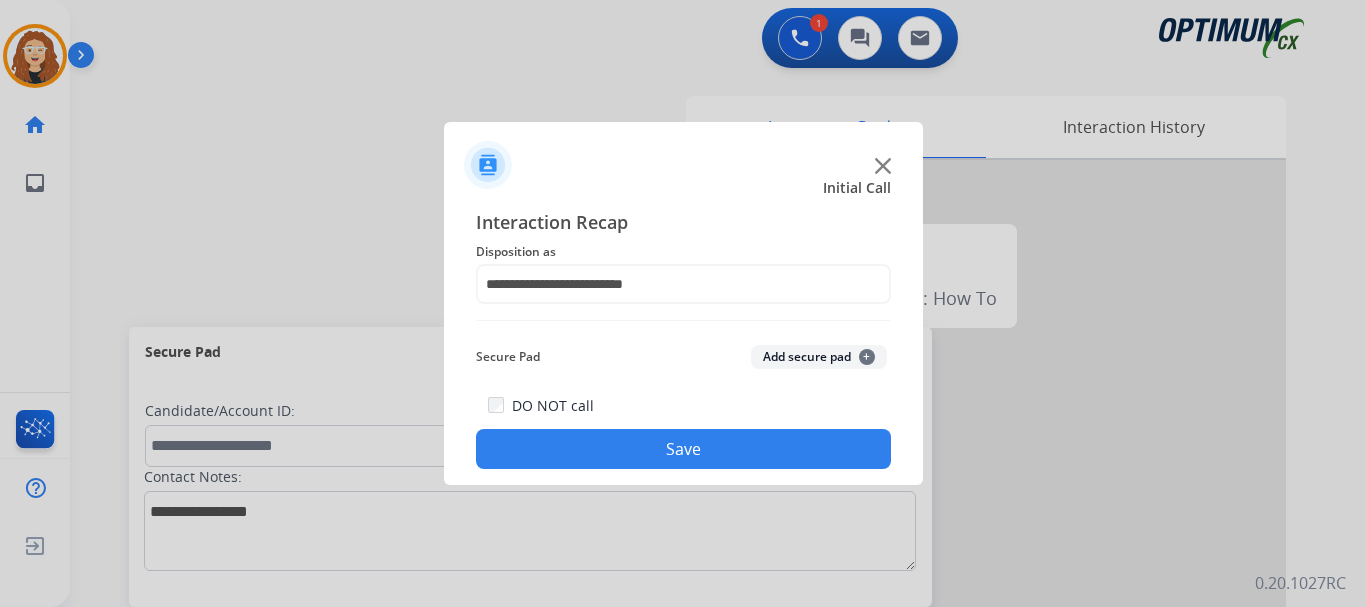 click on "Save" 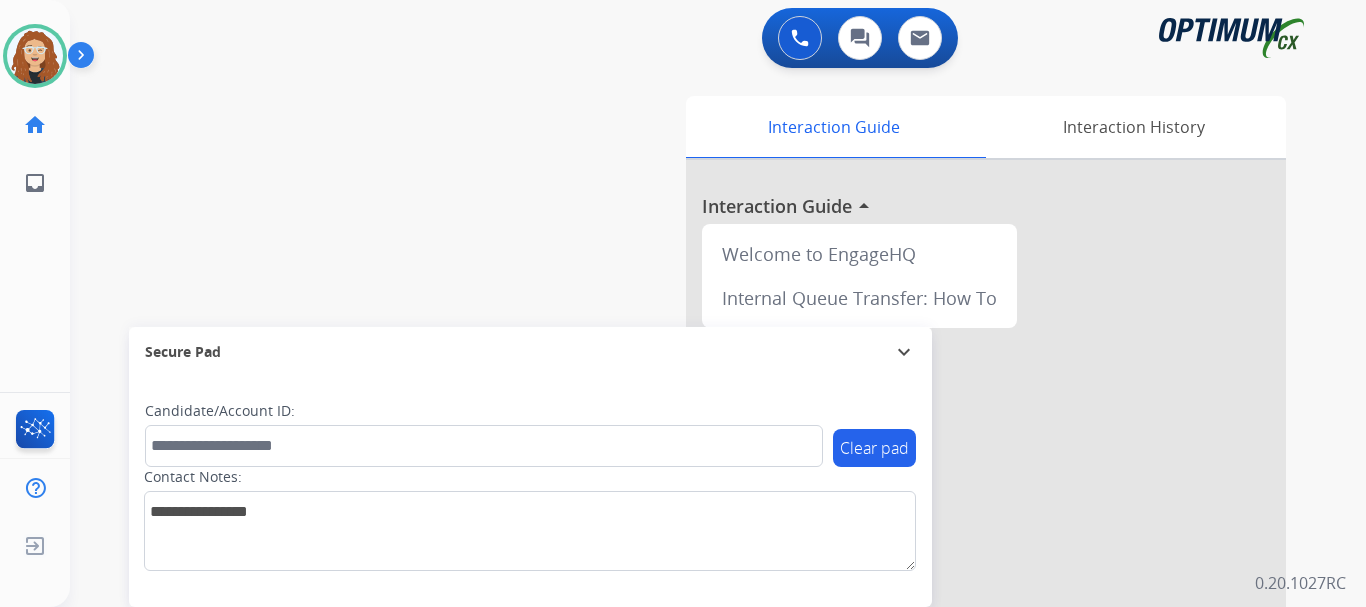 click on "swap_horiz Break voice bridge close_fullscreen Connect 3-Way Call merge_type Separate 3-Way Call  Interaction Guide   Interaction History  Interaction Guide arrow_drop_up  Welcome to EngageHQ   Internal Queue Transfer: How To  Secure Pad expand_more Clear pad Candidate/Account ID: Contact Notes:" at bounding box center [694, 489] 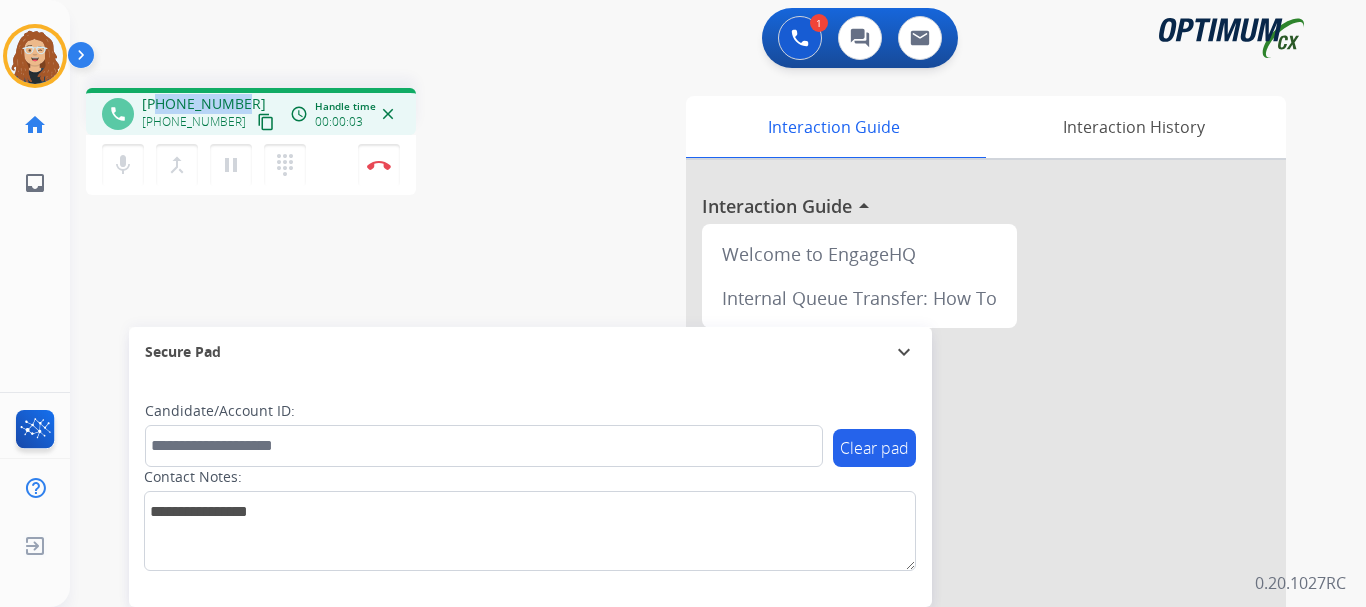 drag, startPoint x: 162, startPoint y: 103, endPoint x: 240, endPoint y: 94, distance: 78.51752 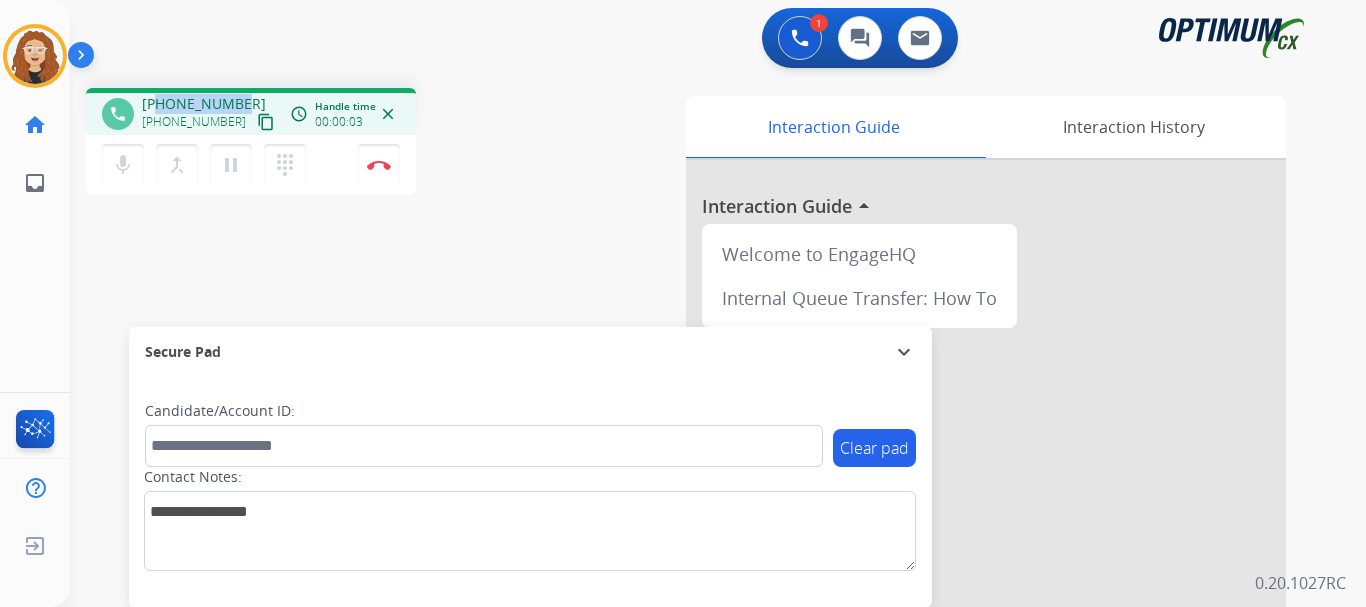 click on "[PHONE_NUMBER] [PHONE_NUMBER] content_copy" at bounding box center [210, 114] 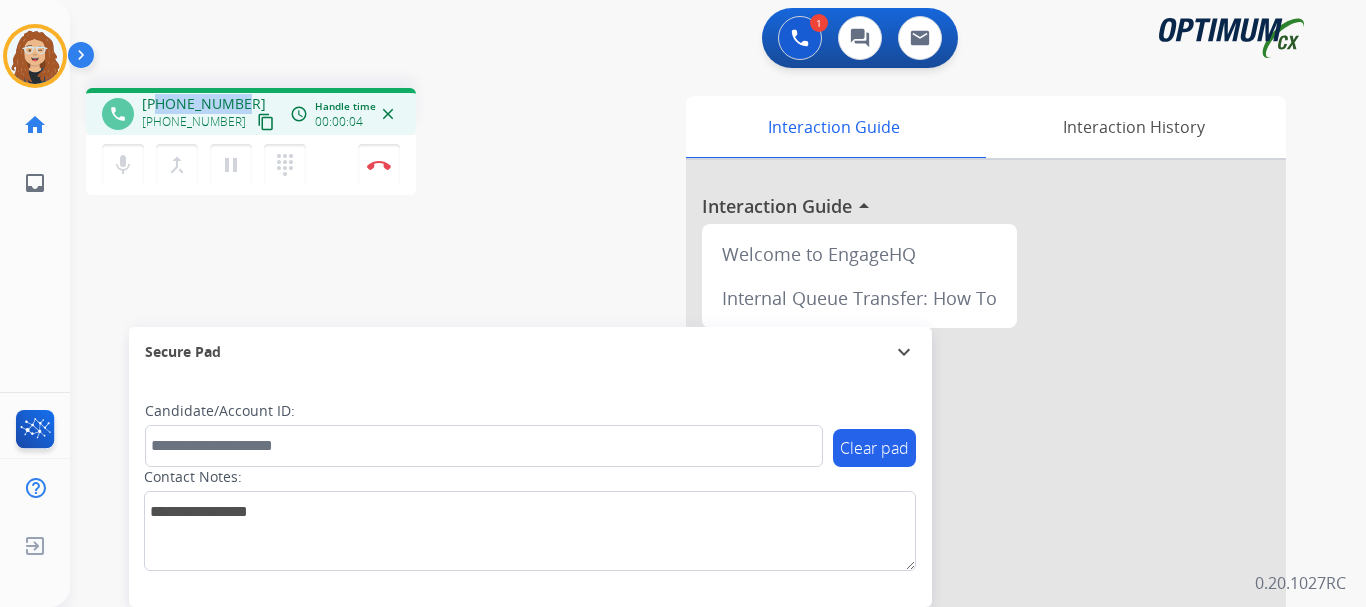 copy on "7872450994" 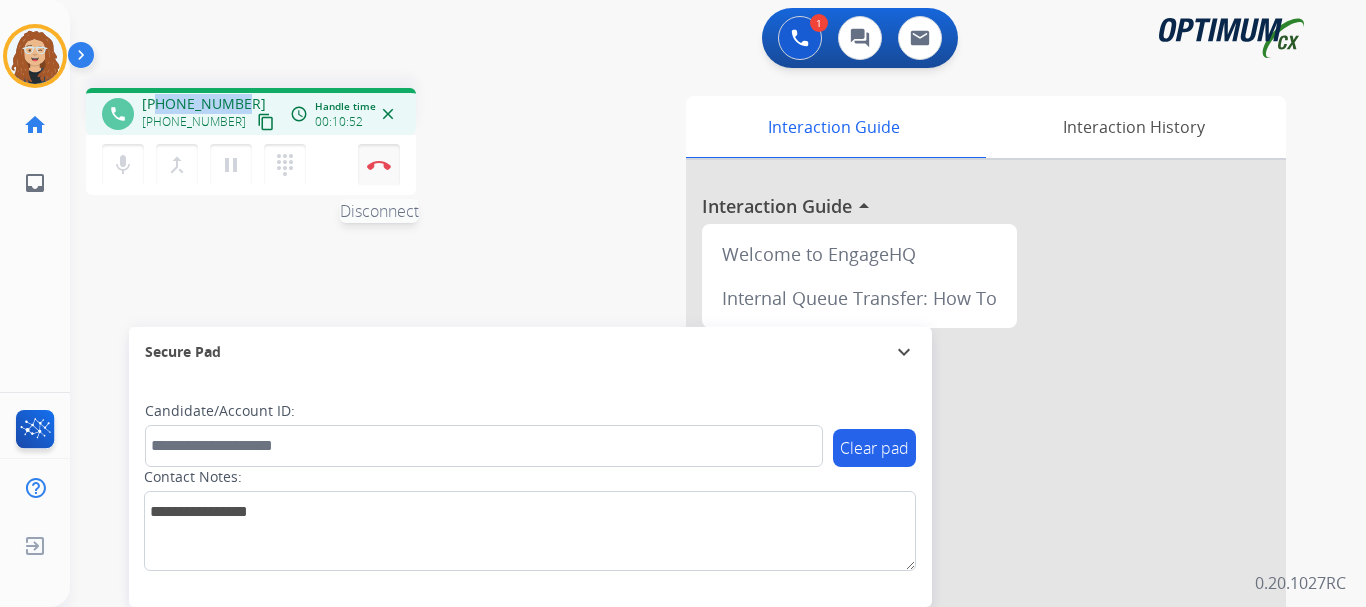 click at bounding box center [379, 165] 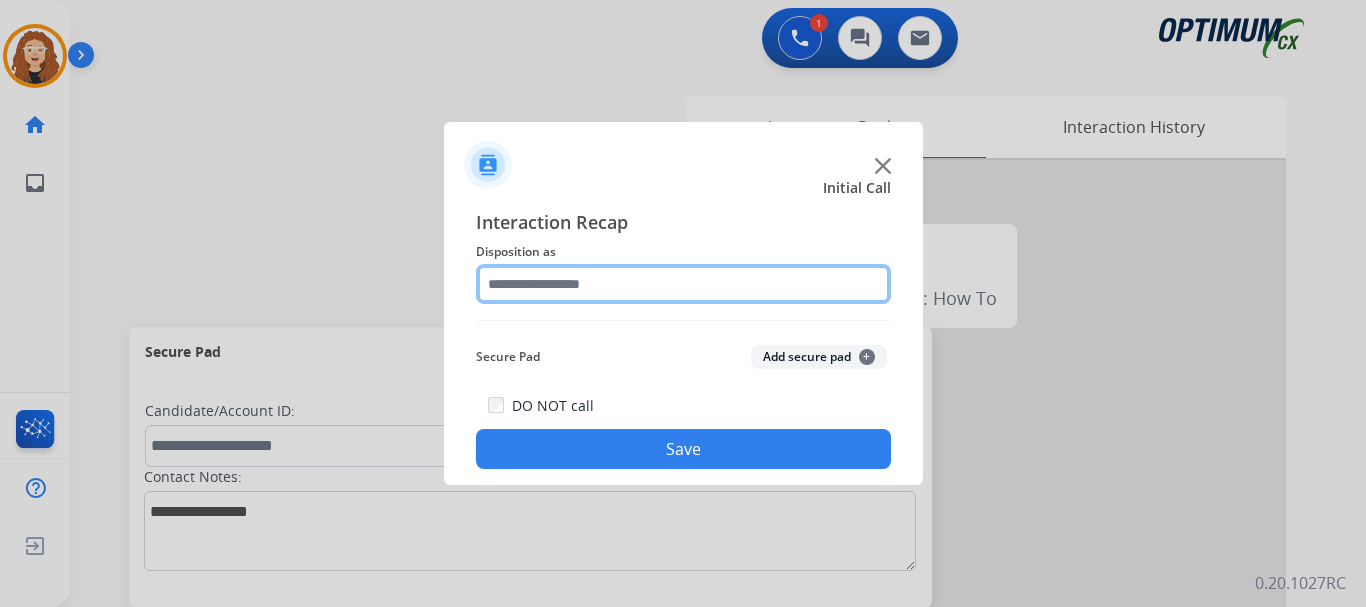 click 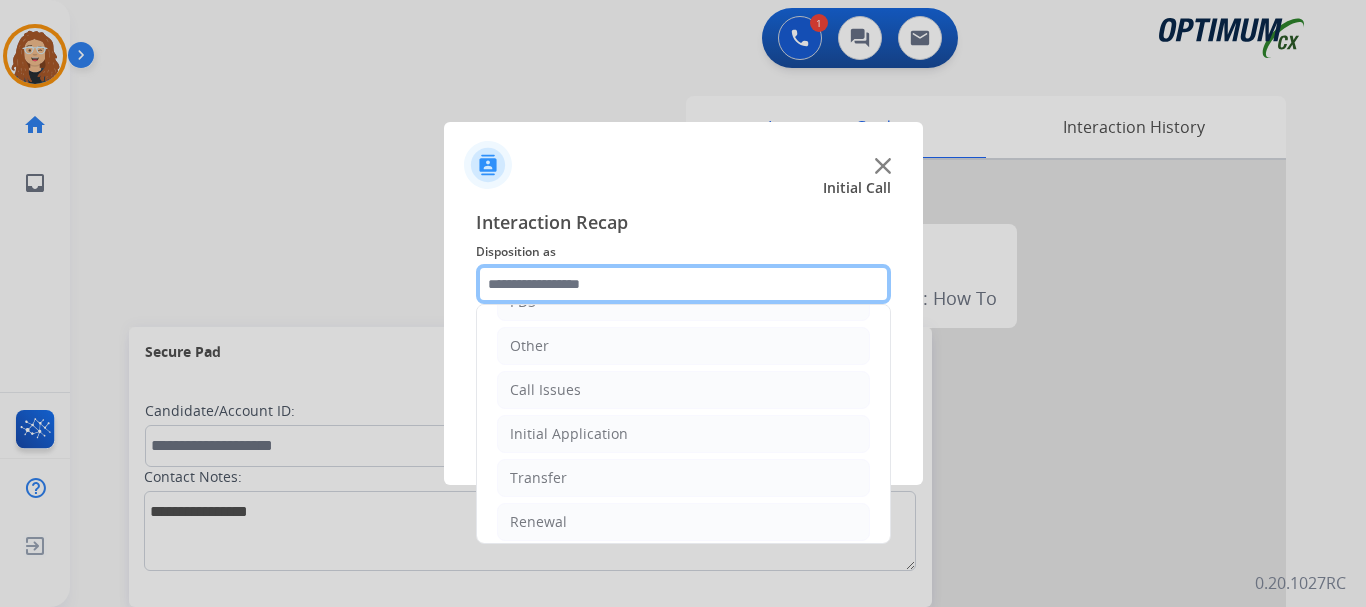 scroll, scrollTop: 136, scrollLeft: 0, axis: vertical 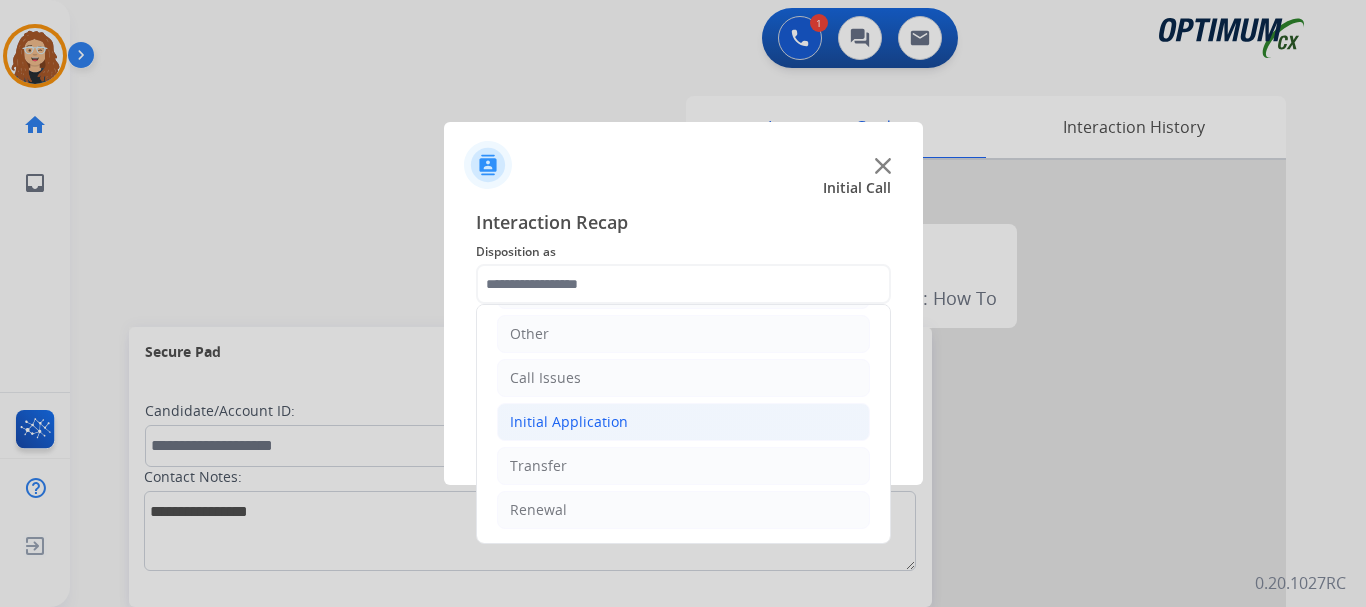 drag, startPoint x: 595, startPoint y: 416, endPoint x: 746, endPoint y: 412, distance: 151.05296 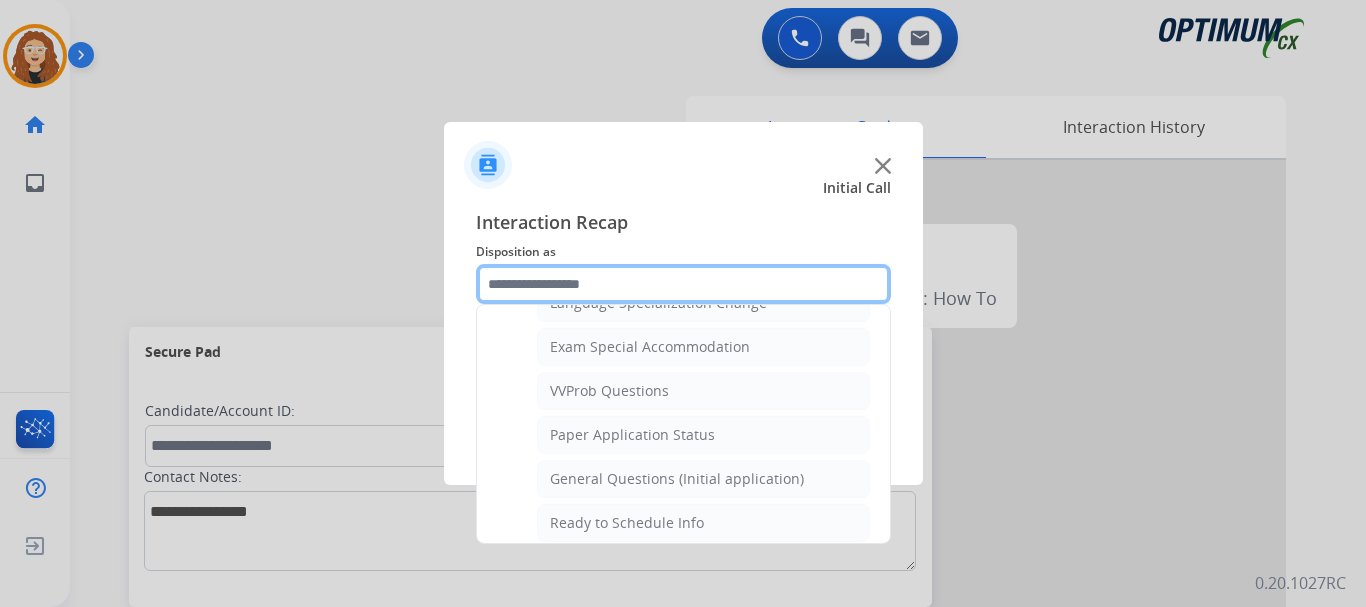 scroll, scrollTop: 1072, scrollLeft: 0, axis: vertical 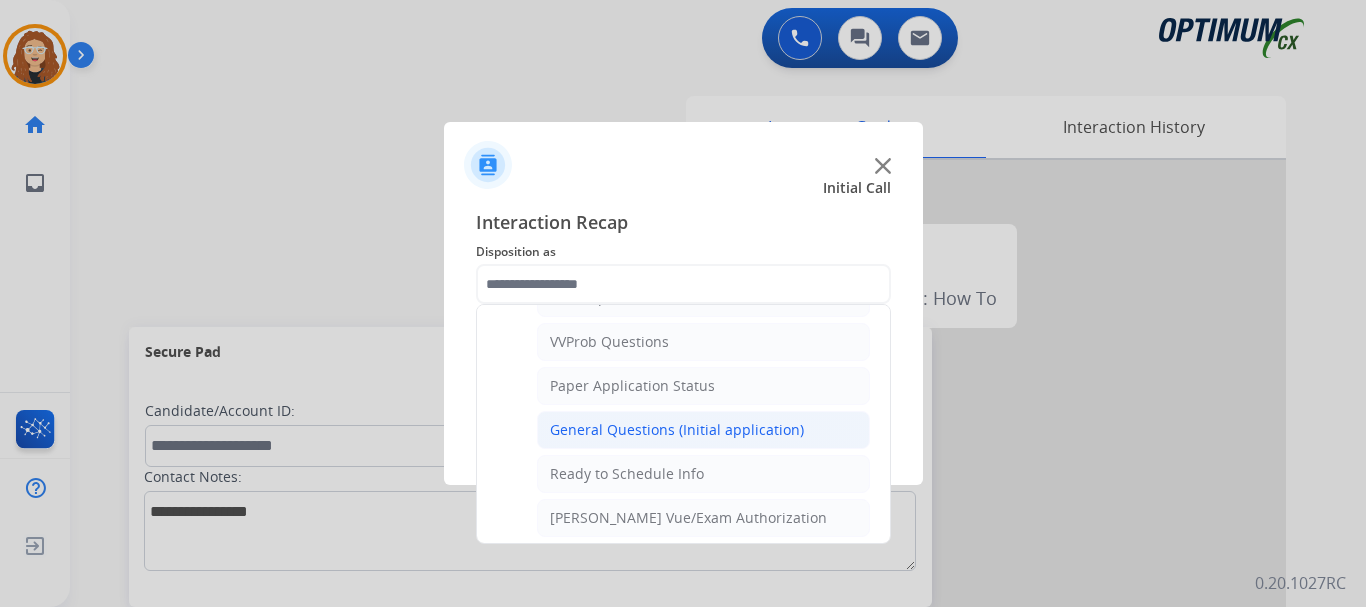 click on "General Questions (Initial application)" 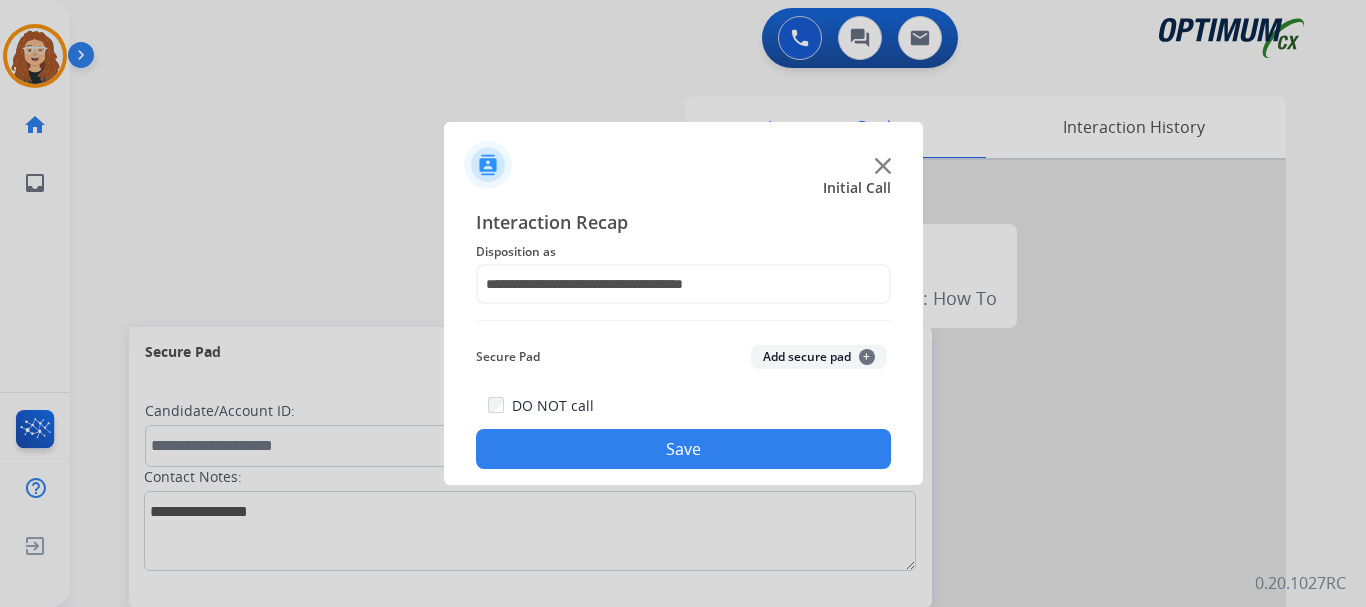 click on "Save" 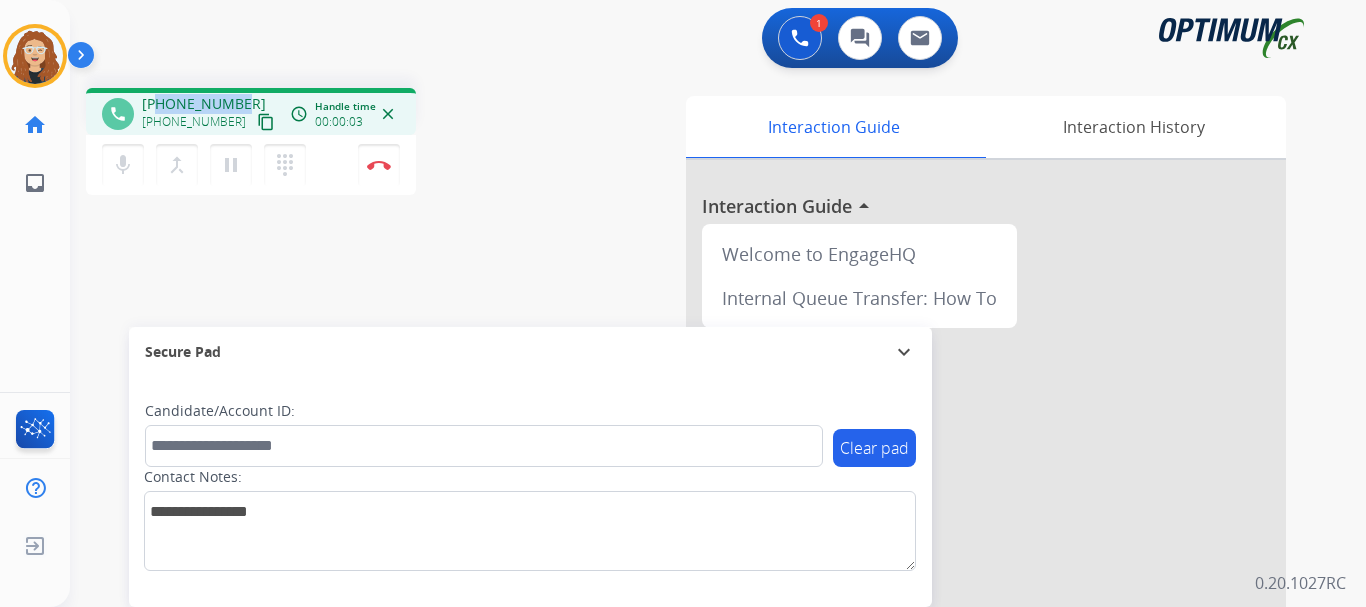 drag, startPoint x: 162, startPoint y: 102, endPoint x: 242, endPoint y: 100, distance: 80.024994 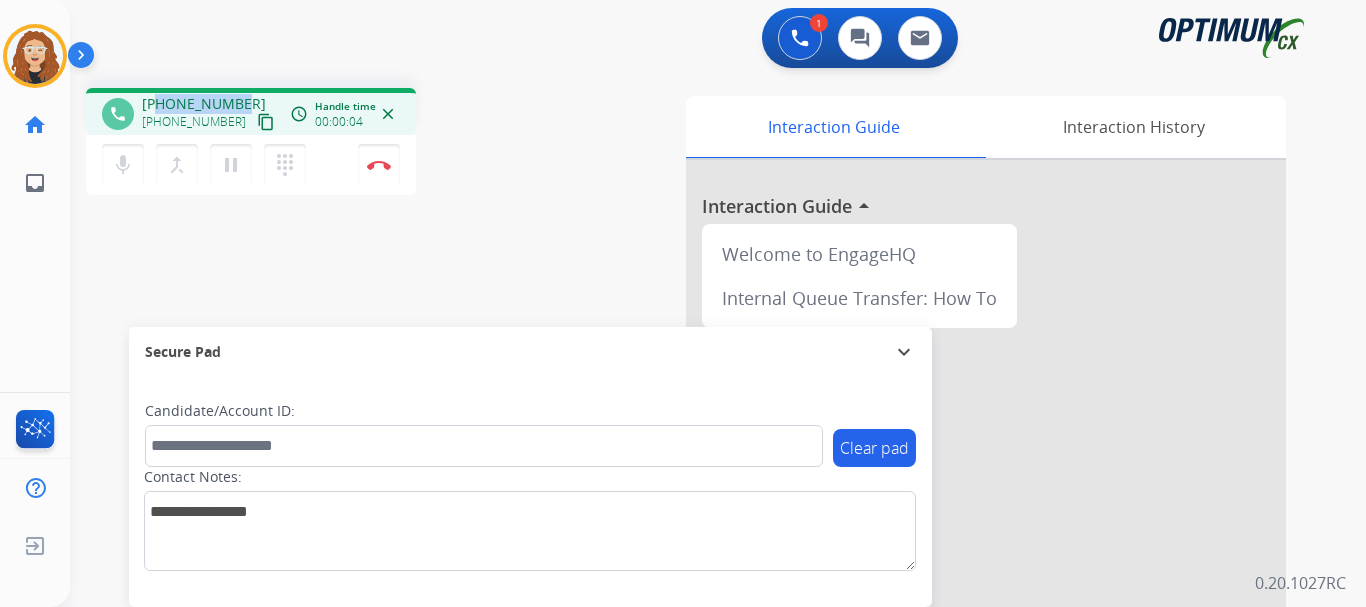 copy on "2159879680" 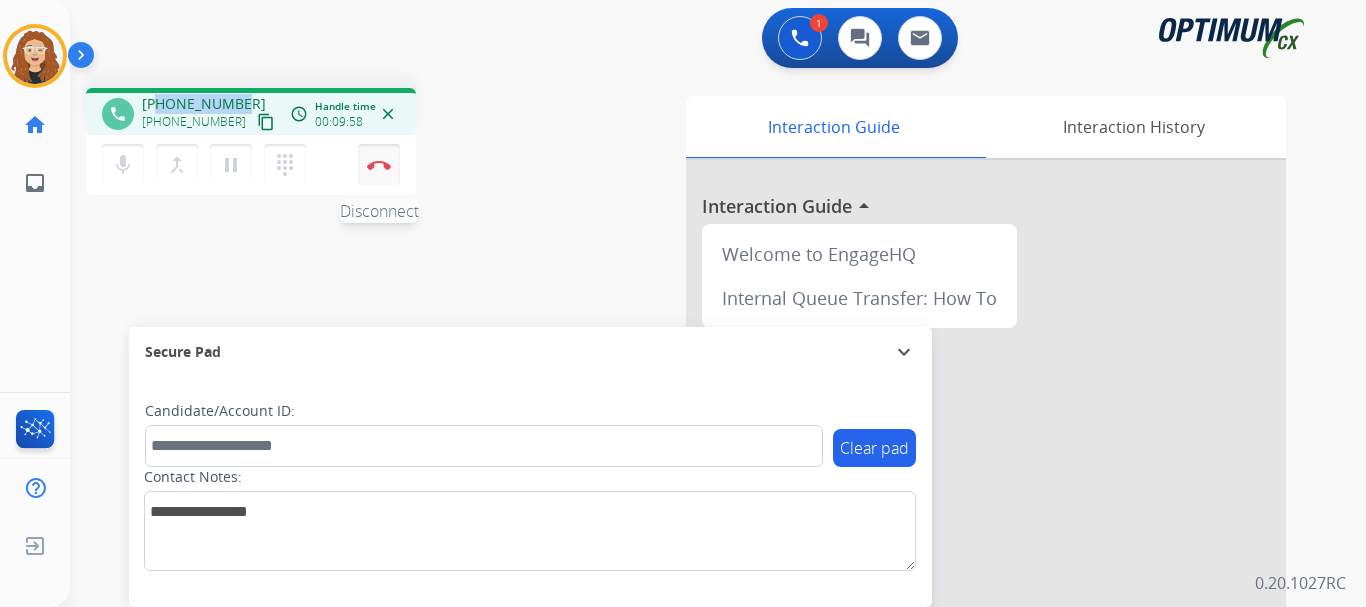 click at bounding box center [379, 165] 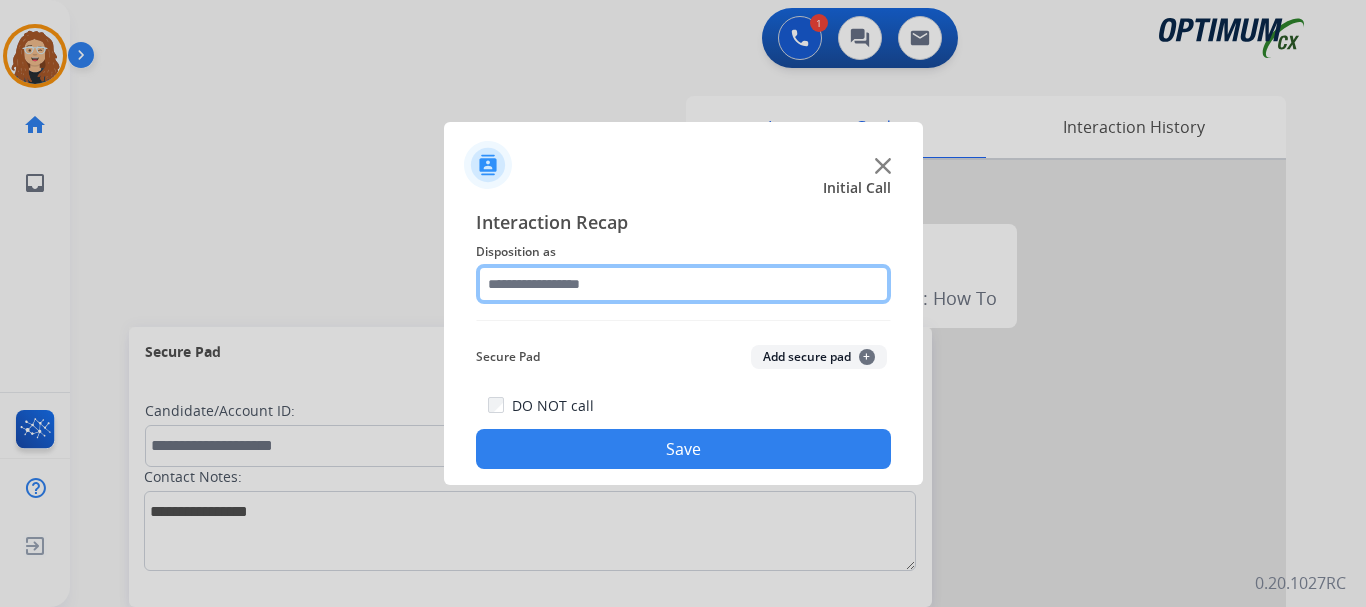 click 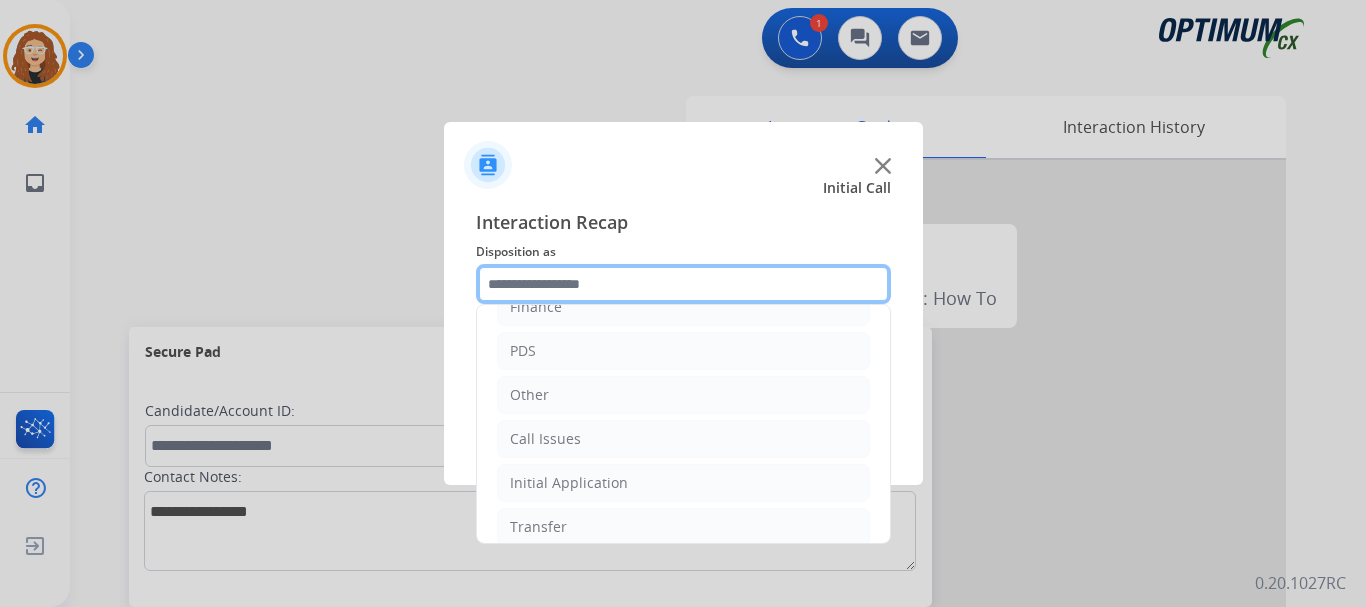 scroll, scrollTop: 136, scrollLeft: 0, axis: vertical 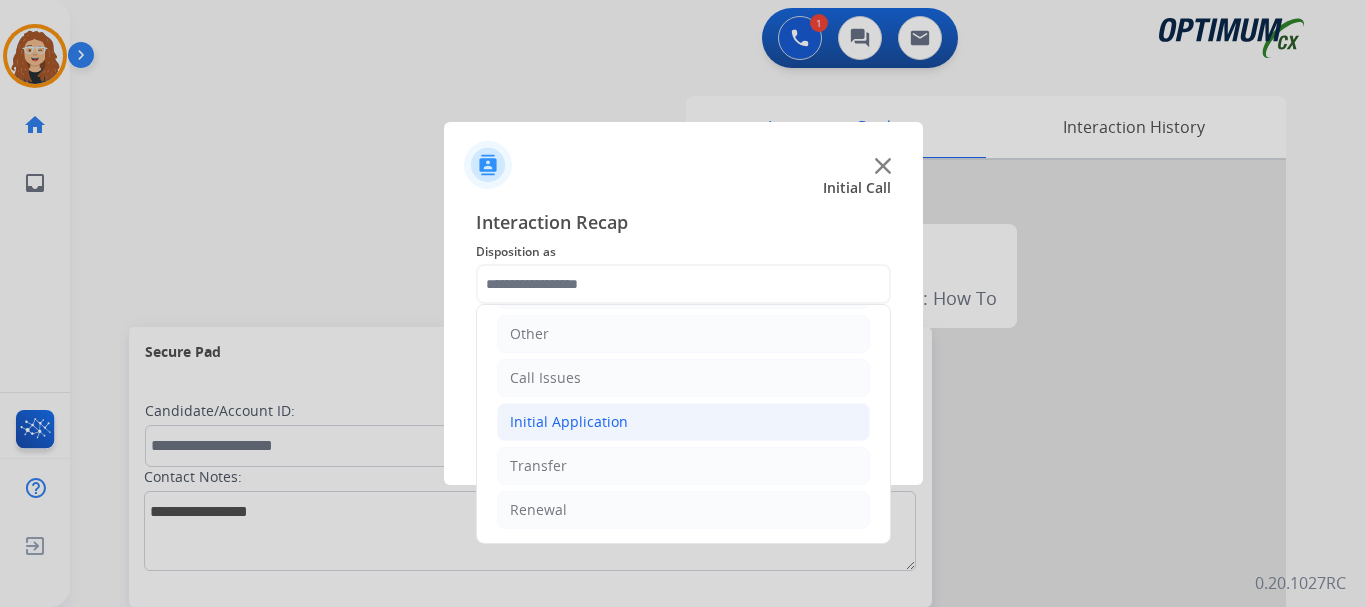 click on "Initial Application" 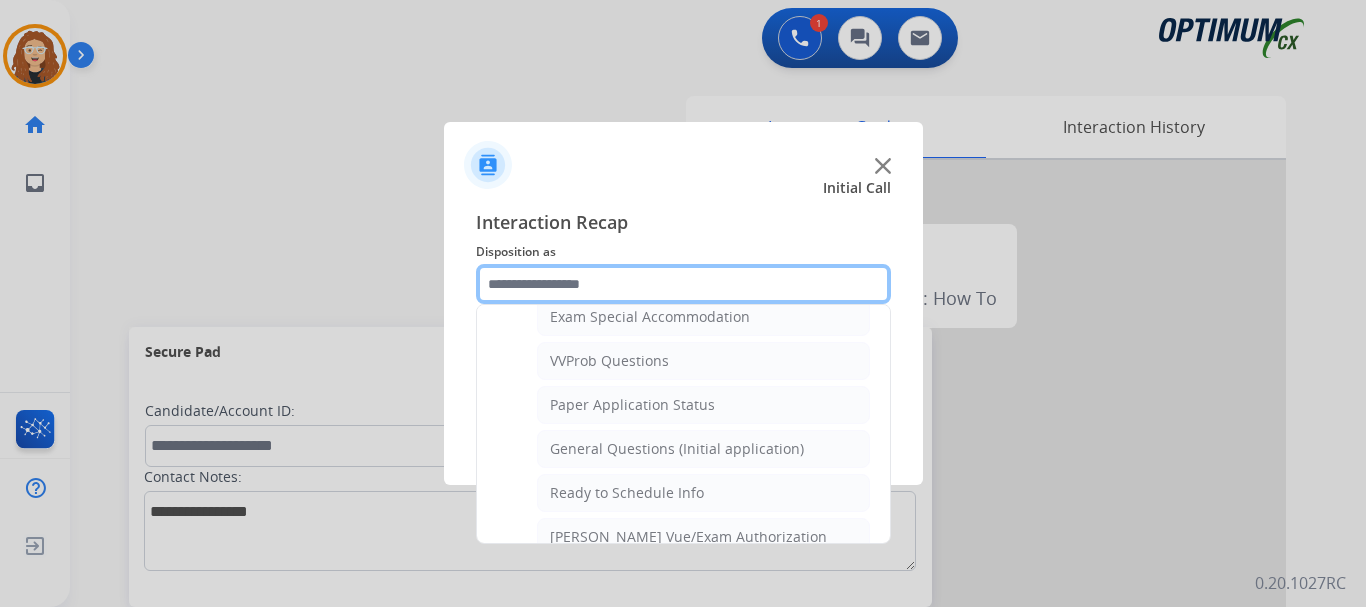 scroll, scrollTop: 1066, scrollLeft: 0, axis: vertical 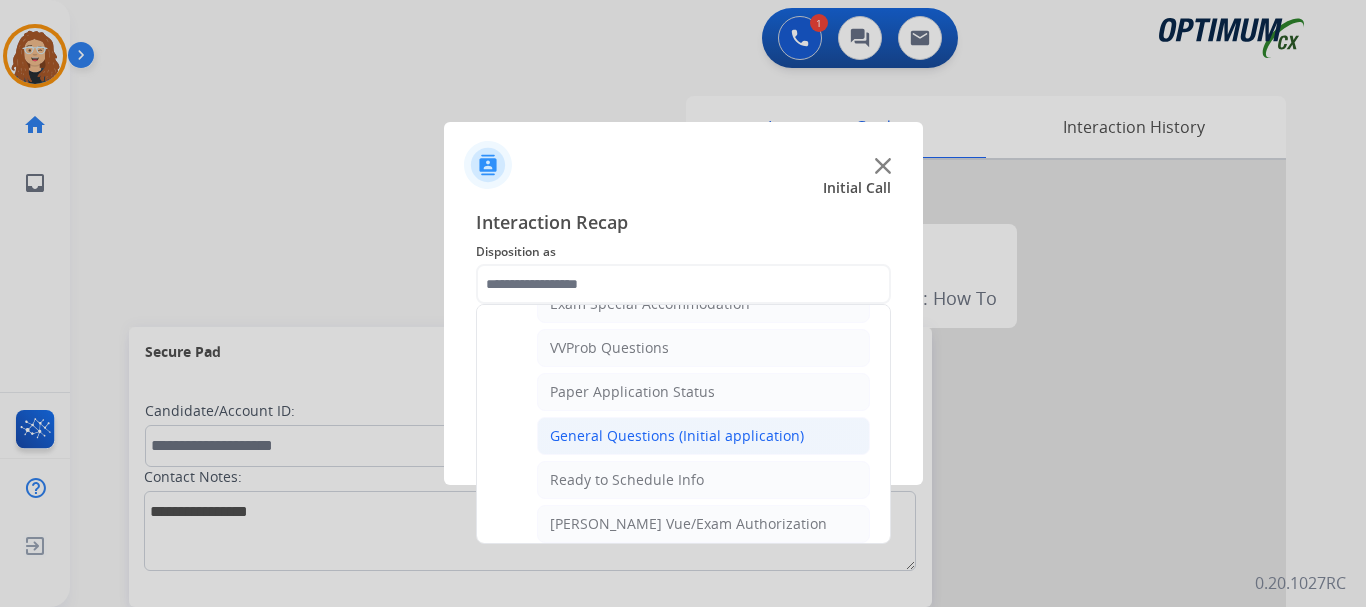 click on "General Questions (Initial application)" 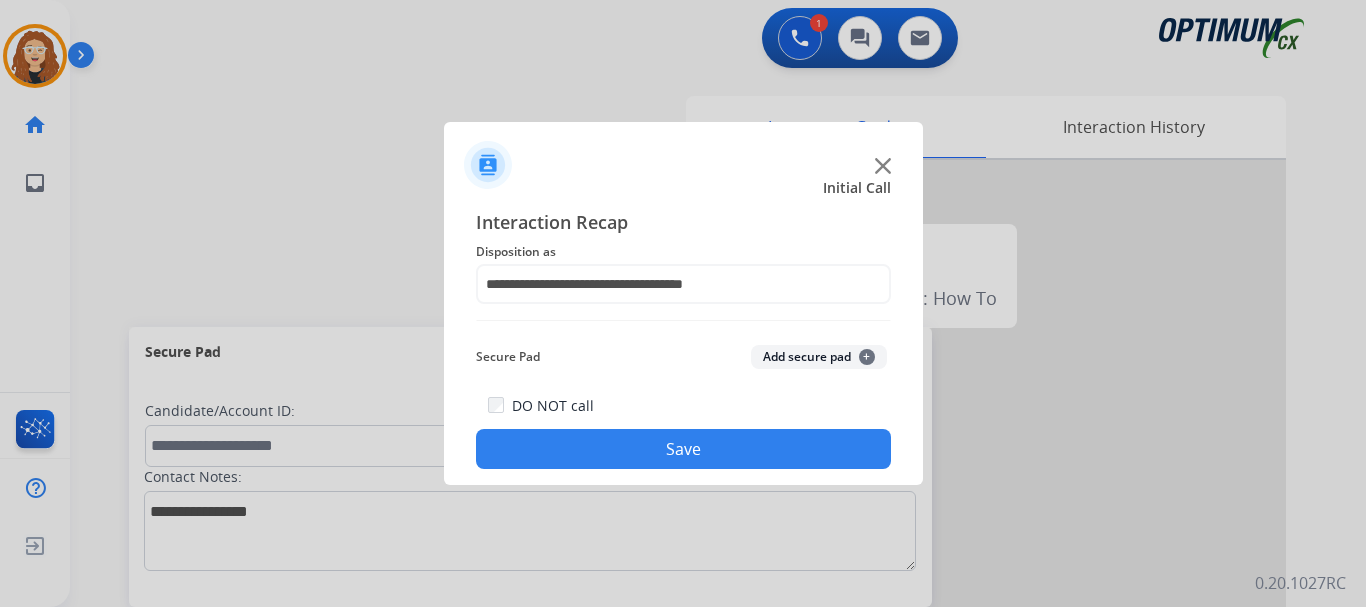 click on "Save" 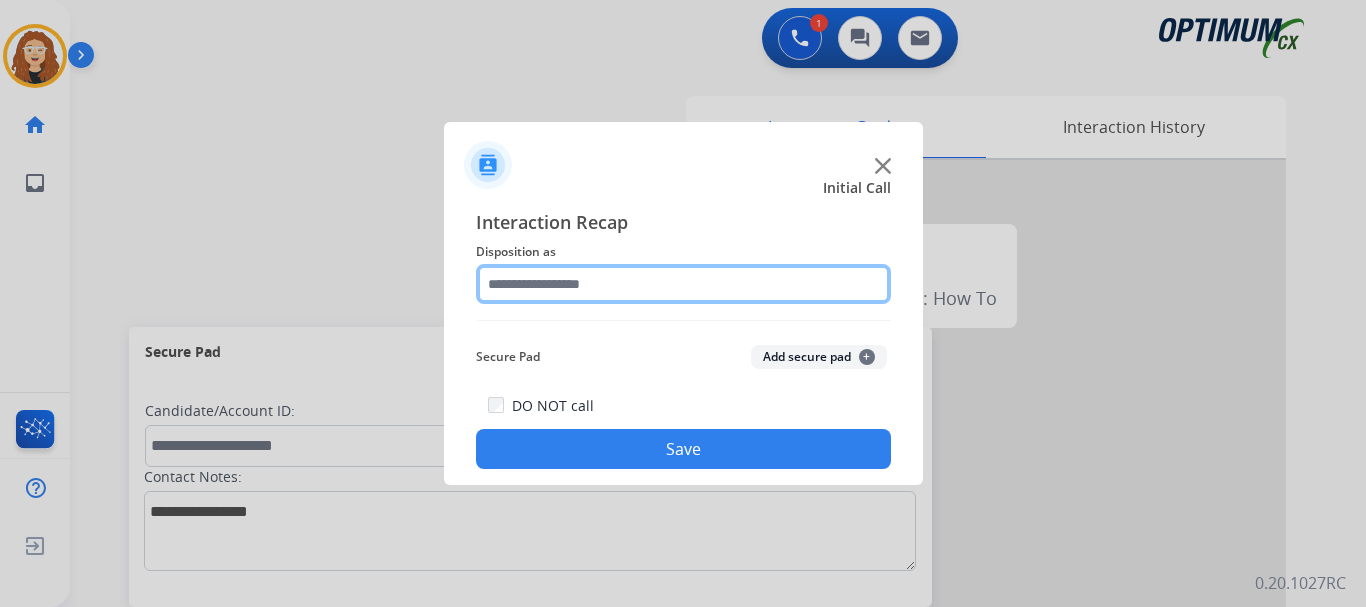 click 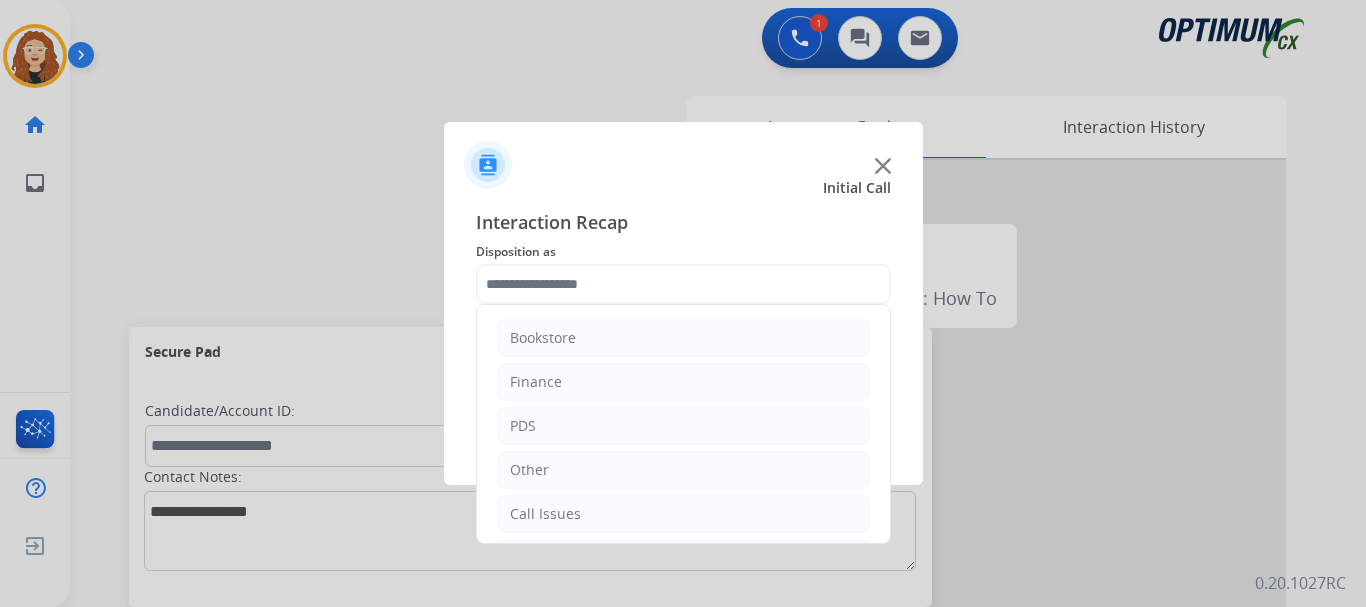 click 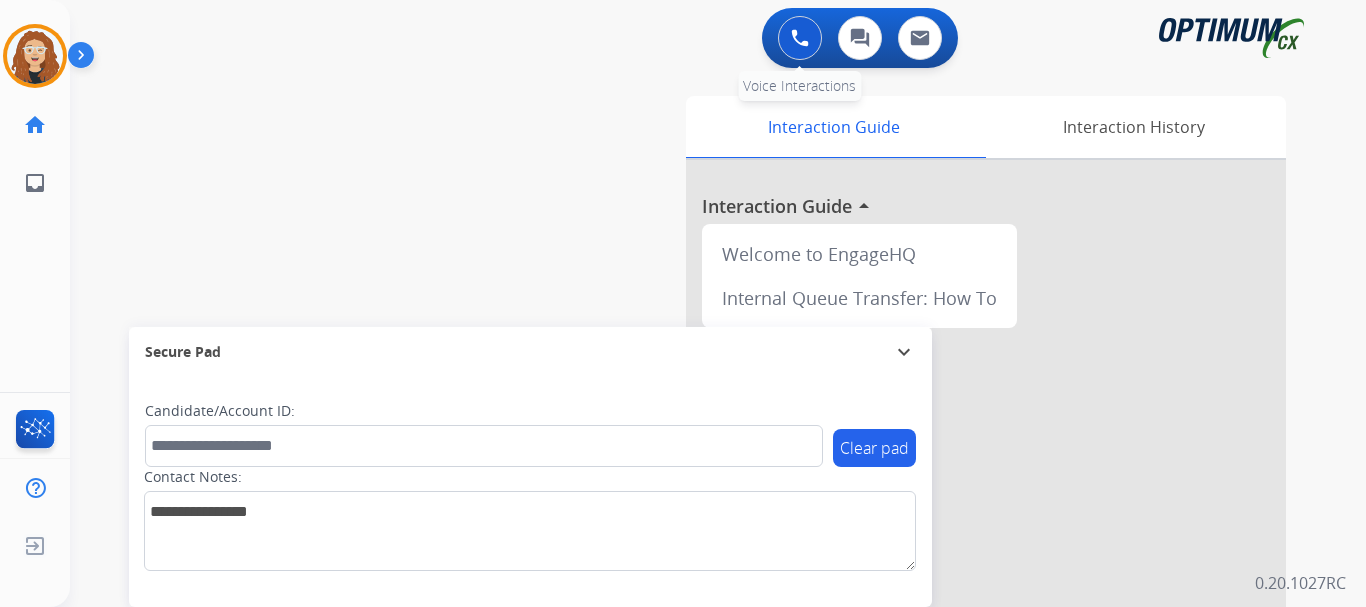 click at bounding box center (800, 38) 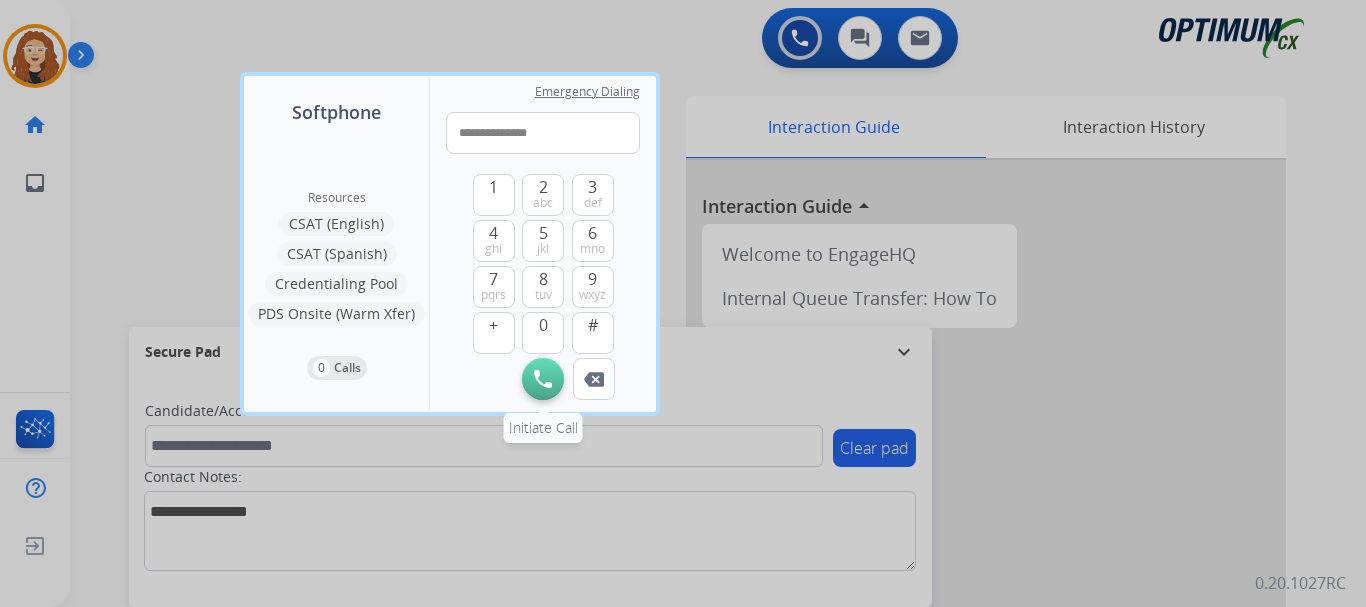 type on "**********" 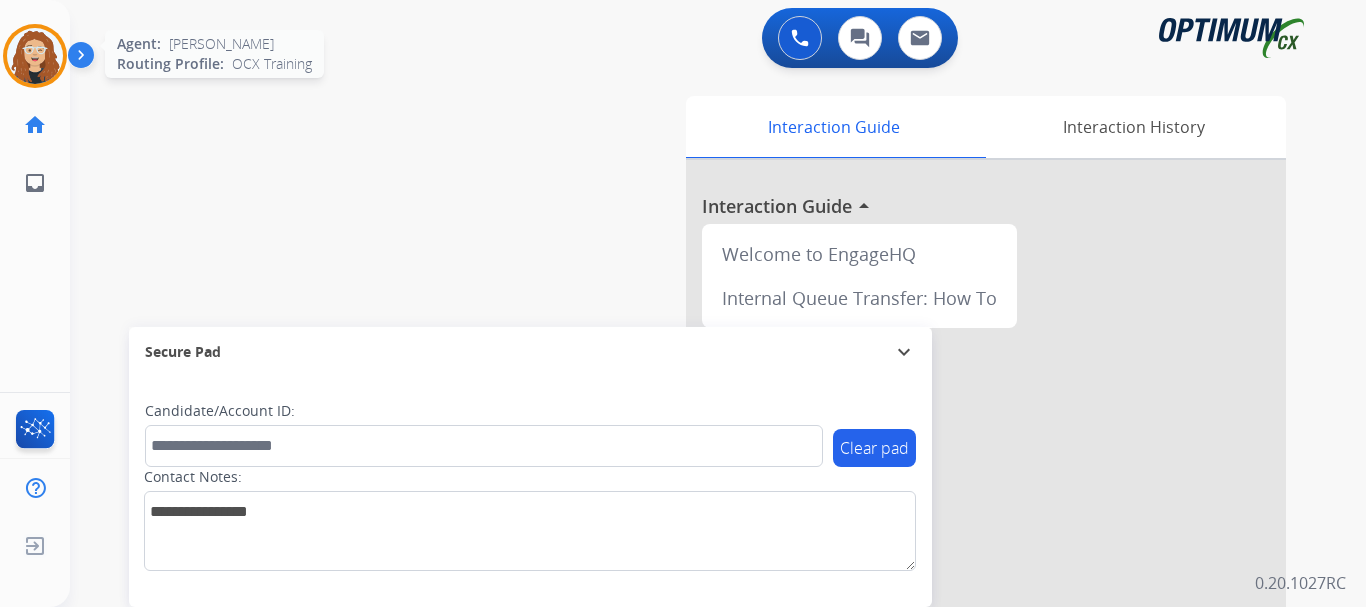 click at bounding box center [35, 56] 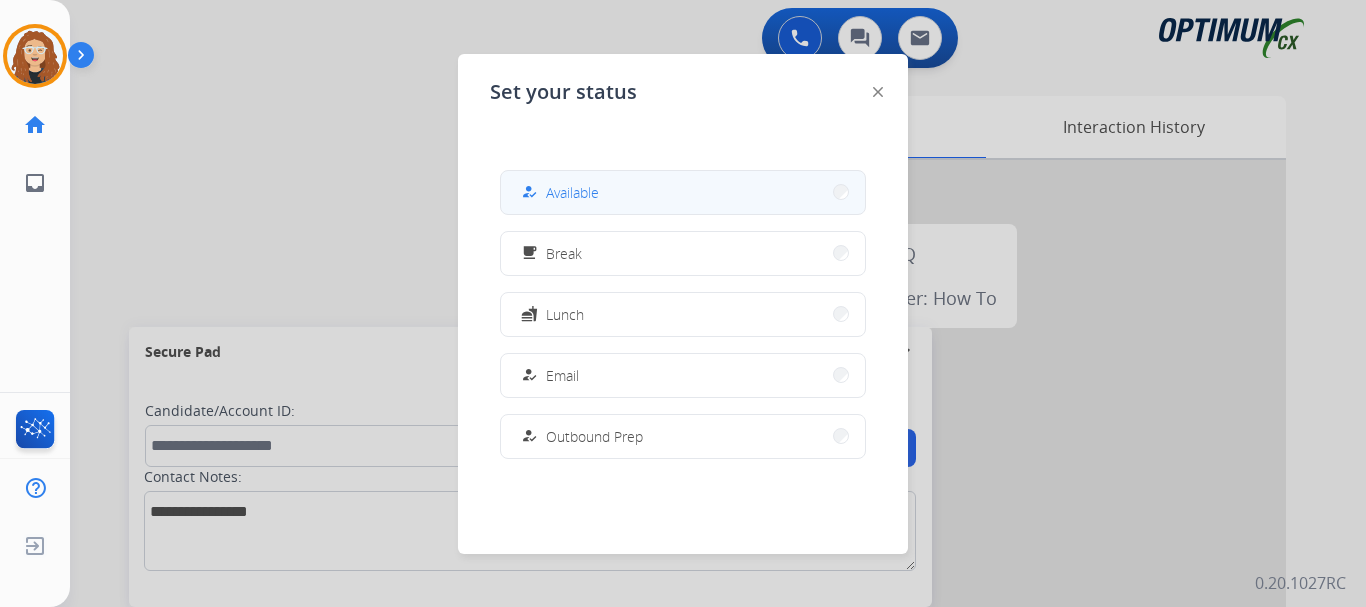 click on "Available" at bounding box center [572, 192] 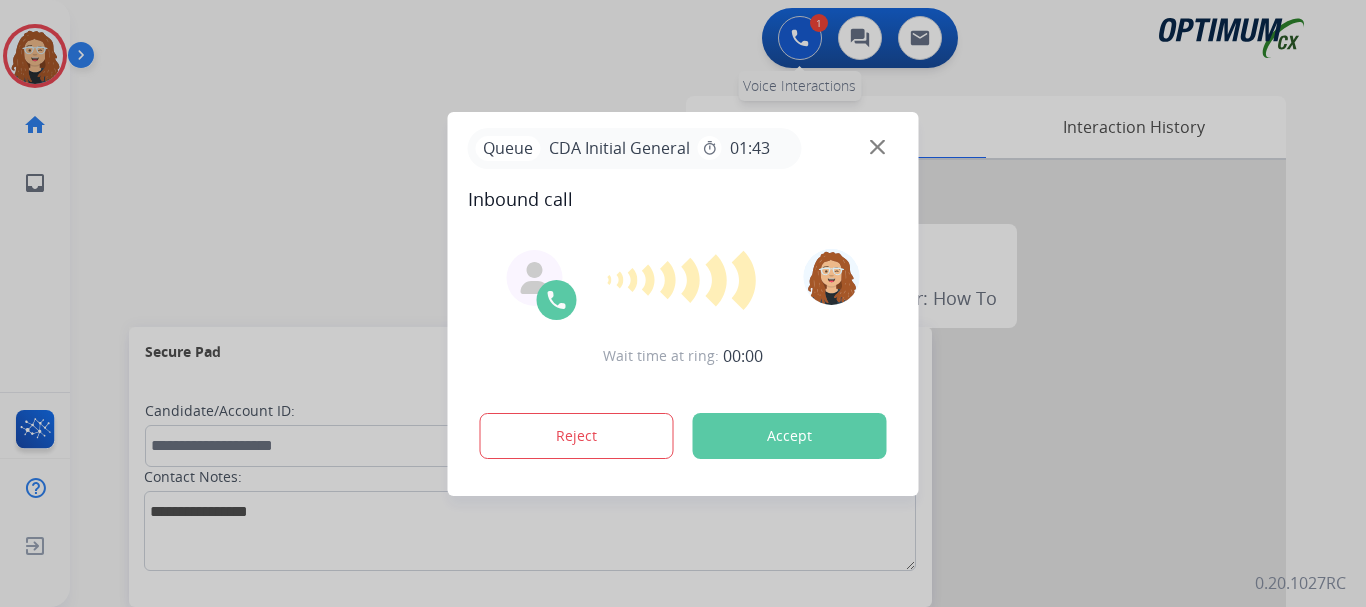 click at bounding box center [683, 303] 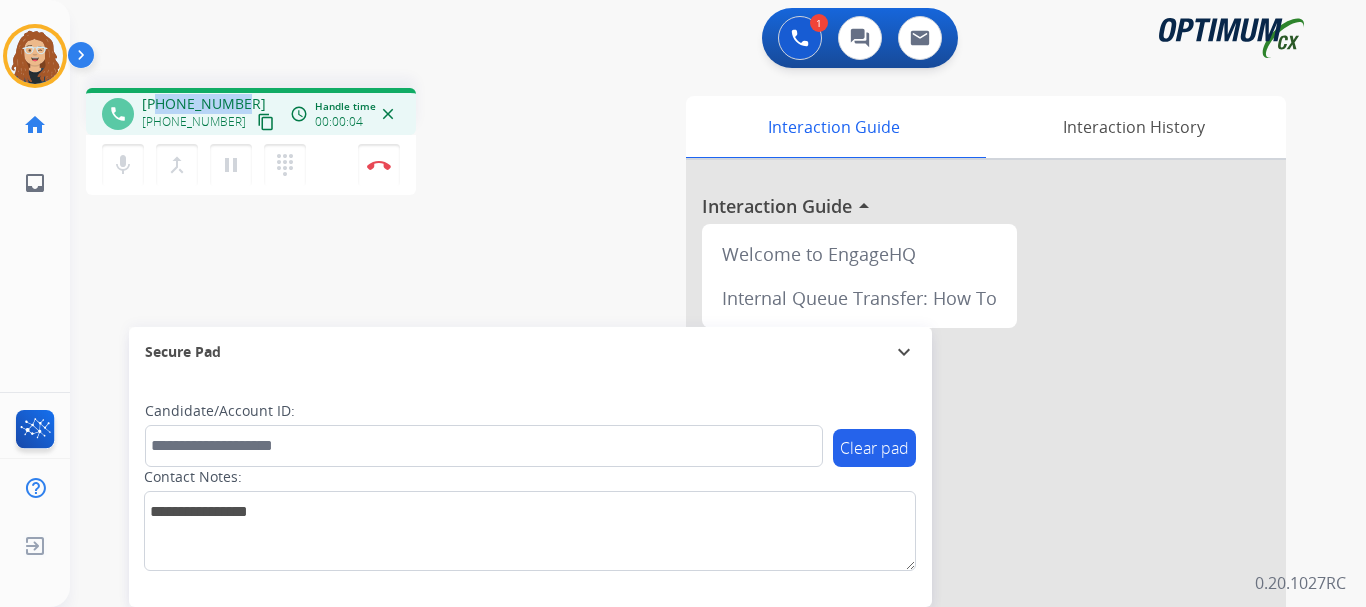 drag, startPoint x: 157, startPoint y: 100, endPoint x: 221, endPoint y: 106, distance: 64.28063 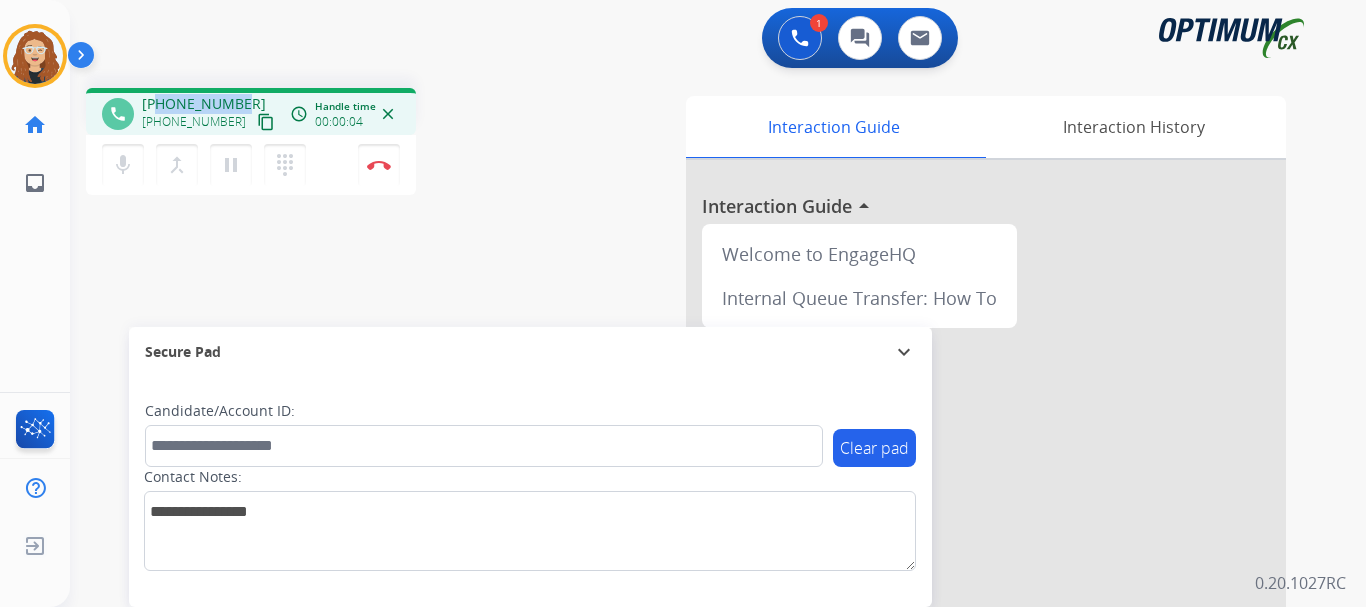 click on "[PHONE_NUMBER]" at bounding box center (204, 104) 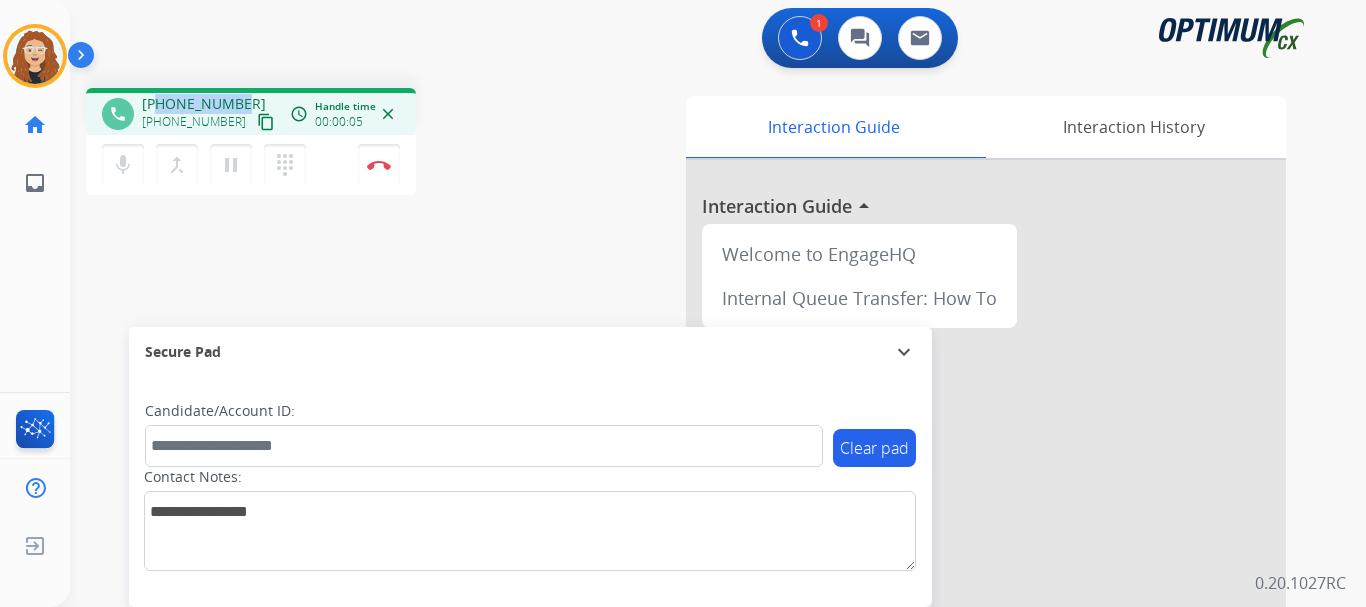 copy on "7707785890" 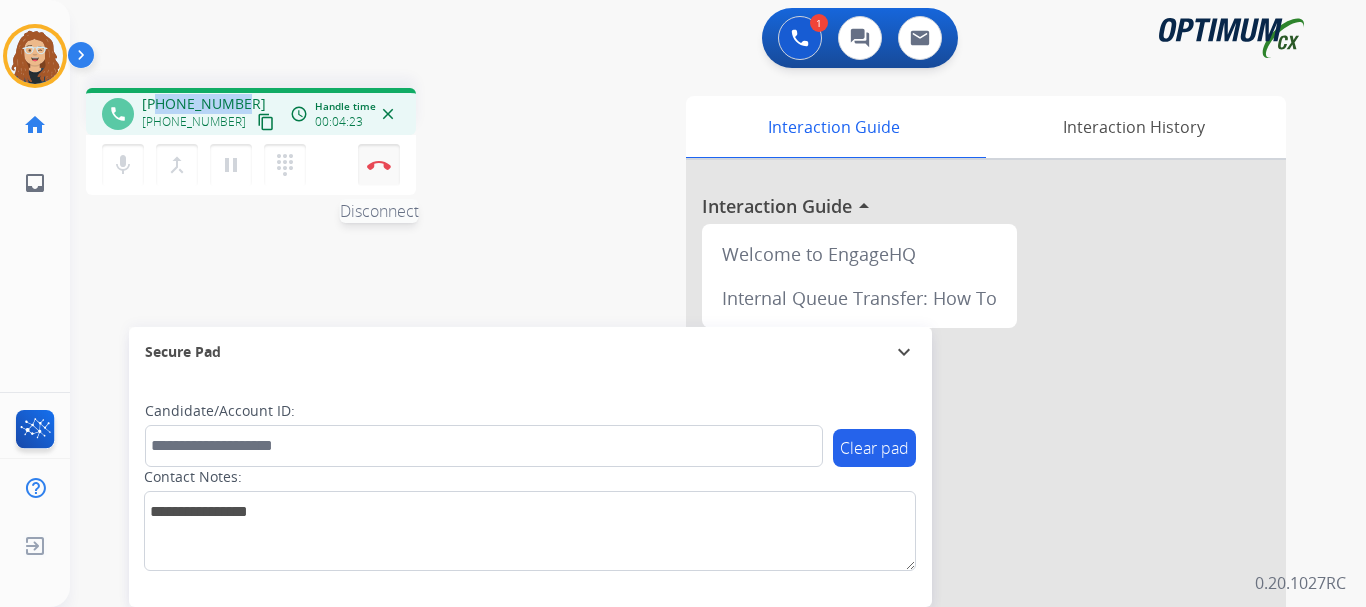 click on "Disconnect" at bounding box center (379, 165) 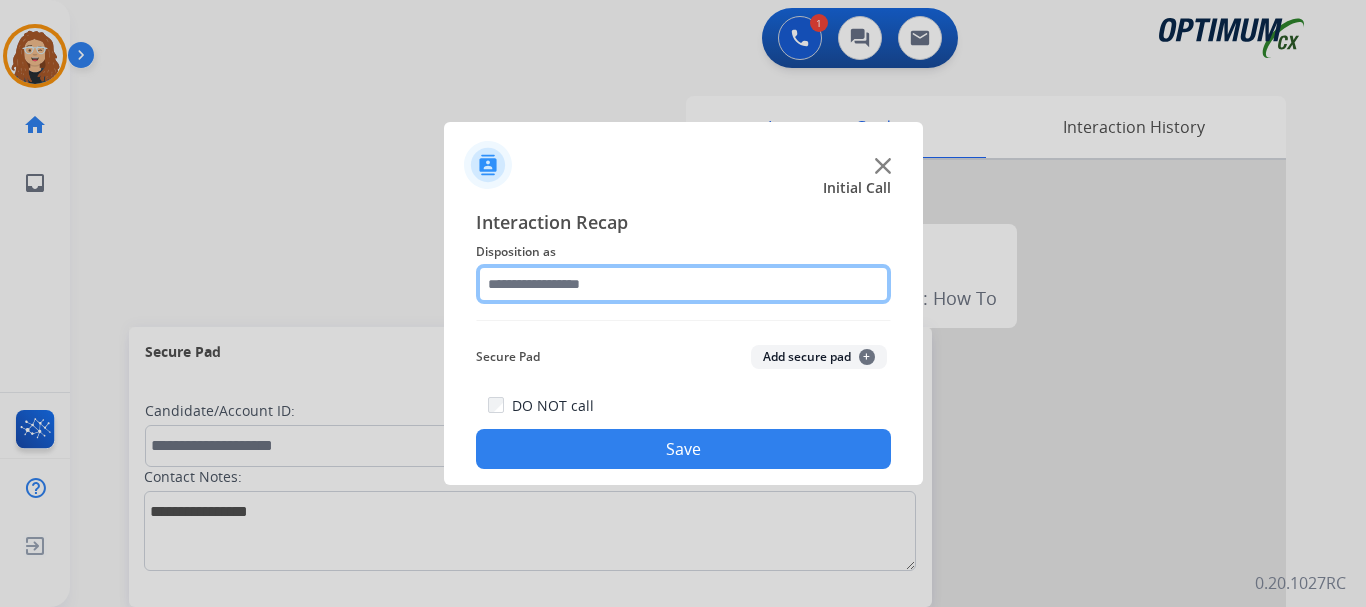 click 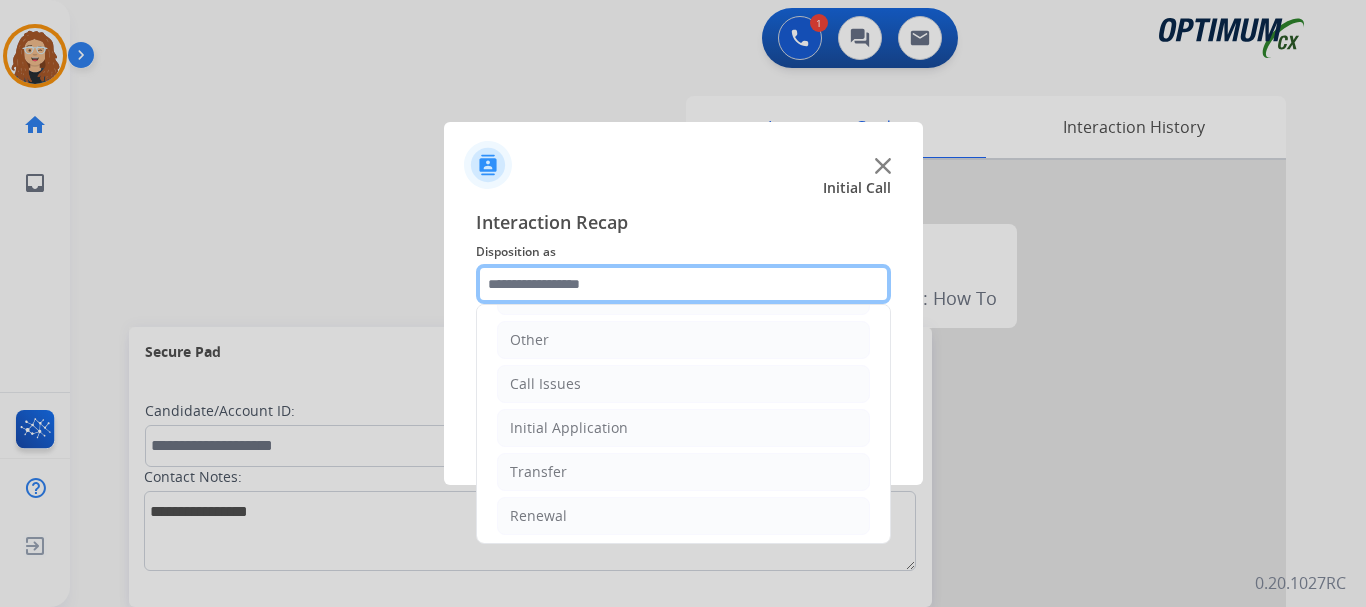 scroll, scrollTop: 136, scrollLeft: 0, axis: vertical 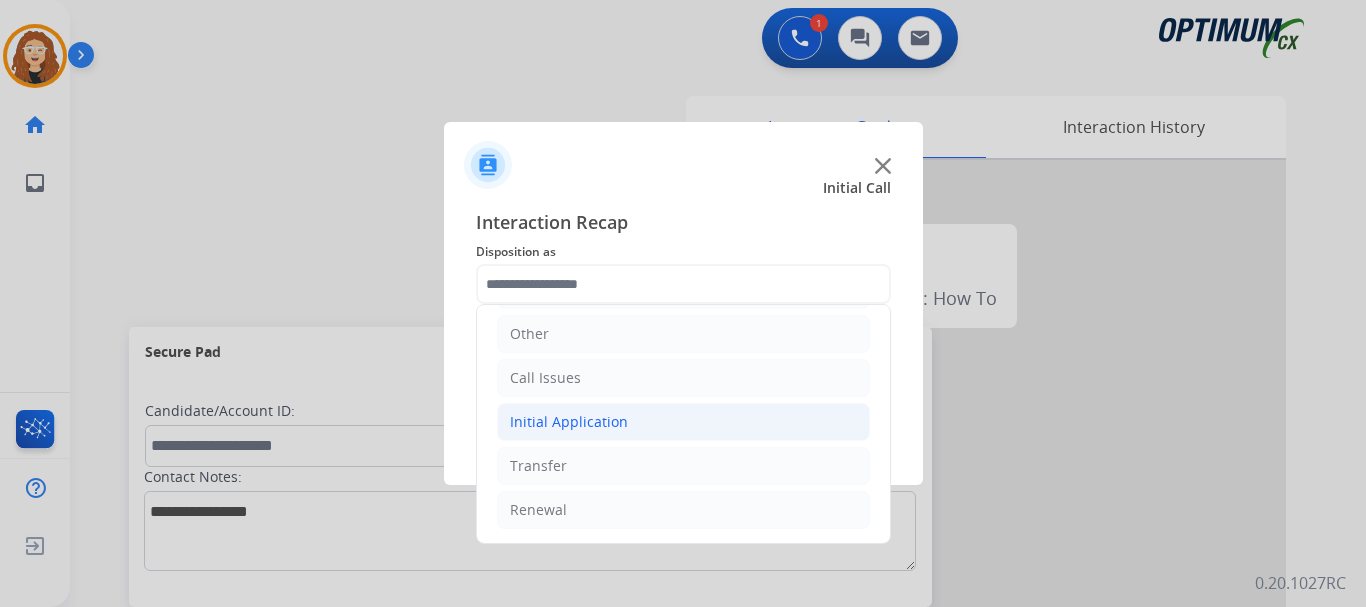 click on "Initial Application" 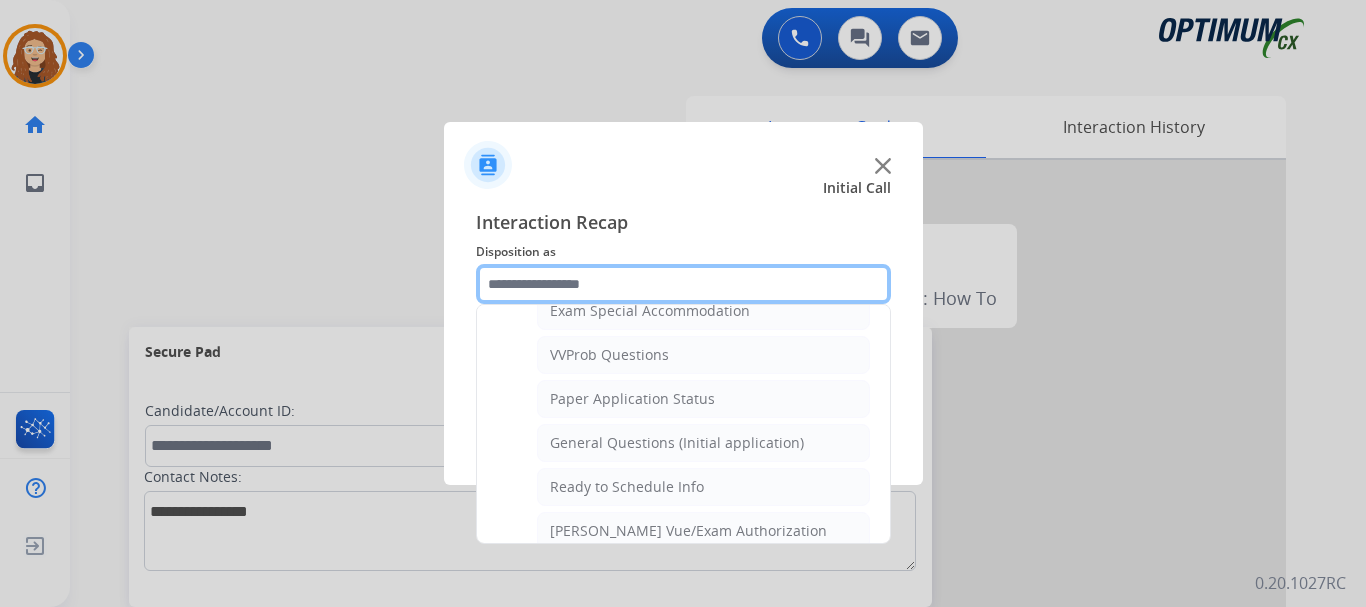 scroll, scrollTop: 1066, scrollLeft: 0, axis: vertical 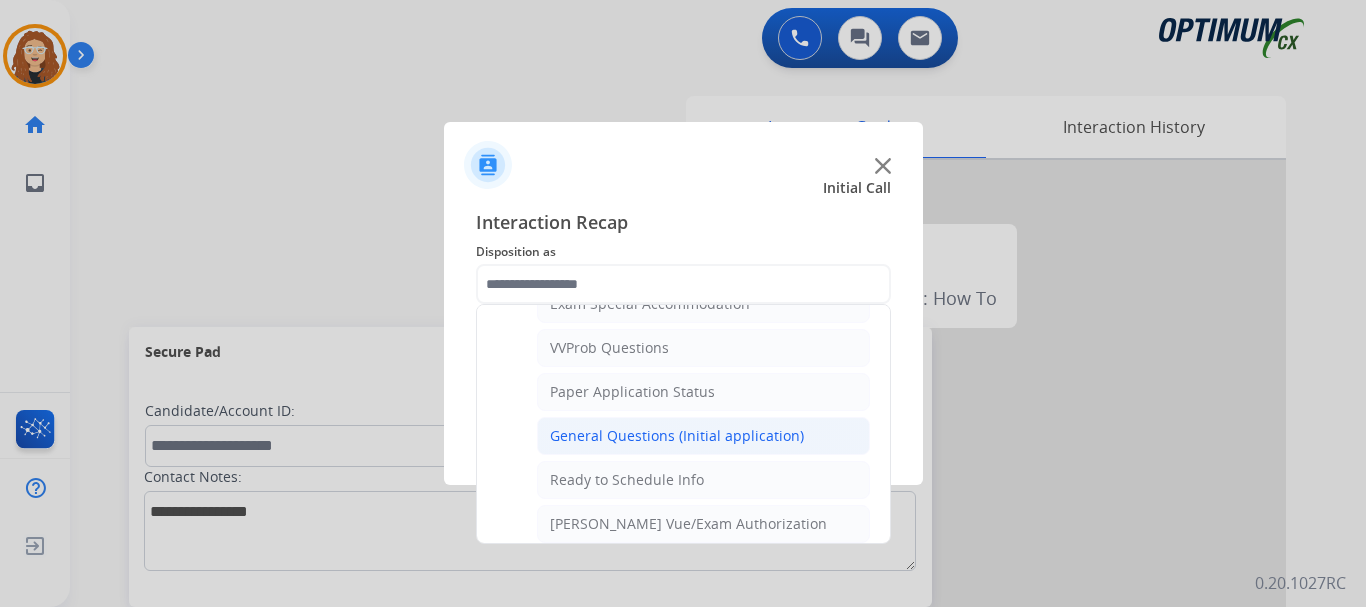 click on "General Questions (Initial application)" 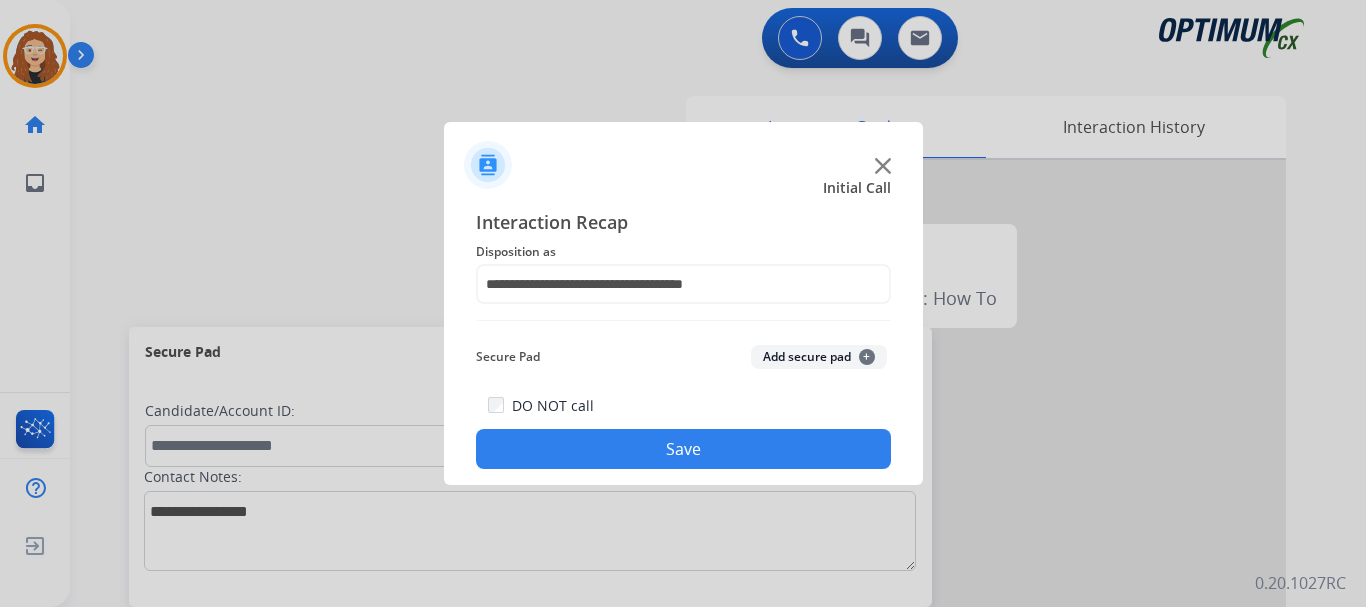 click on "Save" 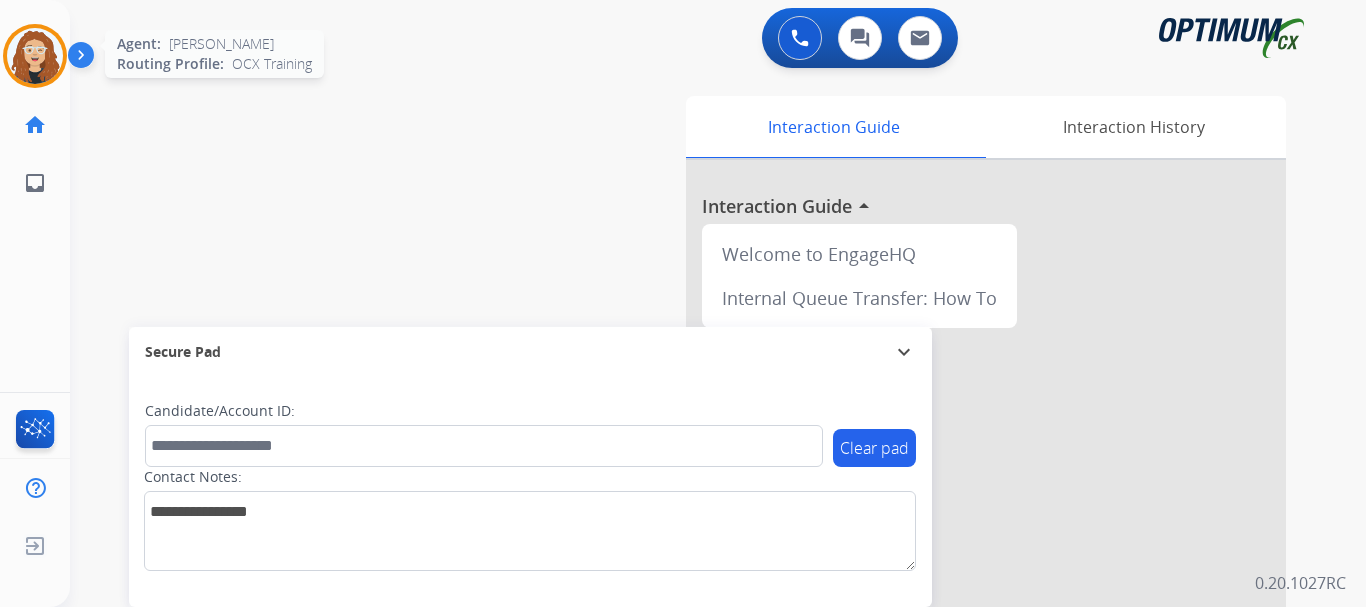click at bounding box center [35, 56] 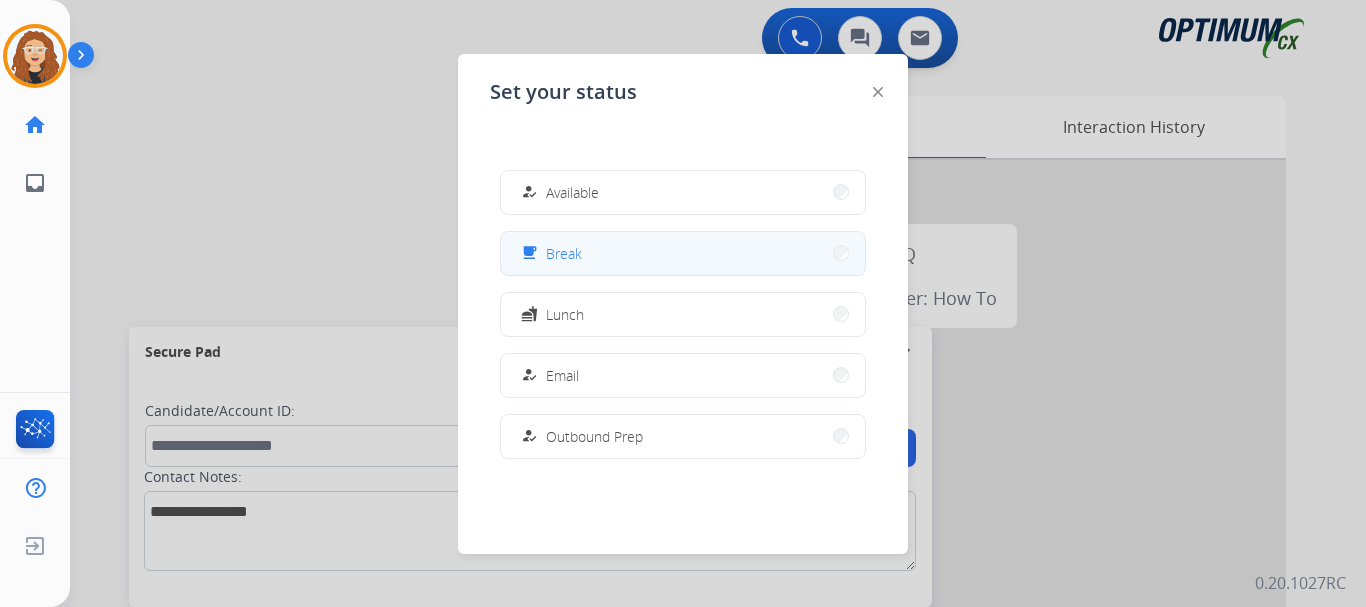 click on "free_breakfast Break" at bounding box center [683, 253] 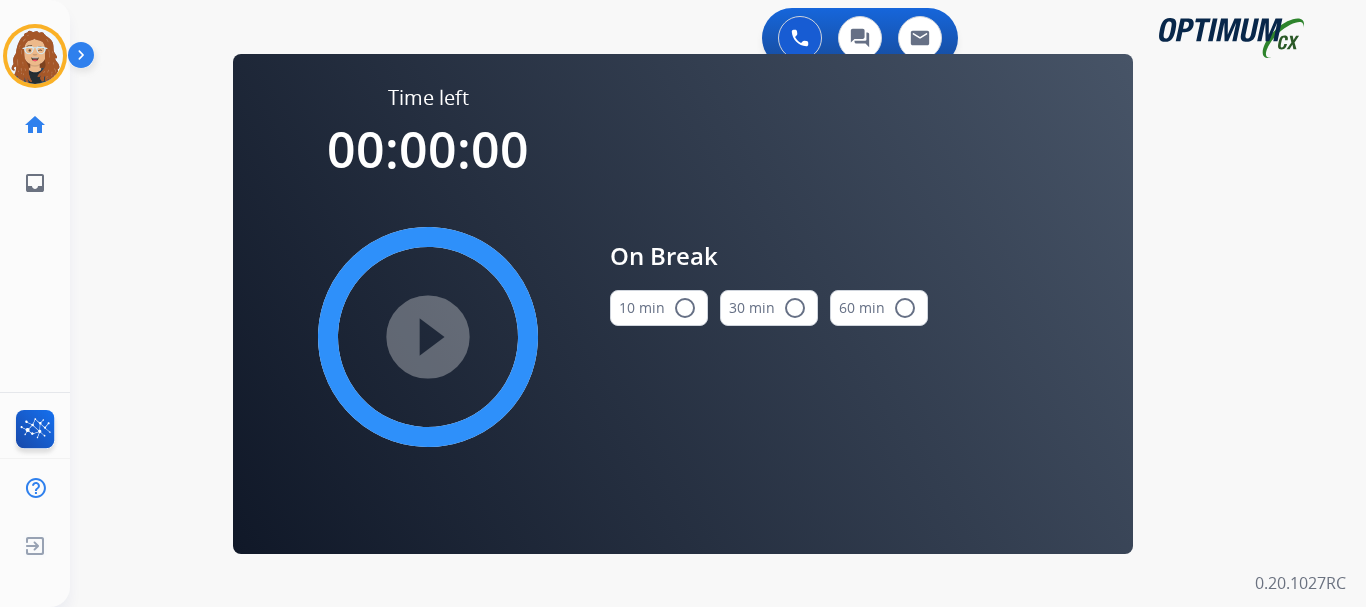 click on "radio_button_unchecked" at bounding box center (685, 308) 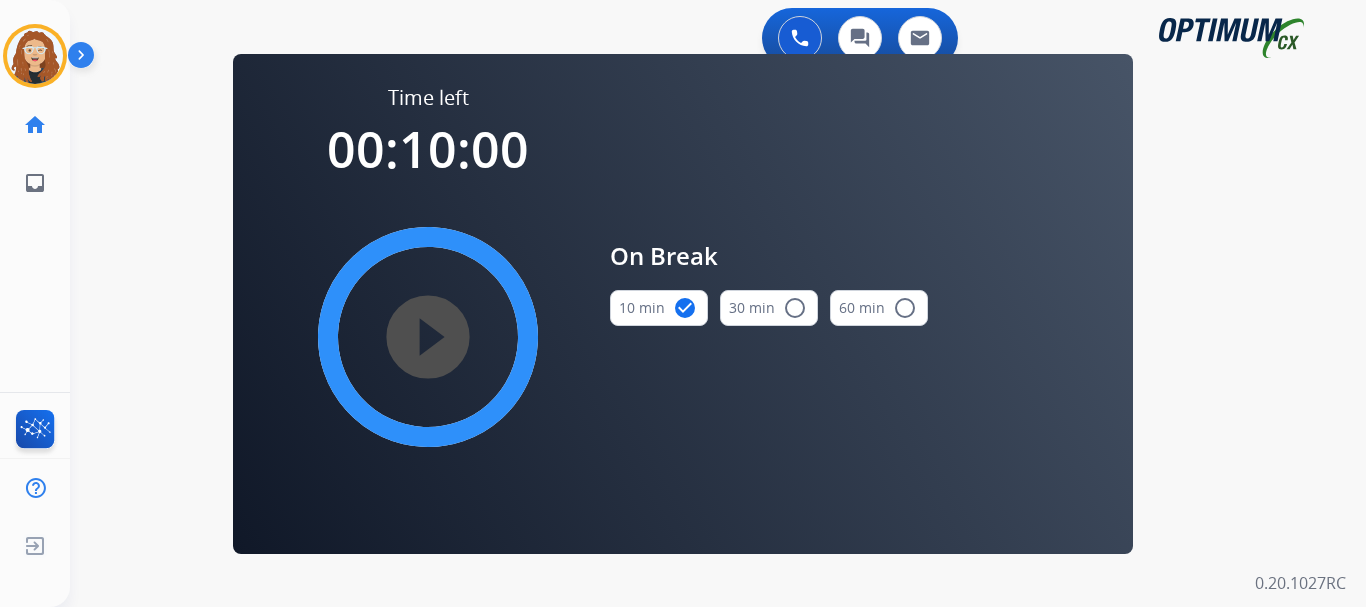 click on "play_circle_filled" at bounding box center [428, 337] 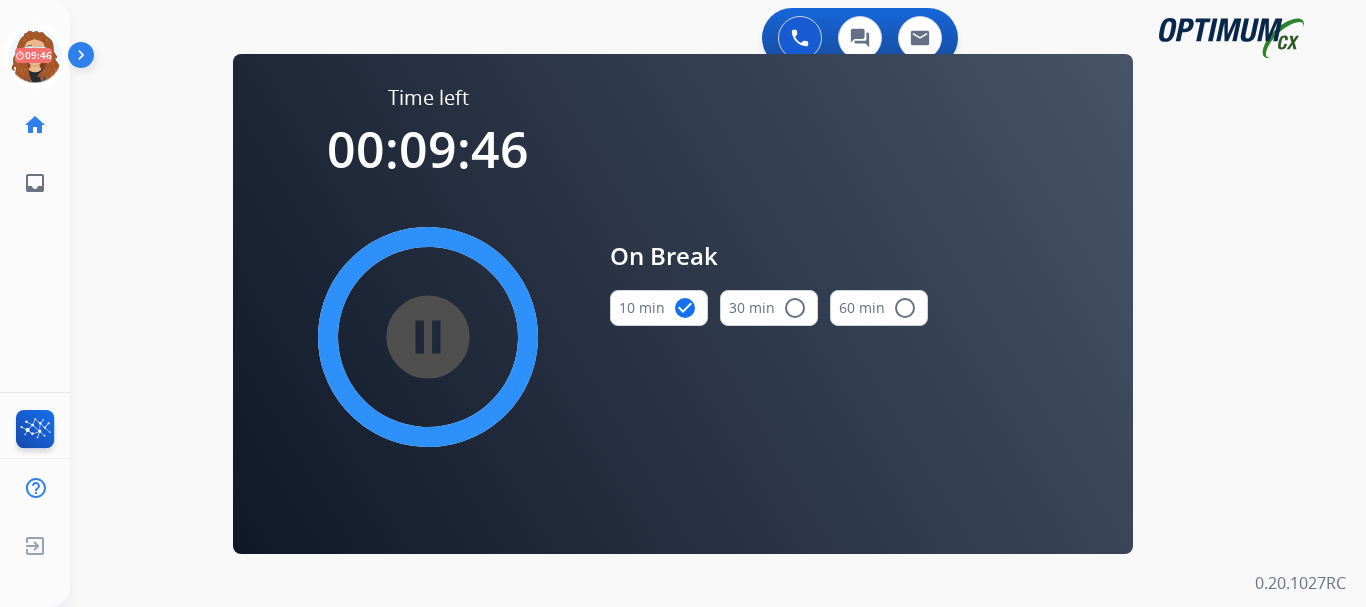 click on "0 Voice Interactions  0  Chat Interactions   0  Email Interactions swap_horiz Break voice bridge close_fullscreen Connect 3-Way Call merge_type Separate 3-Way Call Time left 00:09:46 pause_circle_filled On Break  10 min  check_circle  30 min  radio_button_unchecked  60 min  radio_button_unchecked  Interaction Guide   Interaction History  Interaction Guide arrow_drop_up  Welcome to EngageHQ   Internal Queue Transfer: How To  Secure Pad expand_more Clear pad Candidate/Account ID: Contact Notes:                  0.20.1027RC" at bounding box center [718, 303] 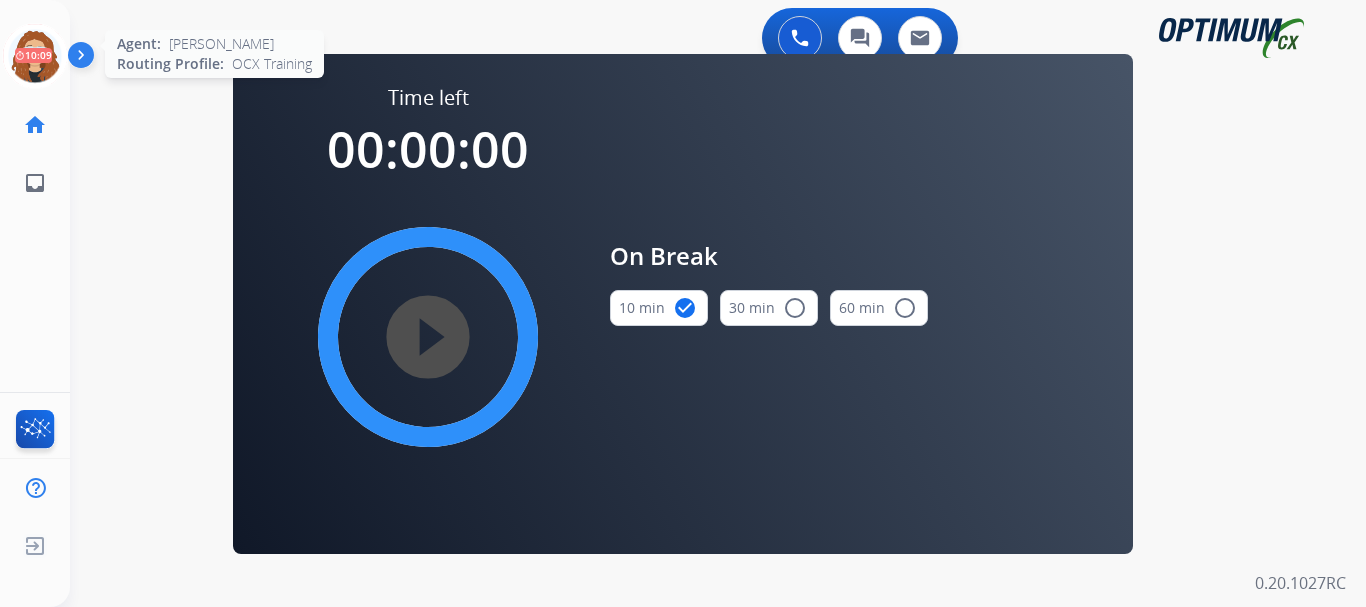 click 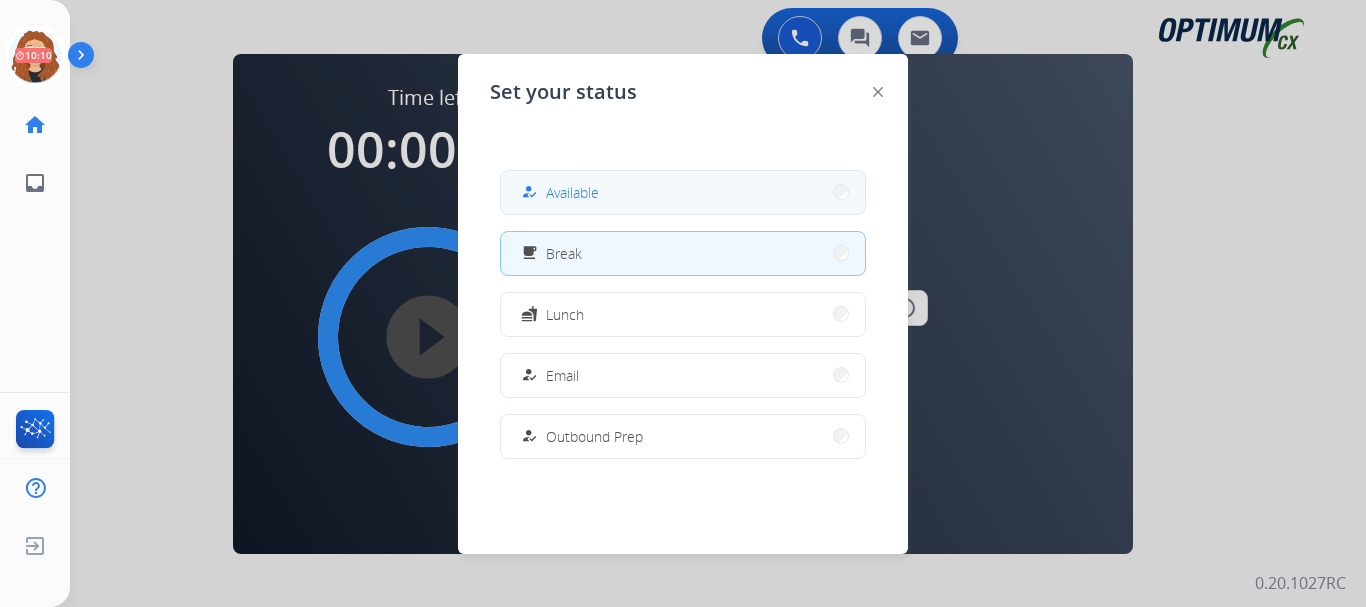 click on "Available" at bounding box center (572, 192) 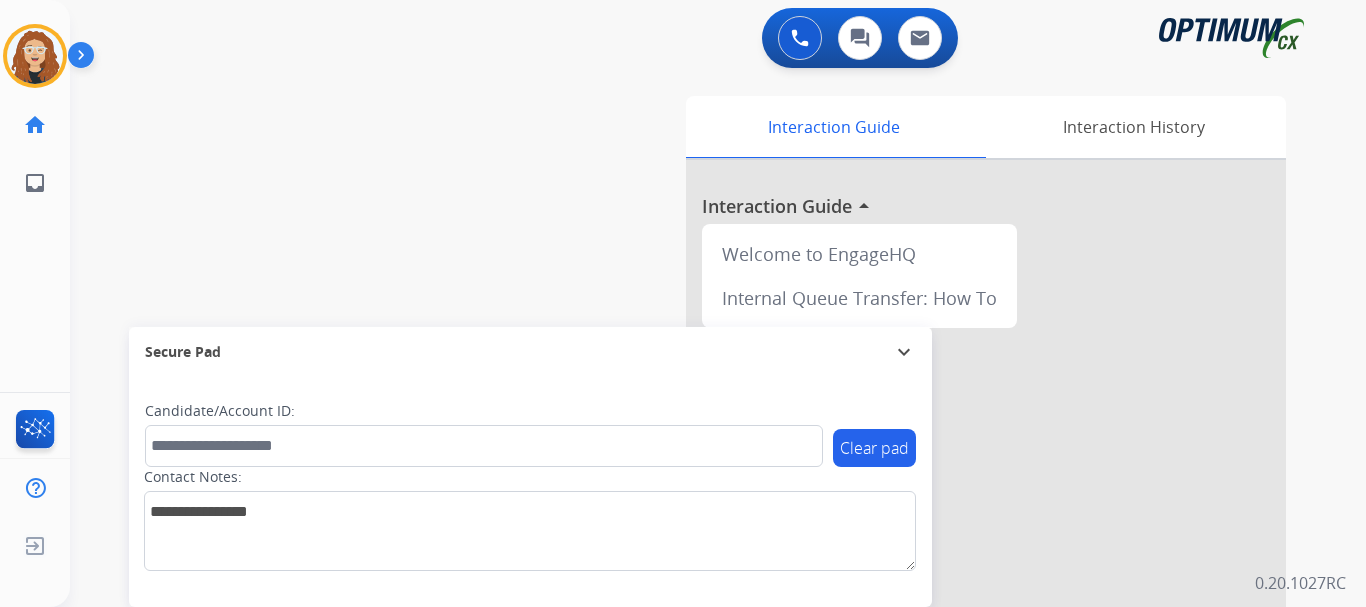 click on "swap_horiz Break voice bridge close_fullscreen Connect 3-Way Call merge_type Separate 3-Way Call  Interaction Guide   Interaction History  Interaction Guide arrow_drop_up  Welcome to EngageHQ   Internal Queue Transfer: How To  Secure Pad expand_more Clear pad Candidate/Account ID: Contact Notes:" at bounding box center (694, 489) 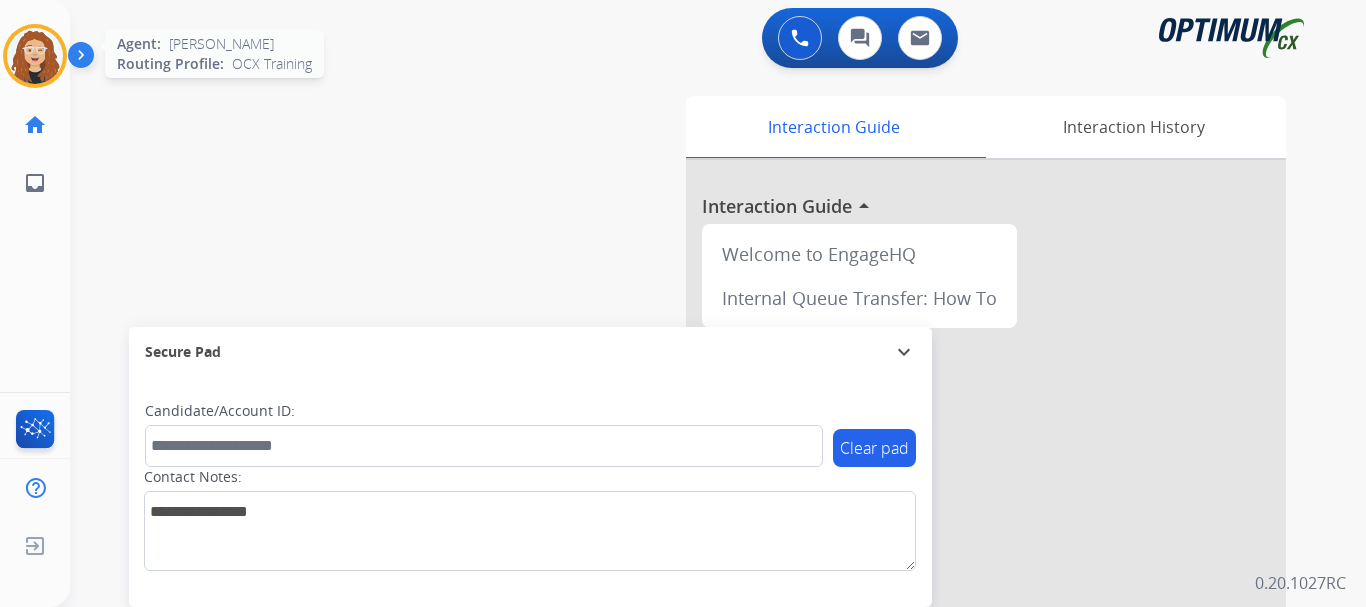 click at bounding box center (35, 56) 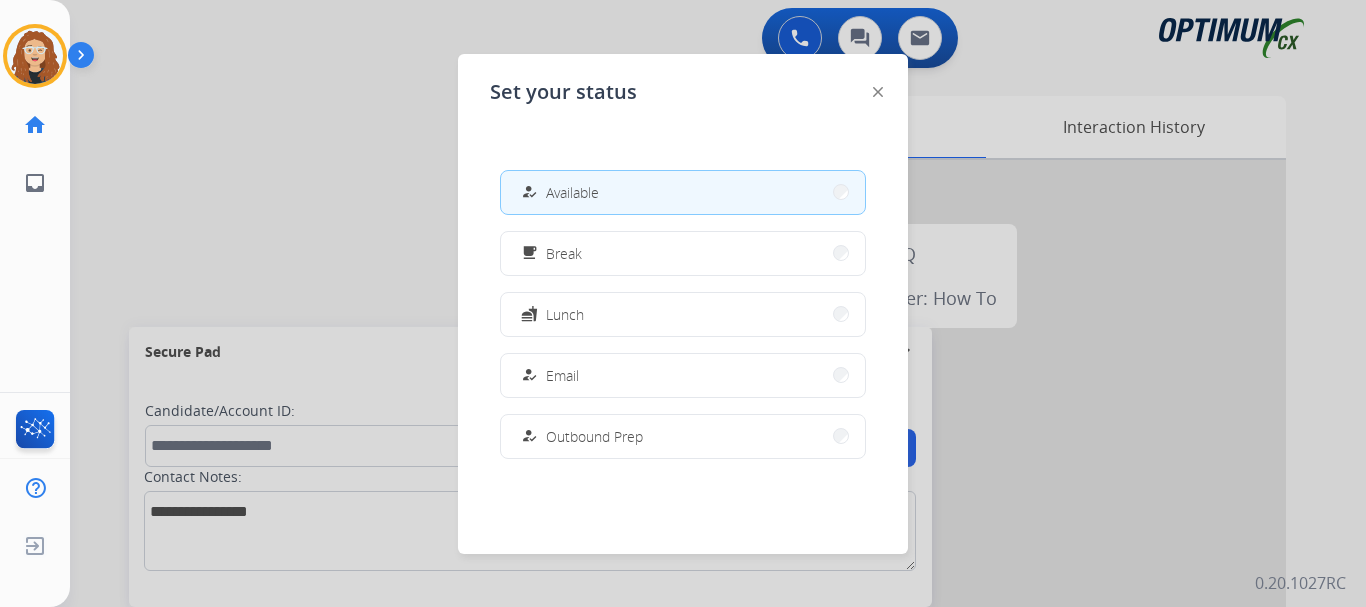 drag, startPoint x: 277, startPoint y: 72, endPoint x: 638, endPoint y: 83, distance: 361.16754 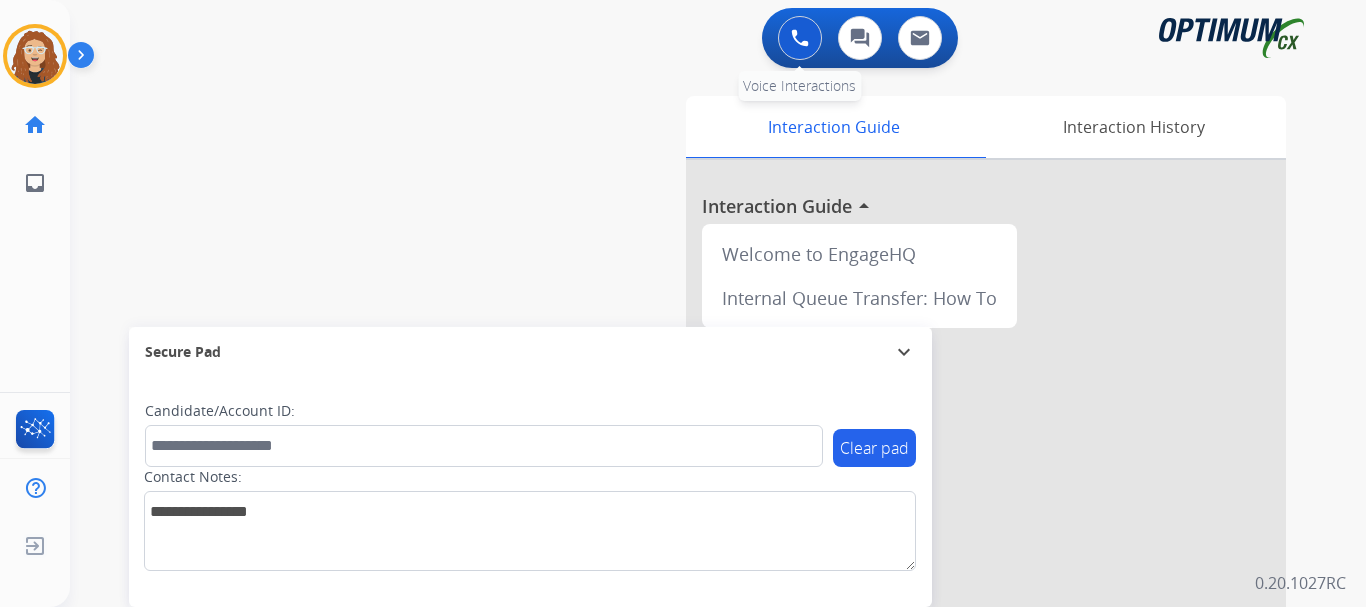 click at bounding box center [800, 38] 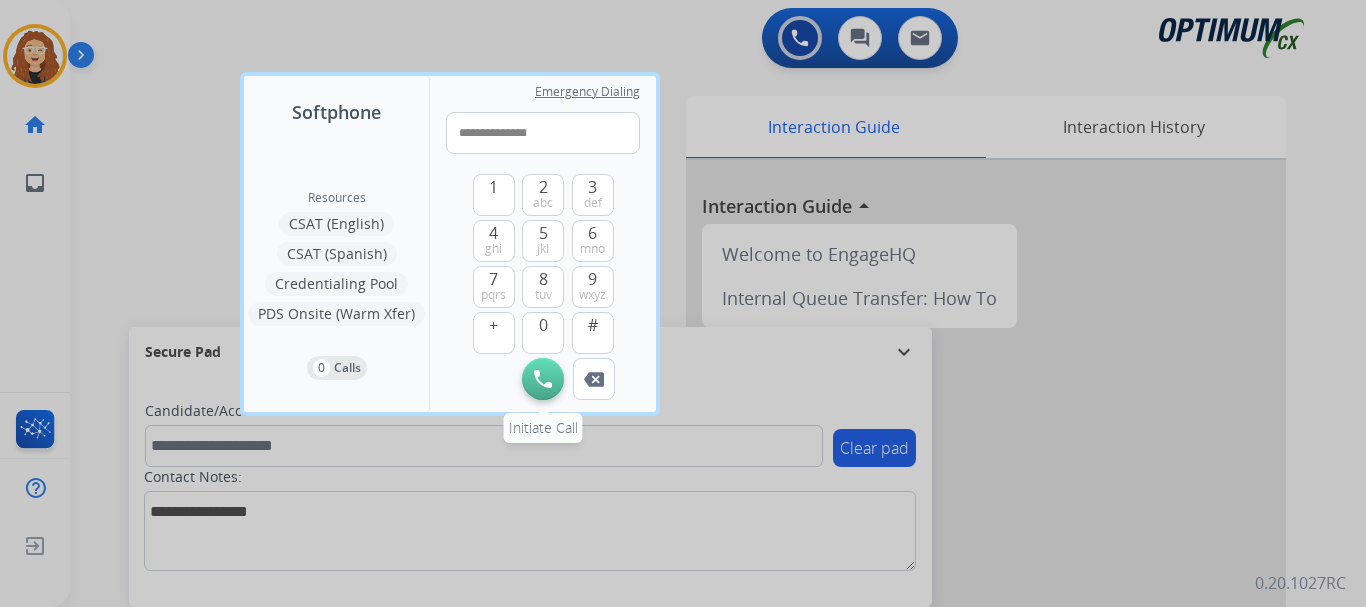 type on "**********" 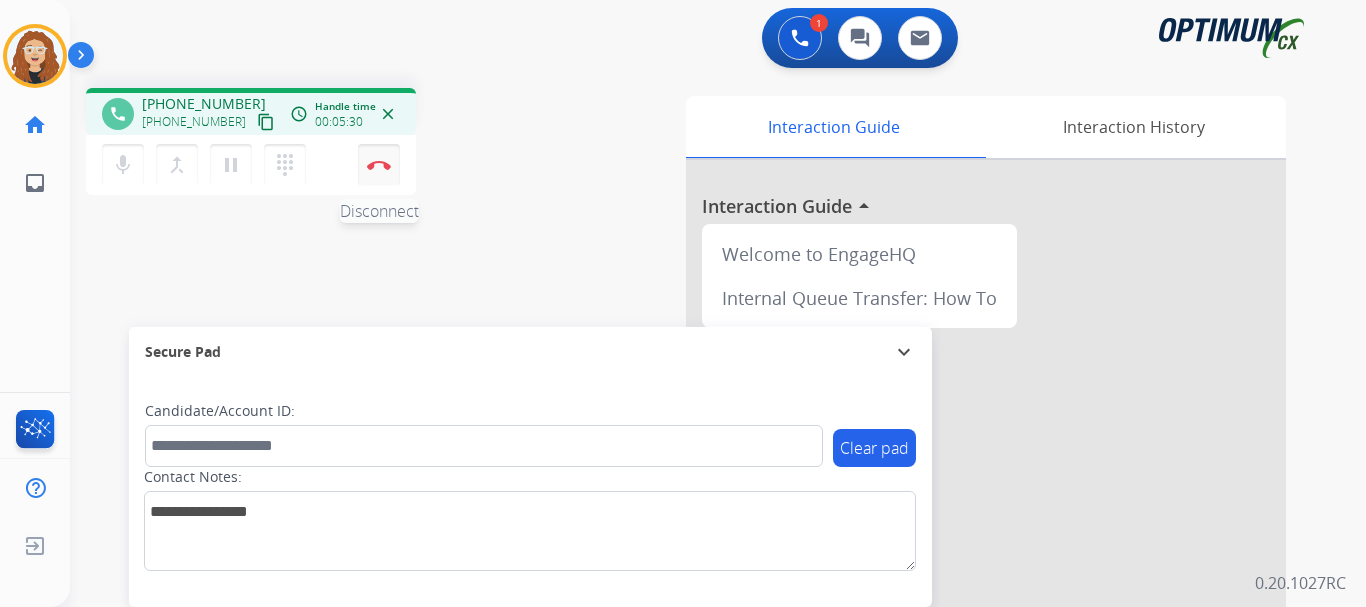 click on "Disconnect" at bounding box center (379, 165) 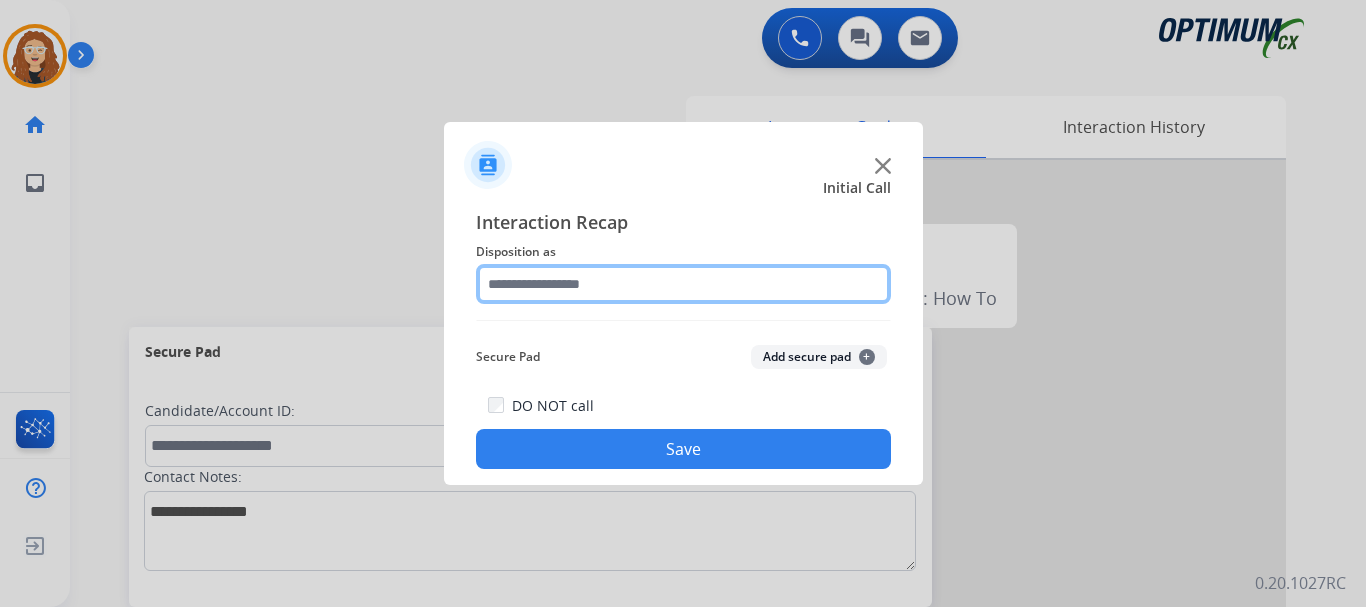 click 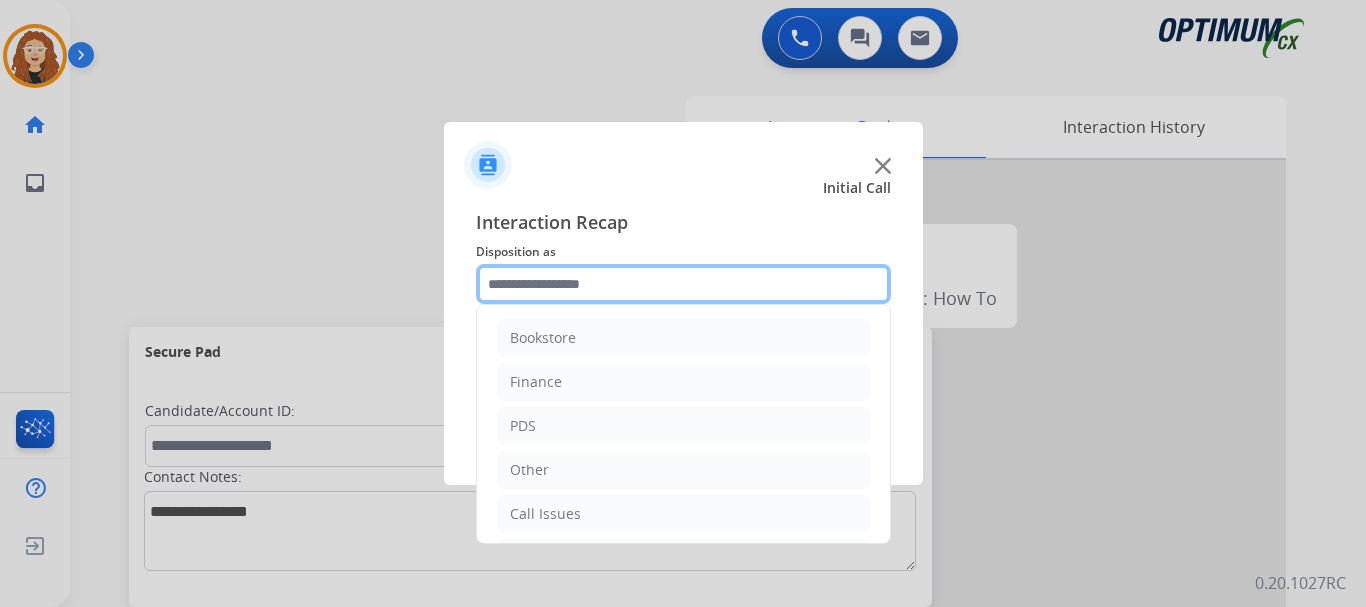 scroll, scrollTop: 136, scrollLeft: 0, axis: vertical 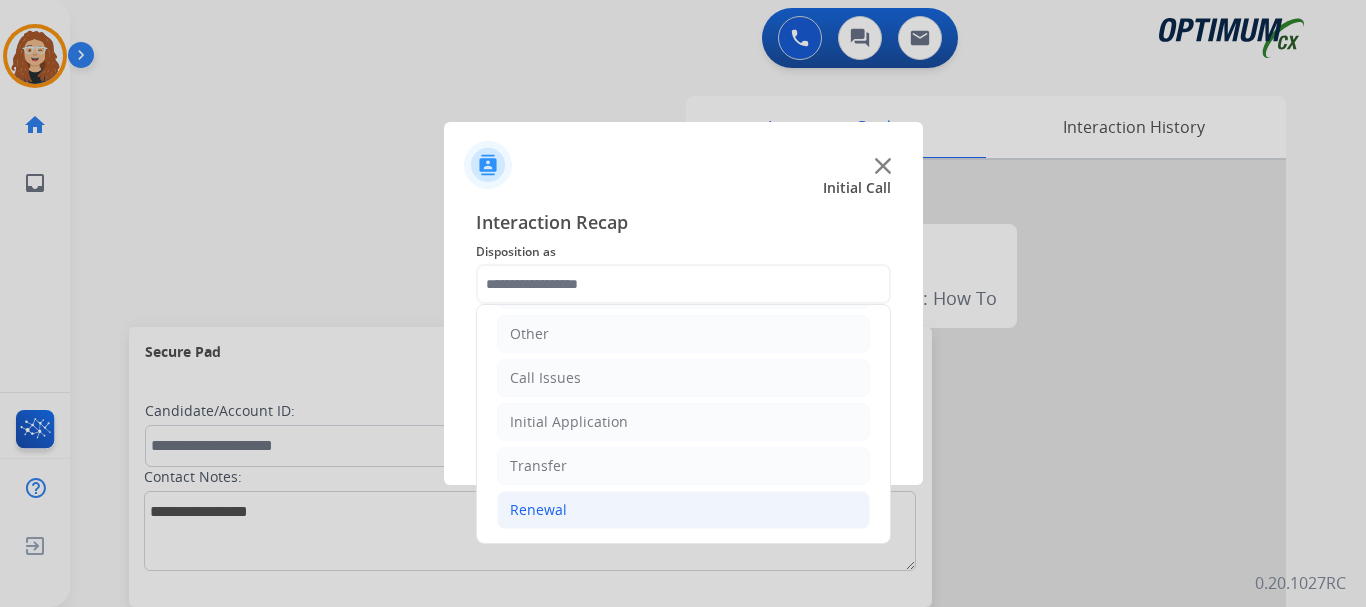 click on "Renewal" 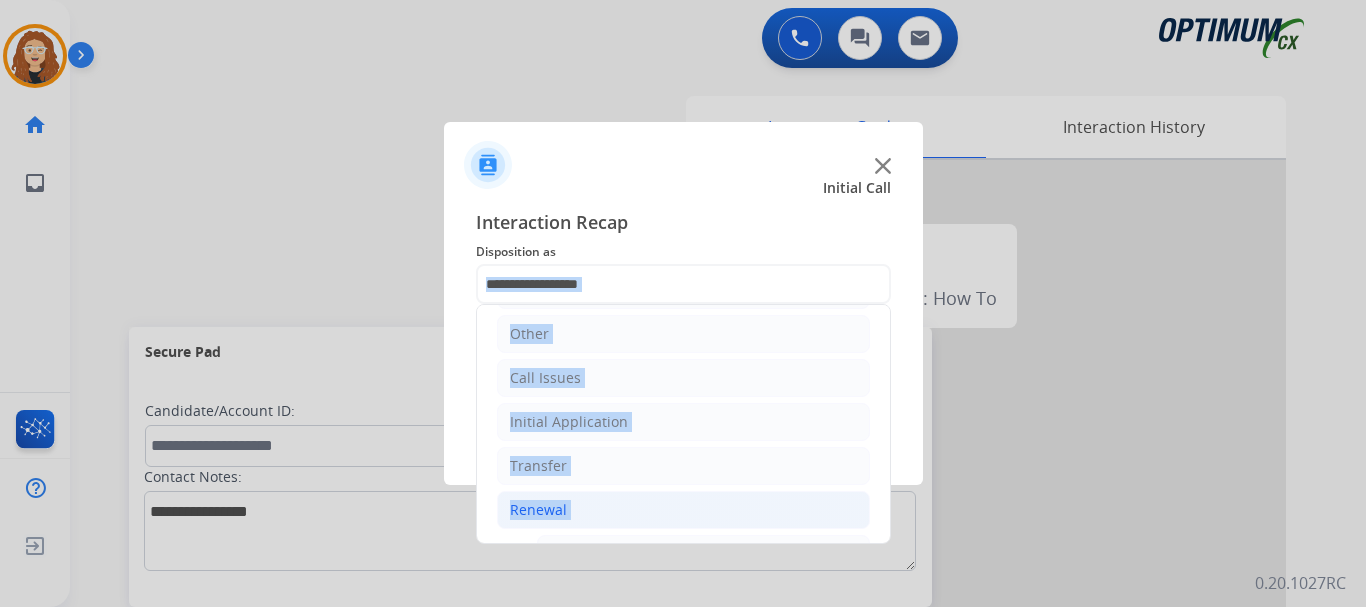 drag, startPoint x: 889, startPoint y: 373, endPoint x: 886, endPoint y: 411, distance: 38.118237 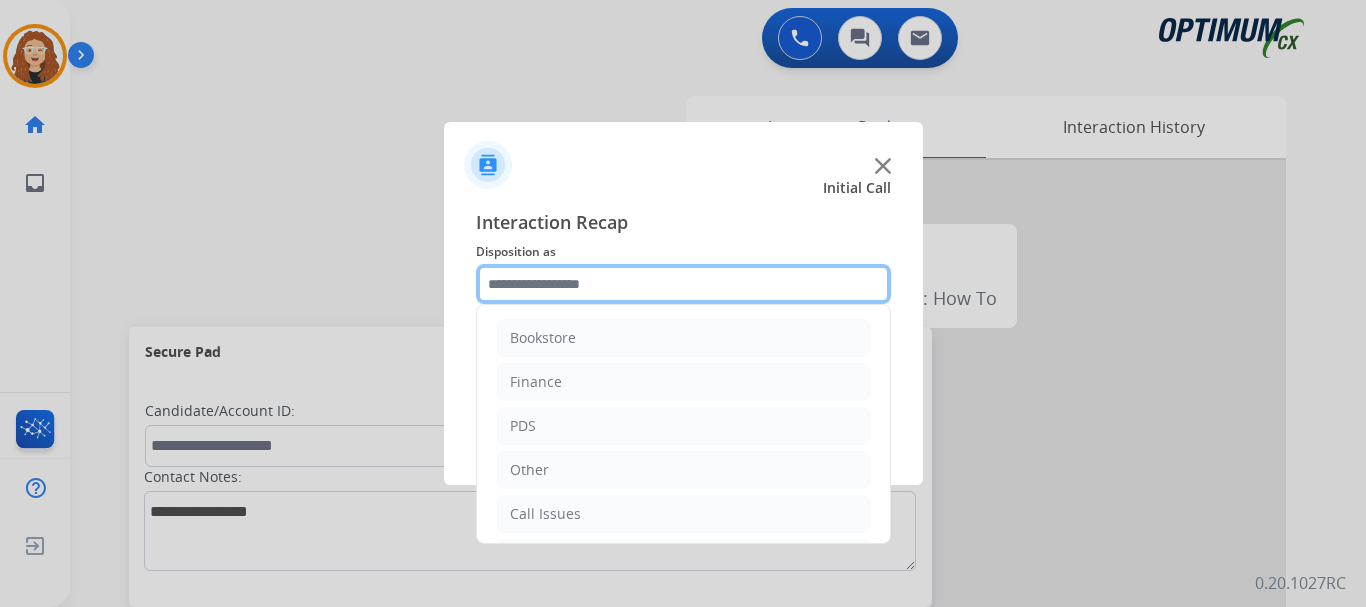 click 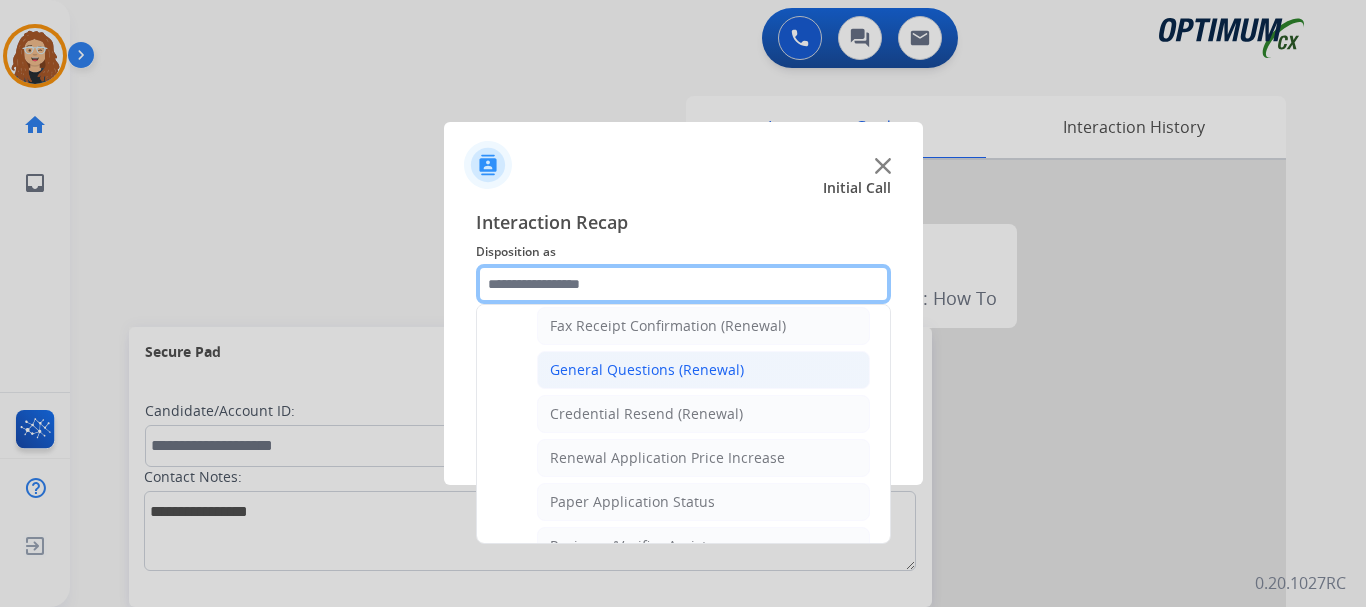 scroll, scrollTop: 543, scrollLeft: 0, axis: vertical 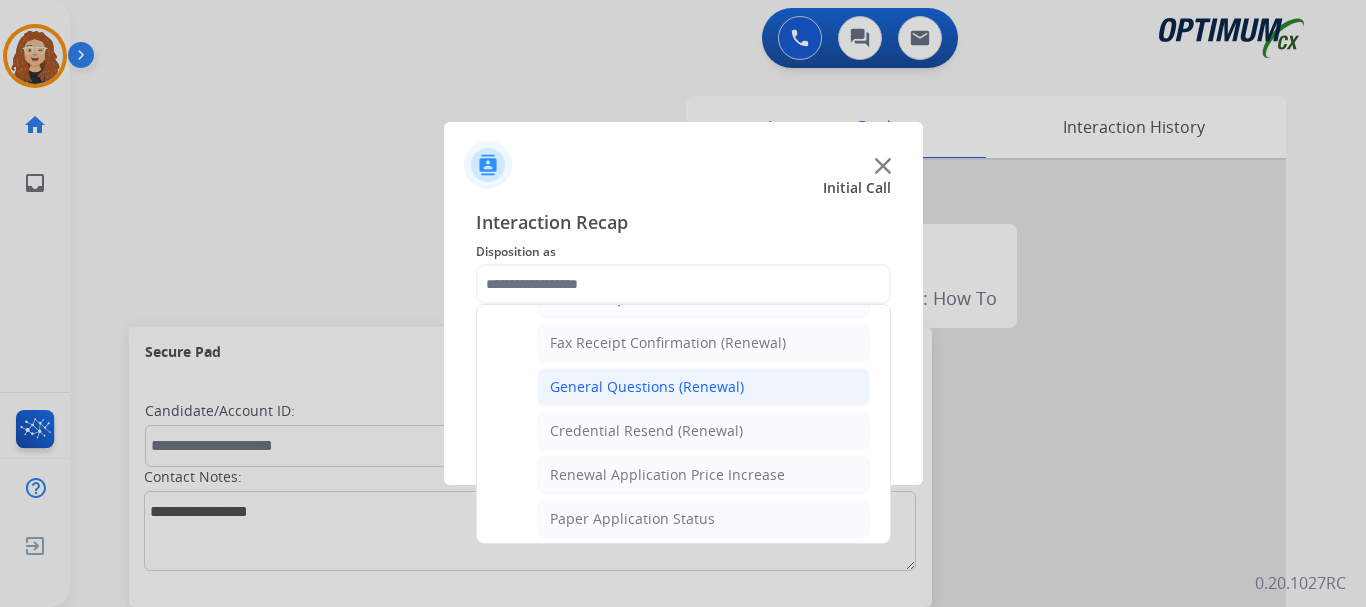 click on "General Questions (Renewal)" 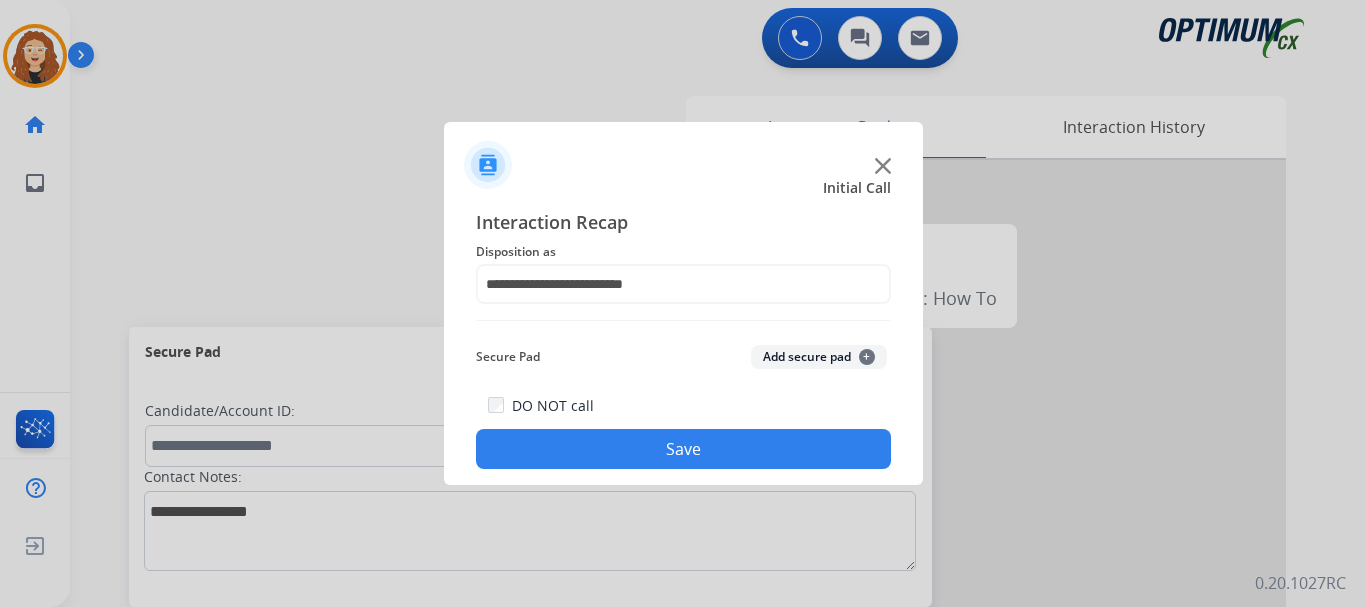 drag, startPoint x: 699, startPoint y: 444, endPoint x: 705, endPoint y: 434, distance: 11.661903 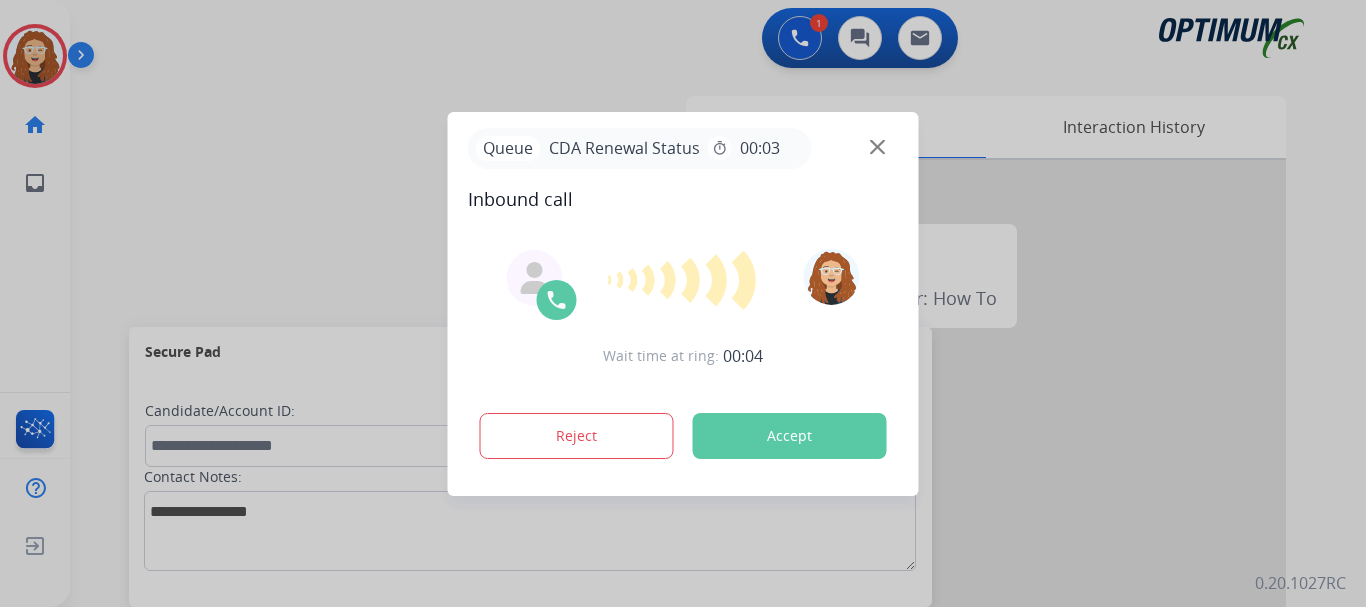 click at bounding box center (683, 303) 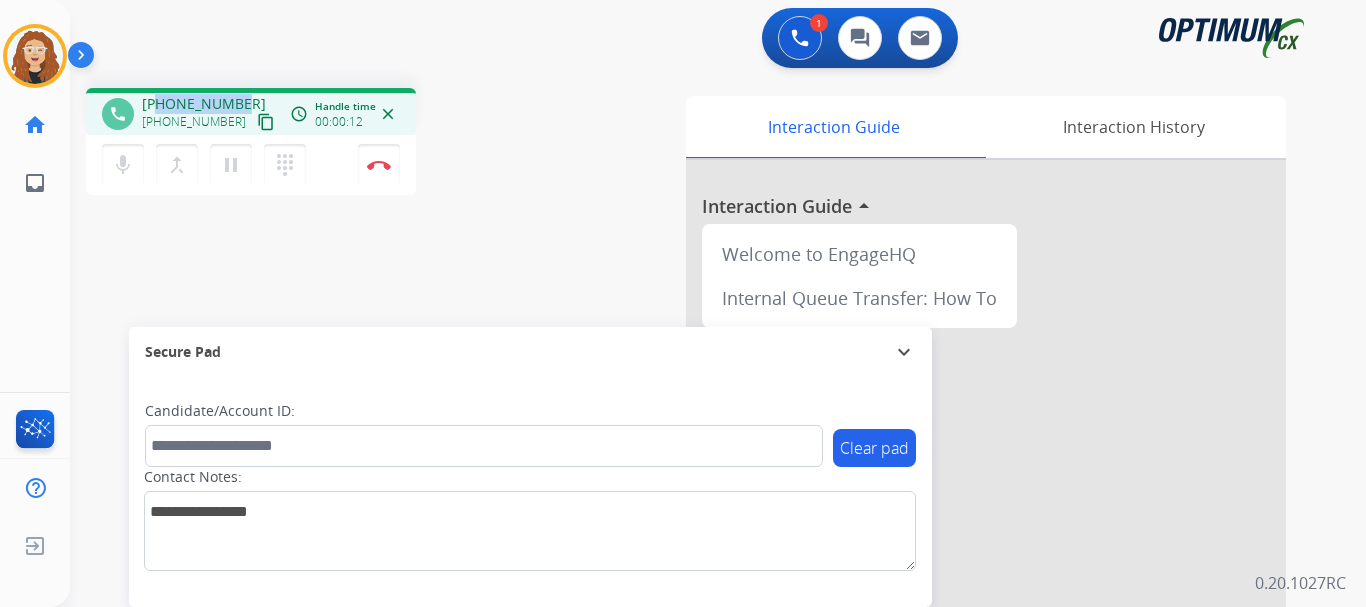 drag, startPoint x: 161, startPoint y: 101, endPoint x: 243, endPoint y: 101, distance: 82 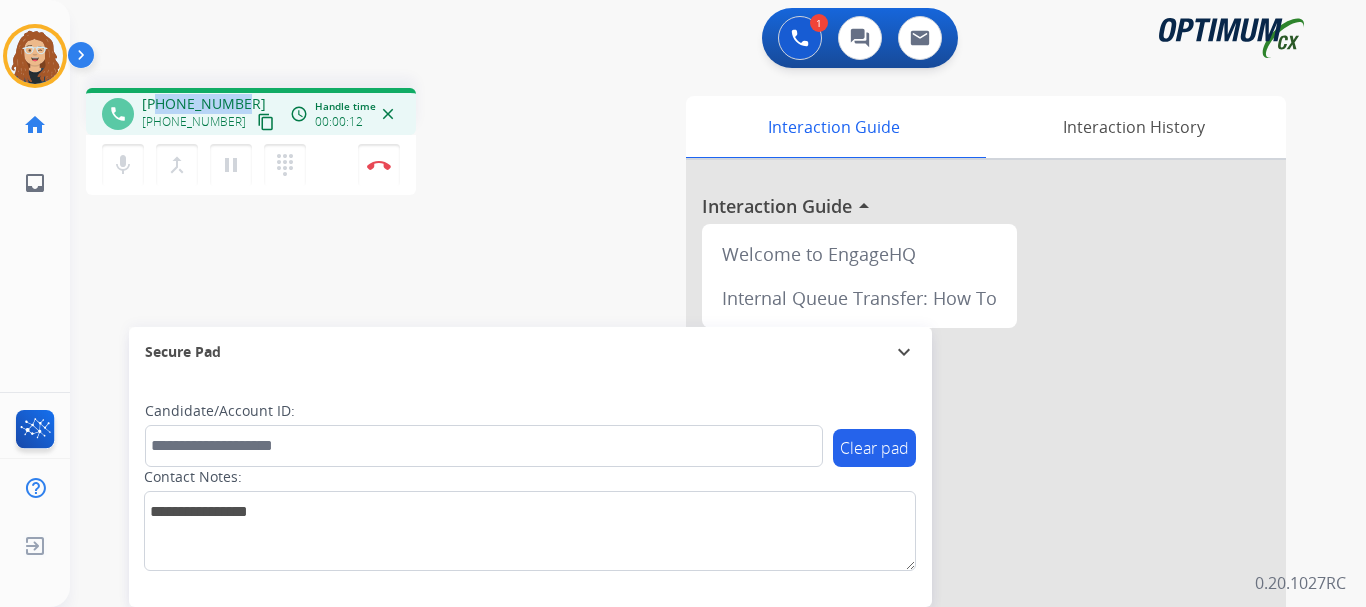 click on "[PHONE_NUMBER] [PHONE_NUMBER] content_copy" at bounding box center (210, 114) 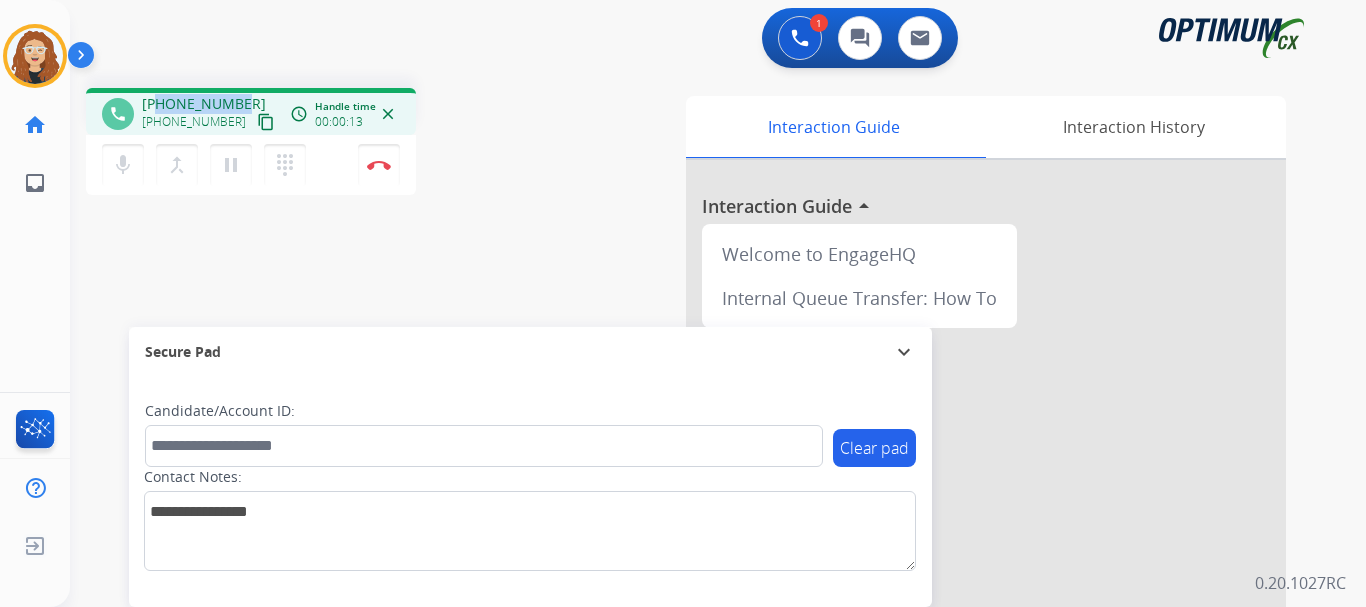 copy on "8132978820" 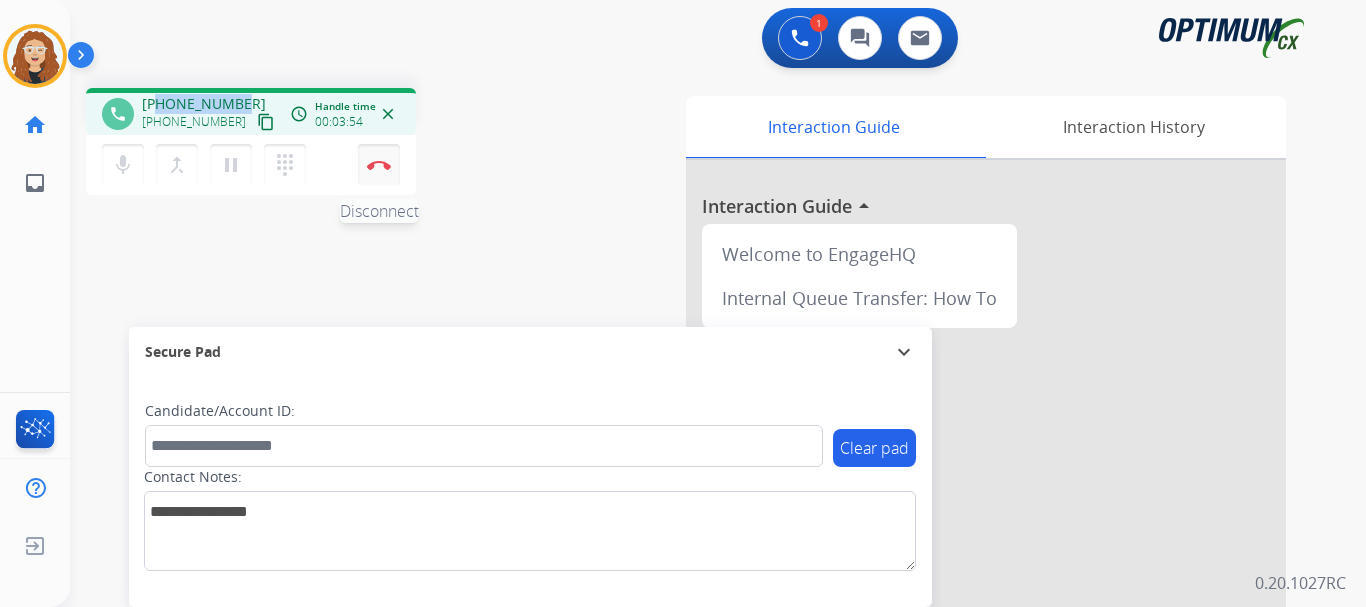 click at bounding box center (379, 165) 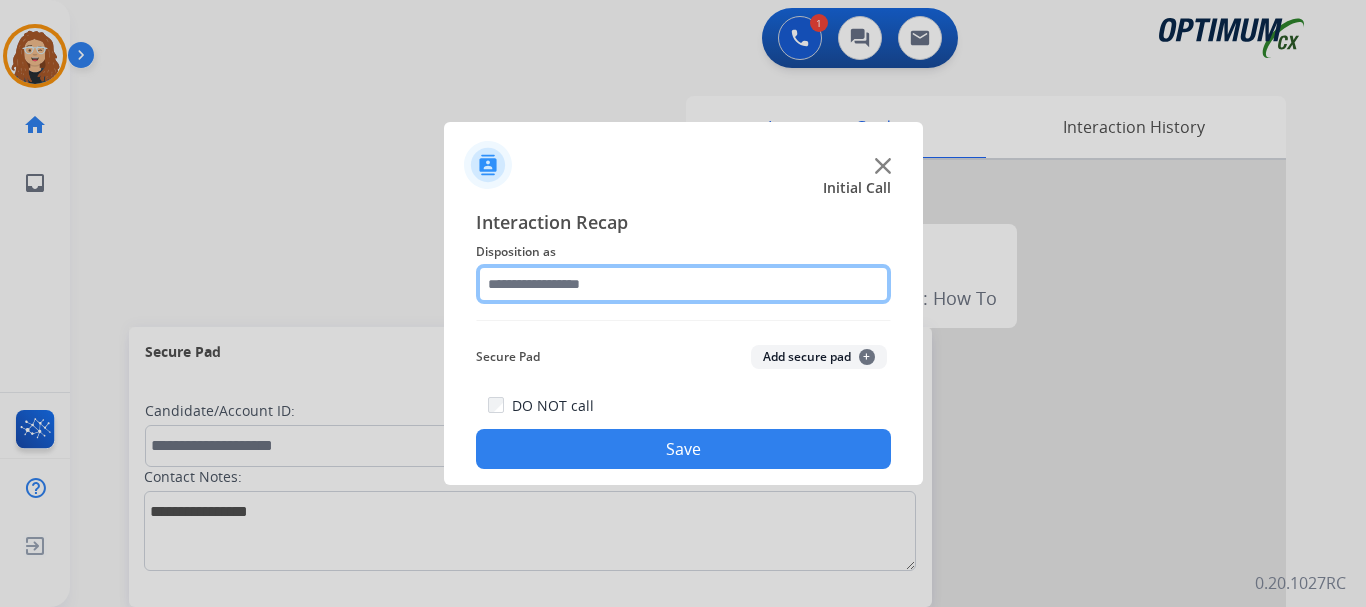 click 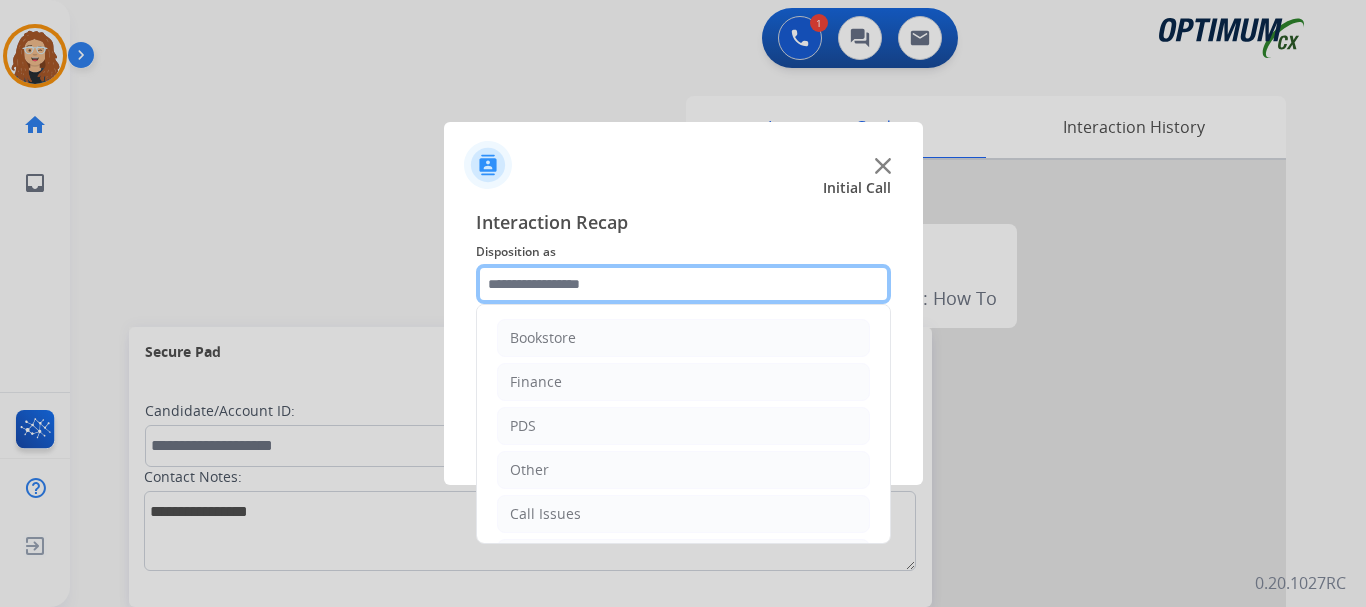scroll, scrollTop: 136, scrollLeft: 0, axis: vertical 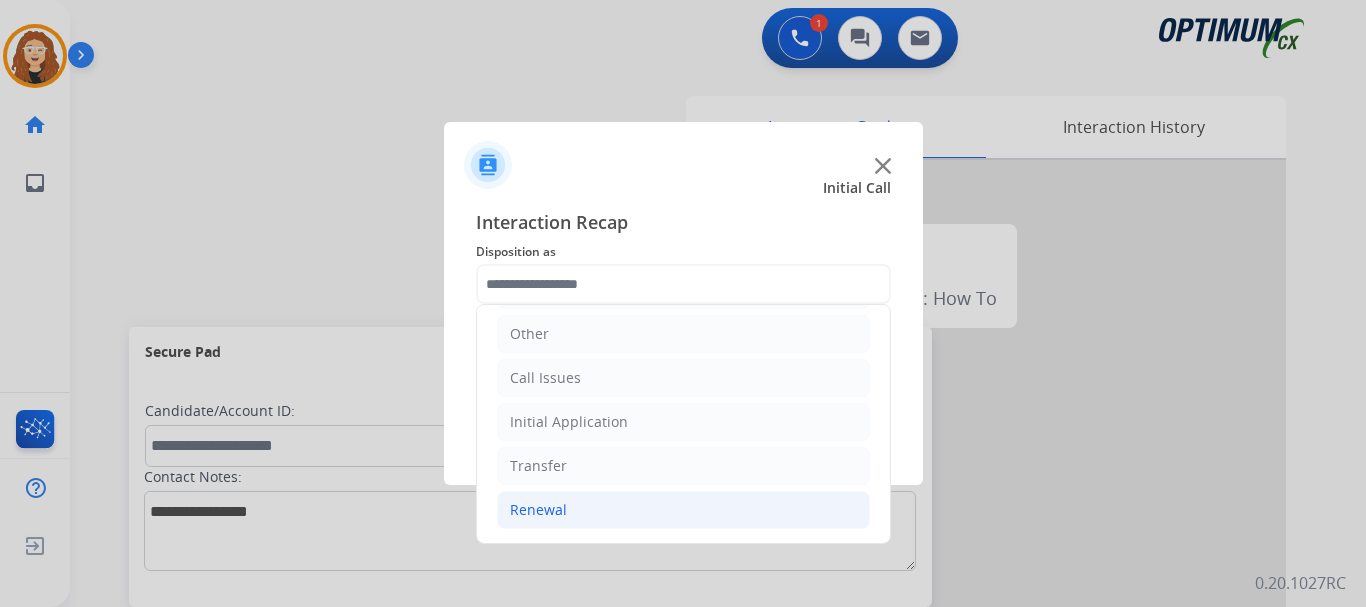 drag, startPoint x: 680, startPoint y: 511, endPoint x: 703, endPoint y: 515, distance: 23.345236 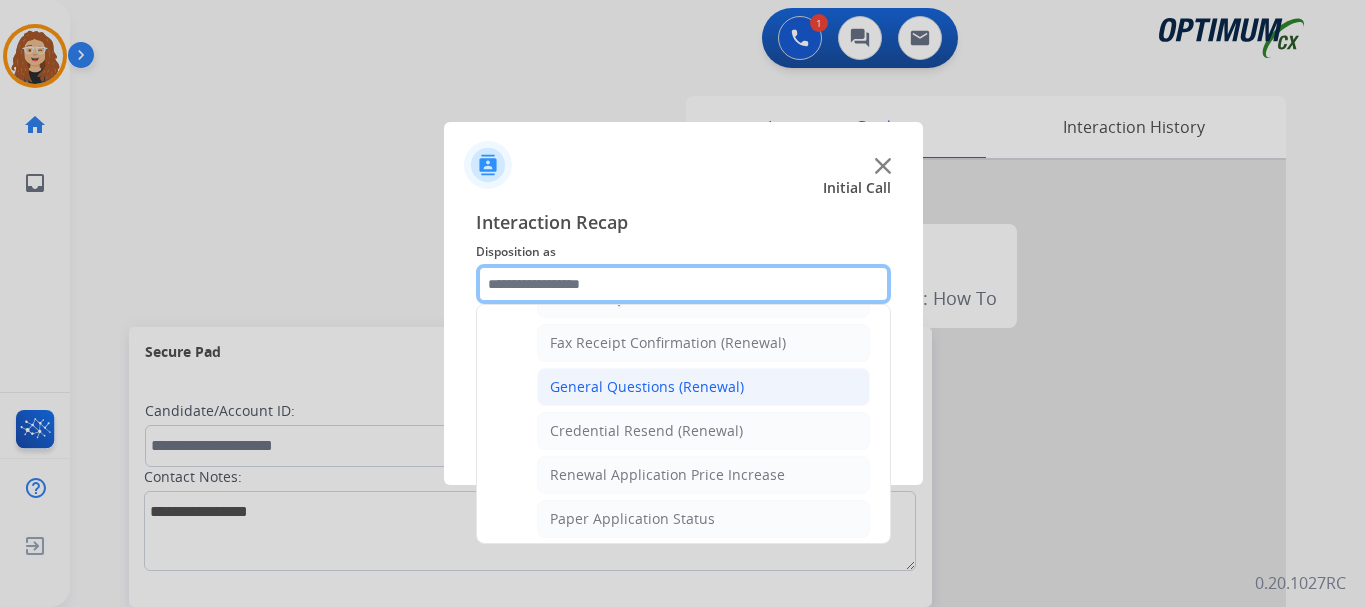 scroll, scrollTop: 534, scrollLeft: 0, axis: vertical 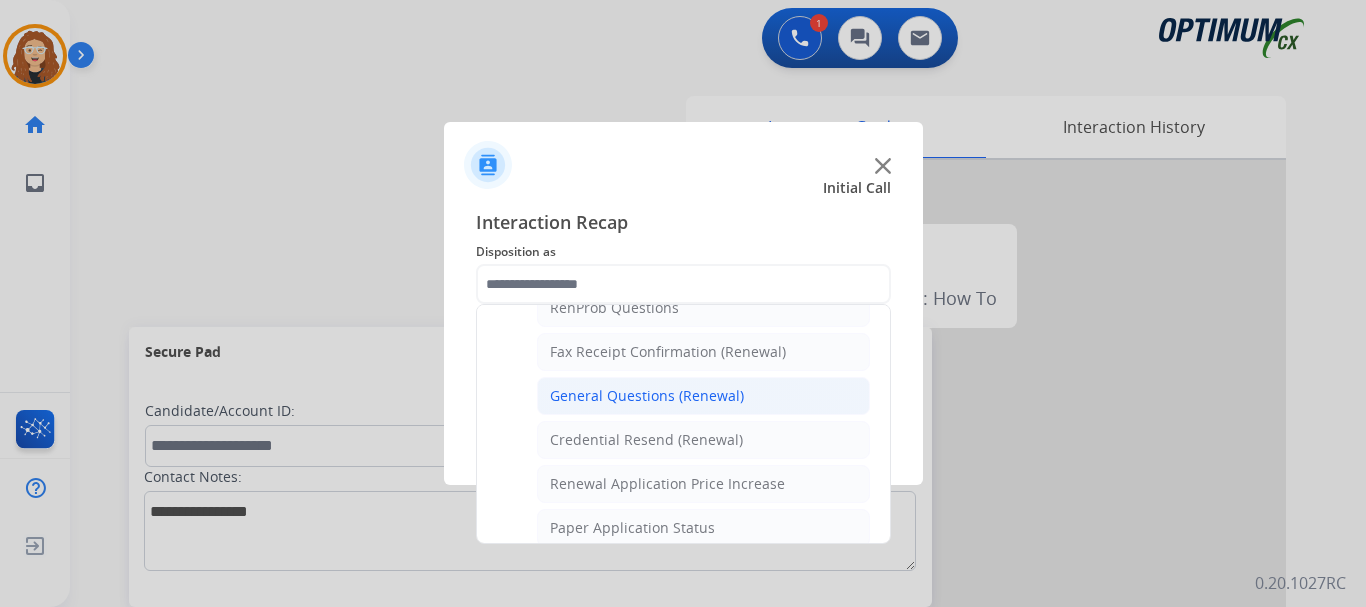click on "General Questions (Renewal)" 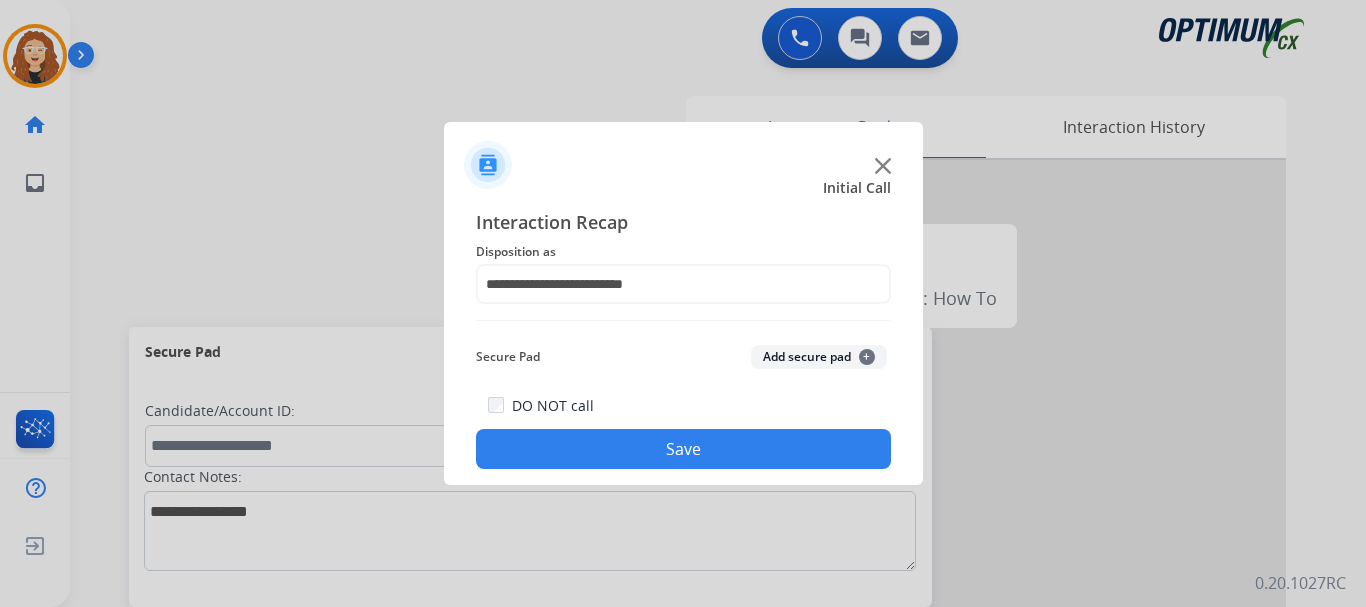 click on "Save" 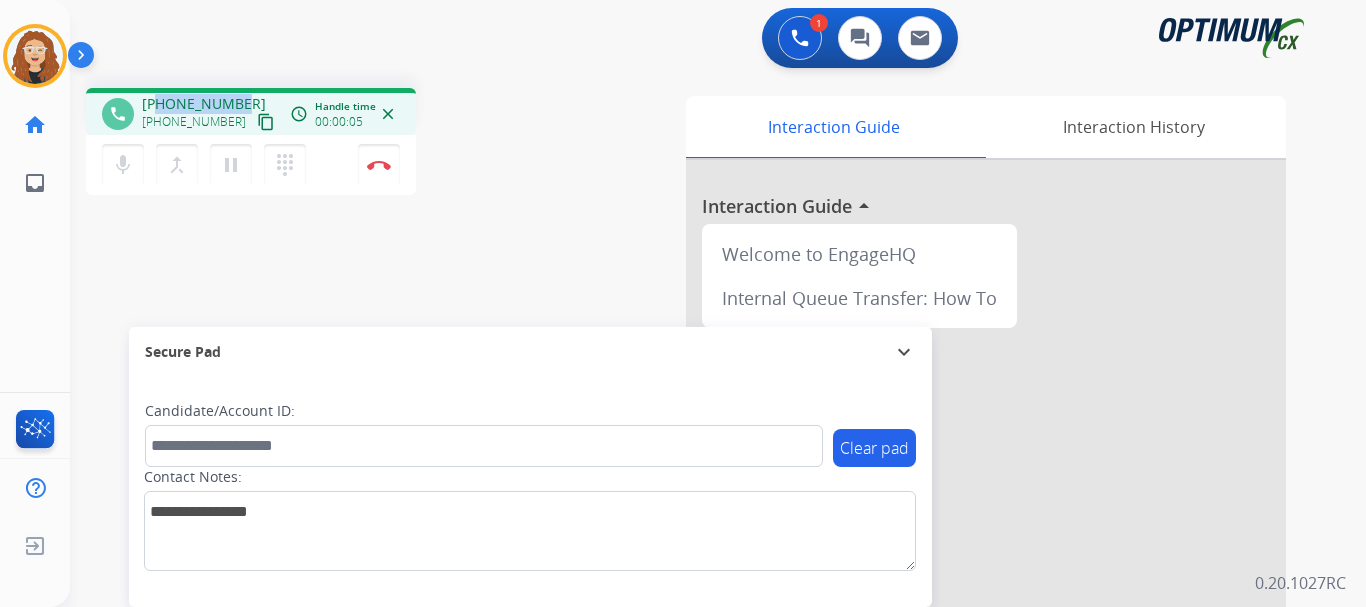 drag, startPoint x: 160, startPoint y: 105, endPoint x: 242, endPoint y: 91, distance: 83.18654 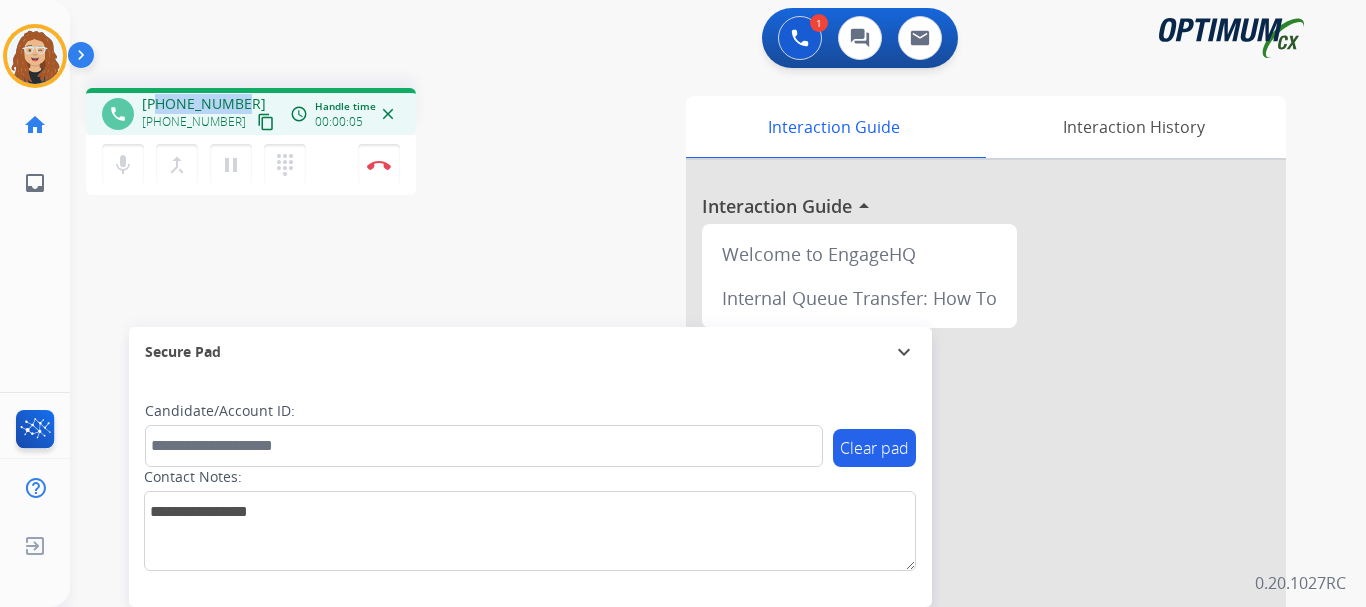 click on "phone [PHONE_NUMBER] [PHONE_NUMBER] content_copy access_time Call metrics Queue   00:12 Hold   00:00 Talk   00:05 Total   00:16 Handle time 00:00:05 close" at bounding box center (251, 111) 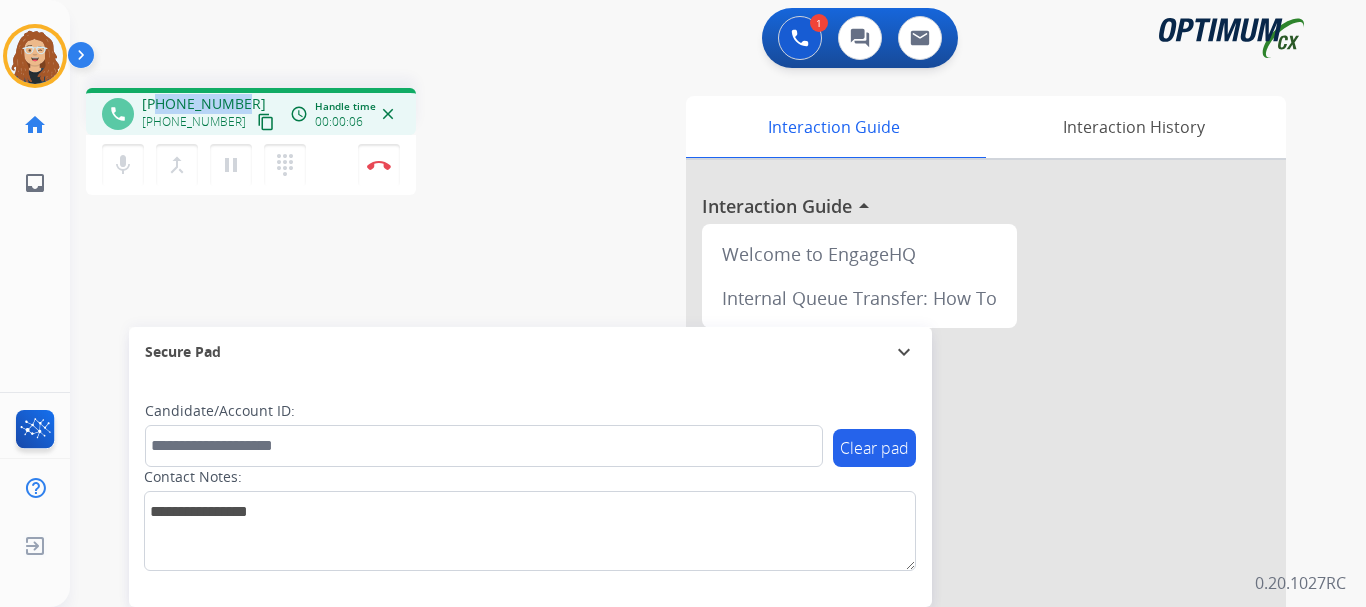 copy on "6464316757" 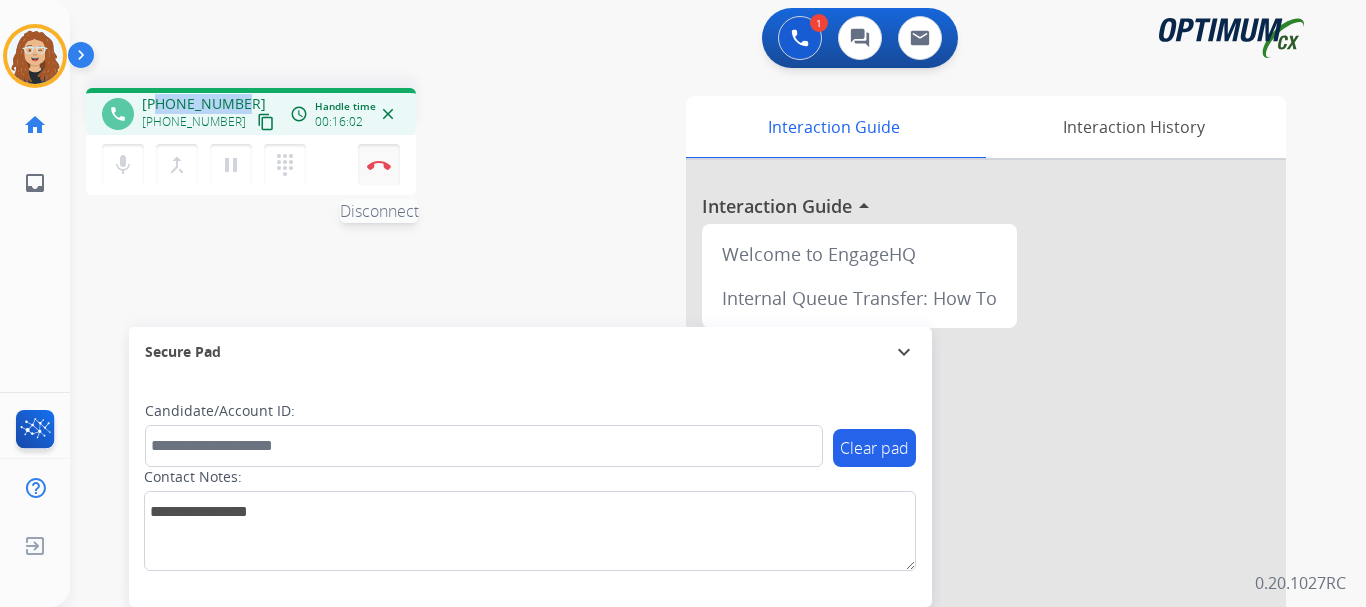 click at bounding box center (379, 165) 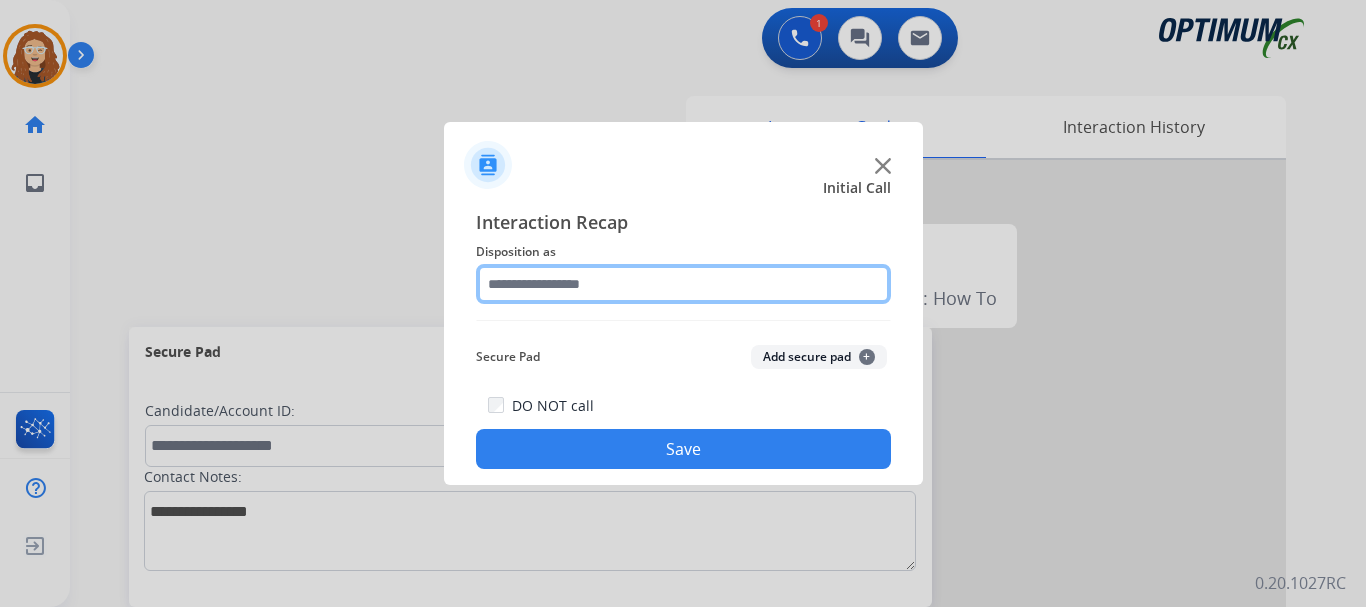 click 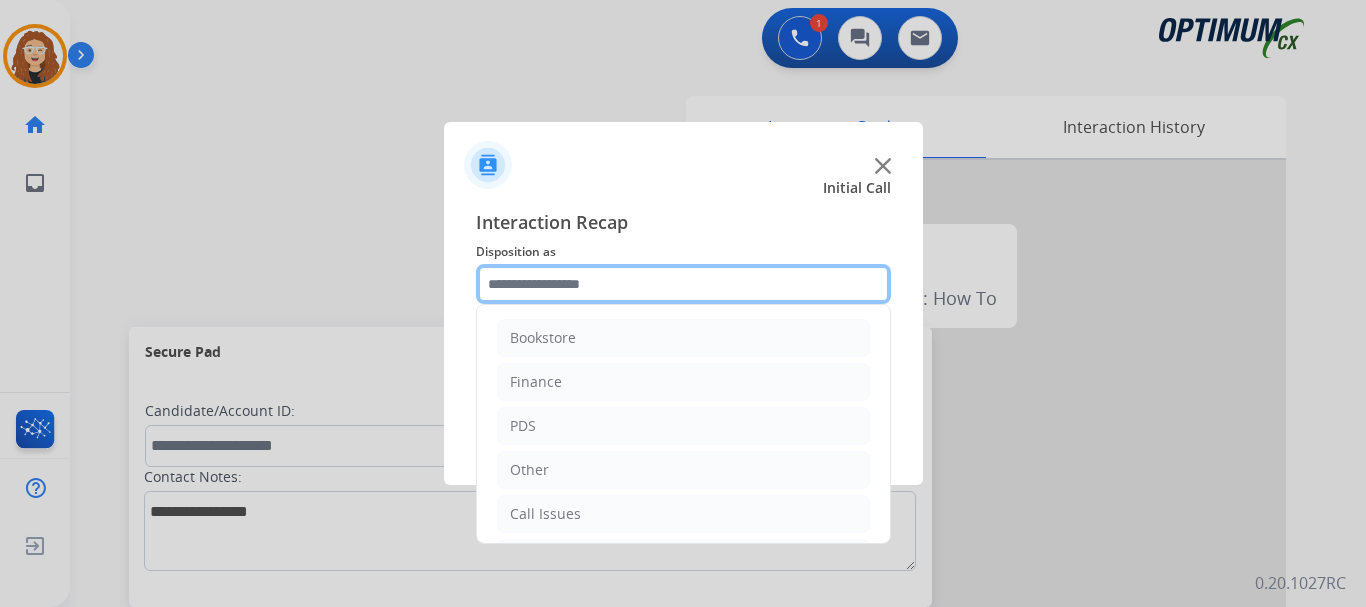 scroll, scrollTop: 136, scrollLeft: 0, axis: vertical 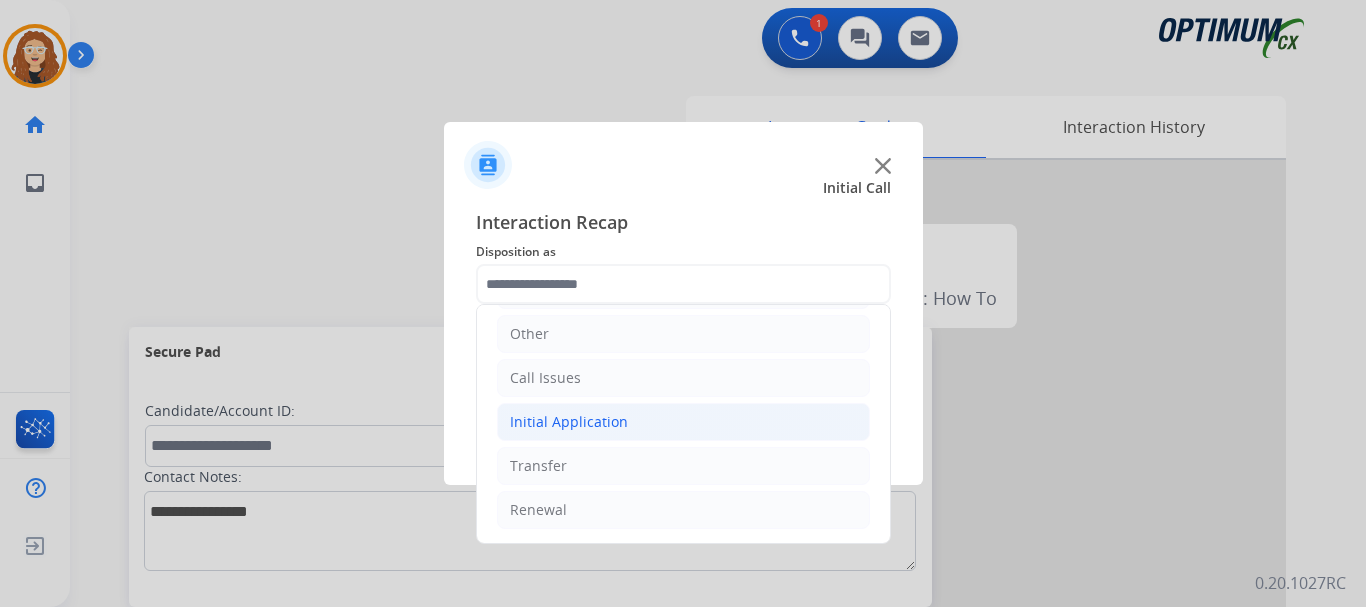 click on "Initial Application" 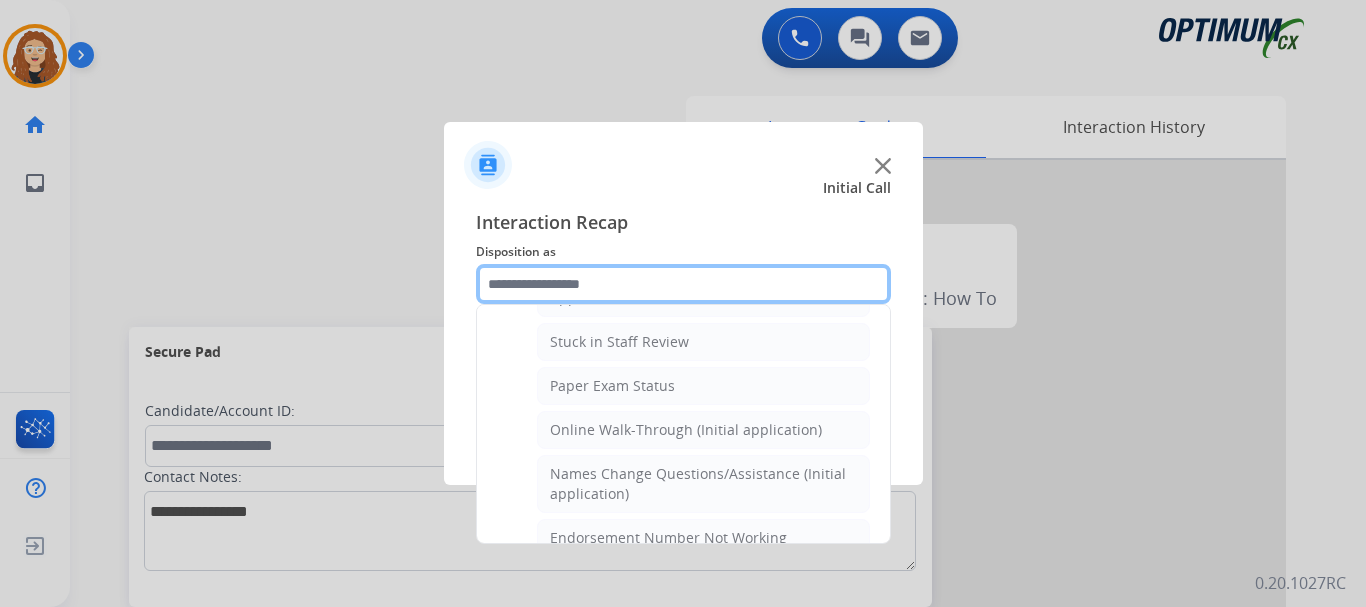 scroll, scrollTop: 0, scrollLeft: 0, axis: both 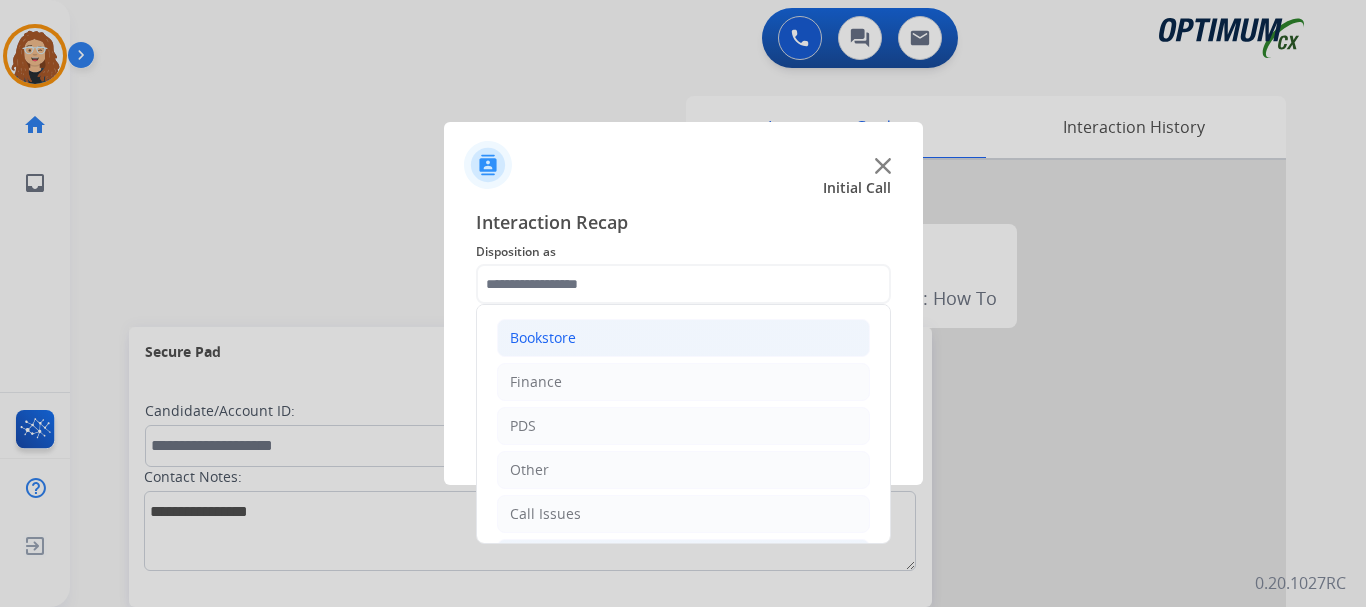 click on "Bookstore" 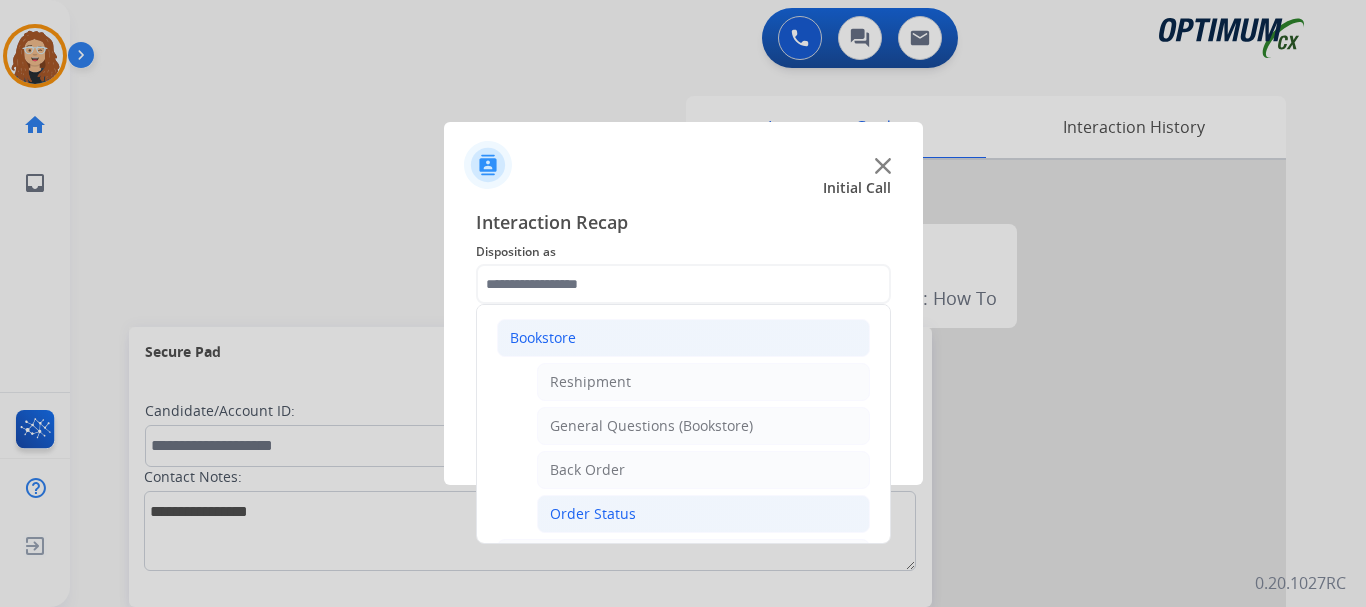 click on "Order Status" 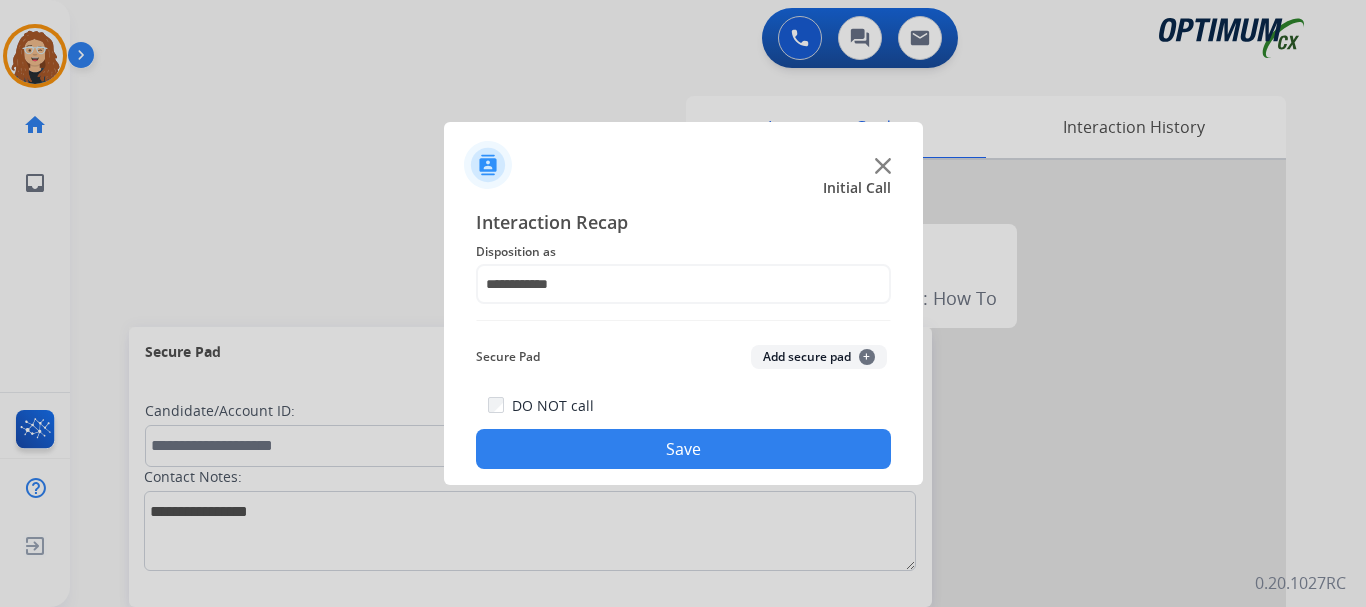 click on "Save" 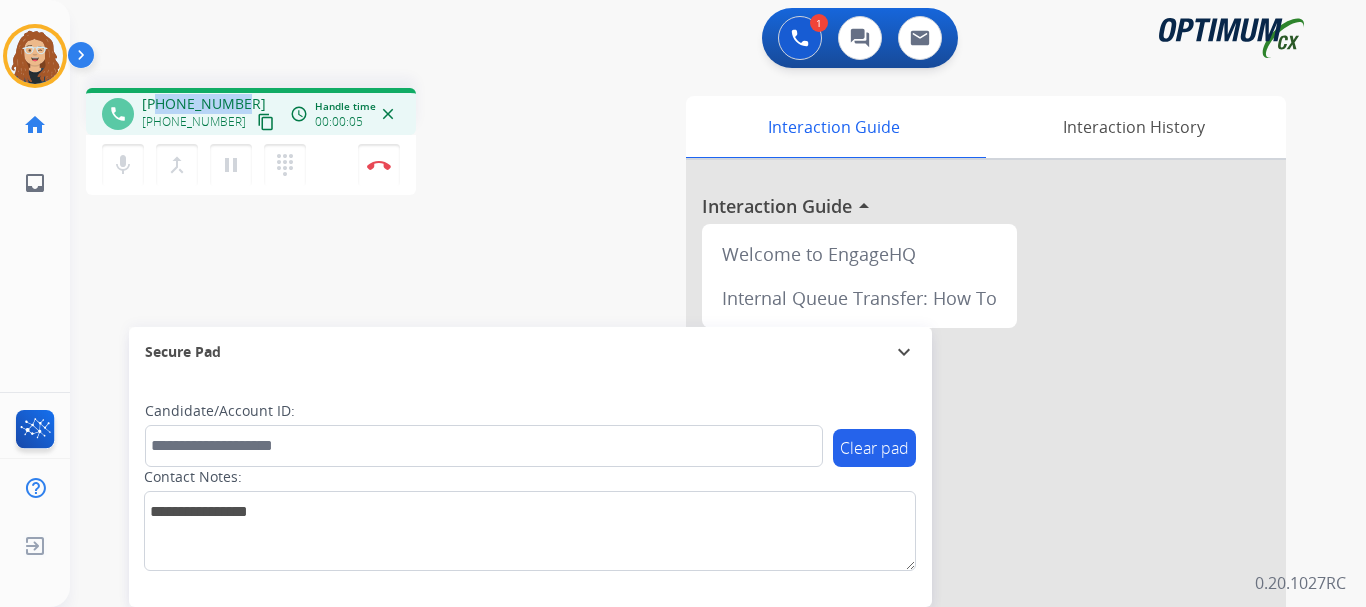 drag, startPoint x: 157, startPoint y: 102, endPoint x: 240, endPoint y: 102, distance: 83 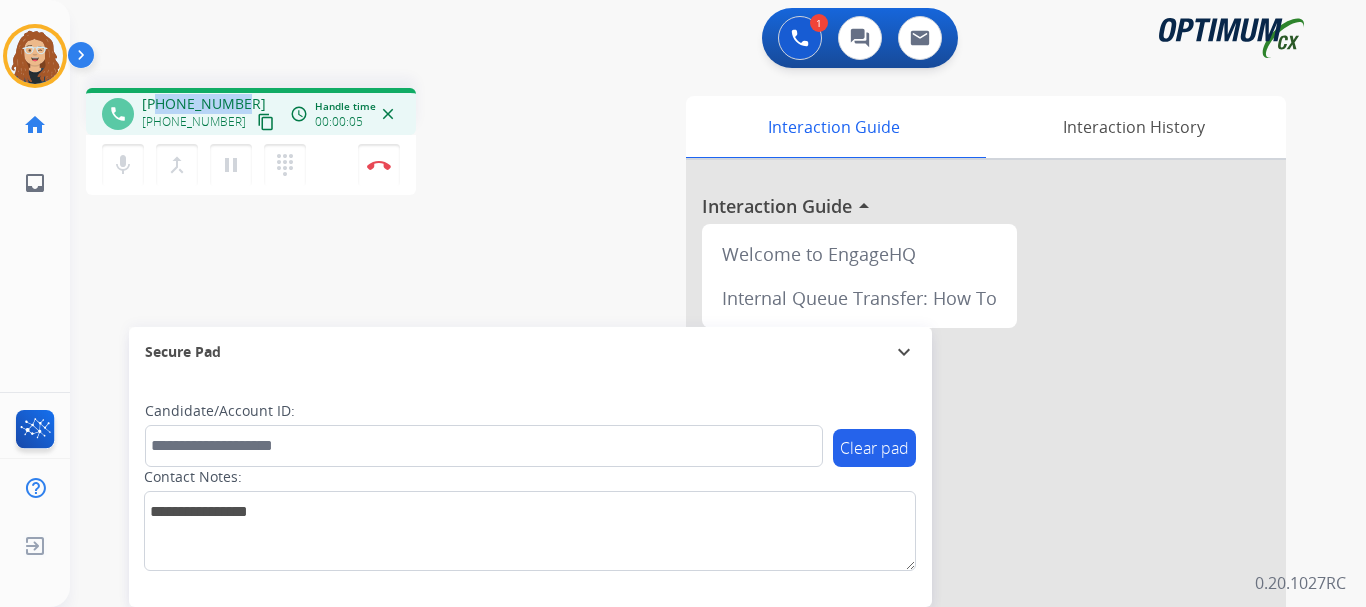 click on "[PHONE_NUMBER] [PHONE_NUMBER] content_copy" at bounding box center (210, 114) 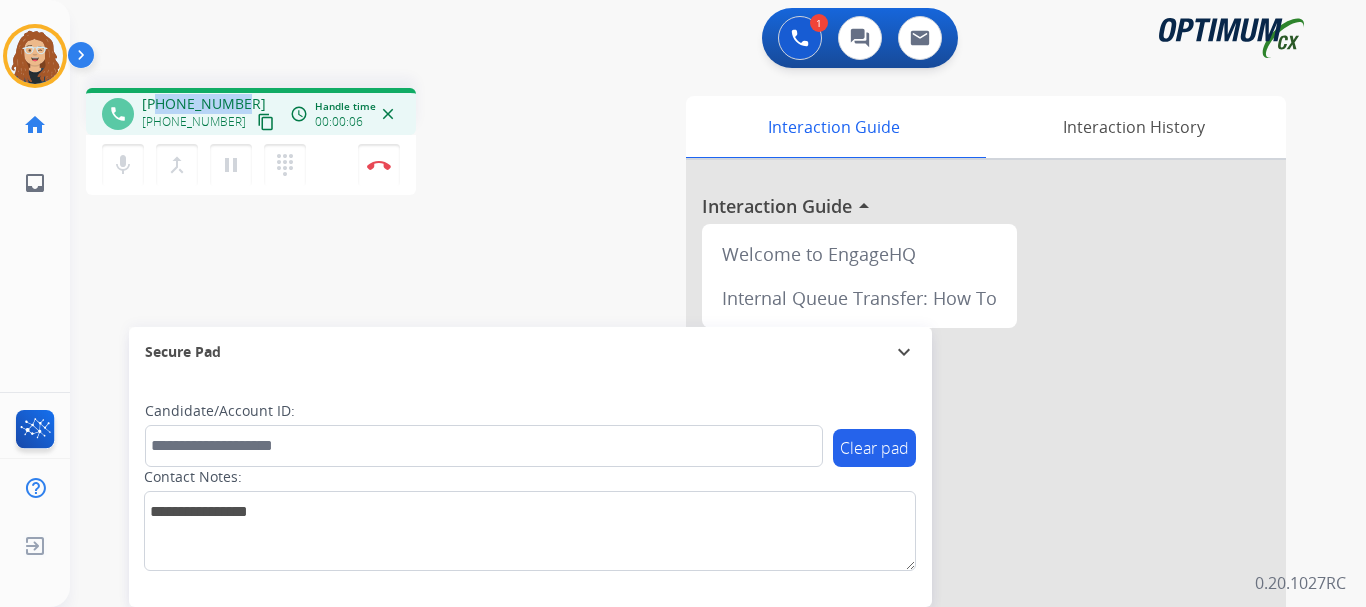 copy on "6142184215" 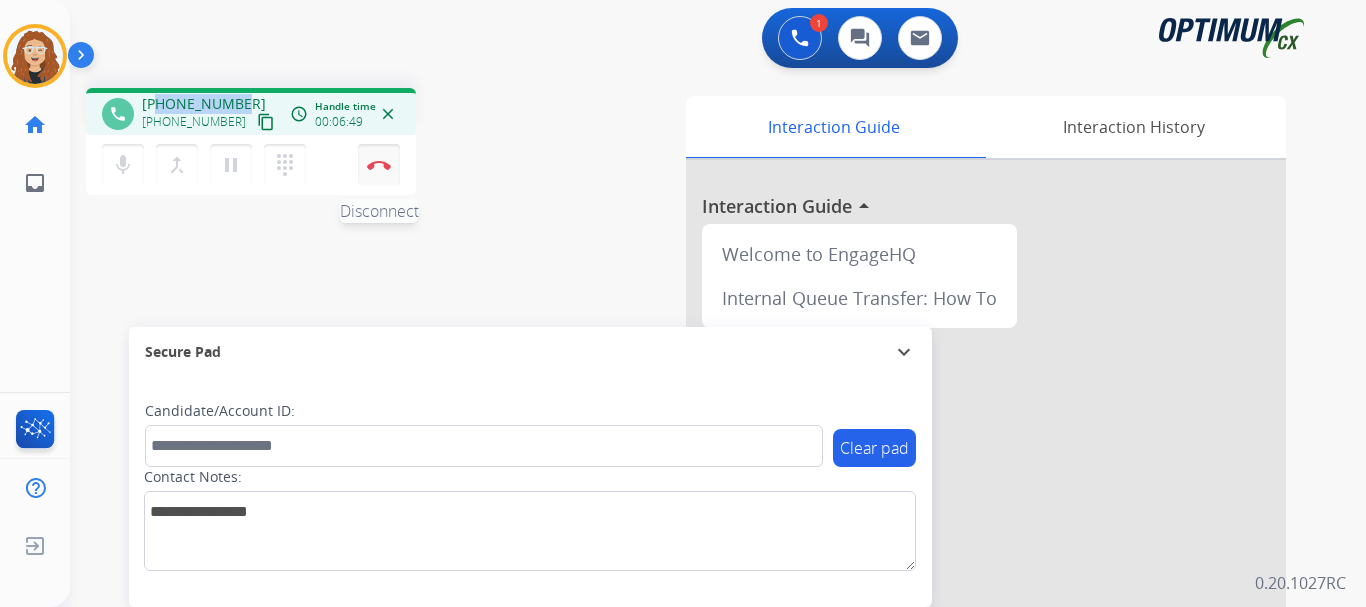click at bounding box center [379, 165] 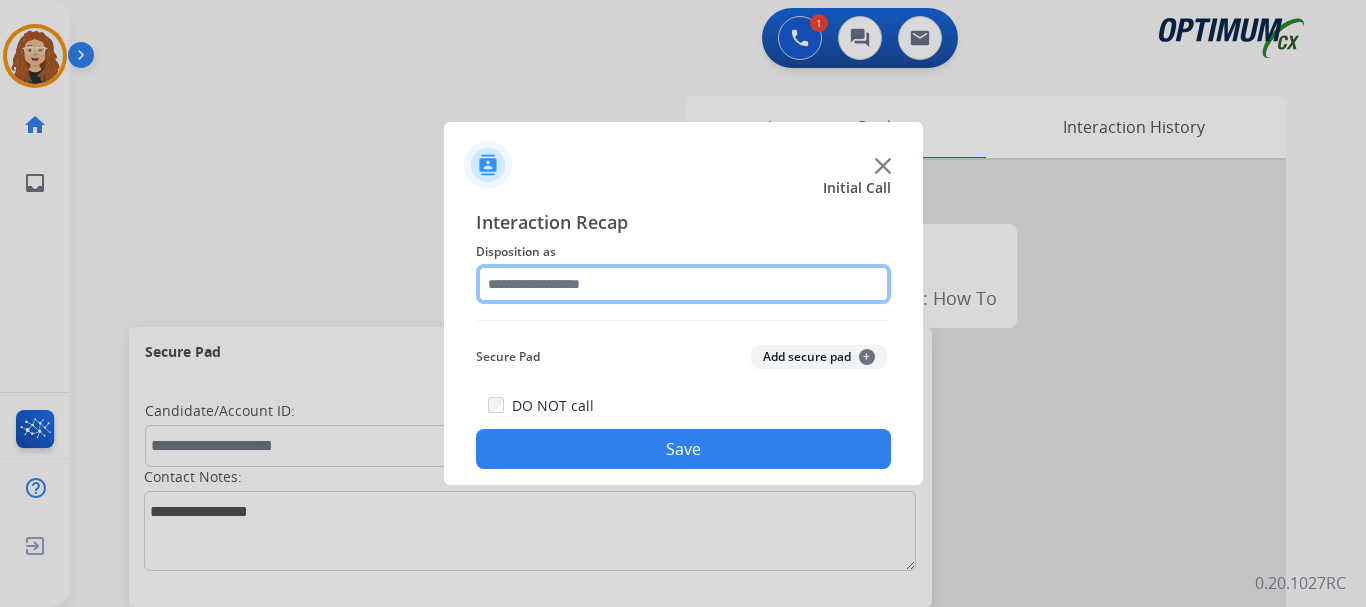 click 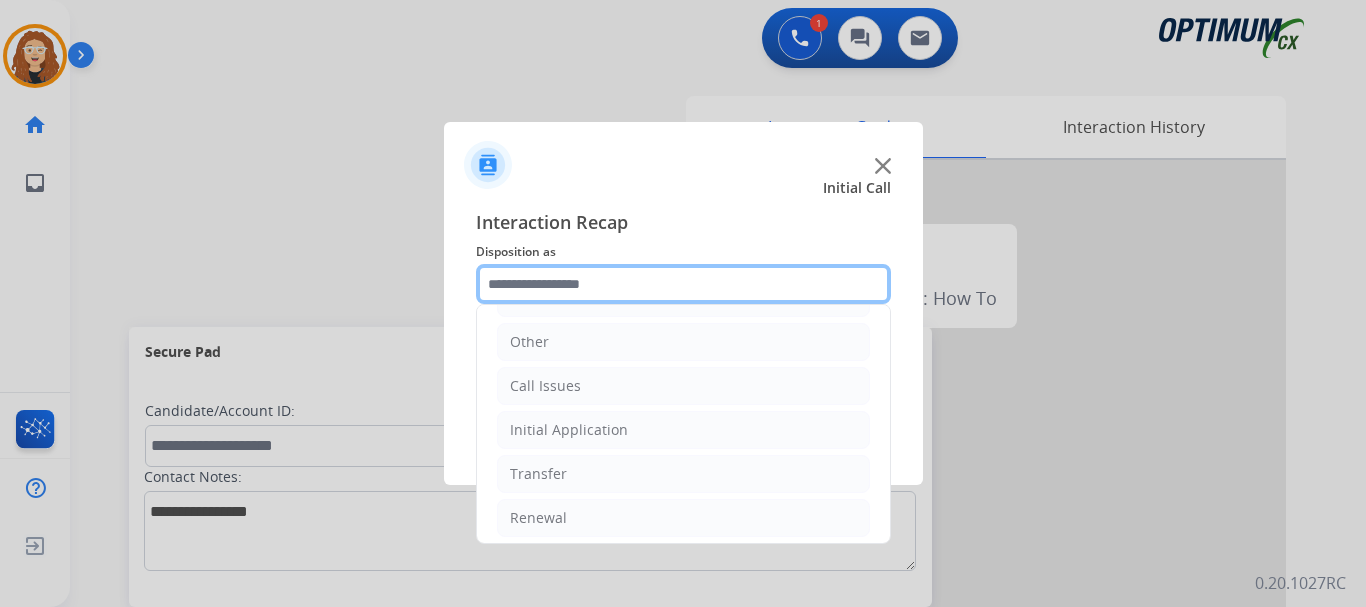 scroll, scrollTop: 136, scrollLeft: 0, axis: vertical 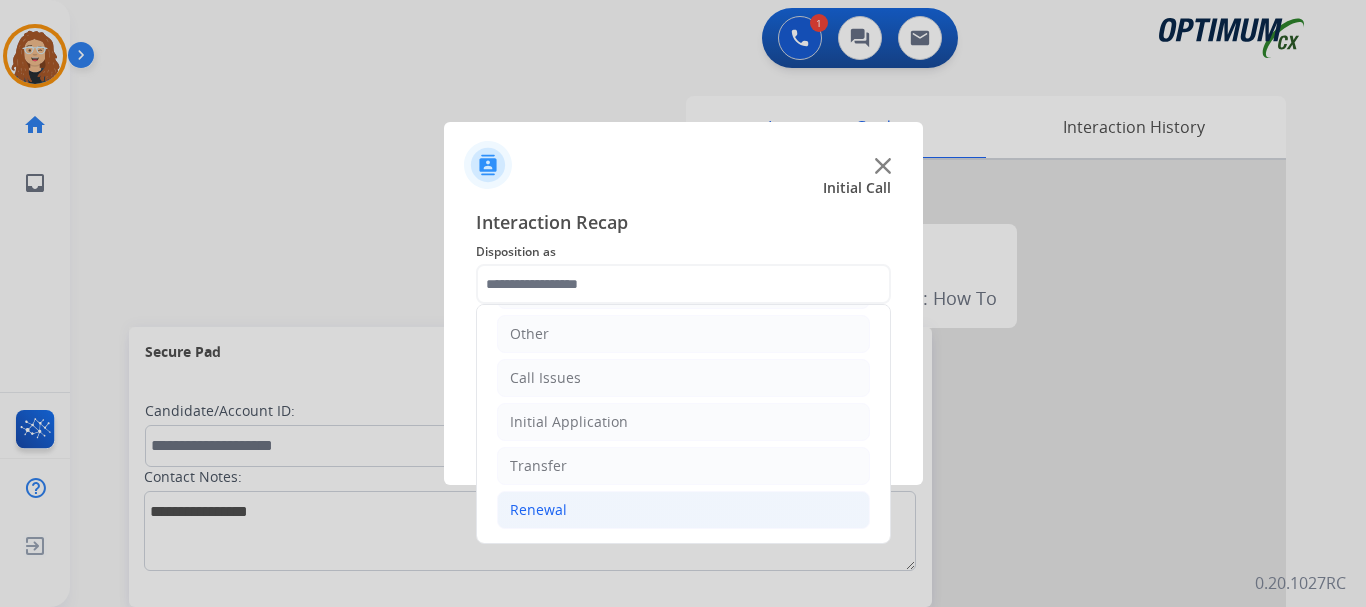 click on "Renewal" 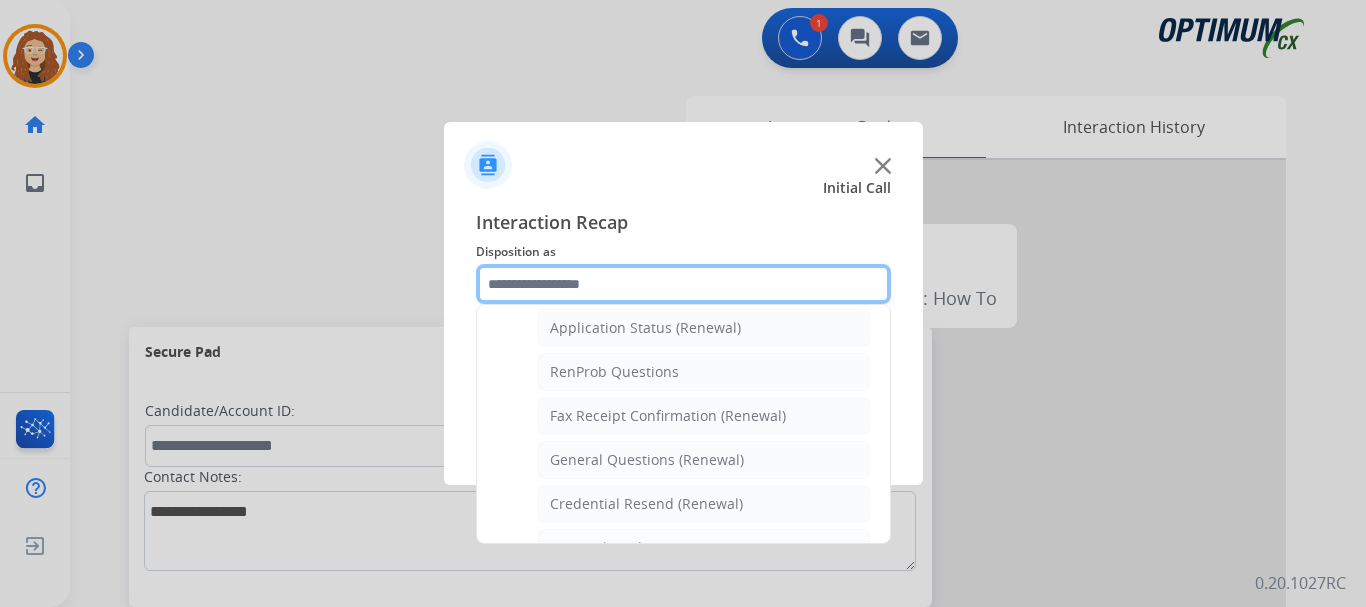 scroll, scrollTop: 480, scrollLeft: 0, axis: vertical 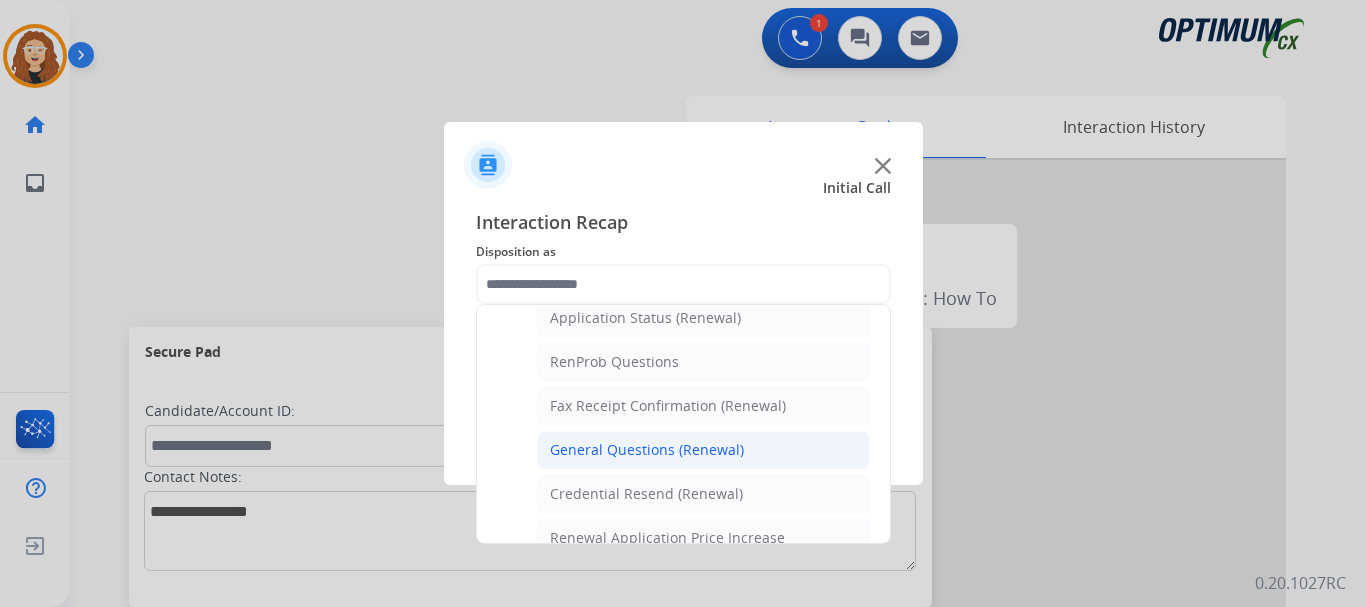 click on "General Questions (Renewal)" 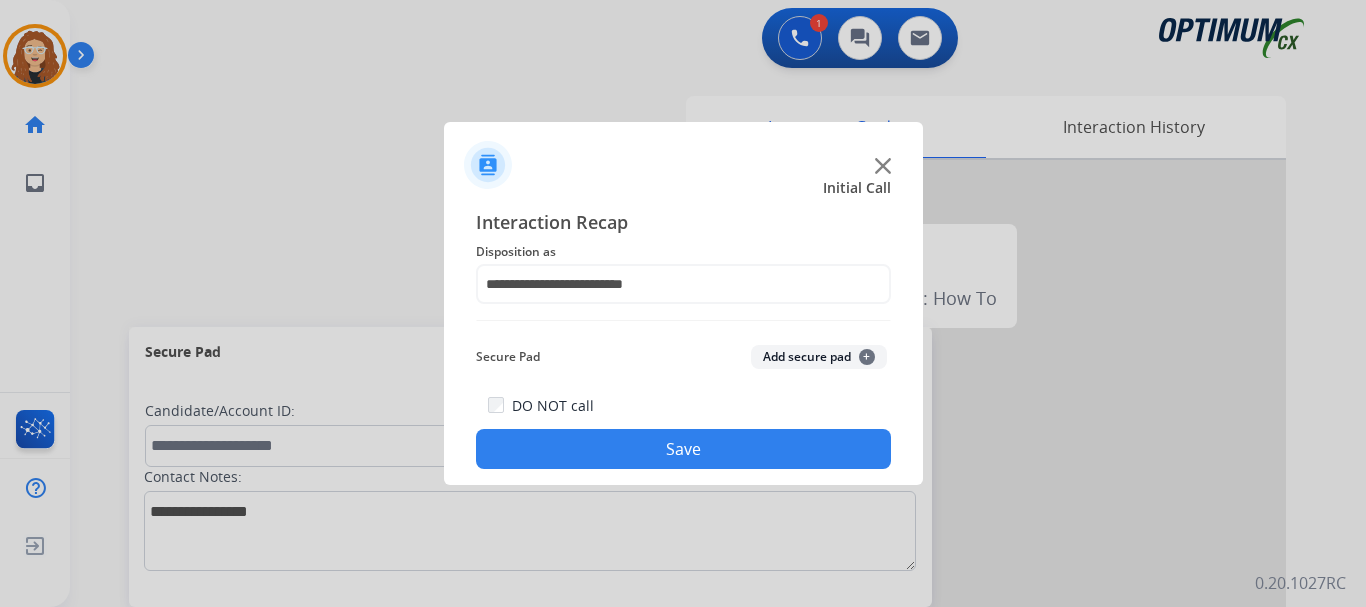 click on "Save" 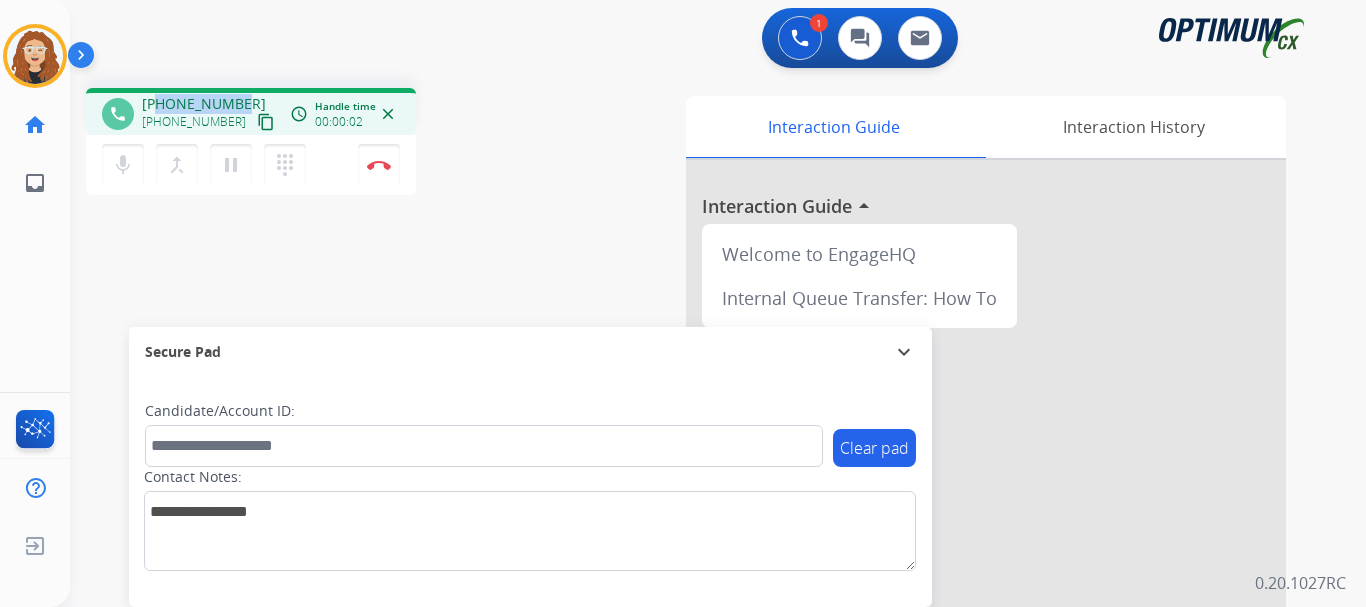 drag, startPoint x: 157, startPoint y: 102, endPoint x: 224, endPoint y: 93, distance: 67.601776 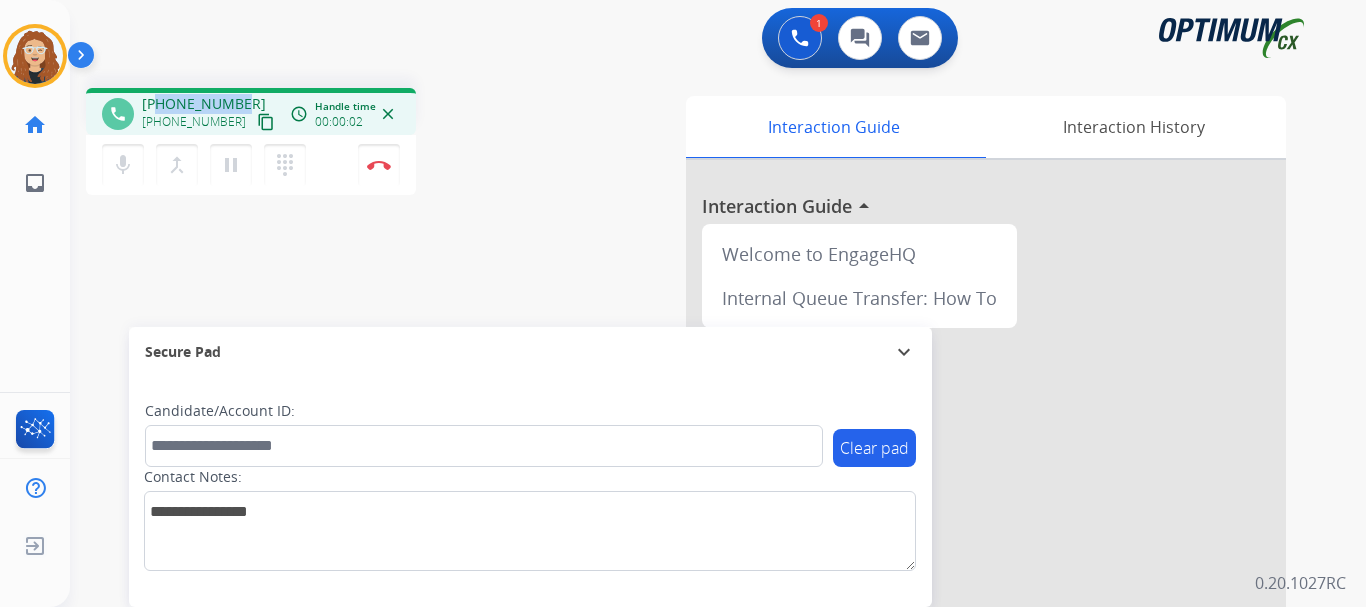 click on "[PHONE_NUMBER]" at bounding box center (204, 104) 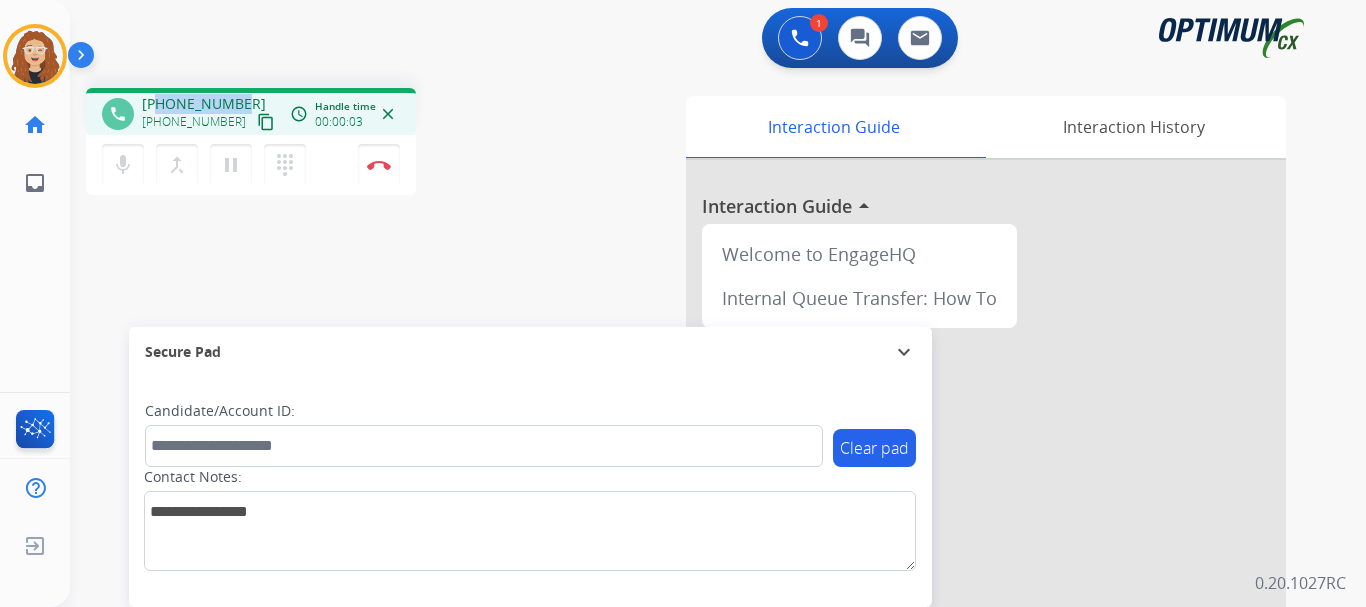 copy on "2016792231" 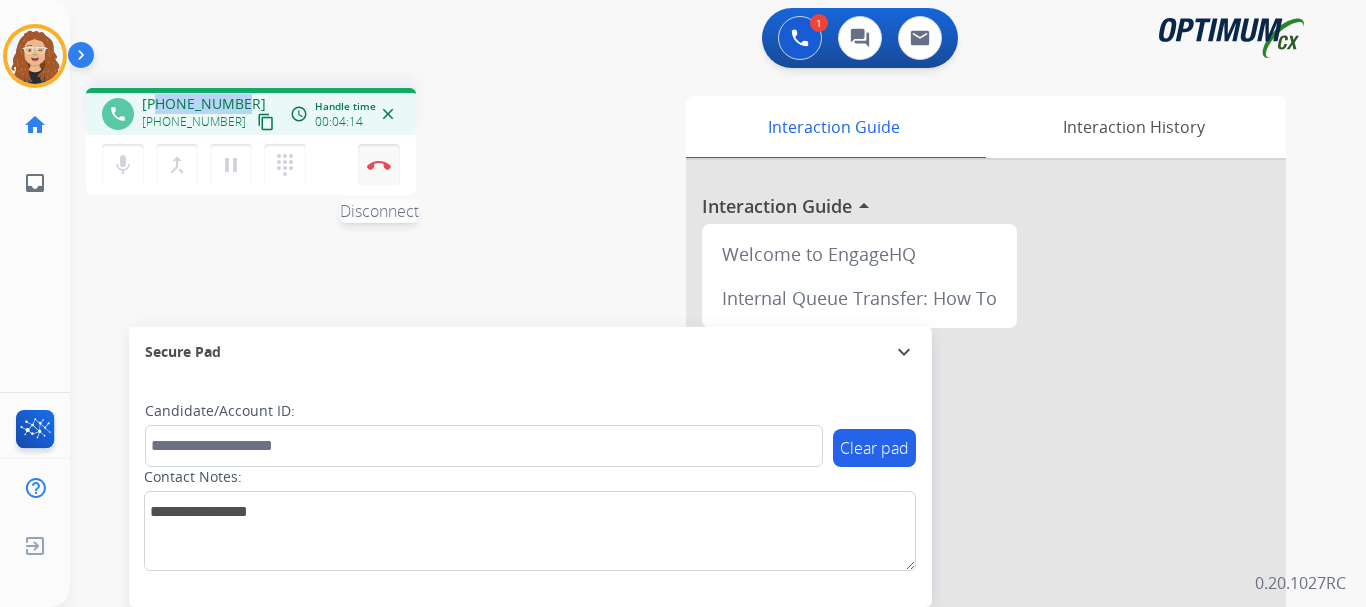 click at bounding box center (379, 165) 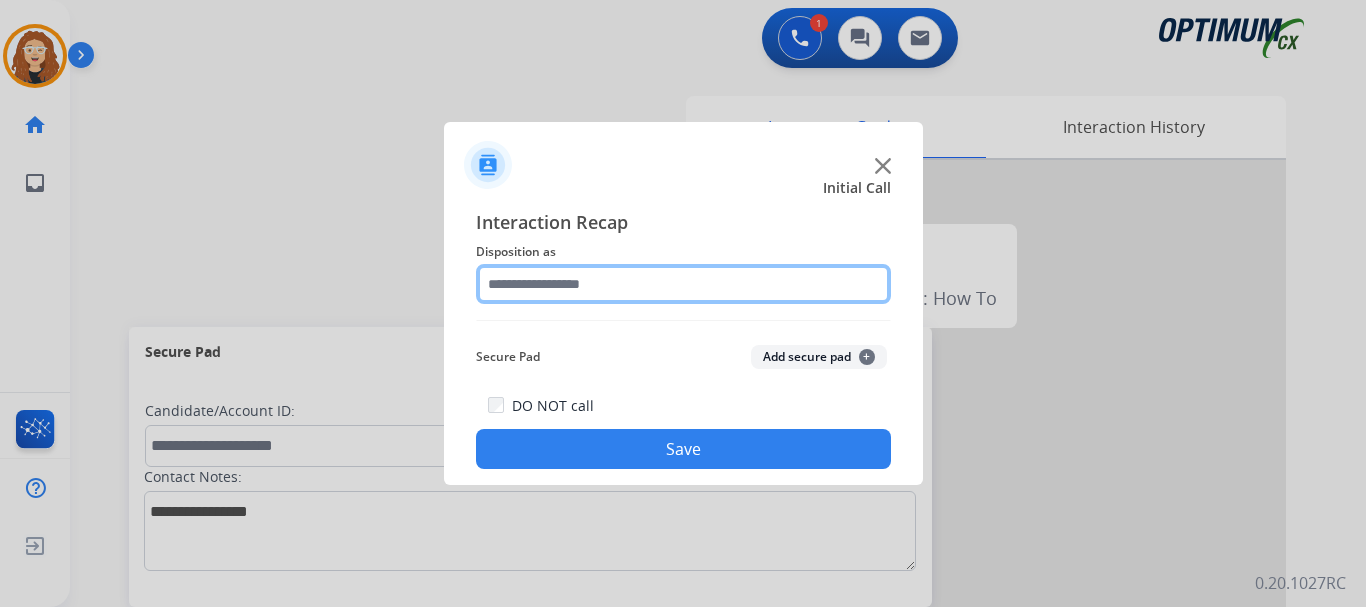 click 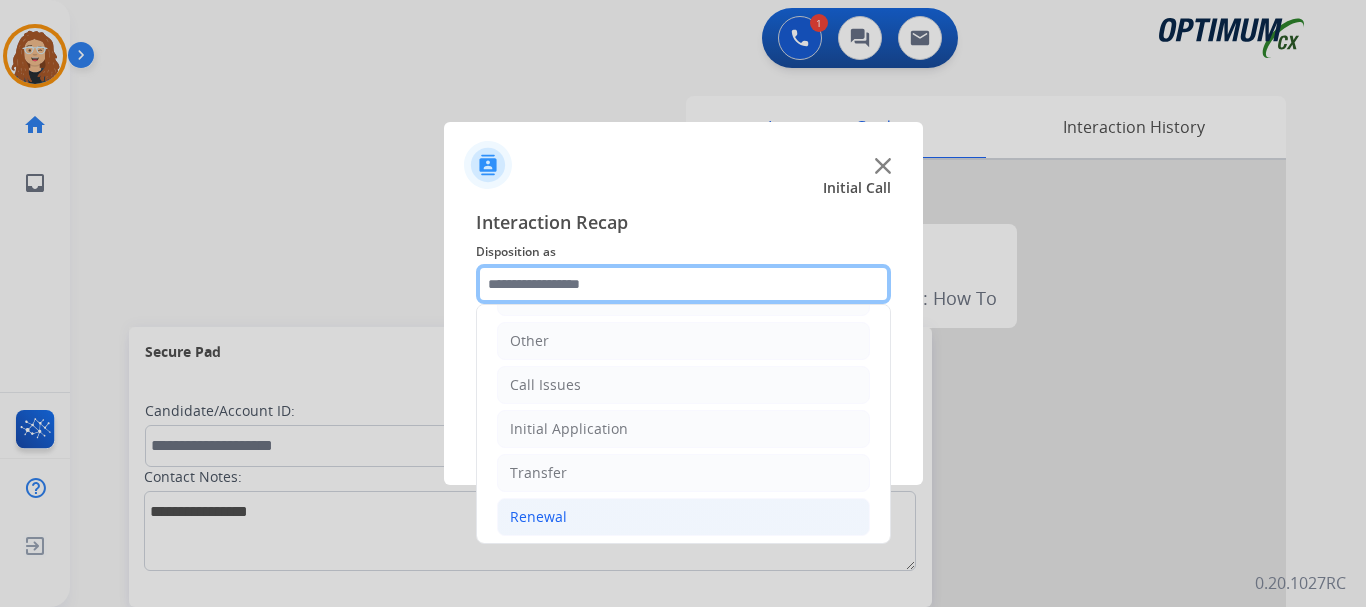 scroll, scrollTop: 133, scrollLeft: 0, axis: vertical 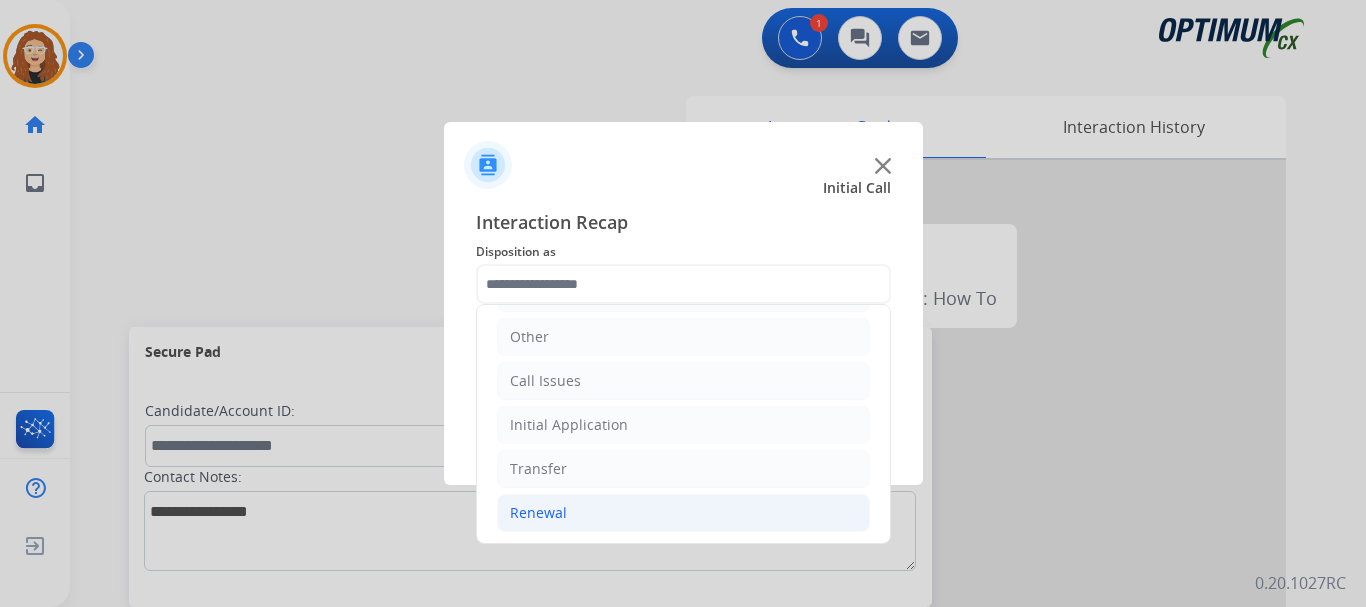 click on "Renewal" 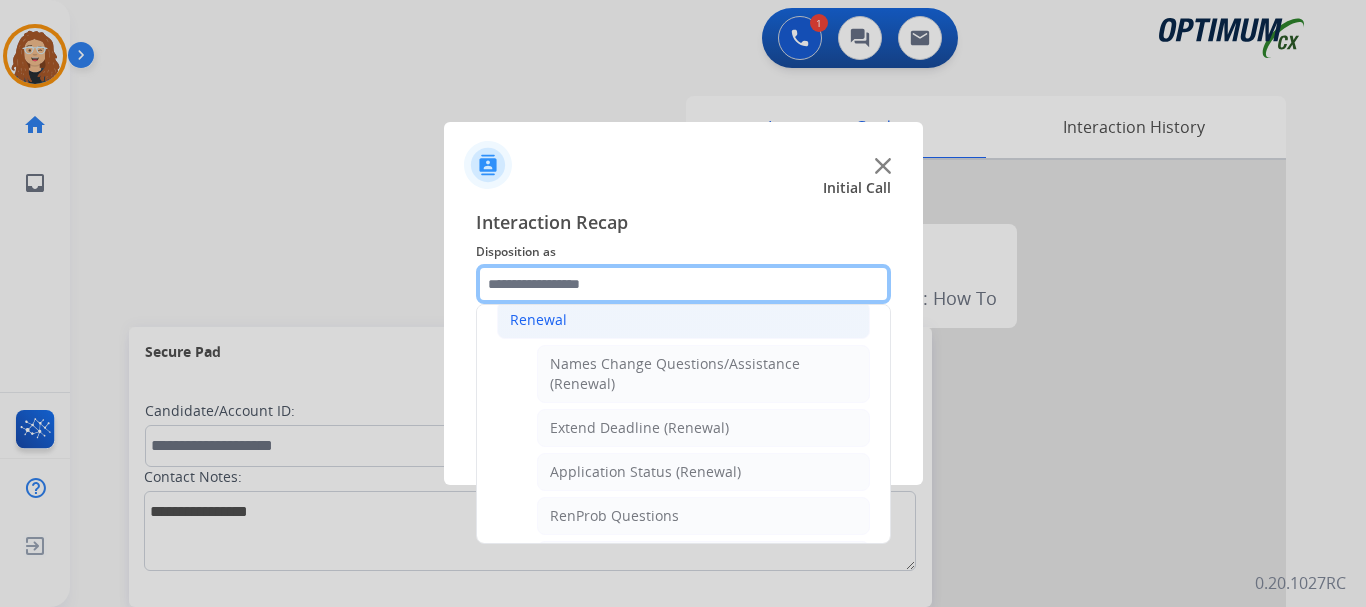 scroll, scrollTop: 331, scrollLeft: 0, axis: vertical 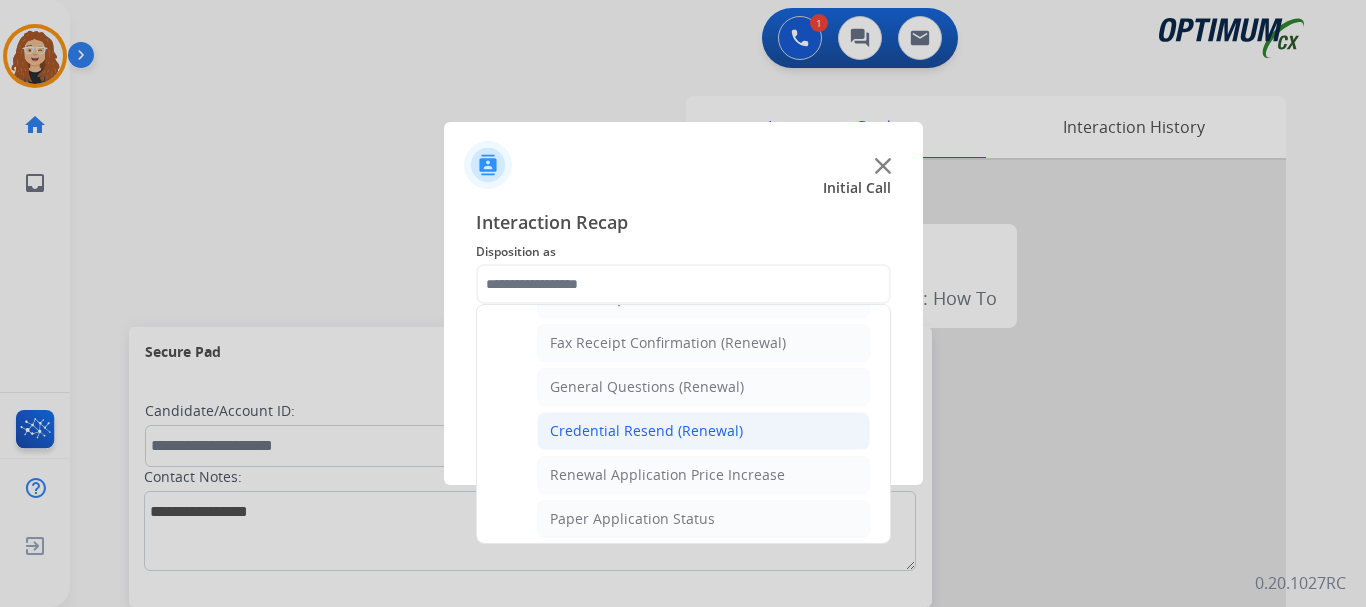 click on "Credential Resend (Renewal)" 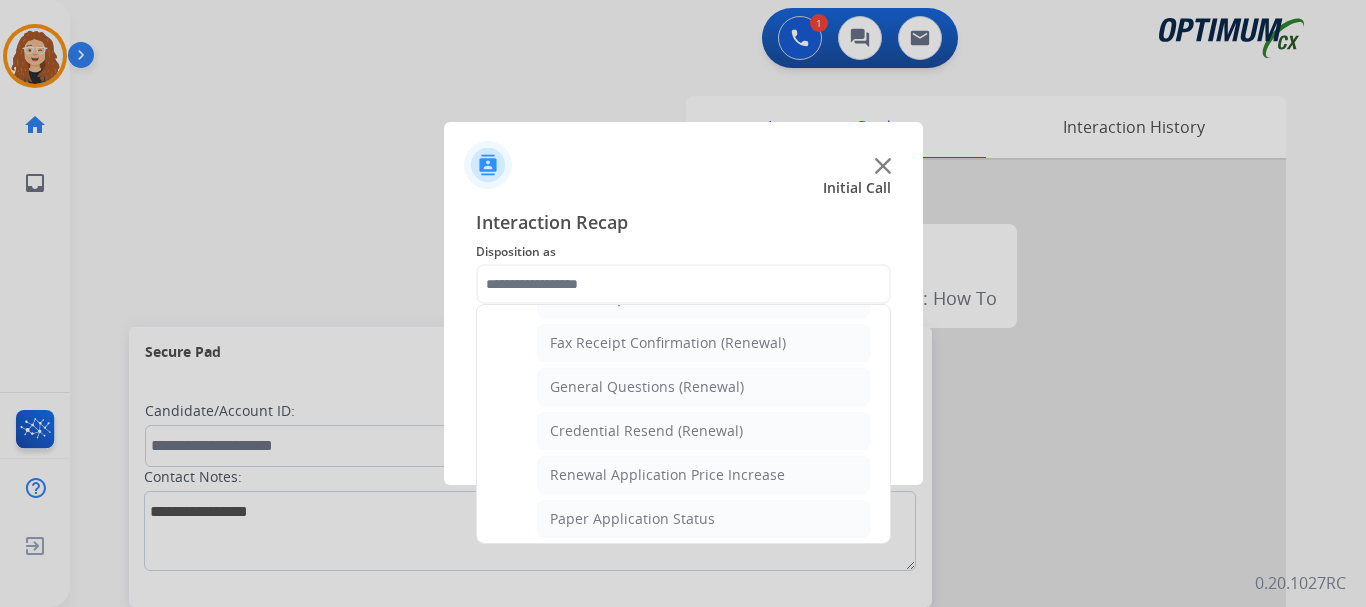 type on "**********" 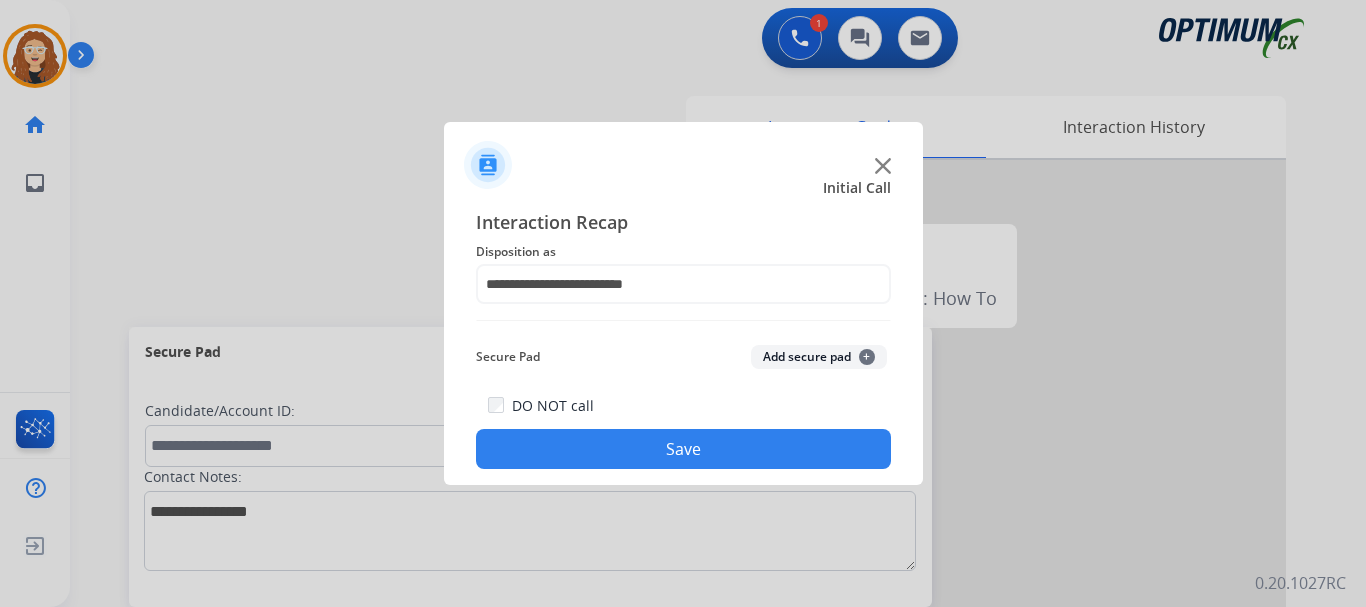 click on "DO NOT call  Save" 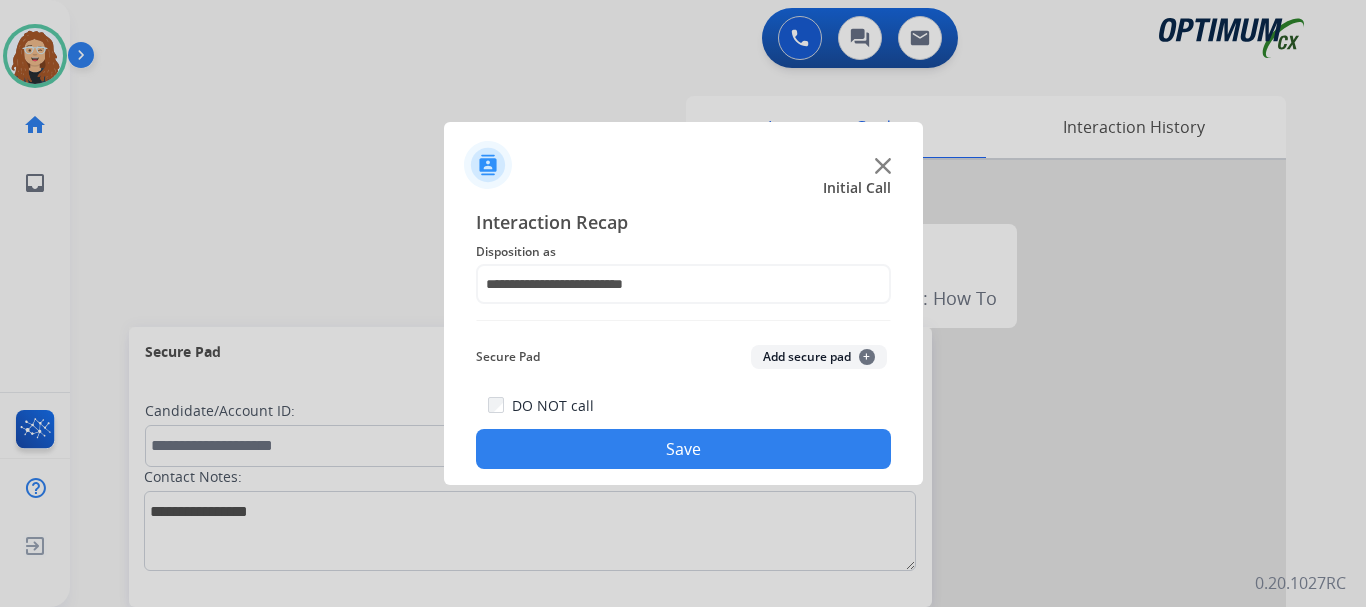 click on "Save" 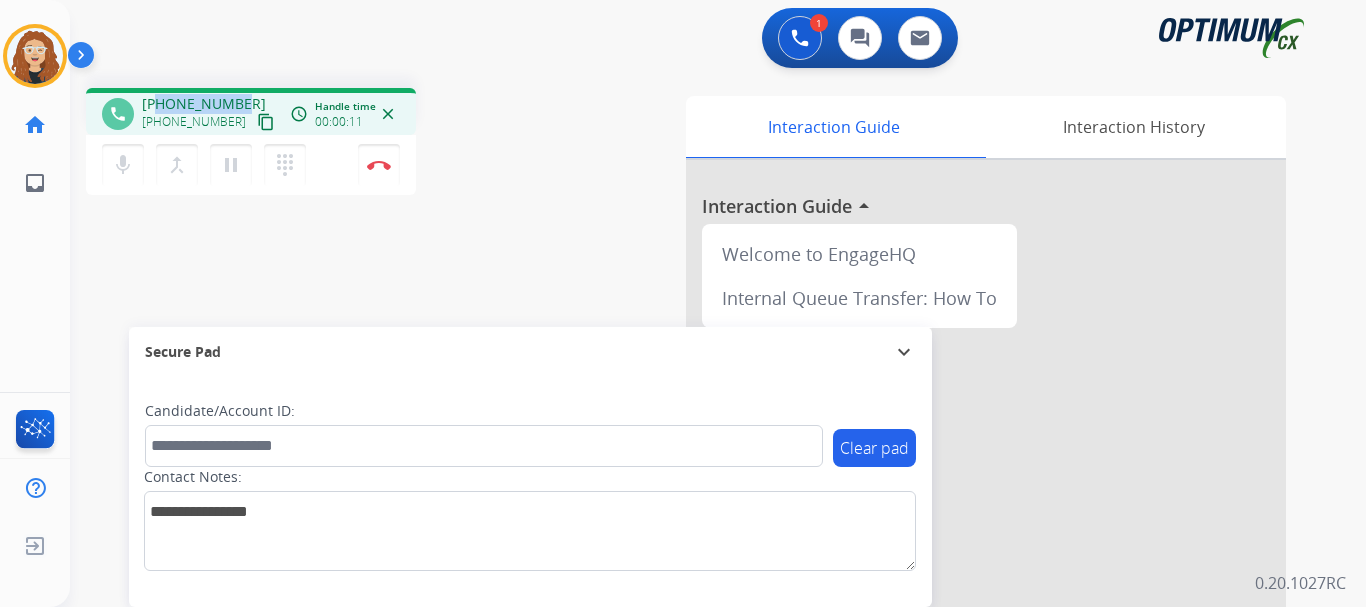 drag, startPoint x: 160, startPoint y: 103, endPoint x: 238, endPoint y: 101, distance: 78.025635 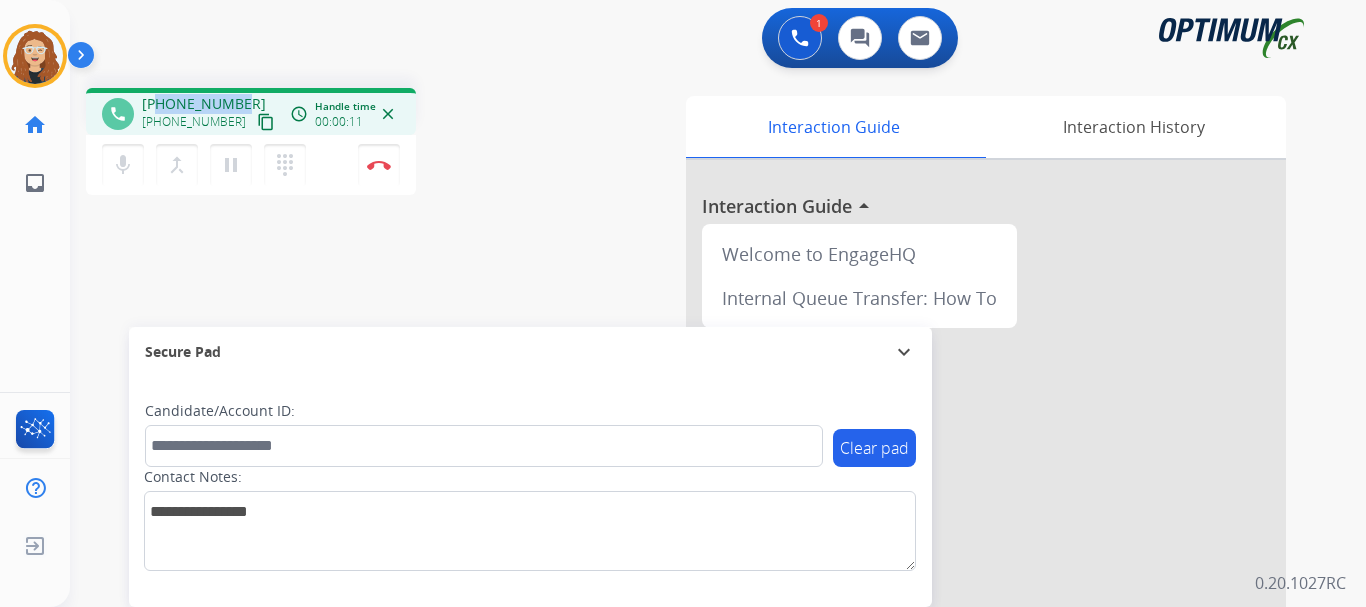 click on "[PHONE_NUMBER]" at bounding box center (204, 104) 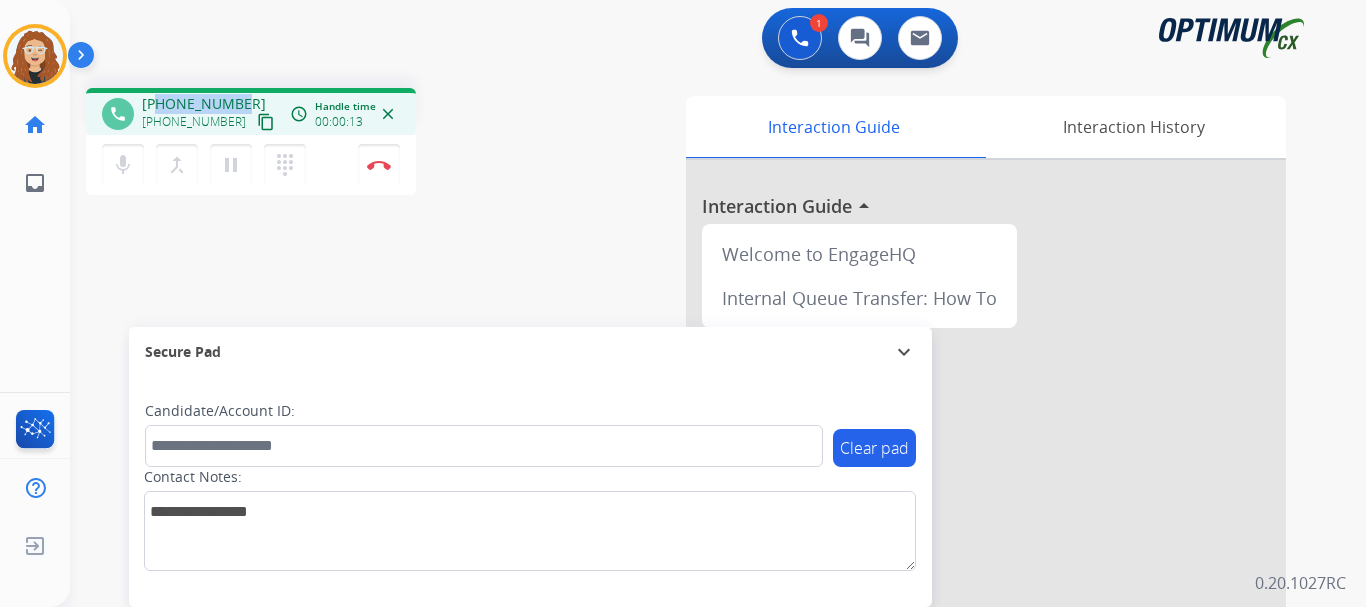 copy on "2243981394" 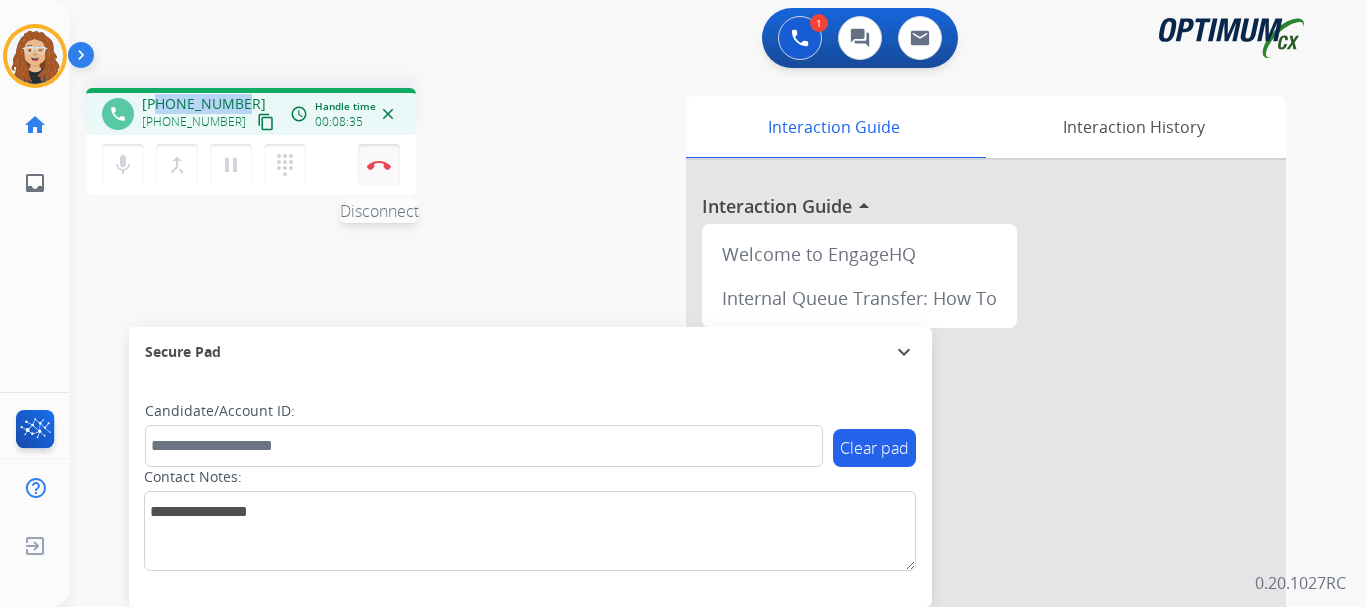 click at bounding box center [379, 165] 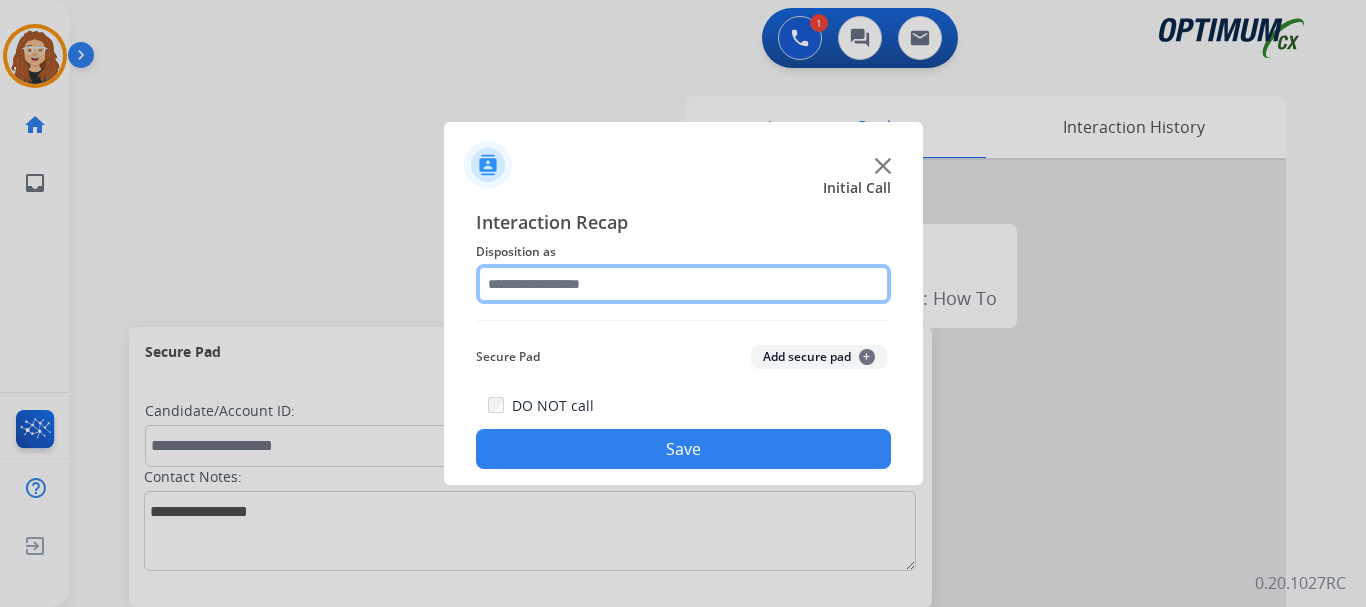 click 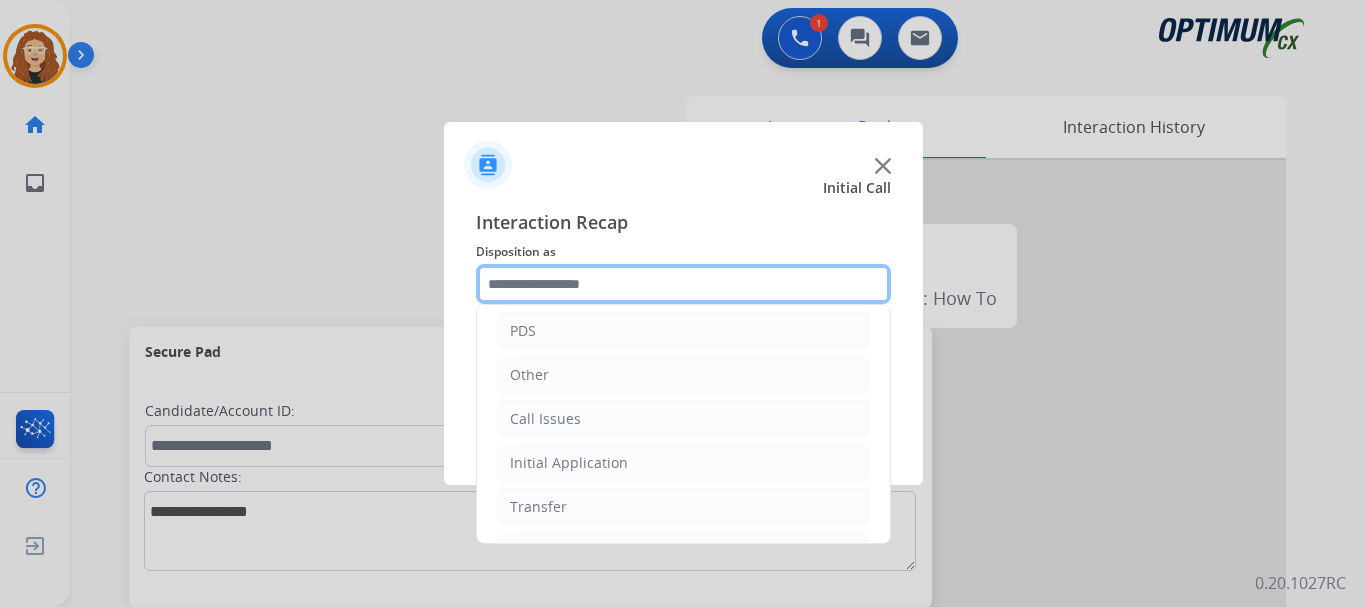 scroll, scrollTop: 136, scrollLeft: 0, axis: vertical 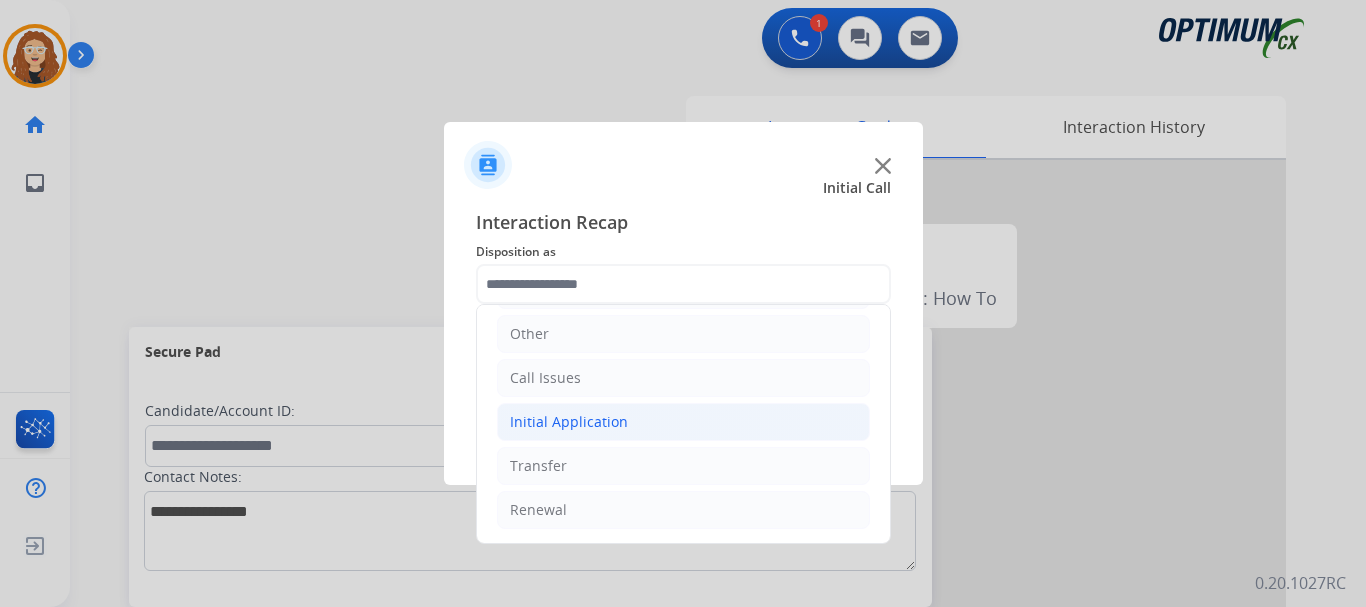 click on "Initial Application" 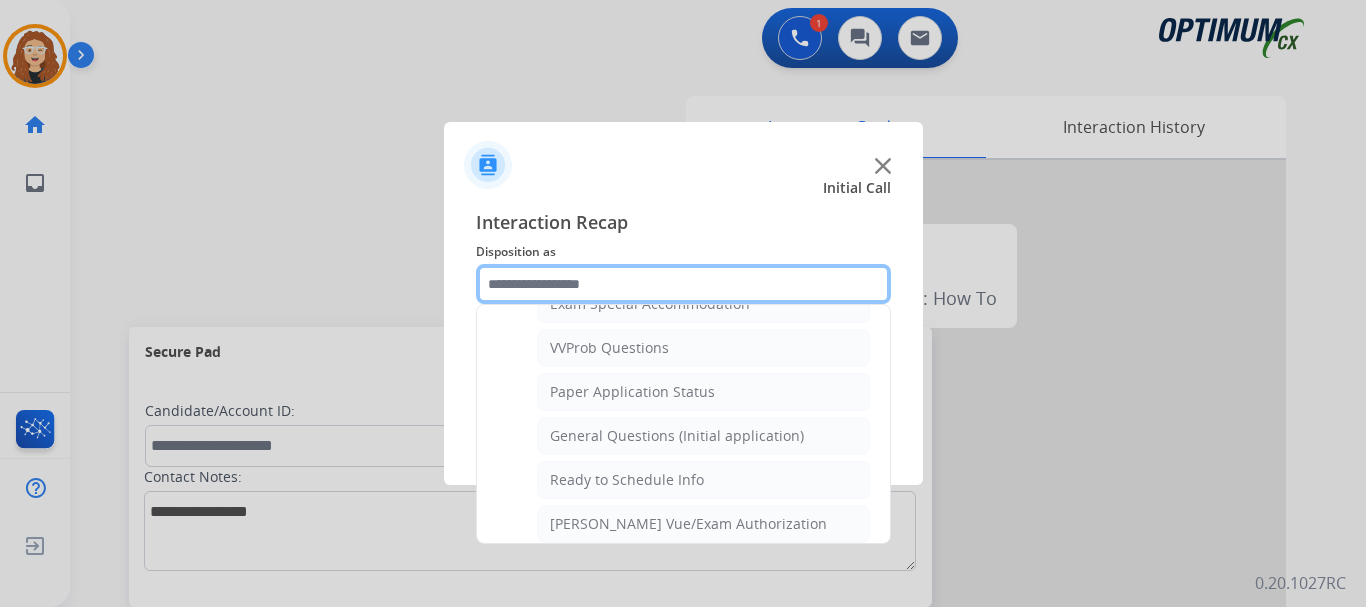 scroll, scrollTop: 1078, scrollLeft: 0, axis: vertical 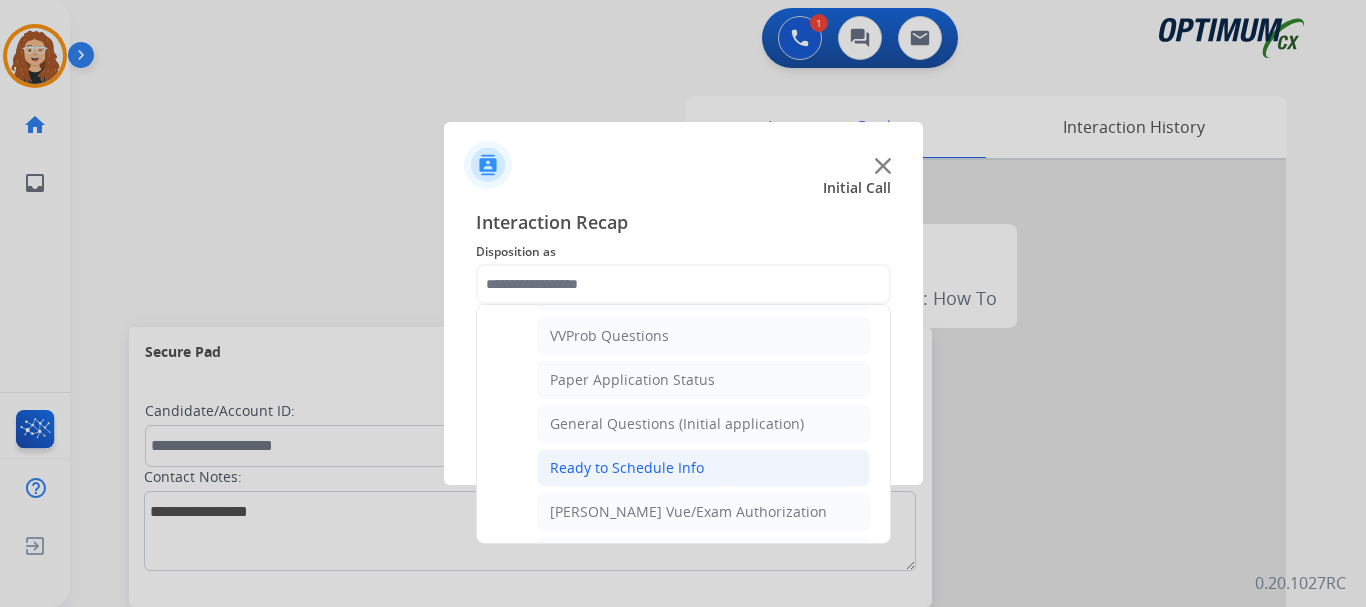 click on "Ready to Schedule Info" 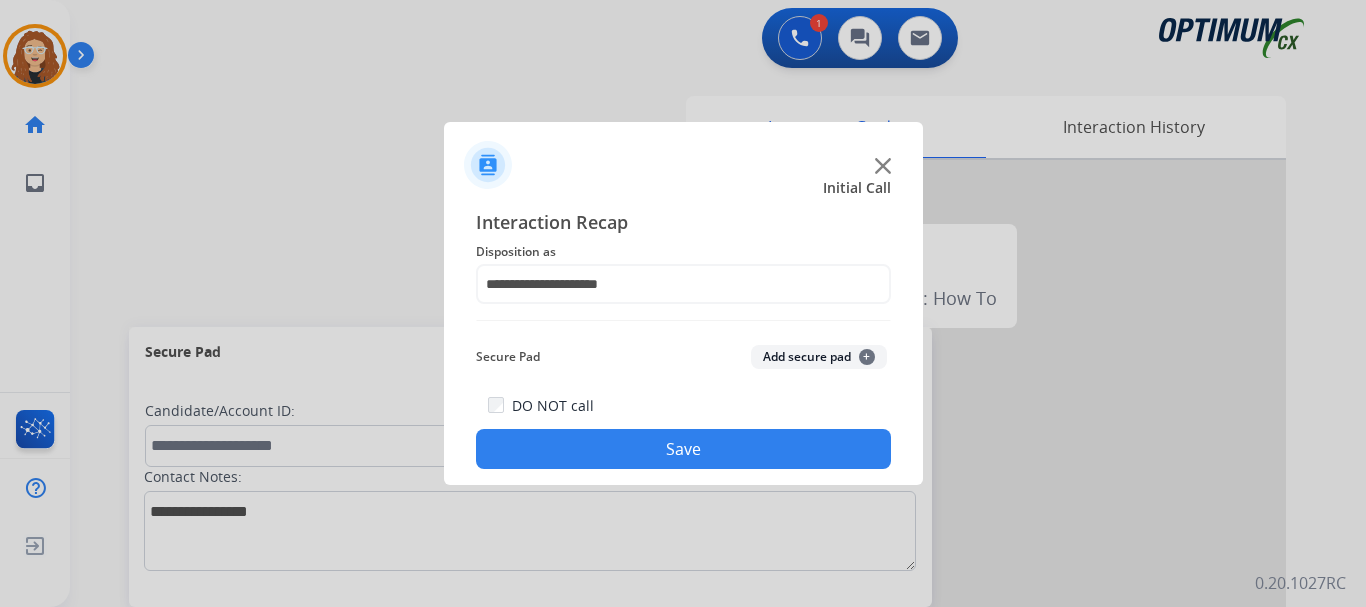 click on "Save" 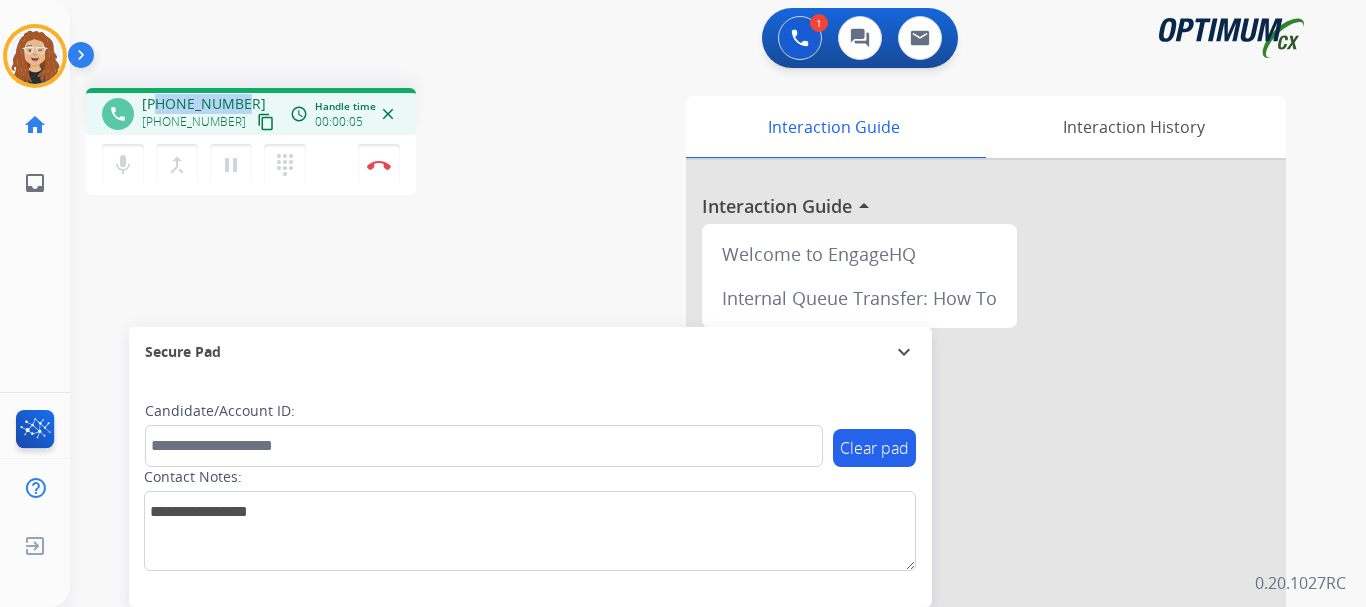 drag, startPoint x: 156, startPoint y: 103, endPoint x: 244, endPoint y: 95, distance: 88.362885 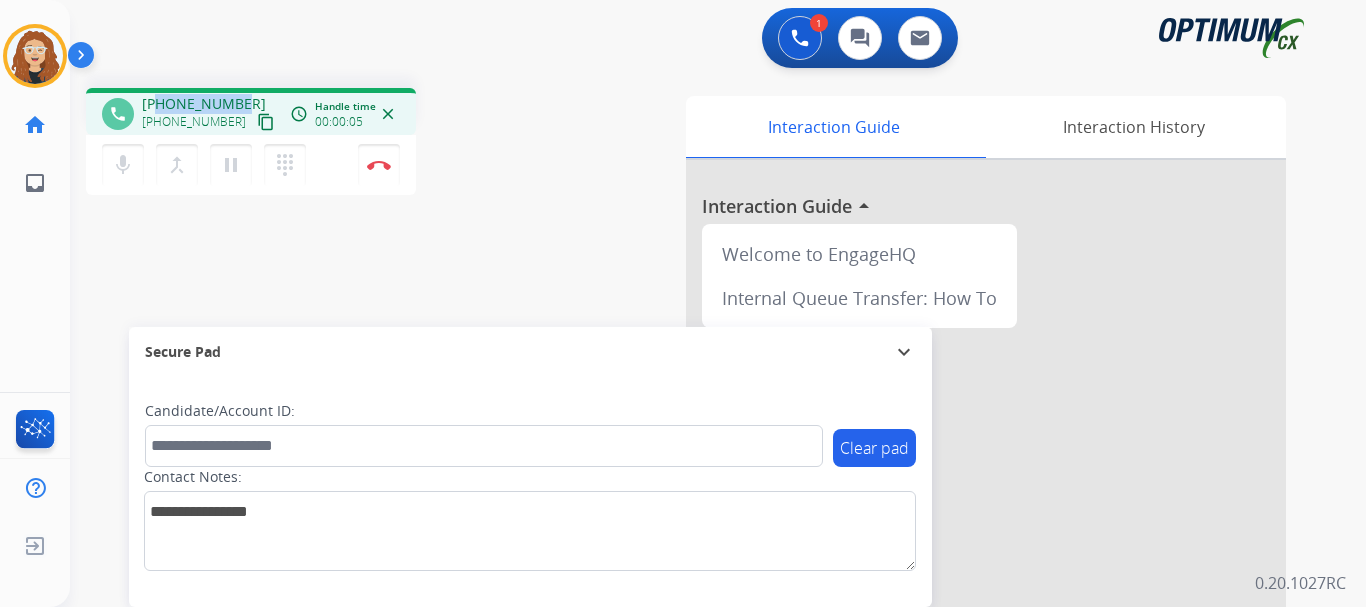 click on "[PHONE_NUMBER] [PHONE_NUMBER] content_copy" at bounding box center [210, 114] 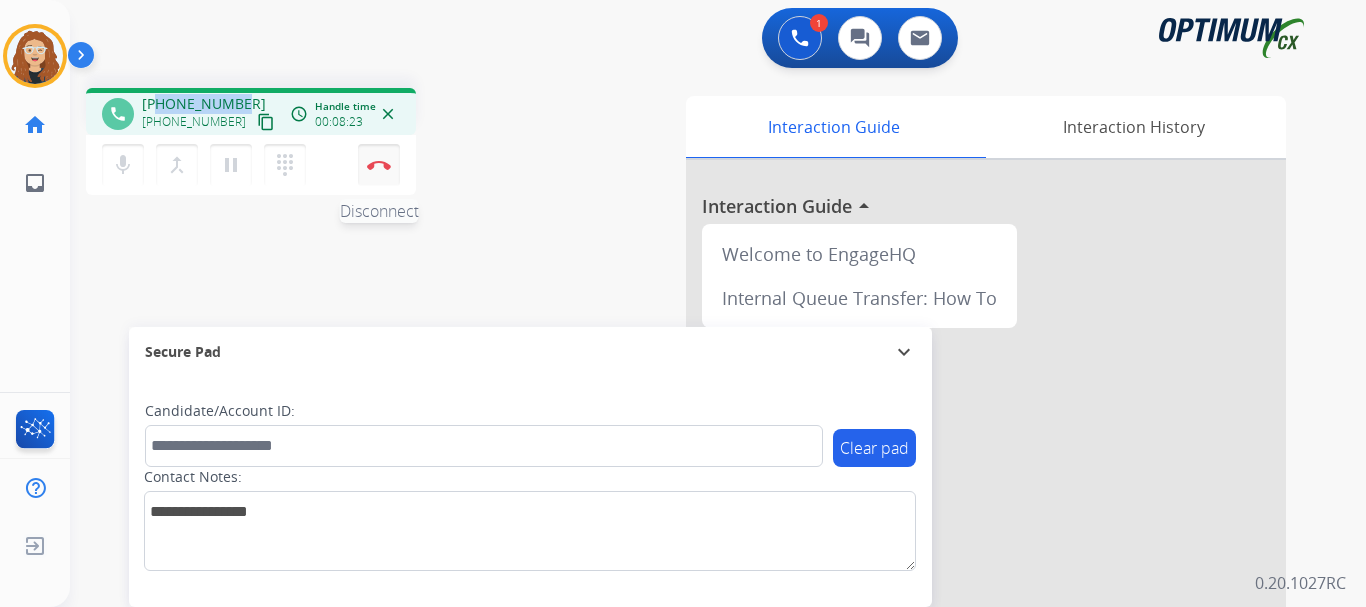 click on "Disconnect" at bounding box center [379, 165] 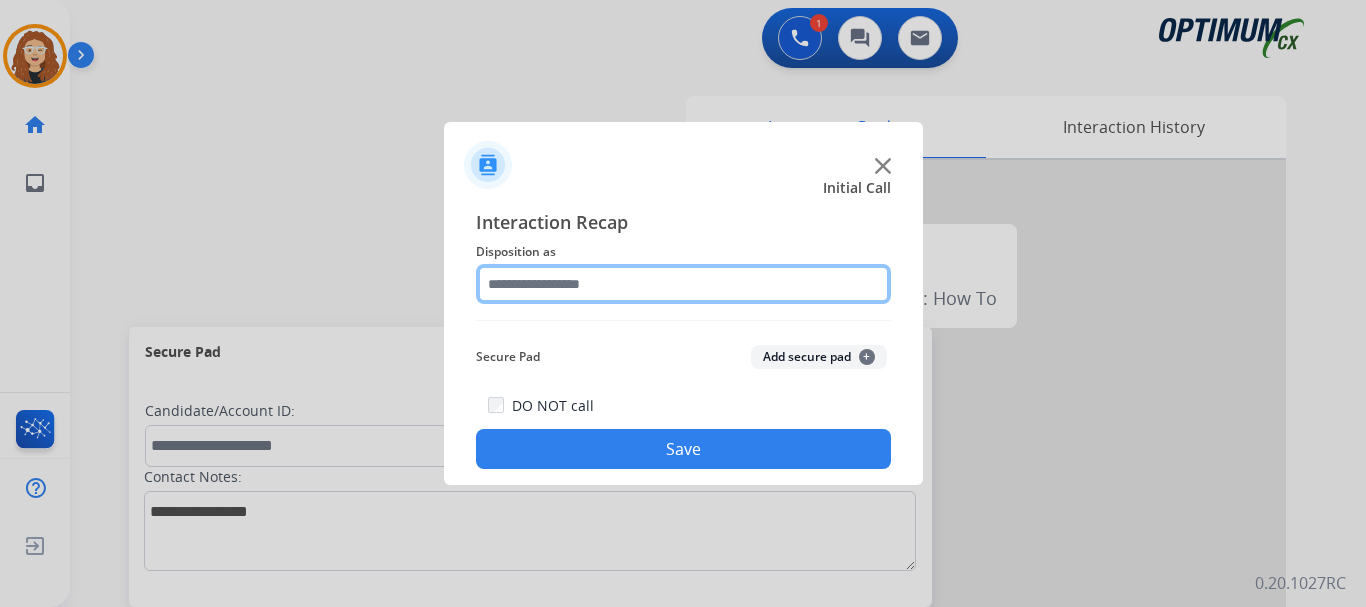 click 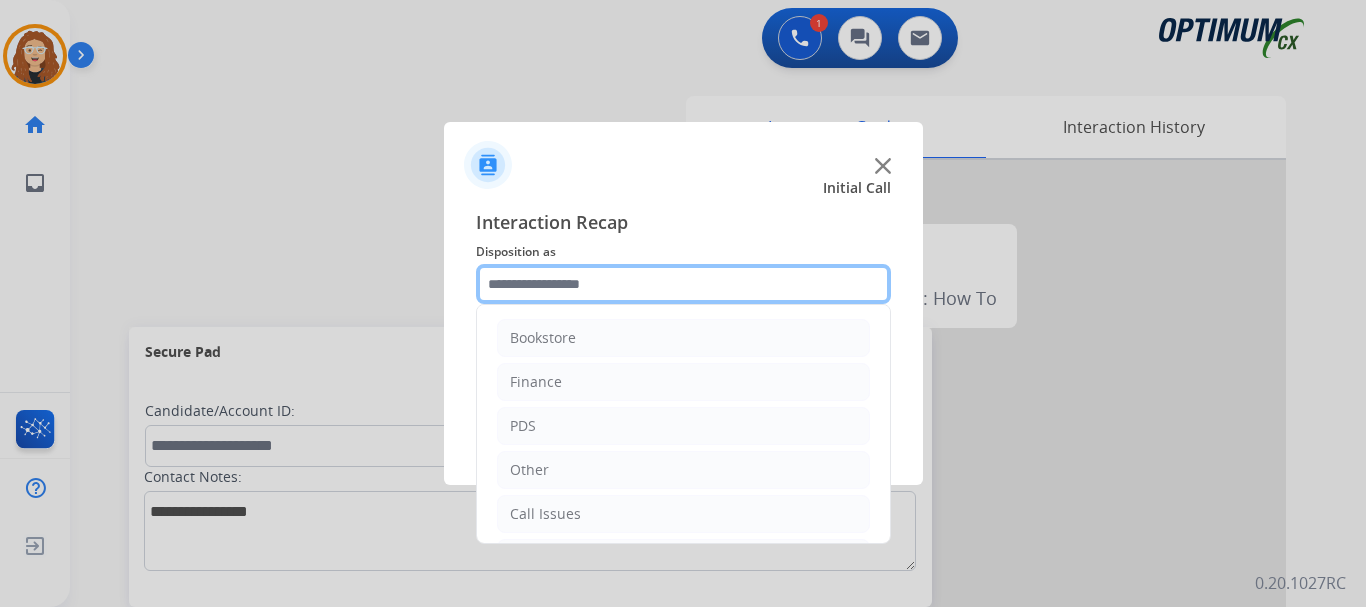 scroll, scrollTop: 136, scrollLeft: 0, axis: vertical 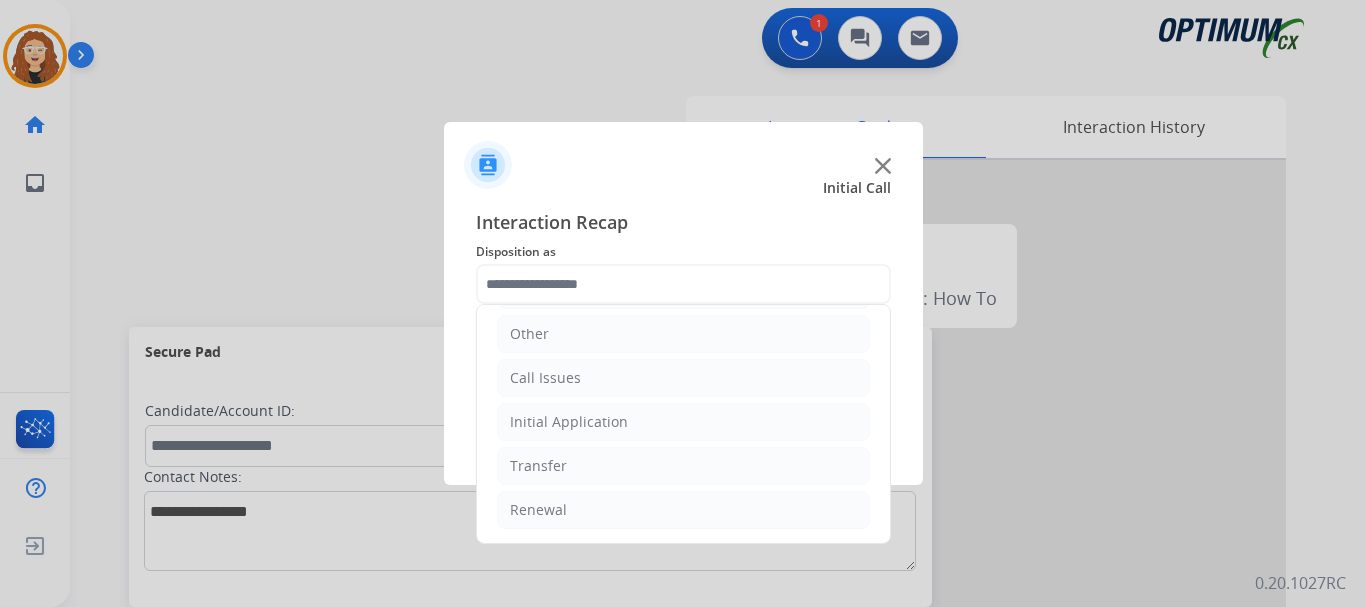 drag, startPoint x: 720, startPoint y: 519, endPoint x: 856, endPoint y: 449, distance: 152.9575 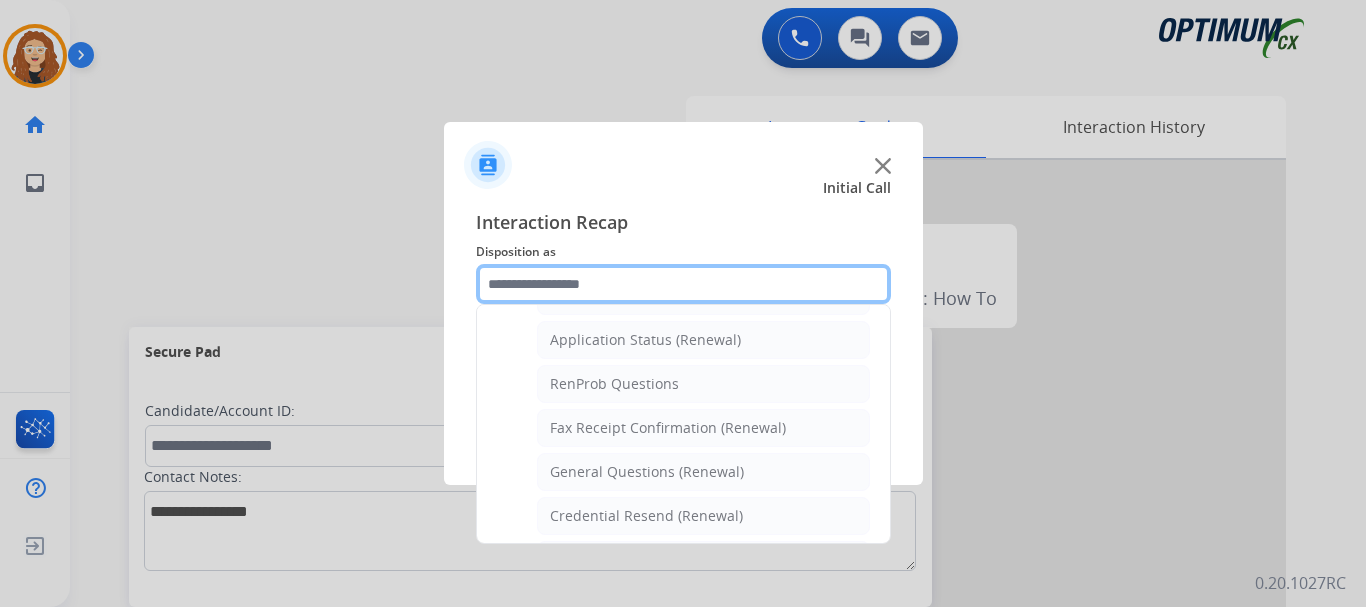 scroll, scrollTop: 501, scrollLeft: 0, axis: vertical 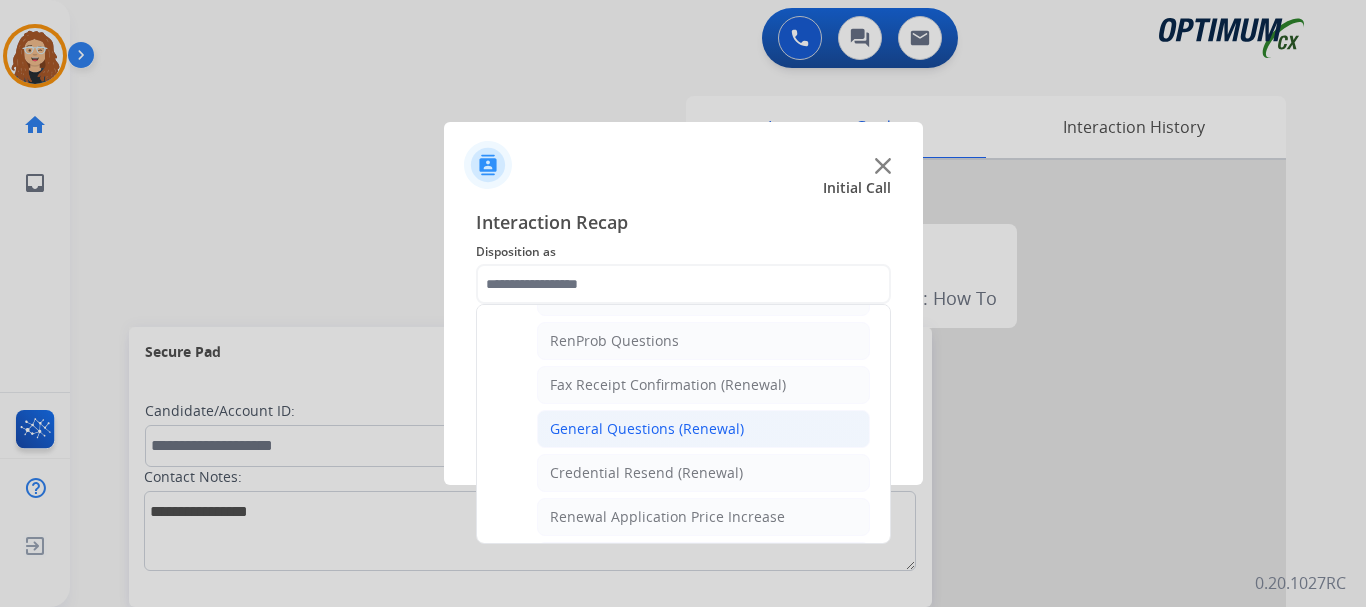 click on "General Questions (Renewal)" 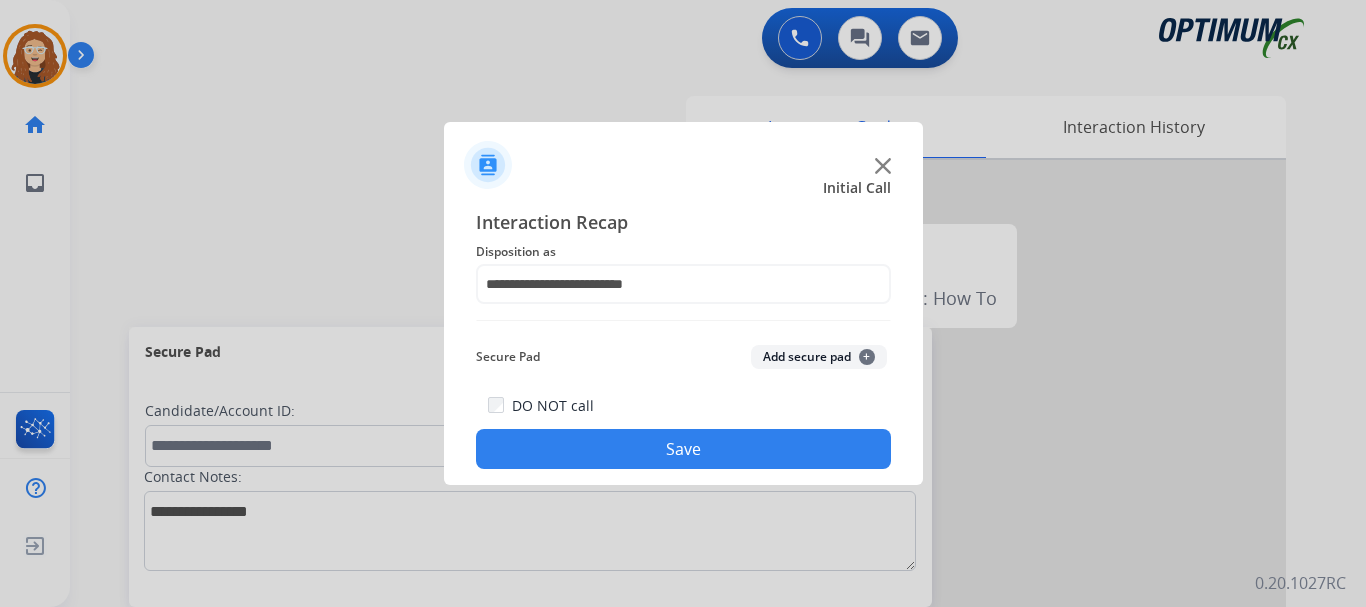 click on "Save" 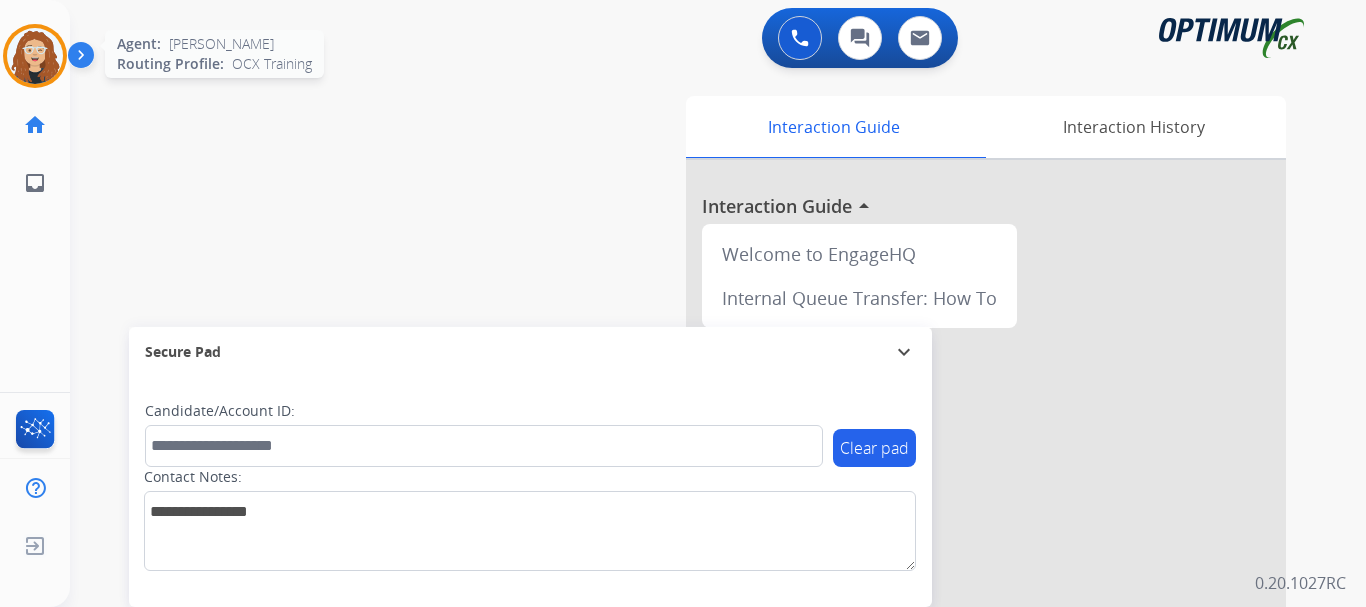 click at bounding box center [35, 56] 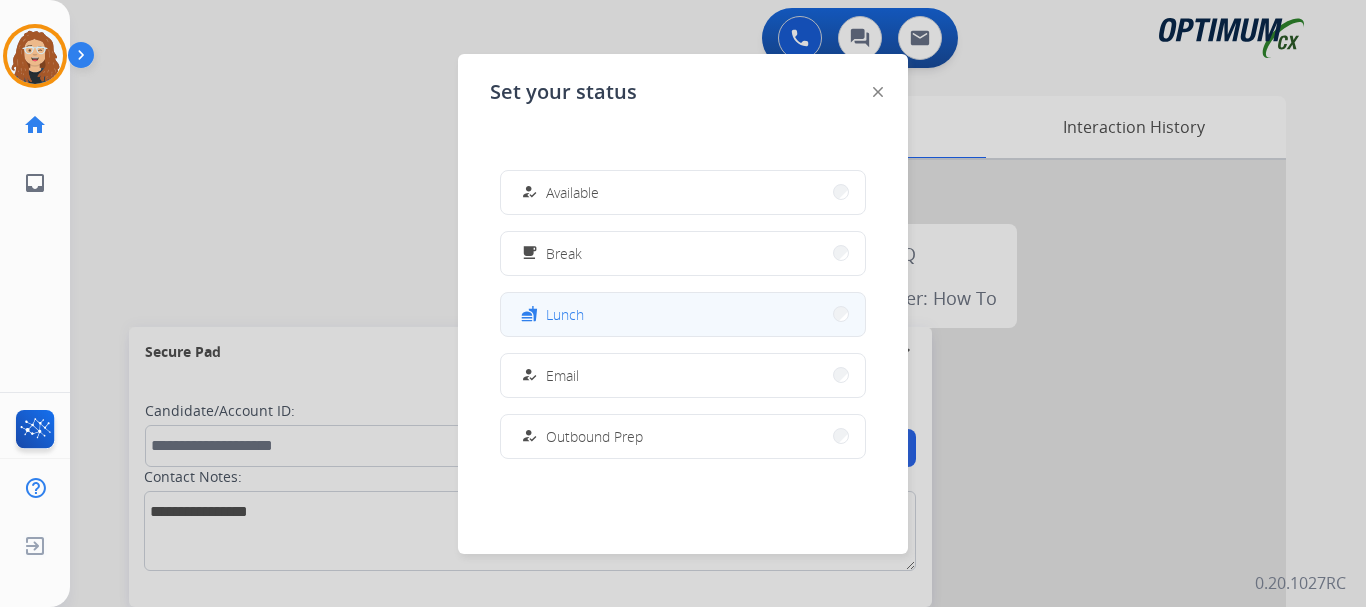click on "fastfood Lunch" at bounding box center (683, 314) 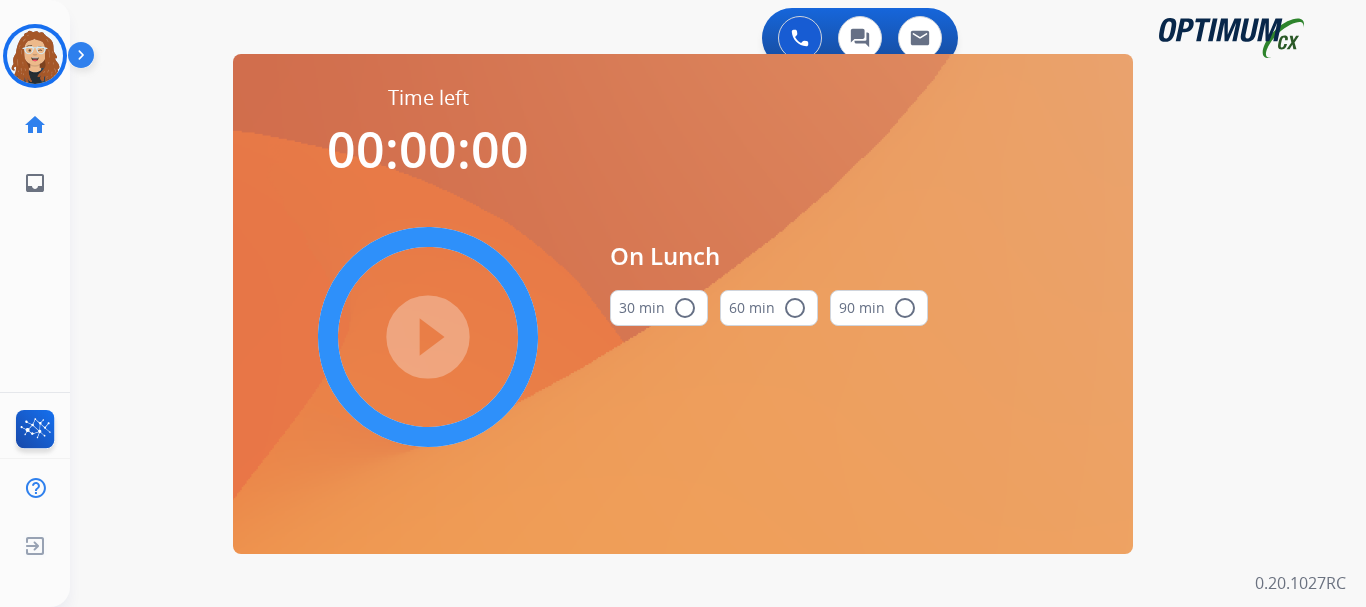 click on "radio_button_unchecked" at bounding box center (685, 308) 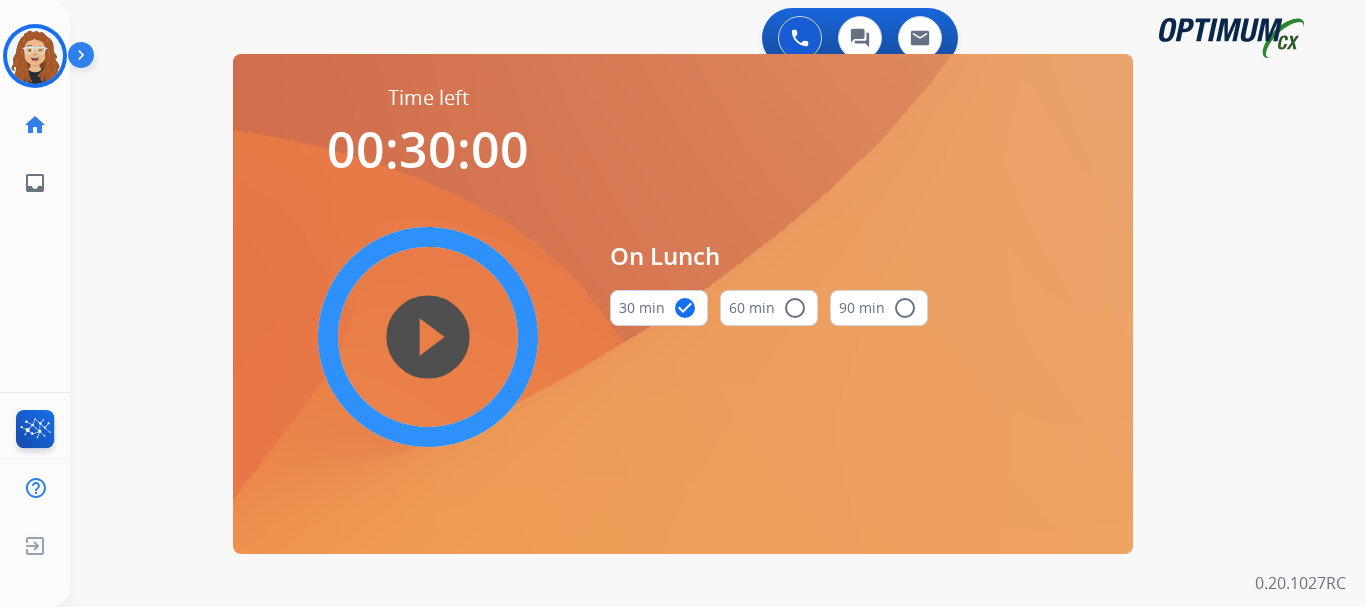 click on "play_circle_filled" at bounding box center (428, 337) 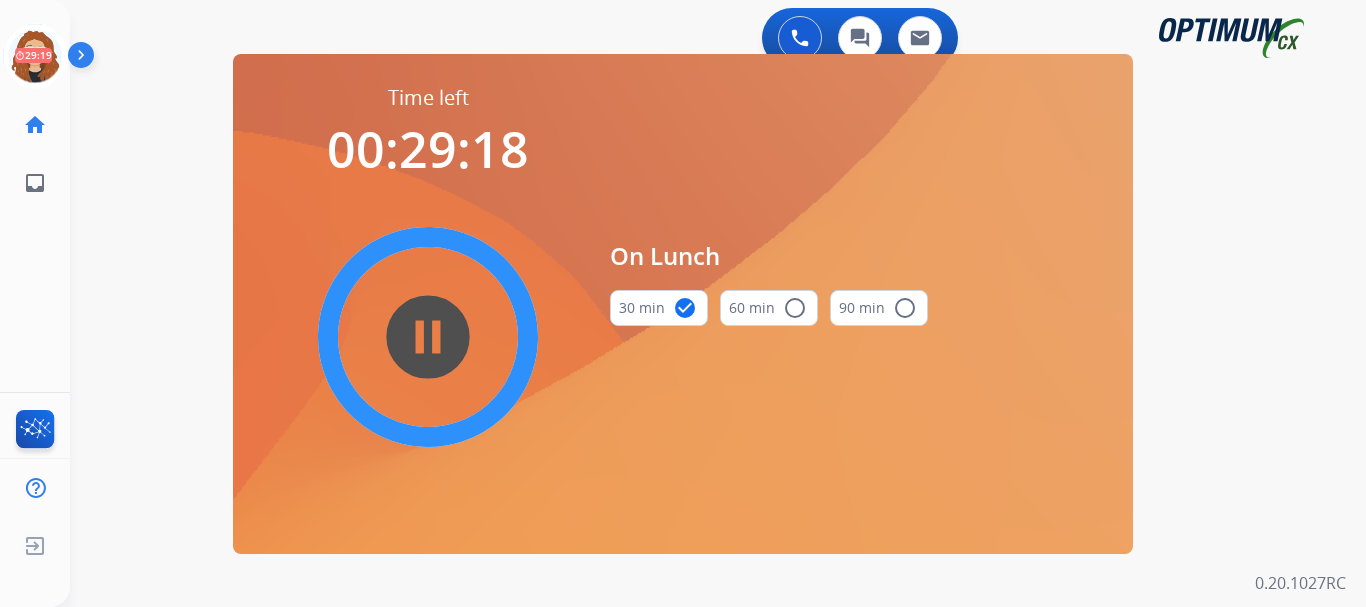 click on "0 Voice Interactions  0  Chat Interactions   0  Email Interactions swap_horiz Break voice bridge close_fullscreen Connect 3-Way Call merge_type Separate 3-Way Call Time left 00:29:18 pause_circle_filled On Lunch  30 min  check_circle  60 min  radio_button_unchecked  90 min  radio_button_unchecked  Interaction Guide   Interaction History  Interaction Guide arrow_drop_up  Welcome to EngageHQ   Internal Queue Transfer: How To  Secure Pad expand_more Clear pad Candidate/Account ID: Contact Notes:                  0.20.1027RC" at bounding box center (718, 303) 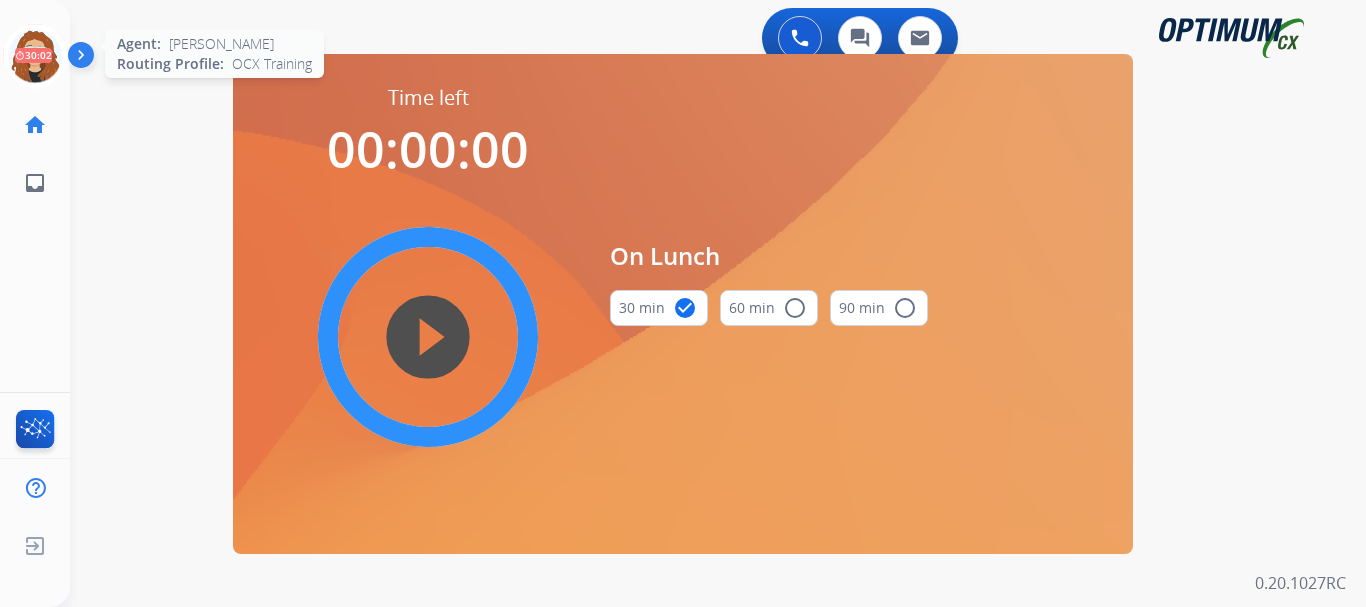 click 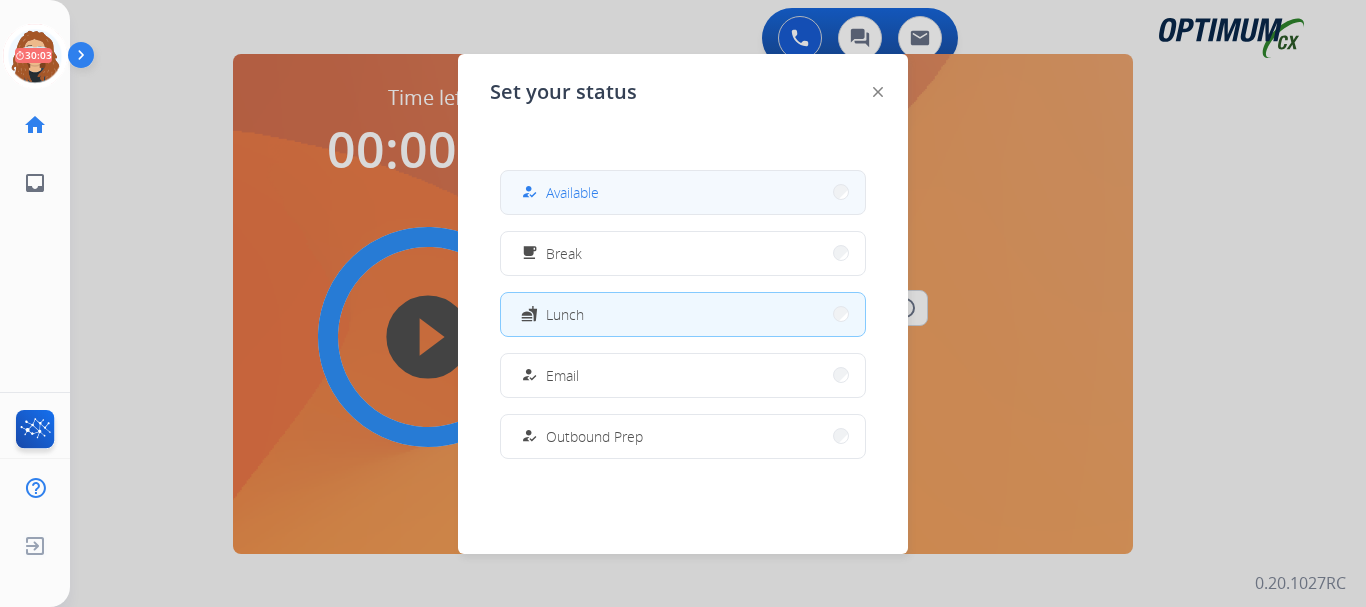 click on "how_to_reg Available" at bounding box center (683, 192) 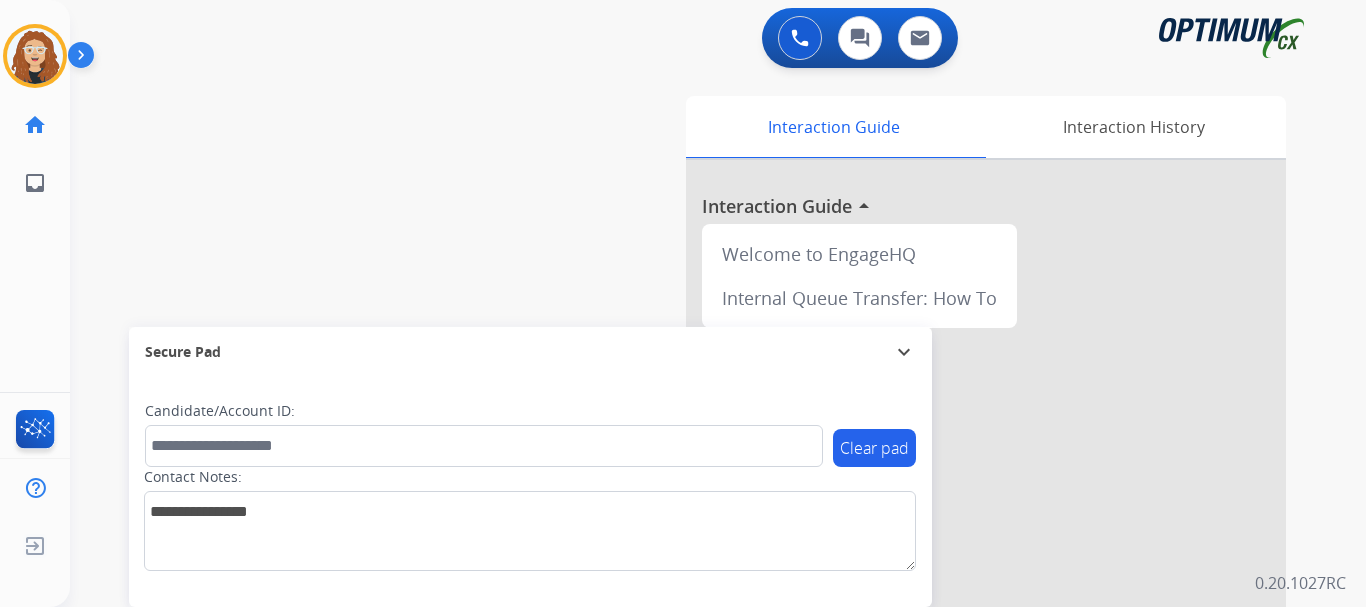 click on "swap_horiz Break voice bridge close_fullscreen Connect 3-Way Call merge_type Separate 3-Way Call  Interaction Guide   Interaction History  Interaction Guide arrow_drop_up  Welcome to EngageHQ   Internal Queue Transfer: How To  Secure Pad expand_more Clear pad Candidate/Account ID: Contact Notes:" at bounding box center (694, 489) 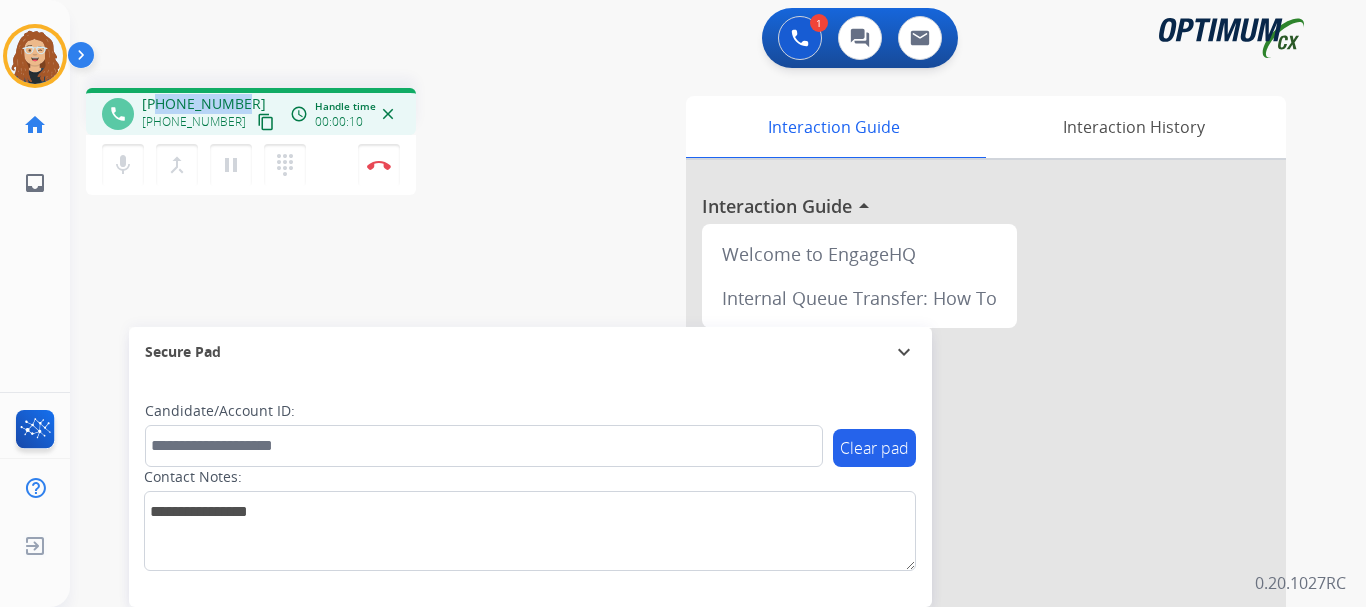drag, startPoint x: 158, startPoint y: 103, endPoint x: 236, endPoint y: 98, distance: 78.160095 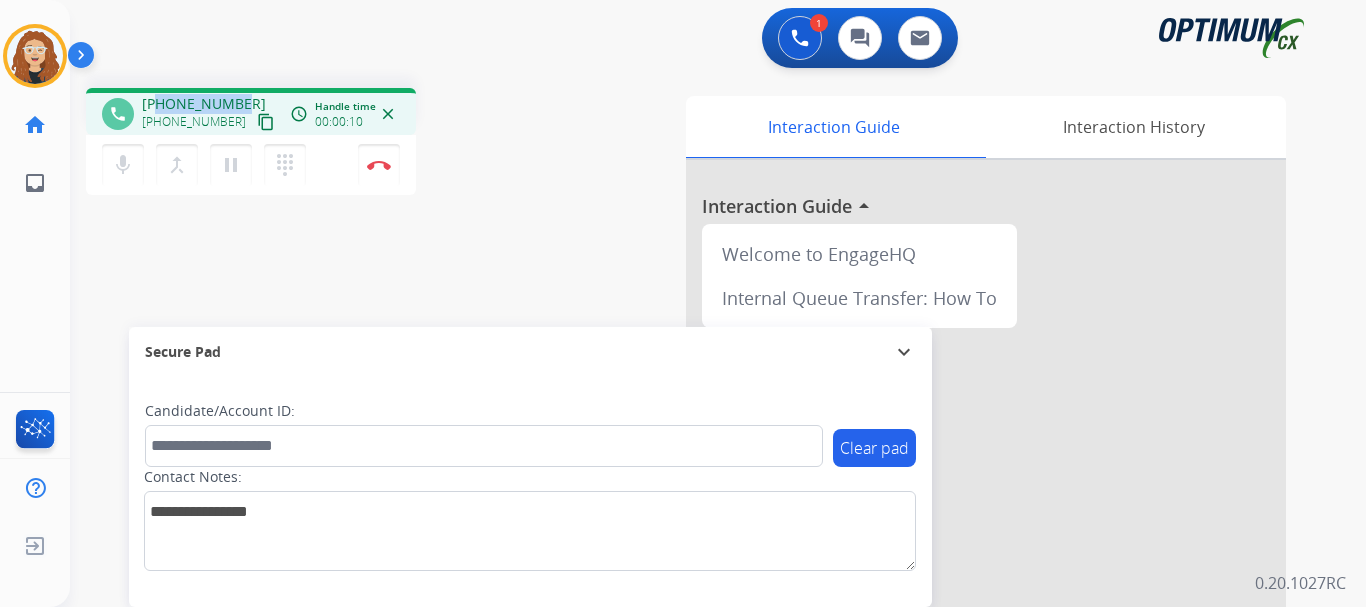 click on "[PHONE_NUMBER]" at bounding box center (204, 104) 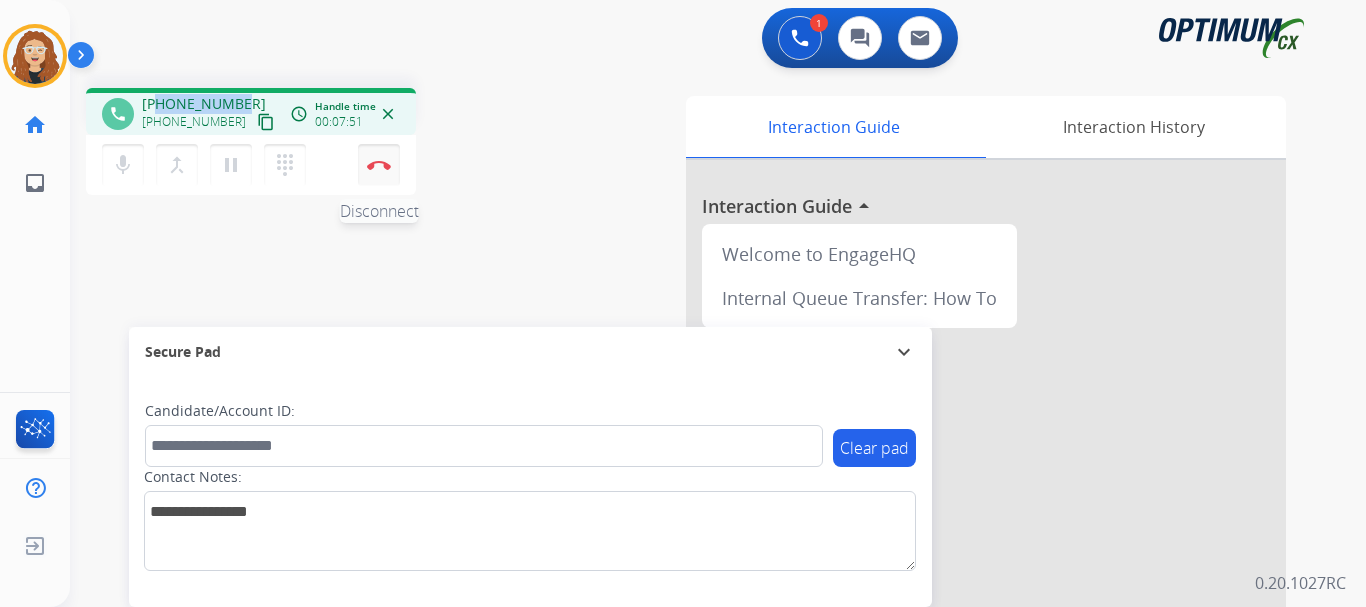 click on "Disconnect" at bounding box center (379, 165) 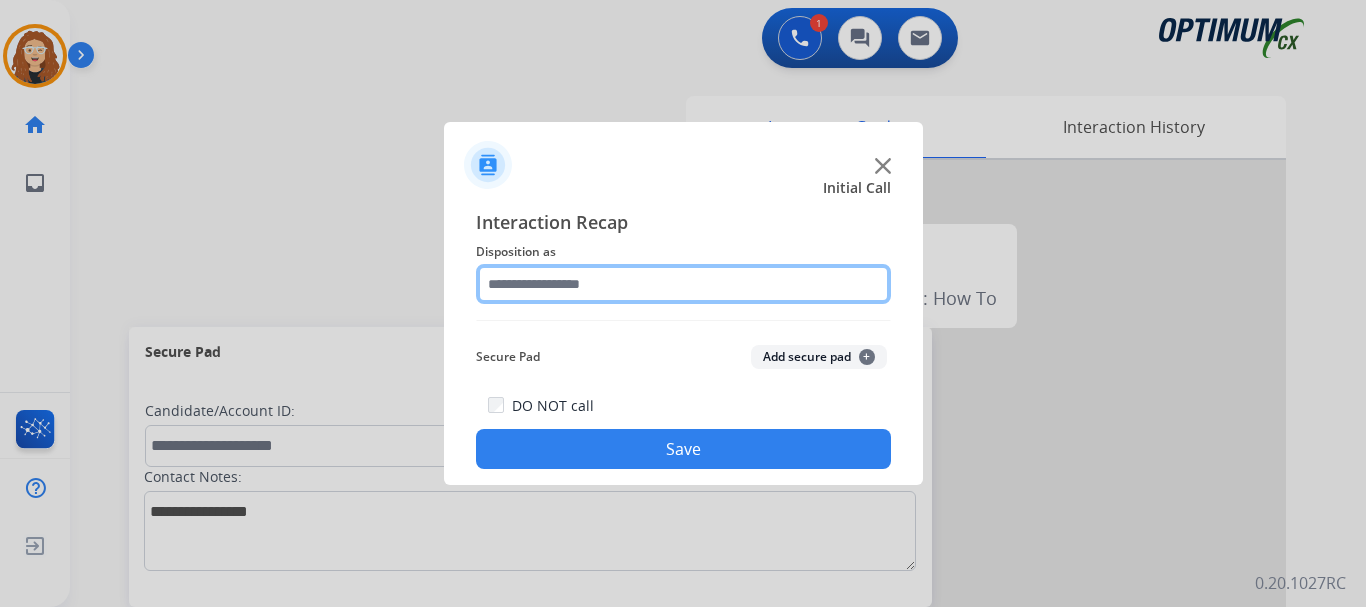 click 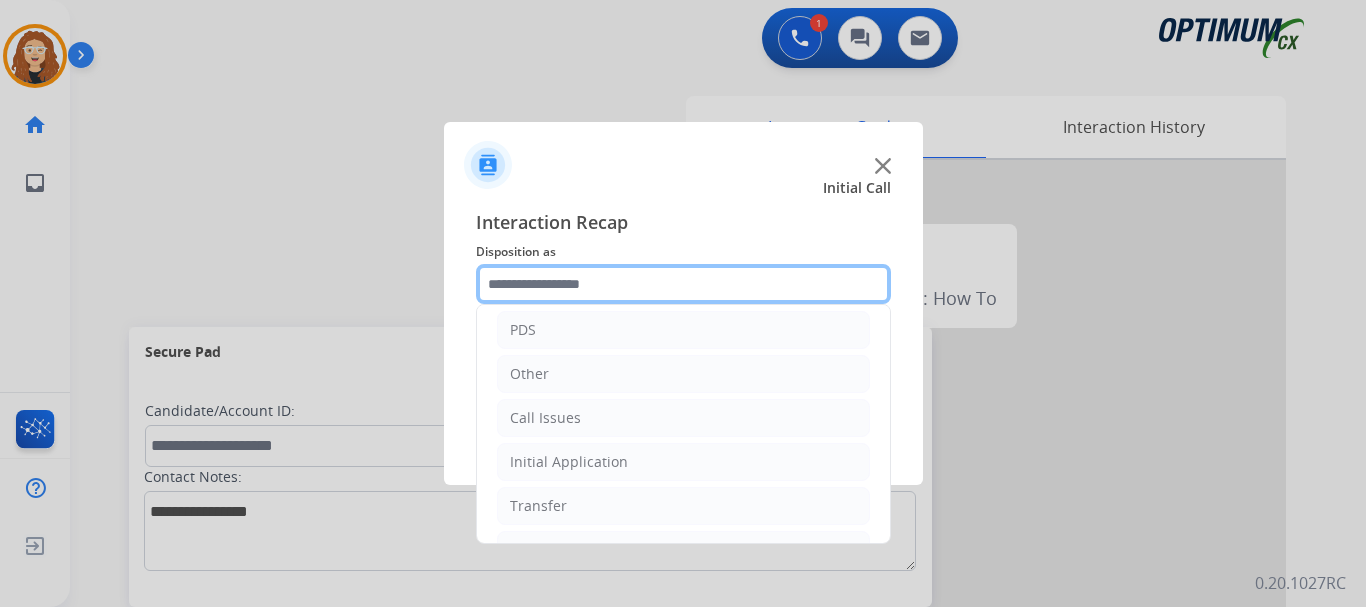 scroll, scrollTop: 136, scrollLeft: 0, axis: vertical 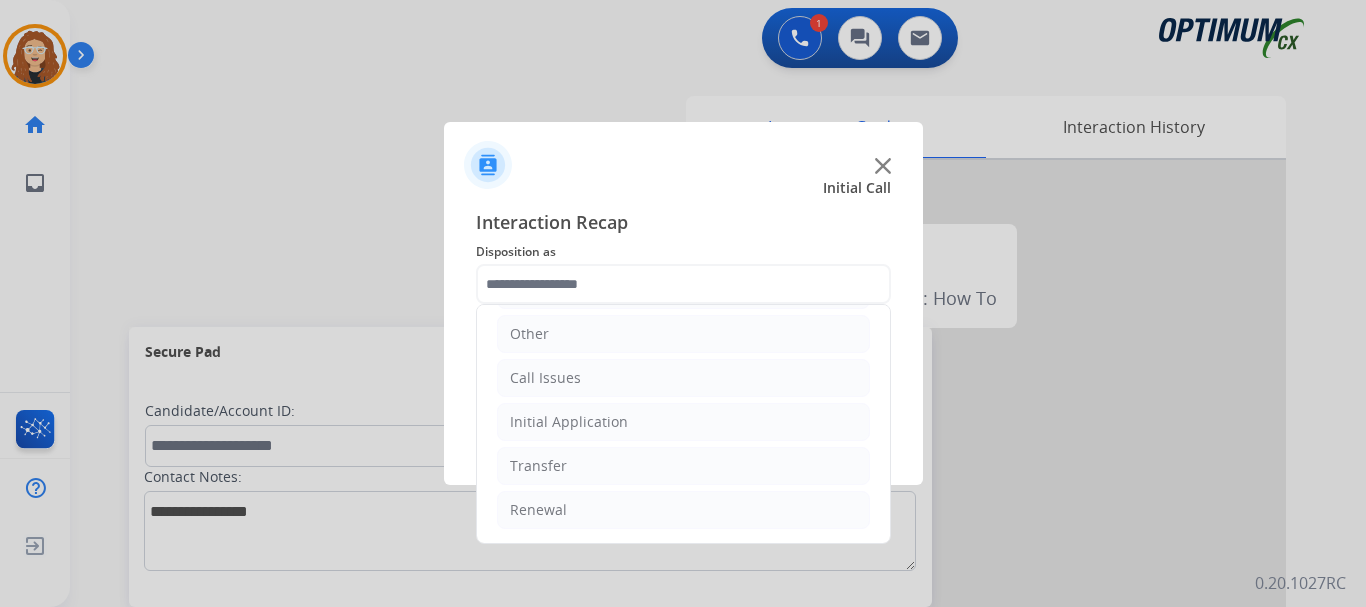 drag, startPoint x: 567, startPoint y: 508, endPoint x: 761, endPoint y: 490, distance: 194.83327 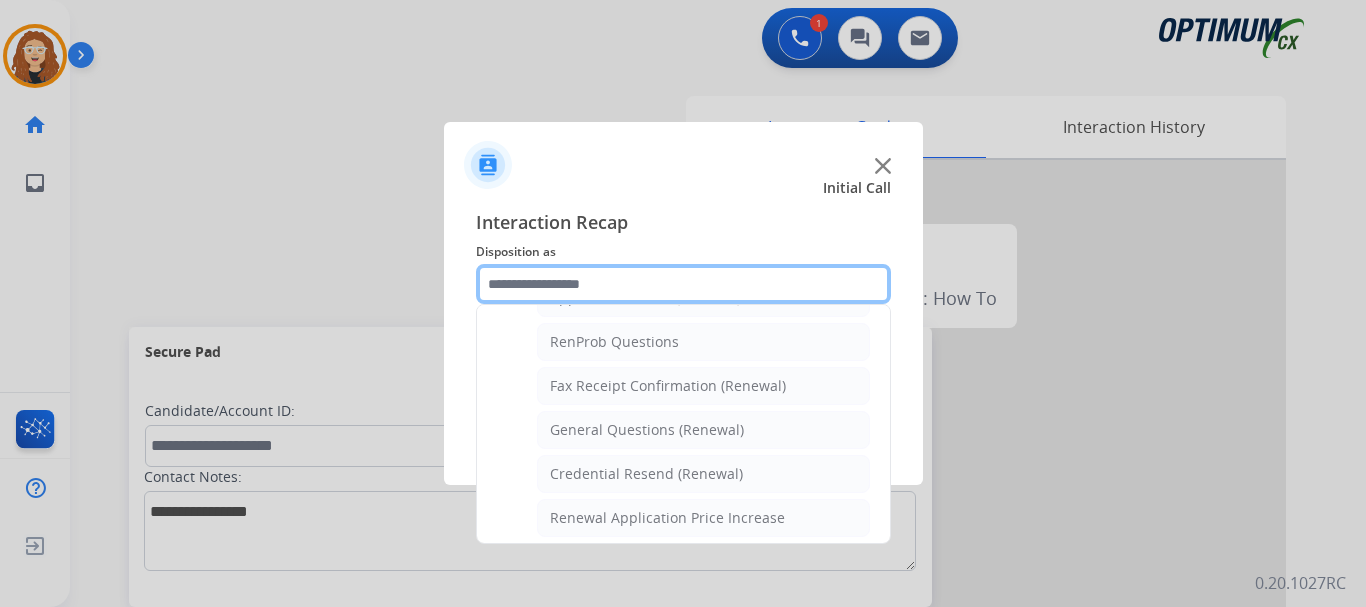 scroll, scrollTop: 539, scrollLeft: 0, axis: vertical 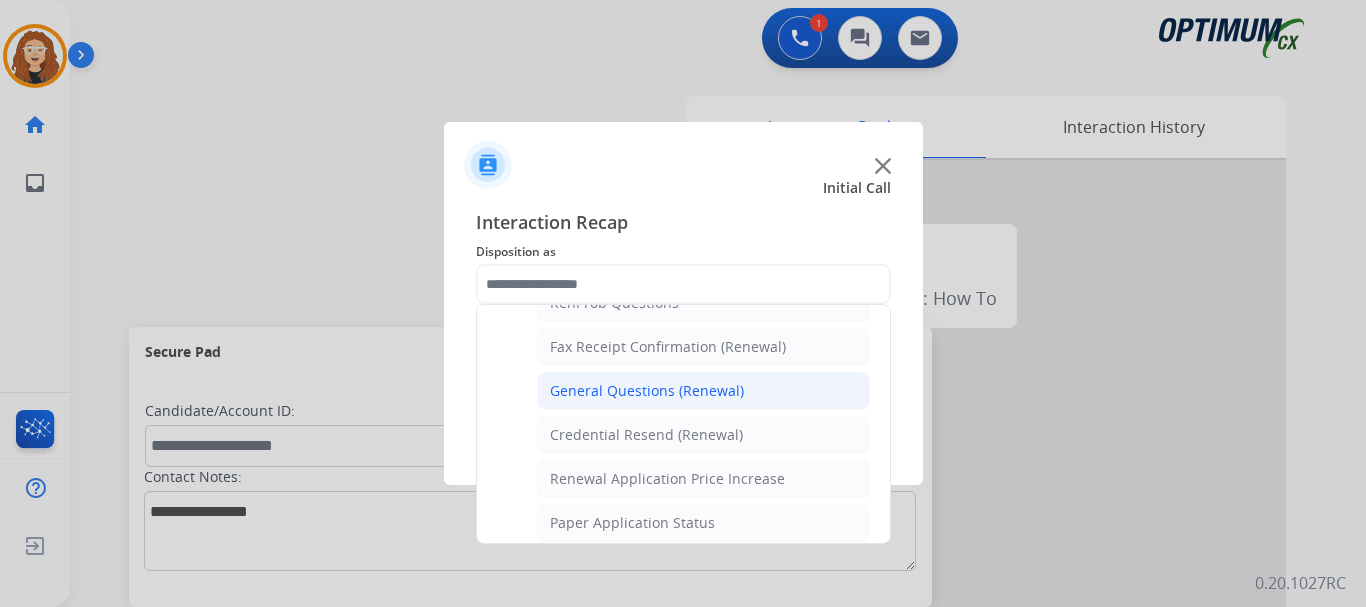 click on "General Questions (Renewal)" 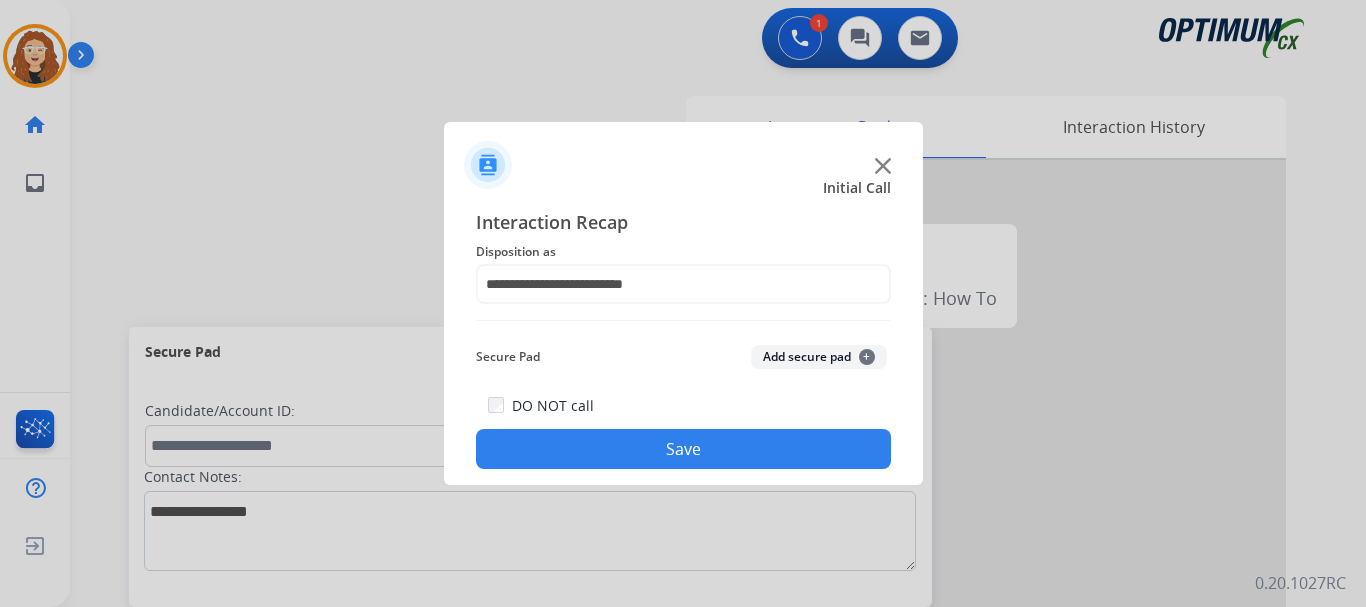click on "Save" 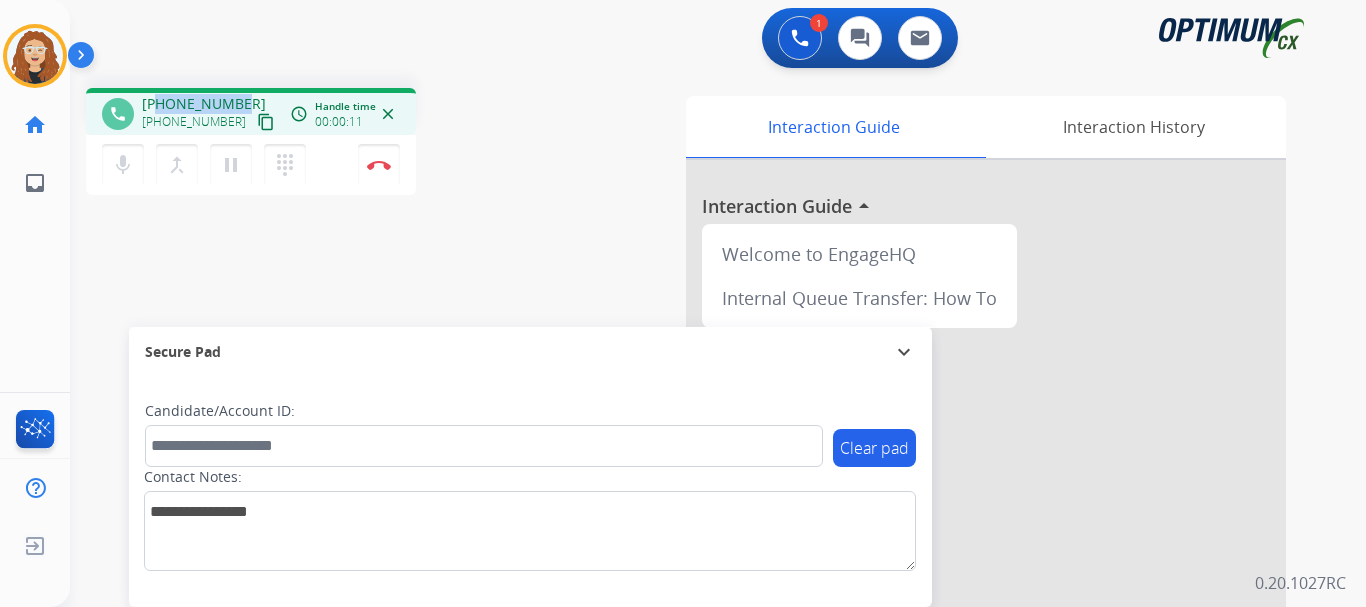drag, startPoint x: 159, startPoint y: 100, endPoint x: 247, endPoint y: 95, distance: 88.14193 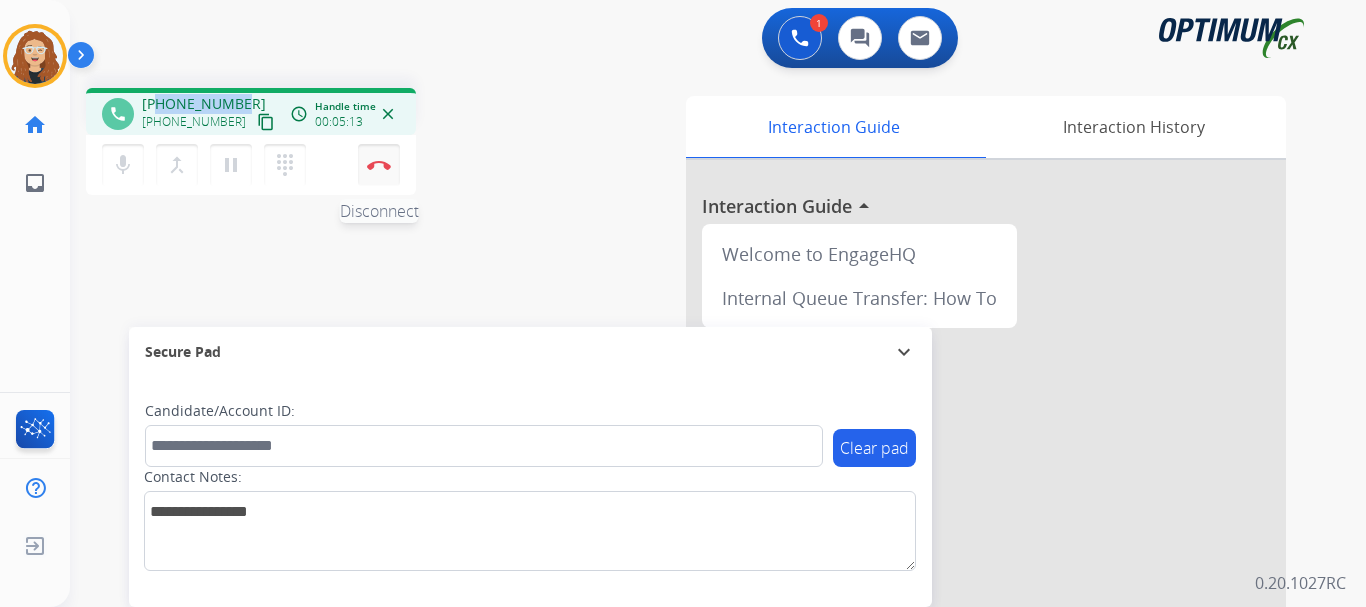 click at bounding box center [379, 165] 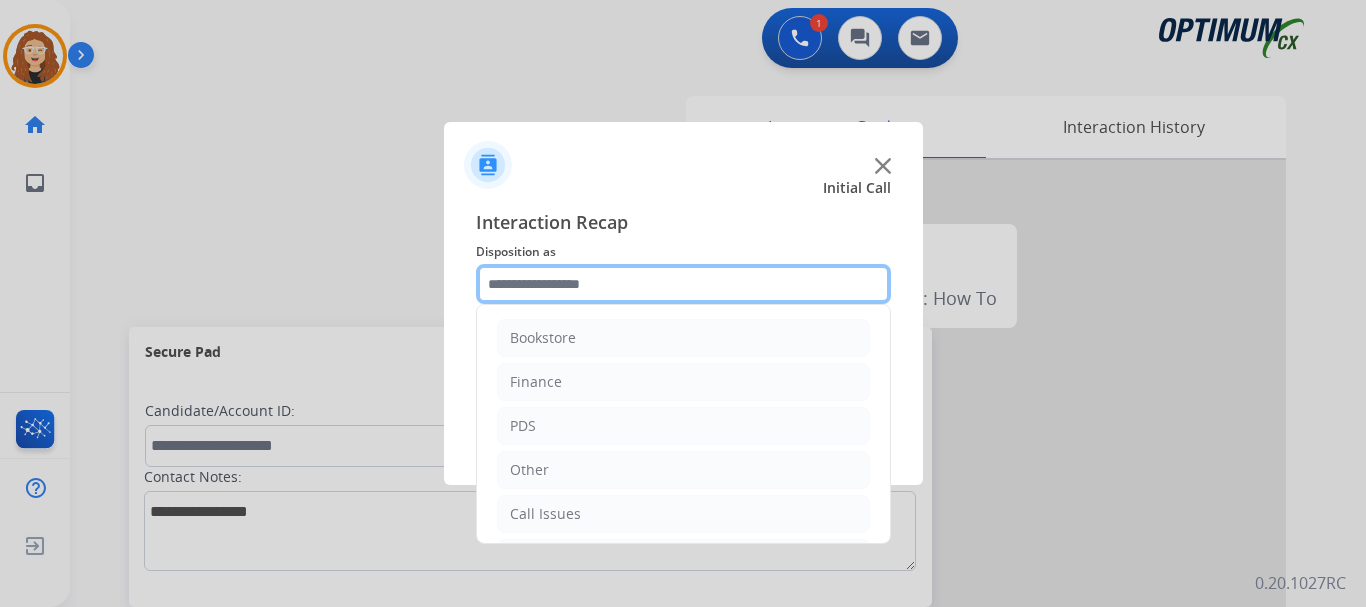 click 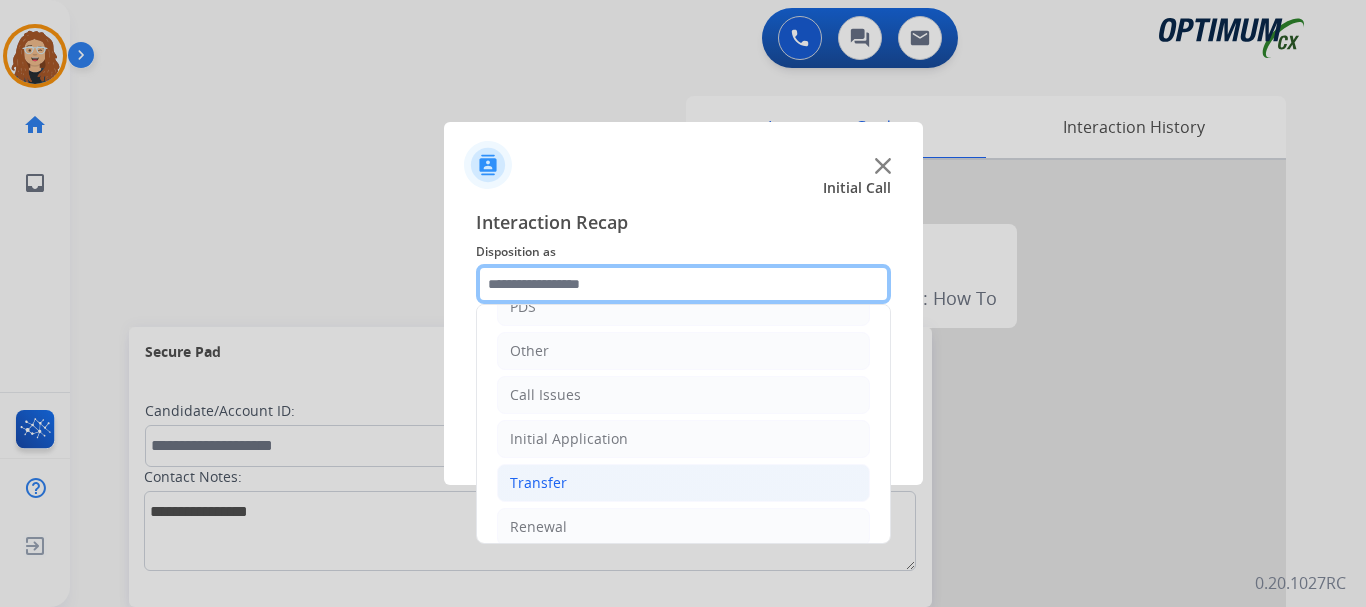 scroll, scrollTop: 122, scrollLeft: 0, axis: vertical 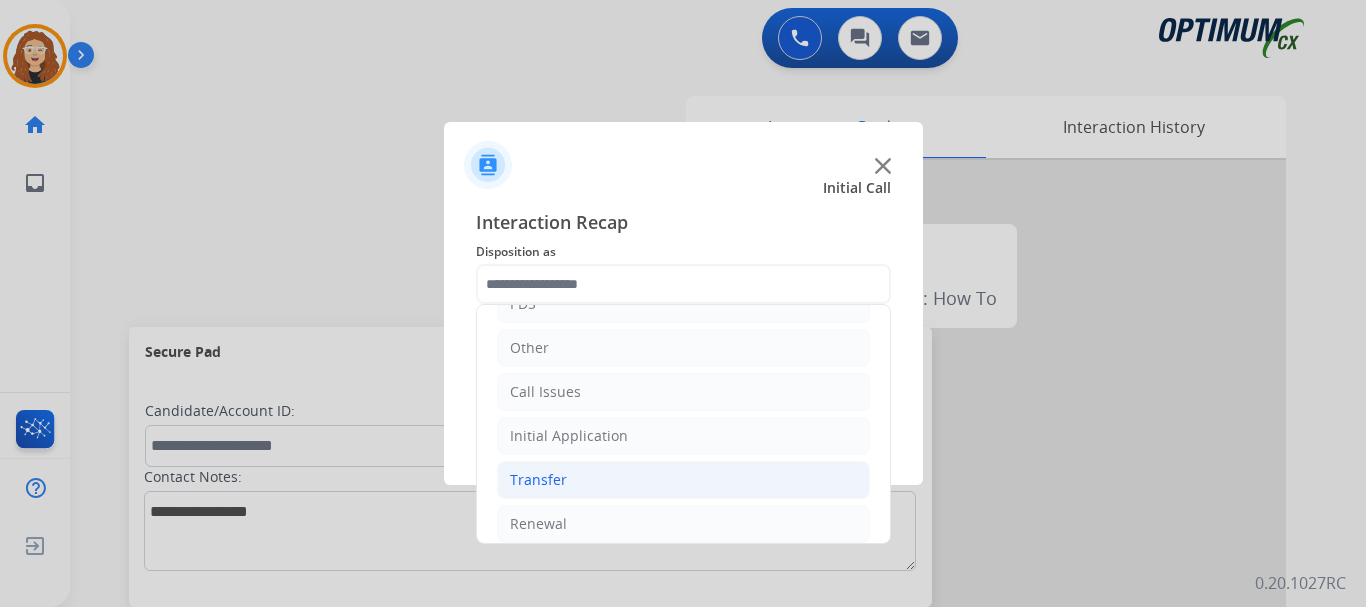 drag, startPoint x: 585, startPoint y: 518, endPoint x: 772, endPoint y: 478, distance: 191.23022 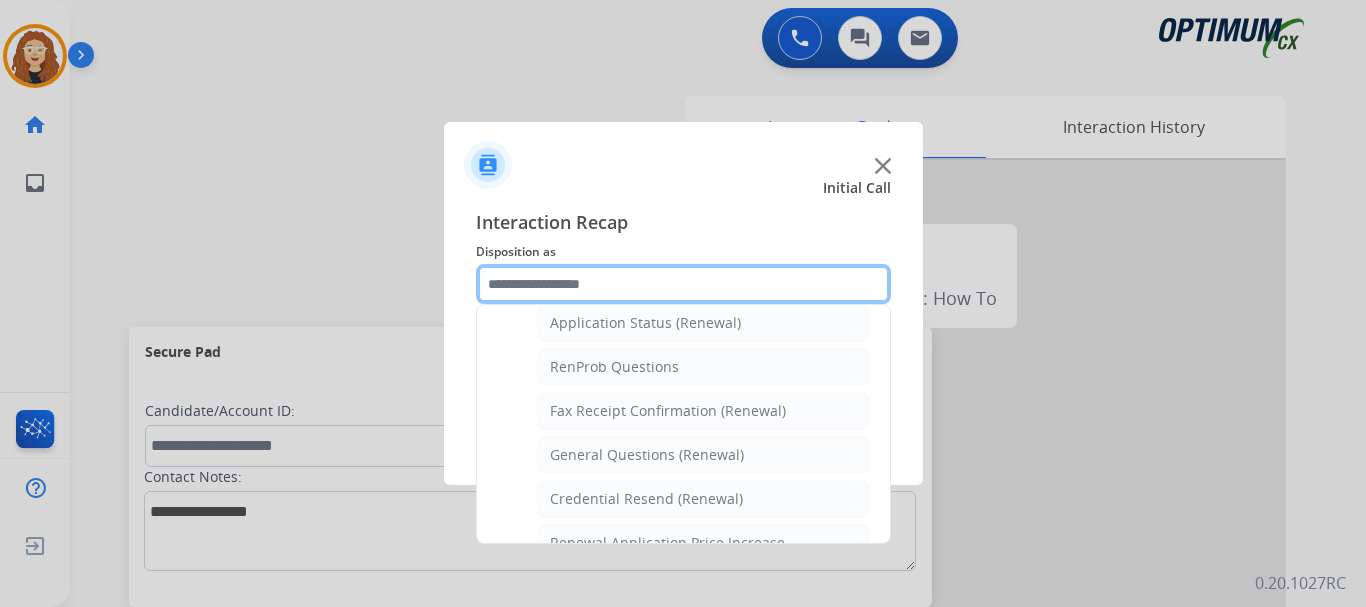 scroll, scrollTop: 484, scrollLeft: 0, axis: vertical 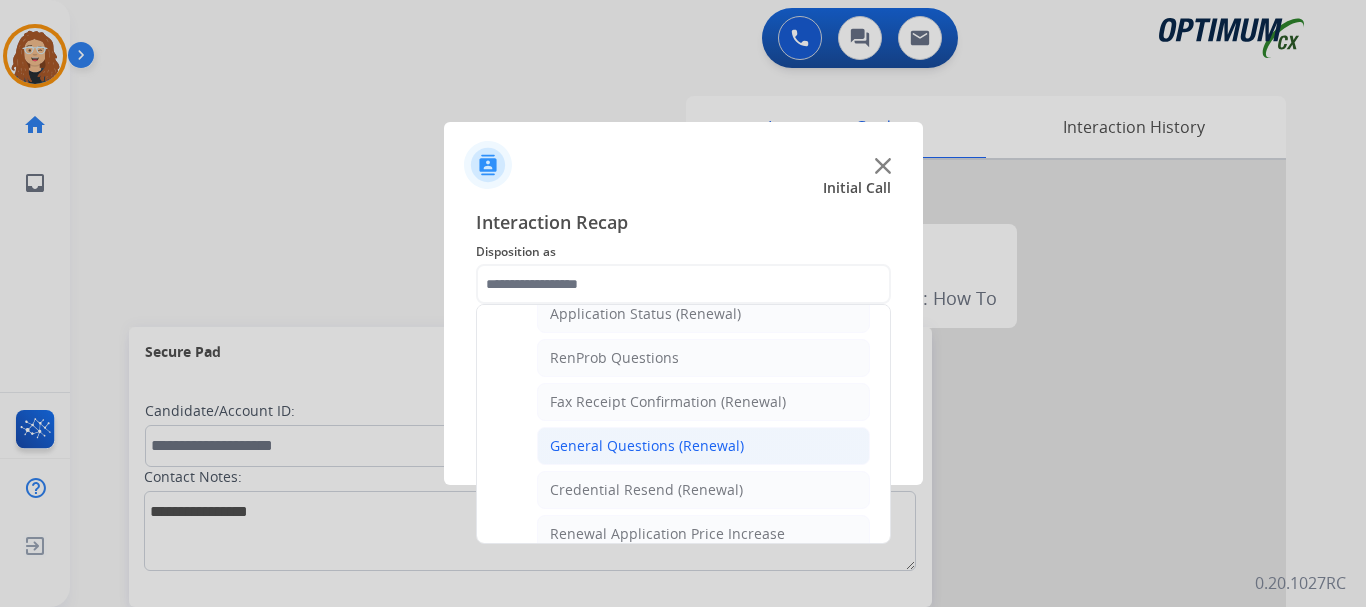 click on "General Questions (Renewal)" 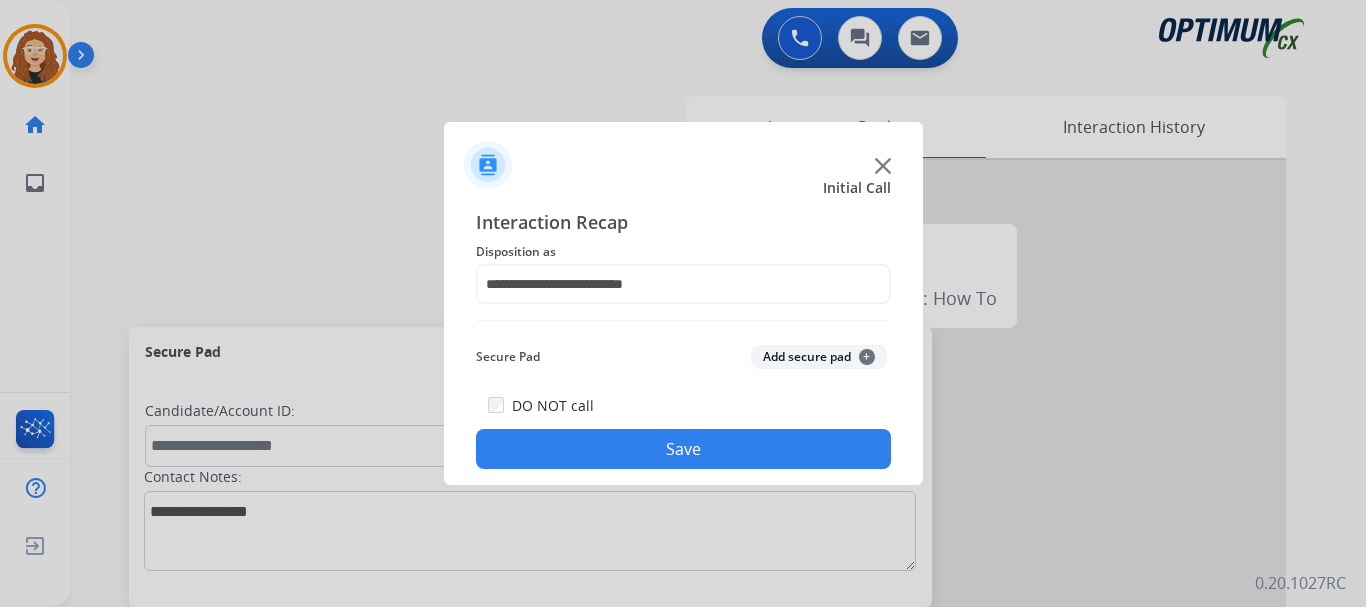 click on "Save" 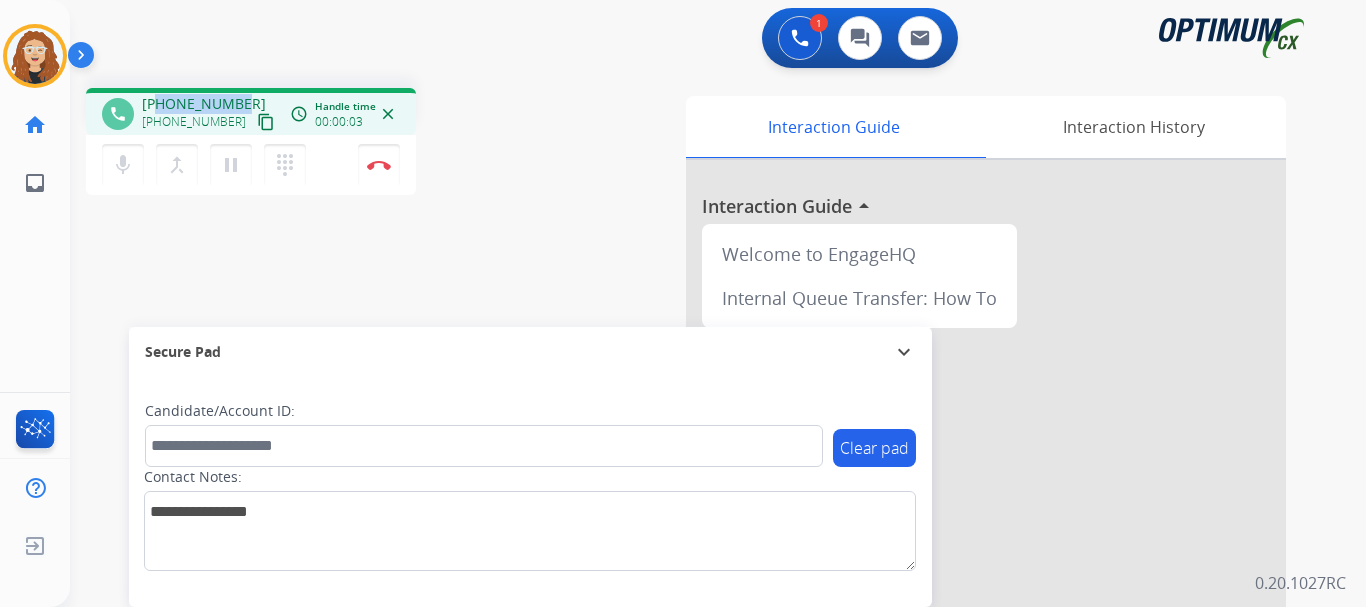 drag, startPoint x: 161, startPoint y: 104, endPoint x: 242, endPoint y: 95, distance: 81.49847 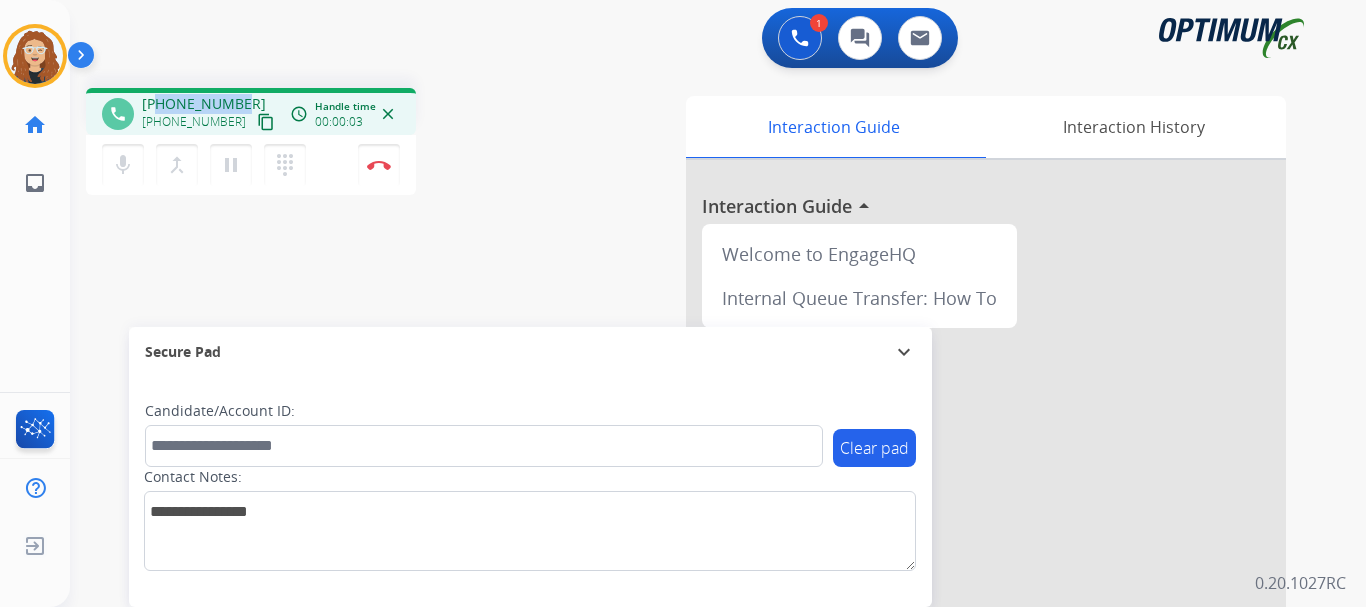 click on "[PHONE_NUMBER] [PHONE_NUMBER] content_copy" at bounding box center (210, 114) 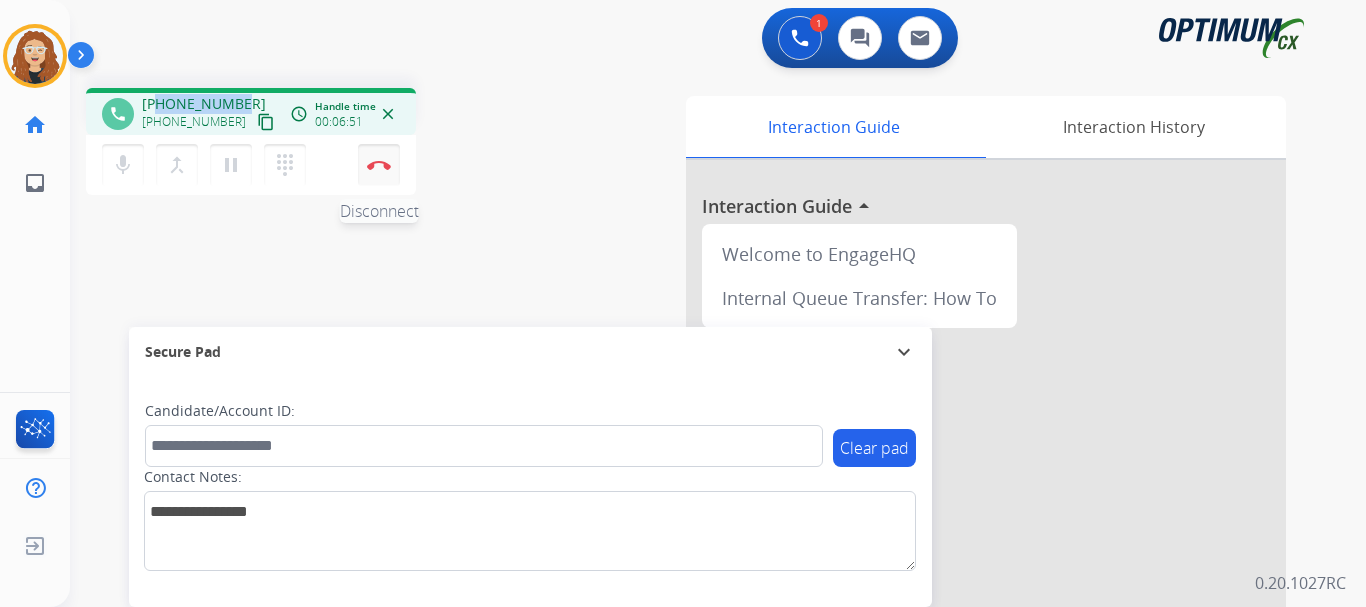 click on "Disconnect" at bounding box center (379, 165) 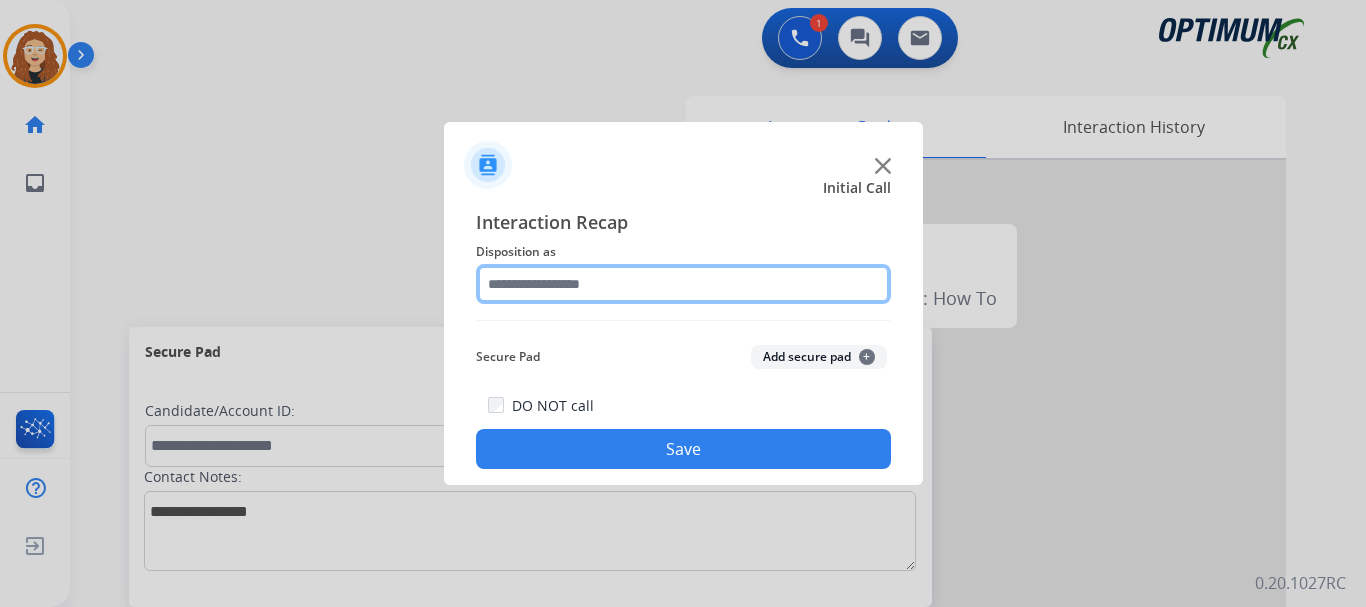 click 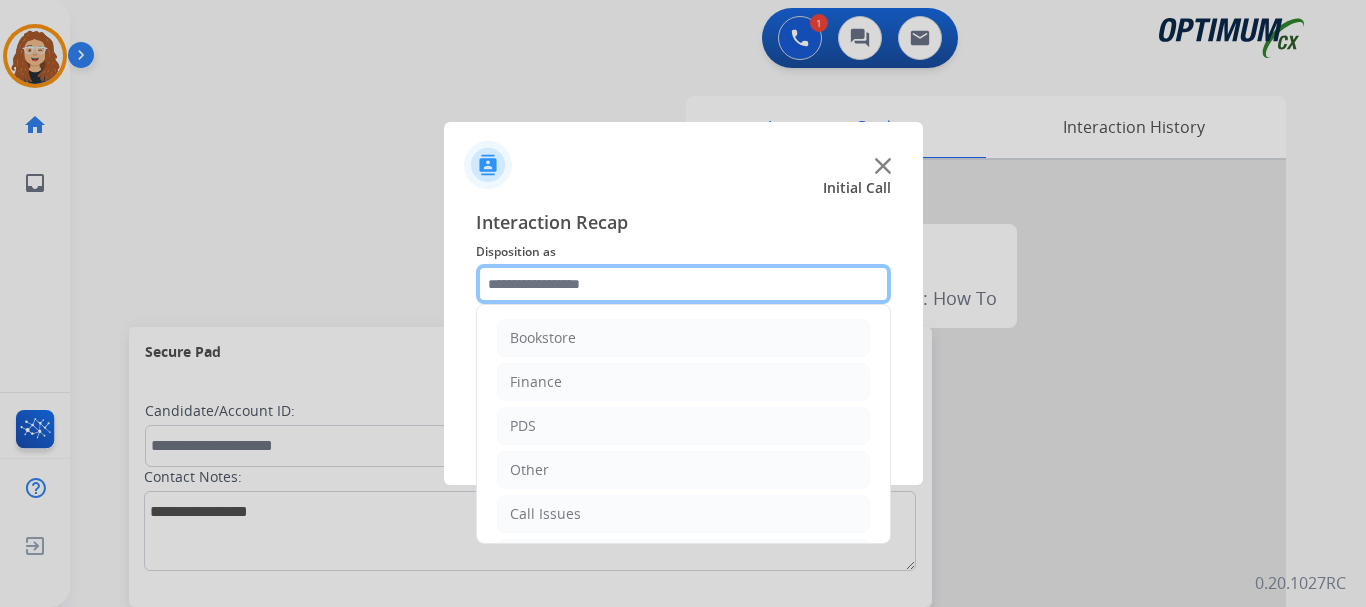 scroll, scrollTop: 136, scrollLeft: 0, axis: vertical 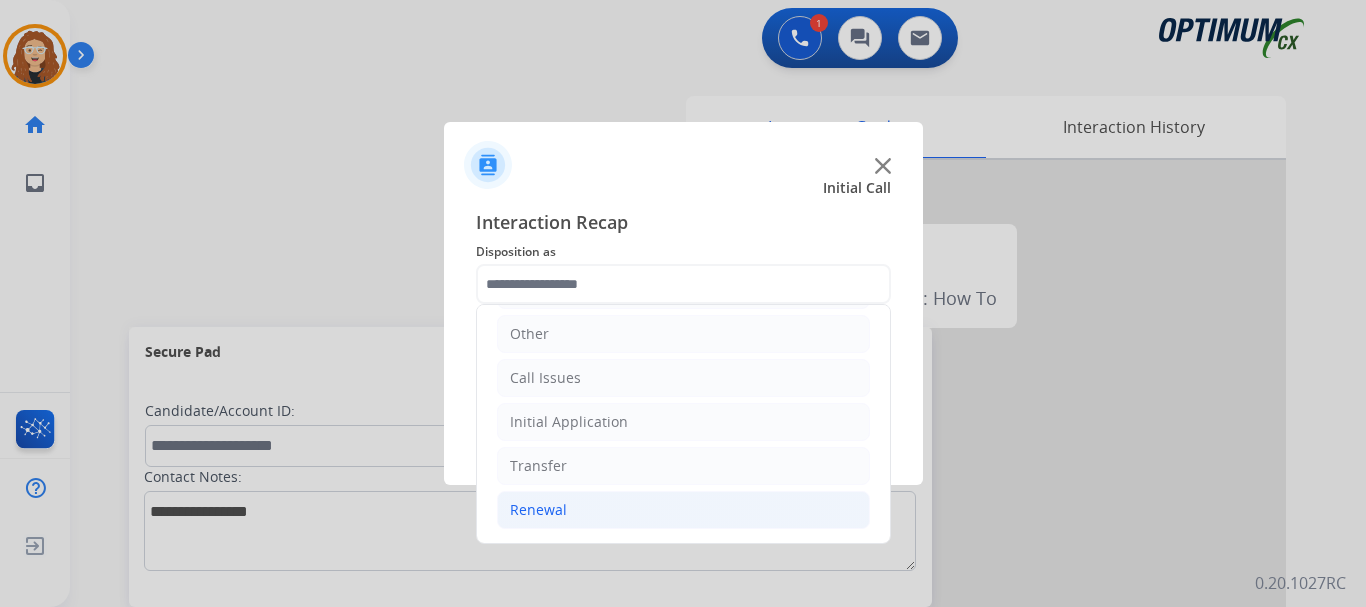 drag, startPoint x: 734, startPoint y: 513, endPoint x: 755, endPoint y: 513, distance: 21 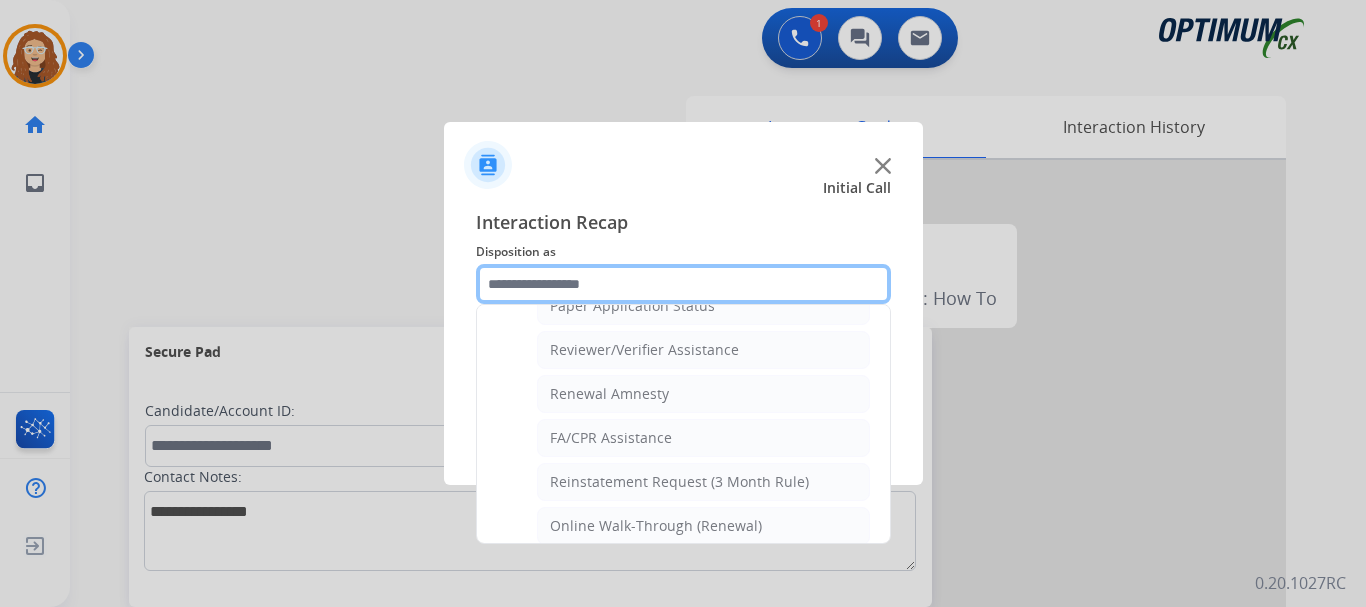 scroll, scrollTop: 759, scrollLeft: 0, axis: vertical 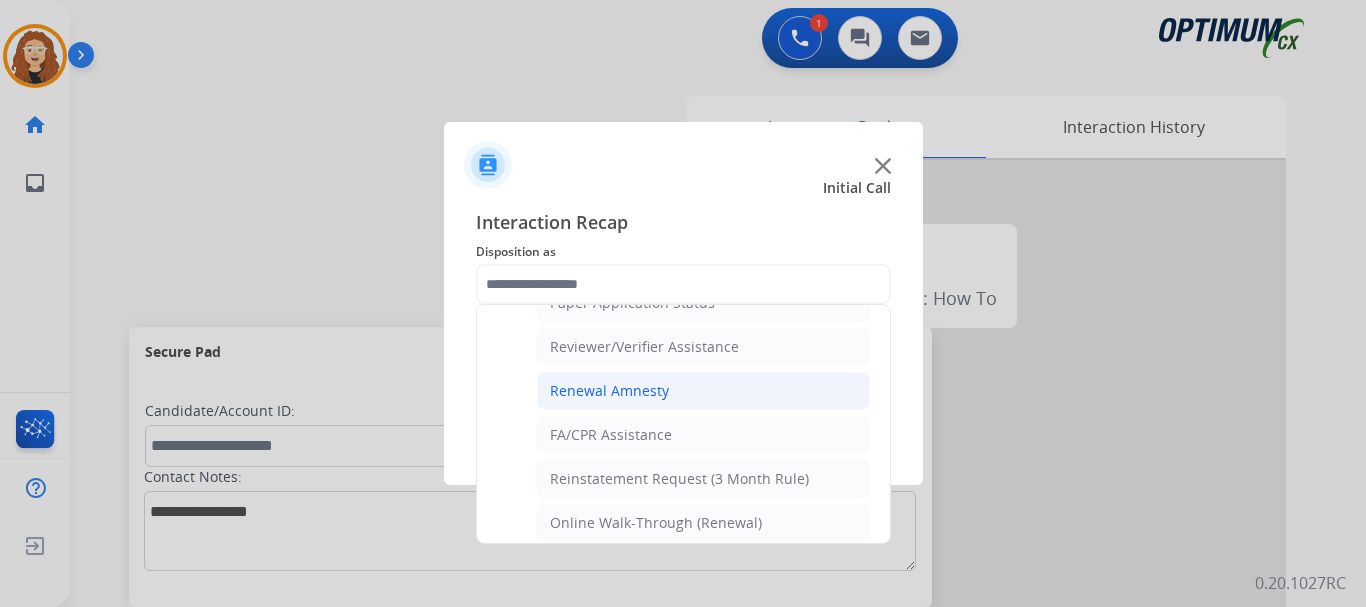 click on "Renewal Amnesty" 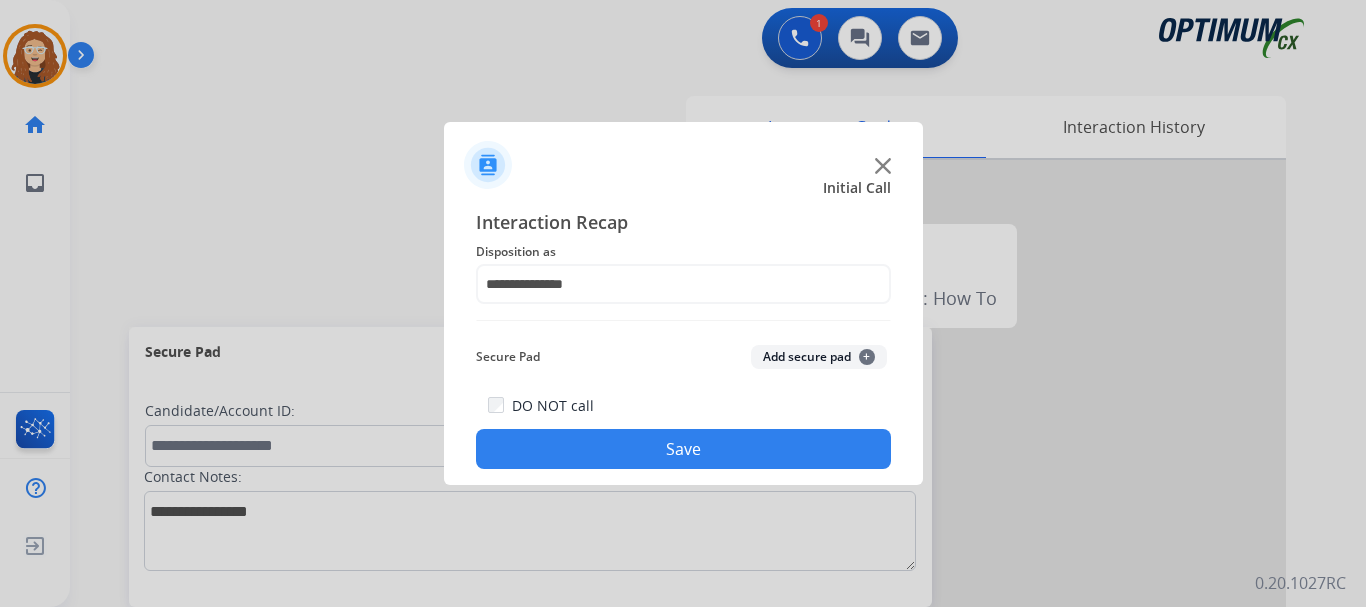 click on "Save" 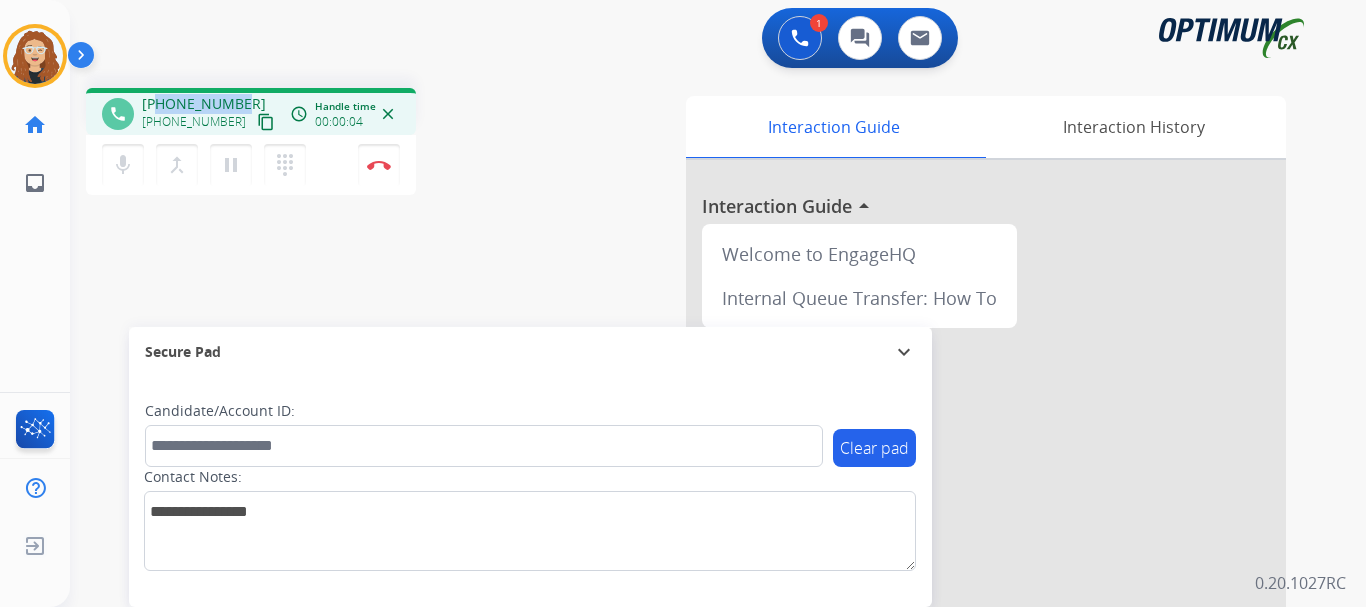 drag, startPoint x: 157, startPoint y: 99, endPoint x: 237, endPoint y: 96, distance: 80.05623 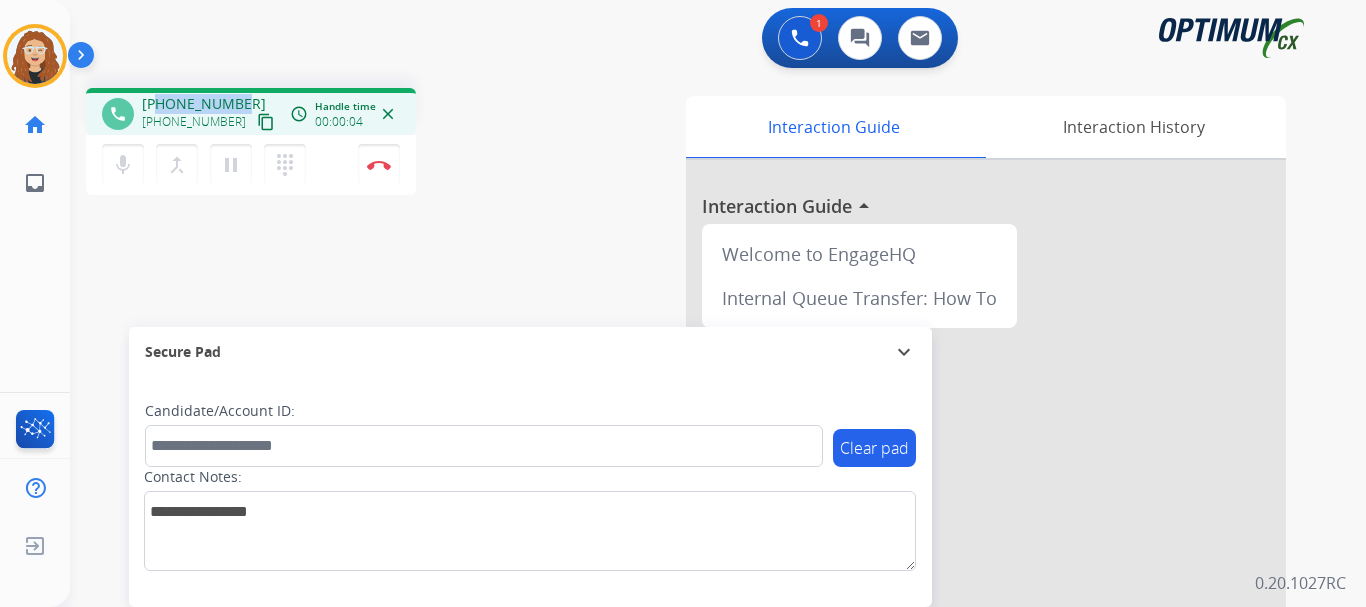 click on "[PHONE_NUMBER]" at bounding box center [204, 104] 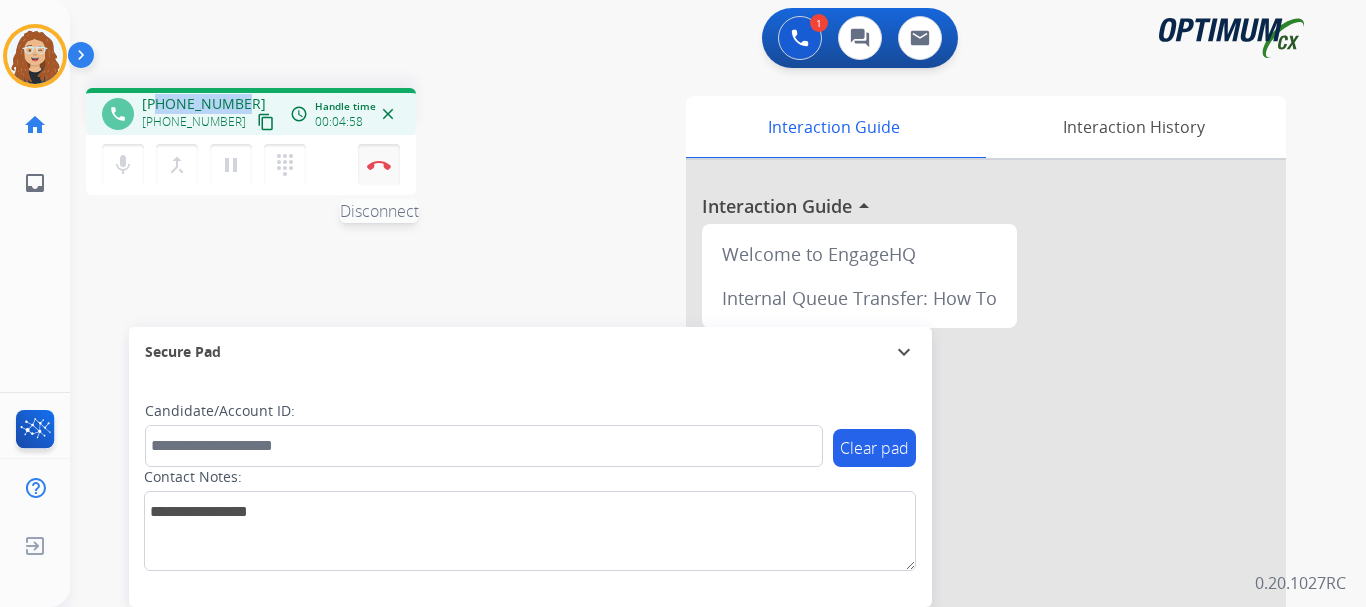 click on "Disconnect" at bounding box center [379, 165] 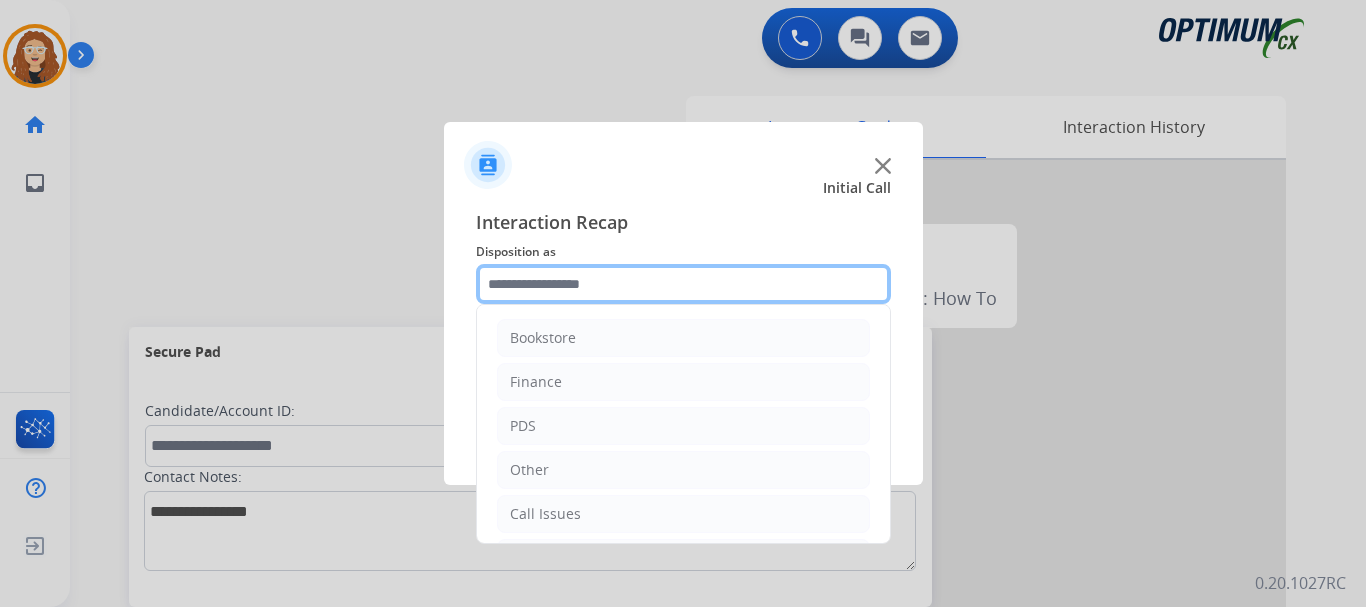 click 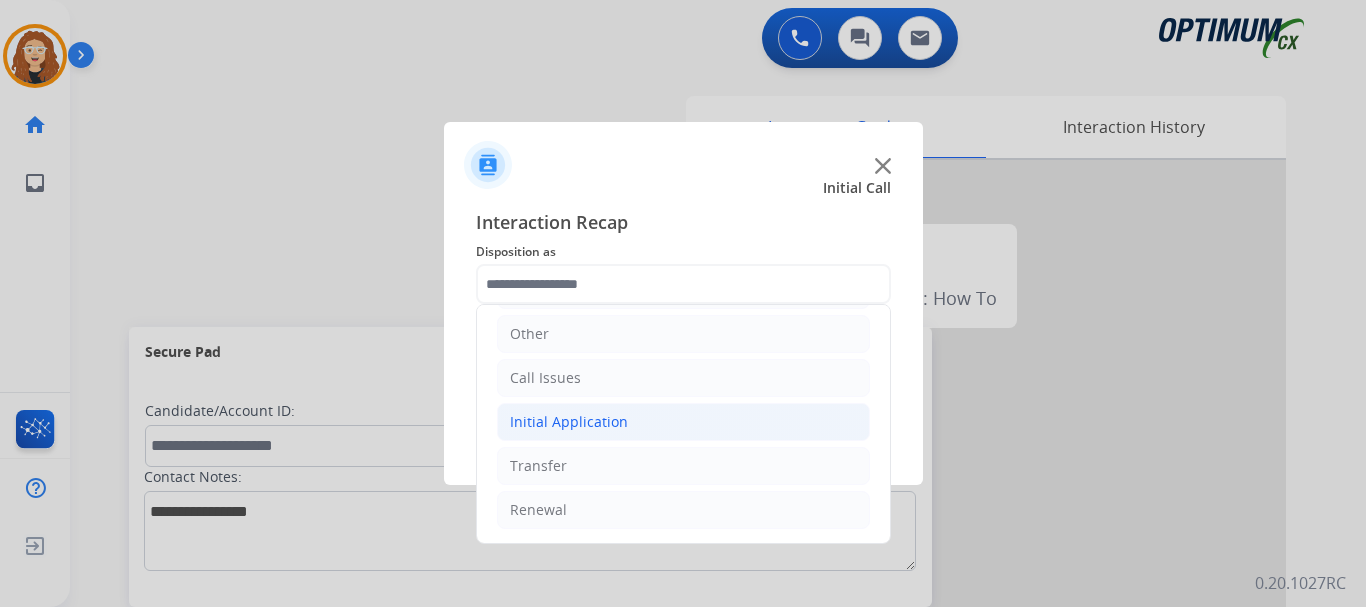 drag, startPoint x: 667, startPoint y: 429, endPoint x: 686, endPoint y: 443, distance: 23.600847 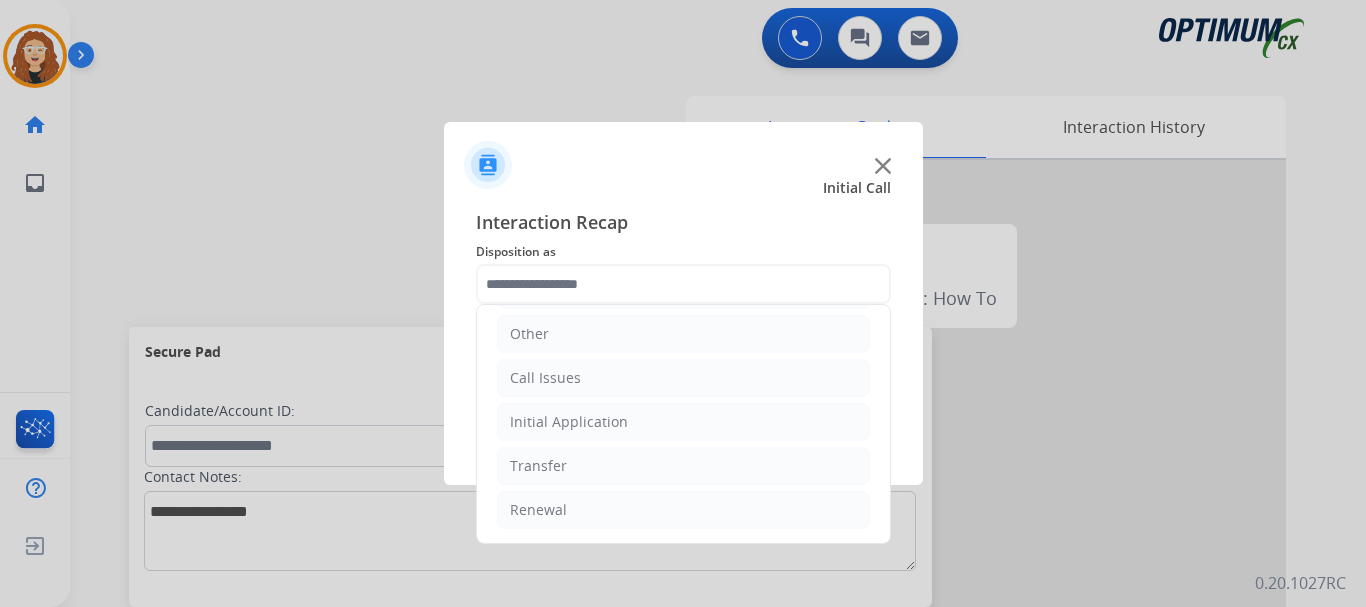 click on "Initial Application" 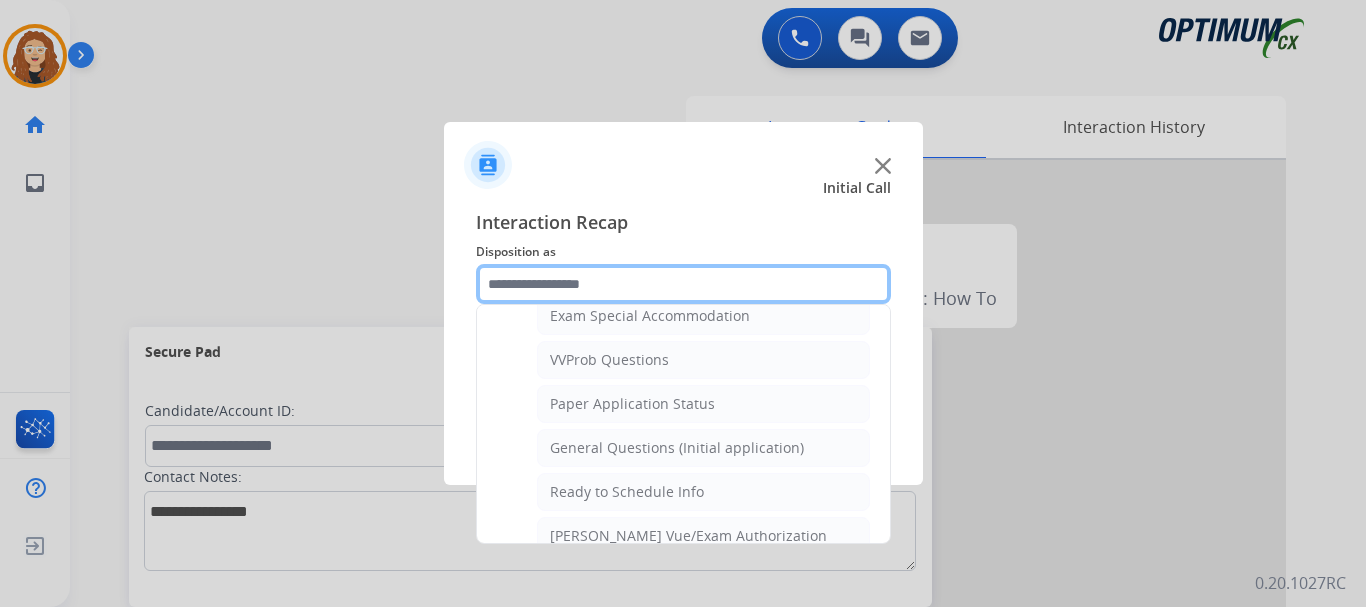 scroll, scrollTop: 1072, scrollLeft: 0, axis: vertical 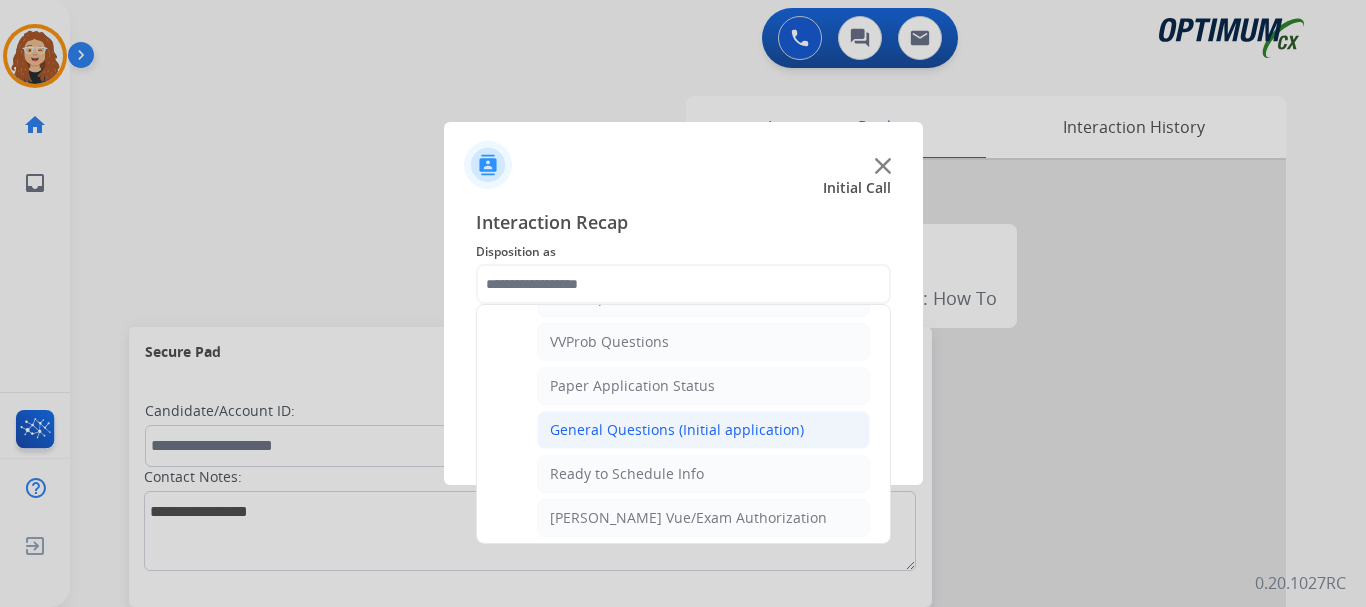 click on "General Questions (Initial application)" 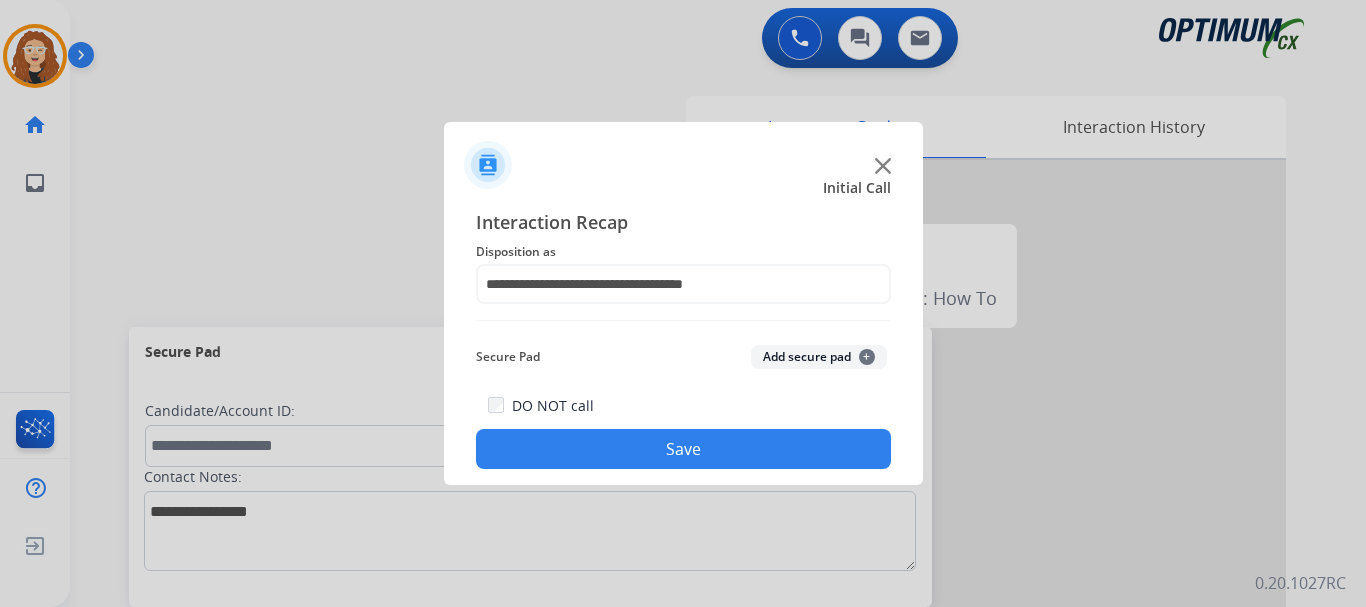 click on "Save" 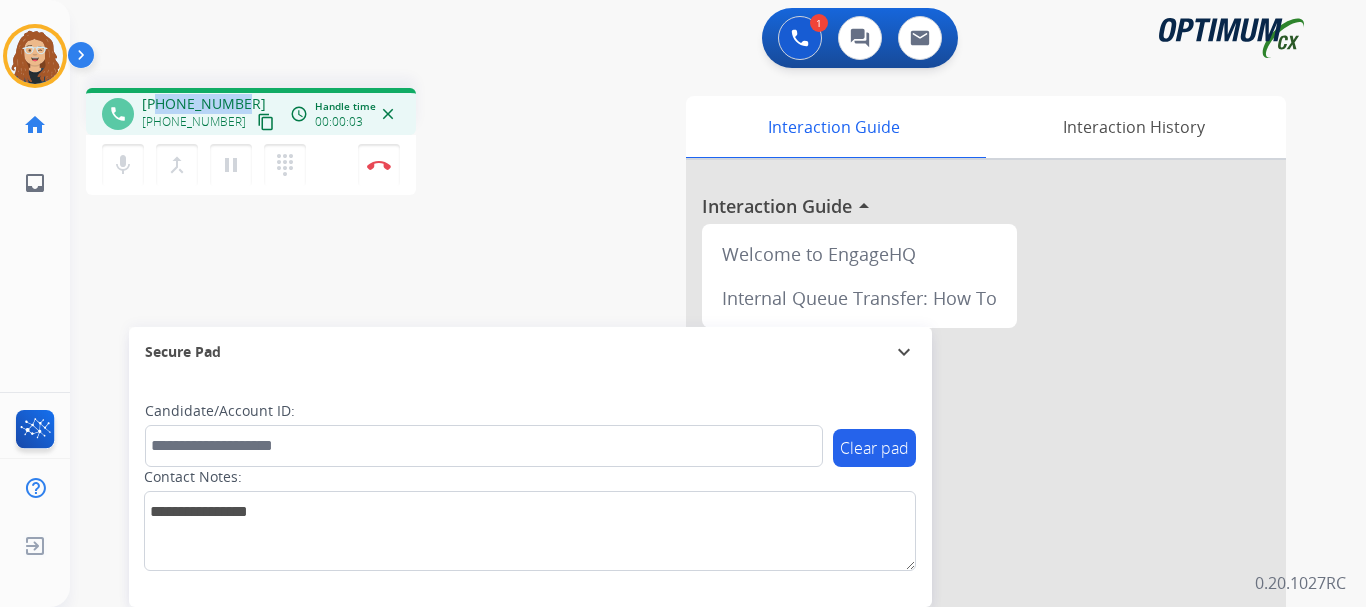 drag, startPoint x: 166, startPoint y: 102, endPoint x: 243, endPoint y: 95, distance: 77.31753 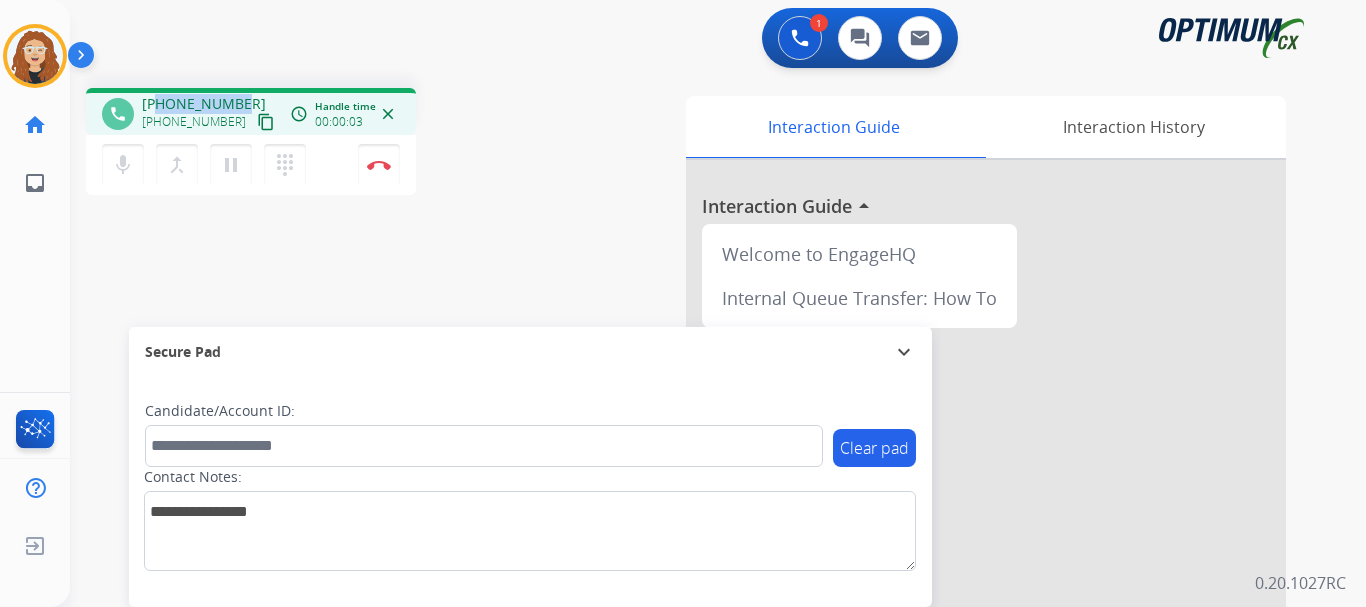 click on "[PHONE_NUMBER] [PHONE_NUMBER] content_copy" at bounding box center [210, 114] 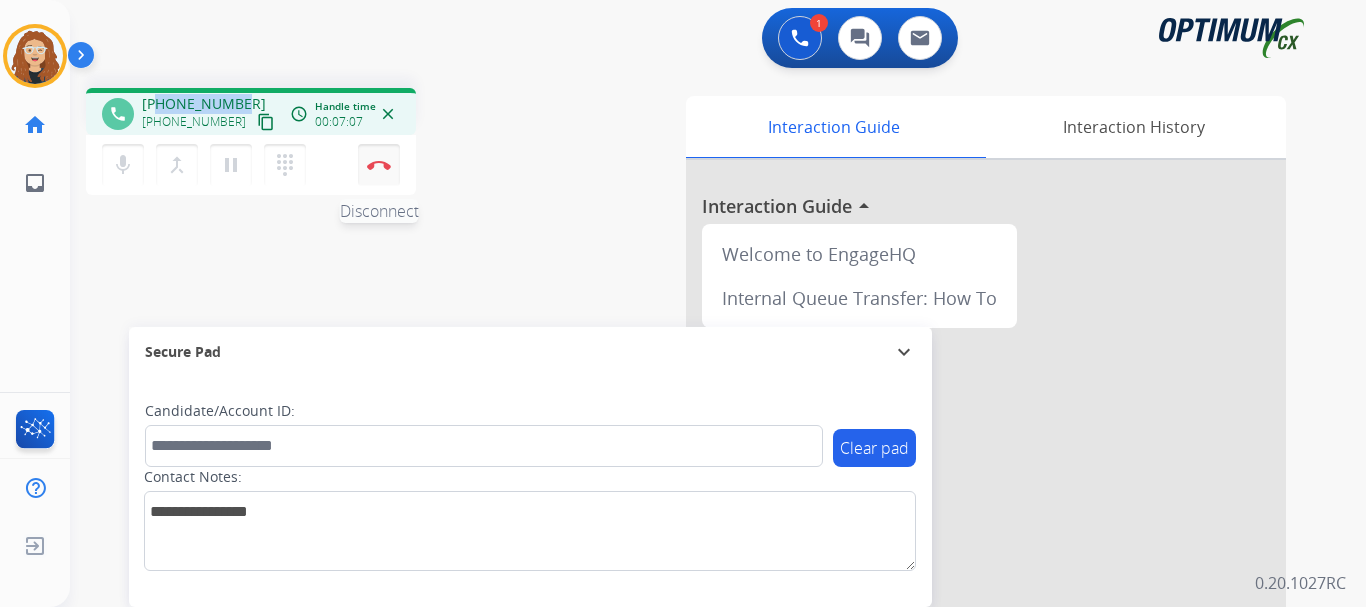 click at bounding box center [379, 165] 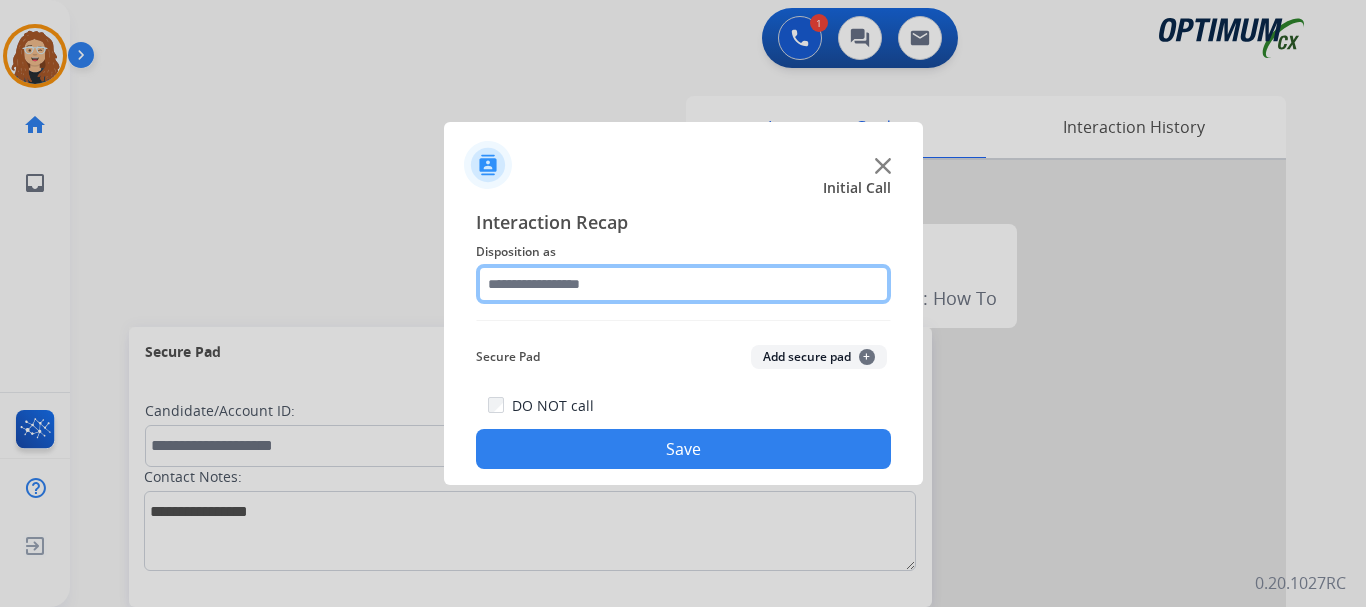 click 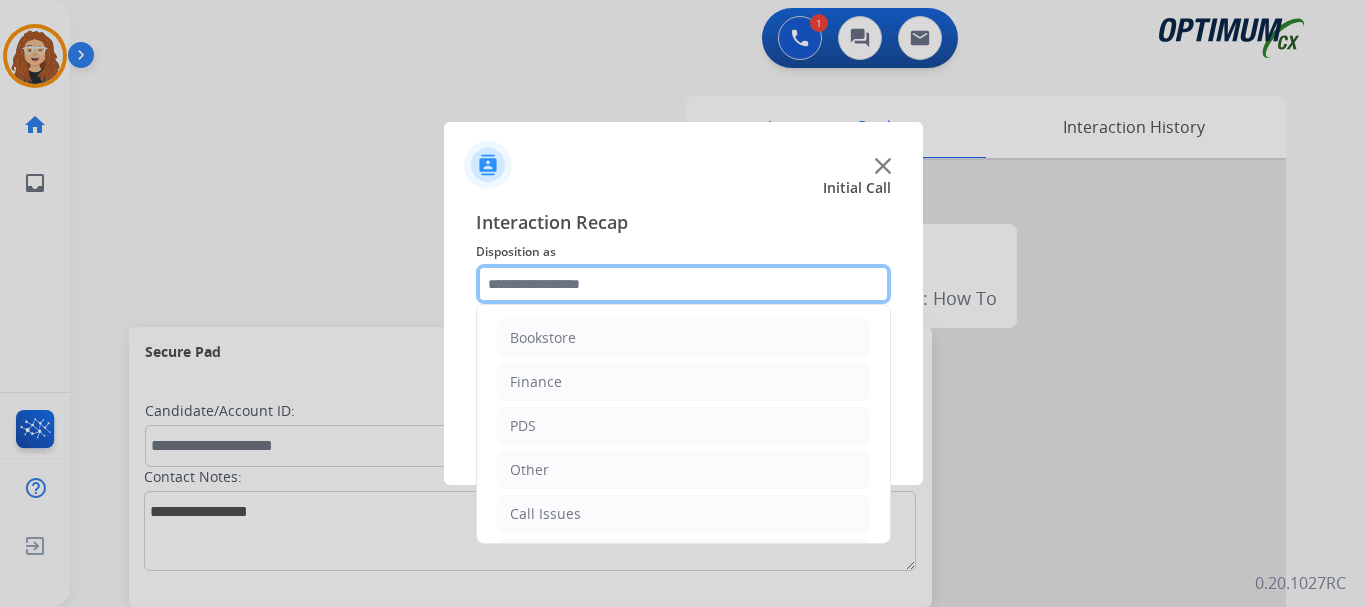 scroll, scrollTop: 136, scrollLeft: 0, axis: vertical 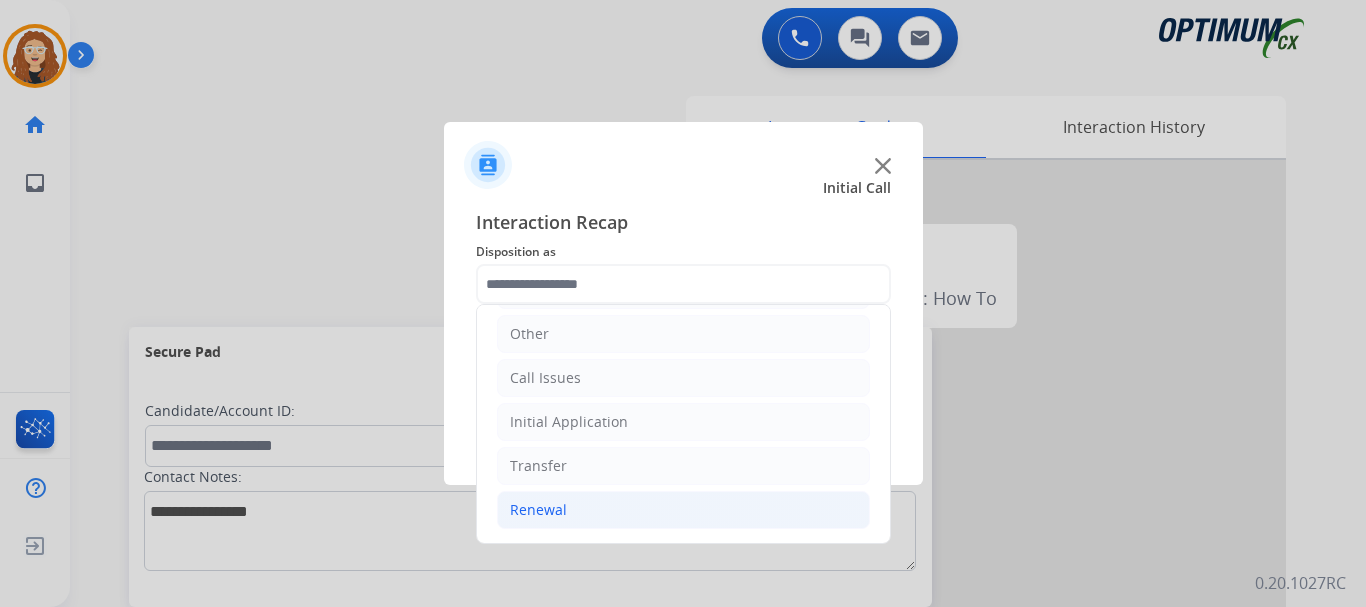 click on "Renewal" 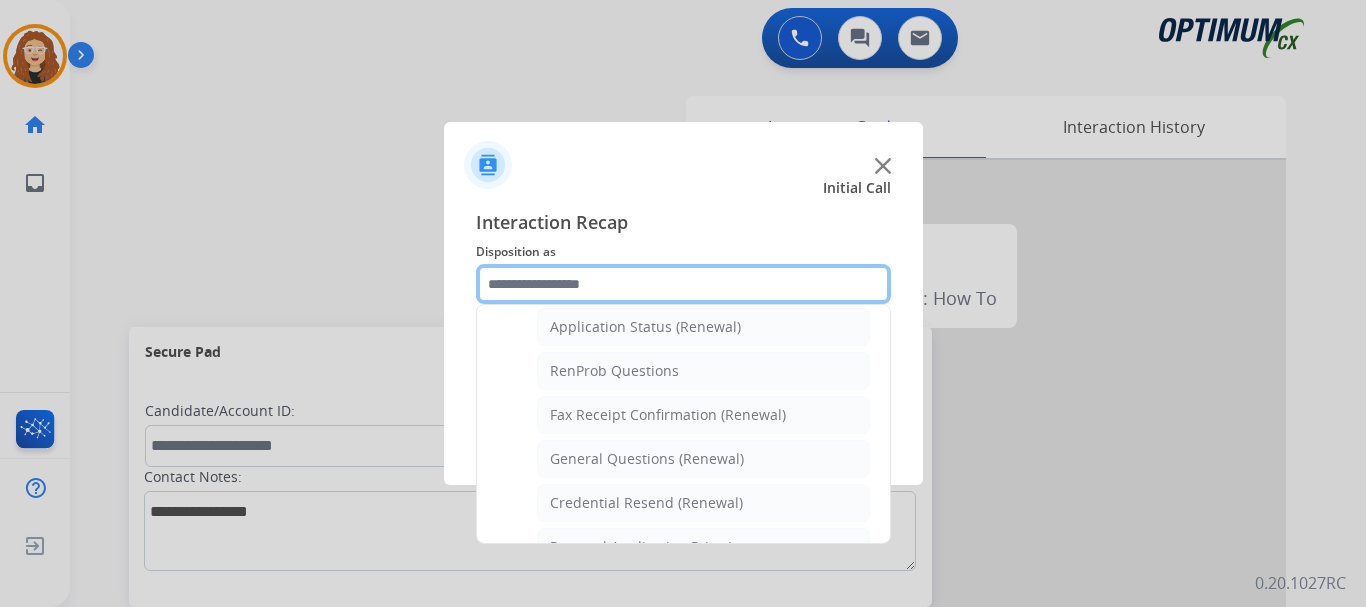 scroll, scrollTop: 484, scrollLeft: 0, axis: vertical 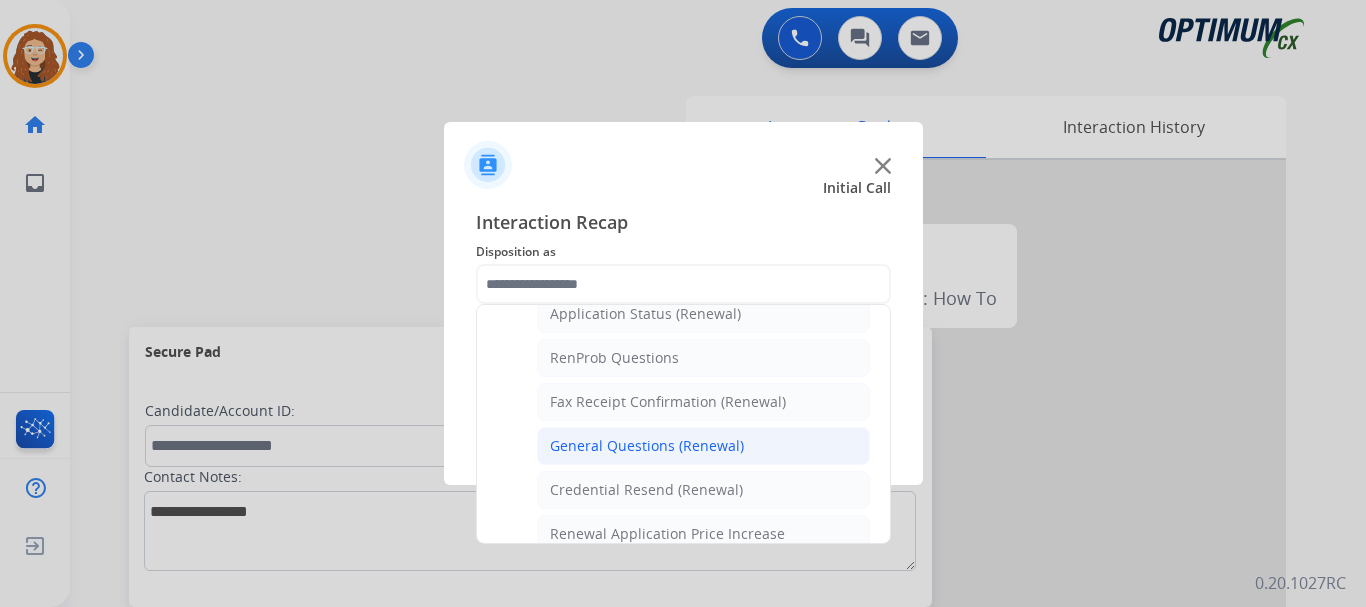 click on "General Questions (Renewal)" 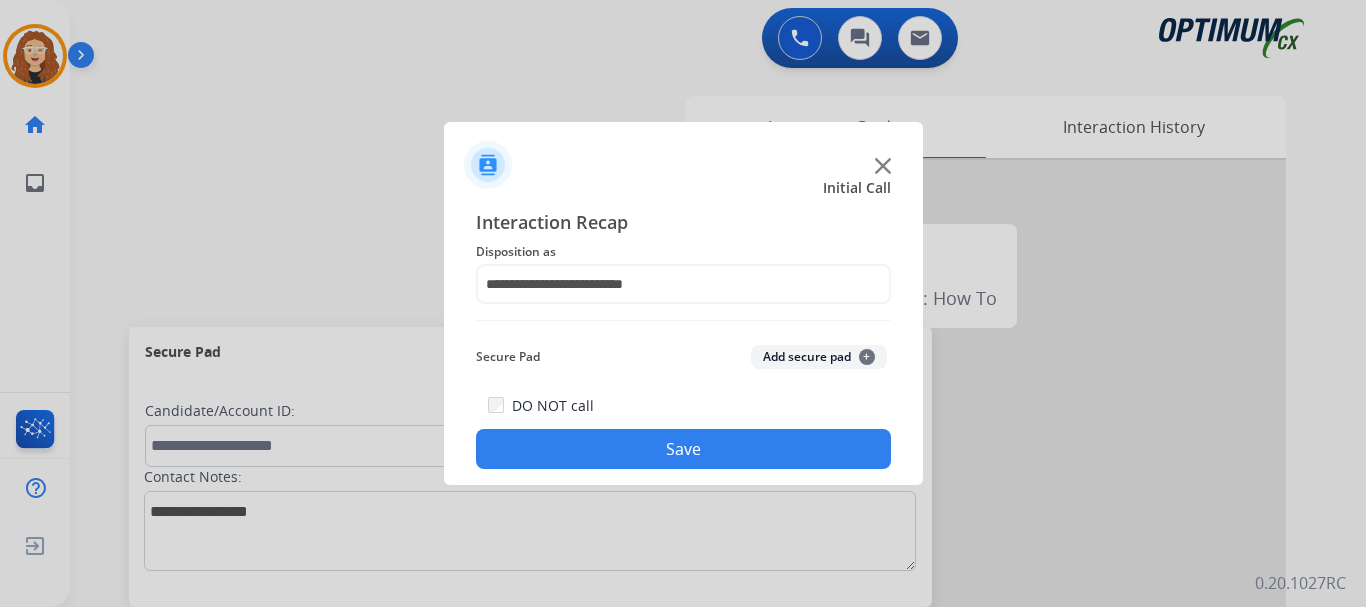 click on "Save" 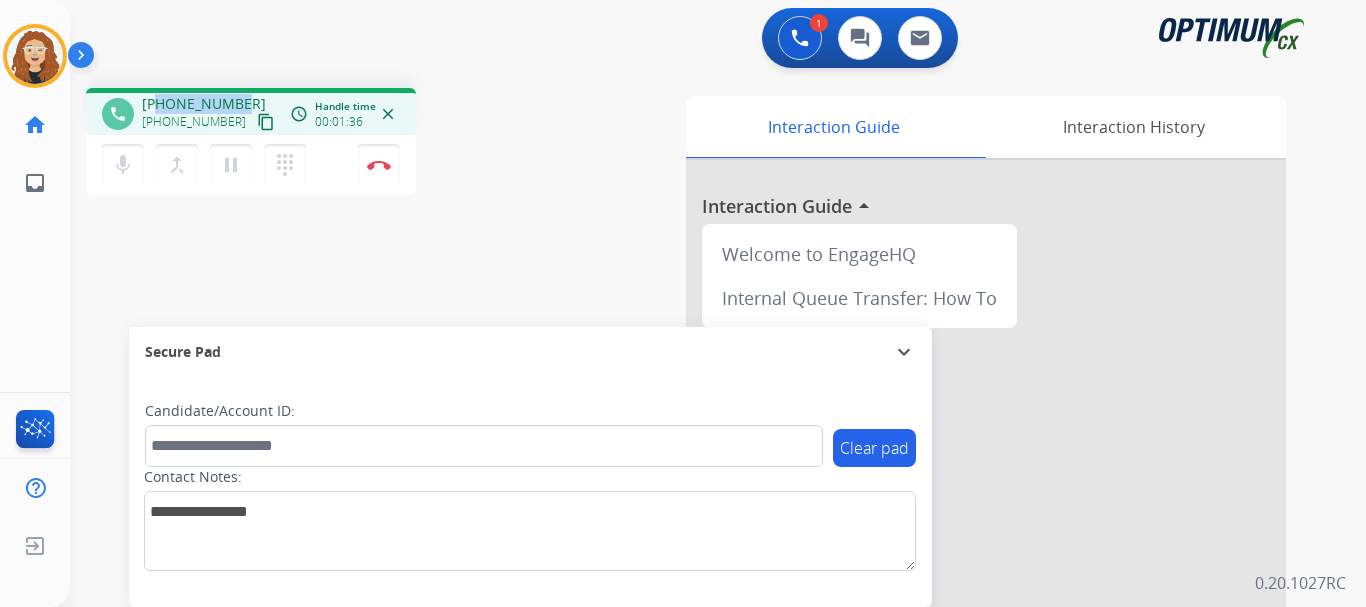 drag, startPoint x: 161, startPoint y: 106, endPoint x: 231, endPoint y: 100, distance: 70.256676 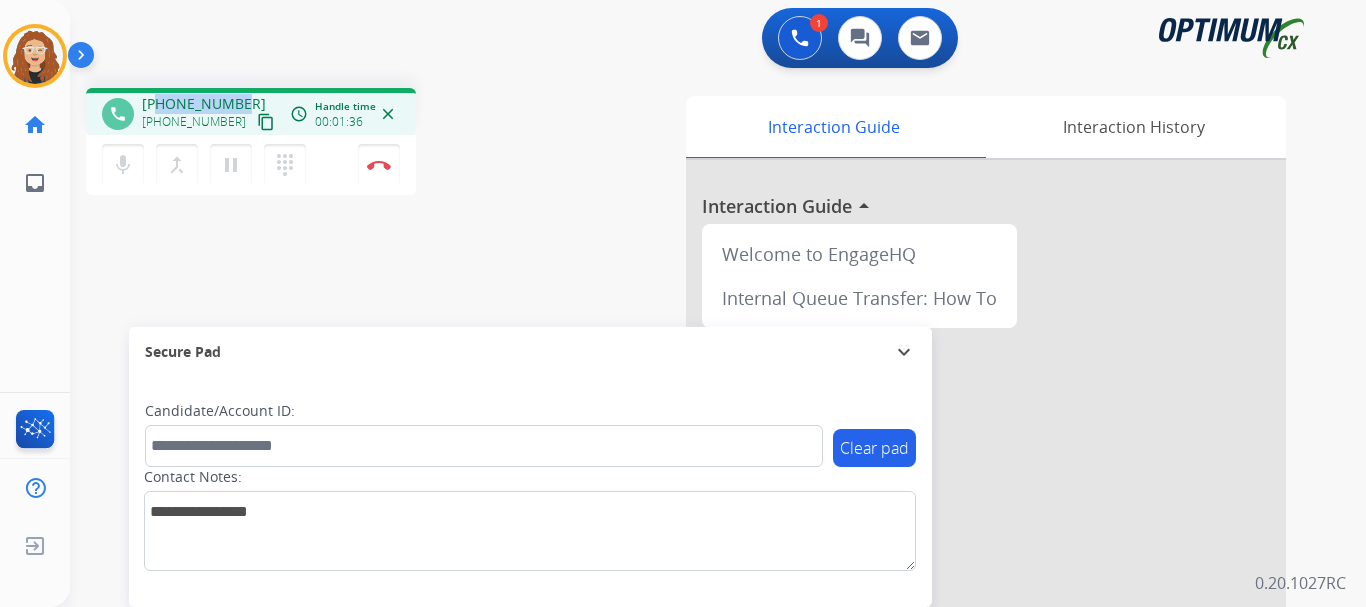 click on "[PHONE_NUMBER]" at bounding box center (204, 104) 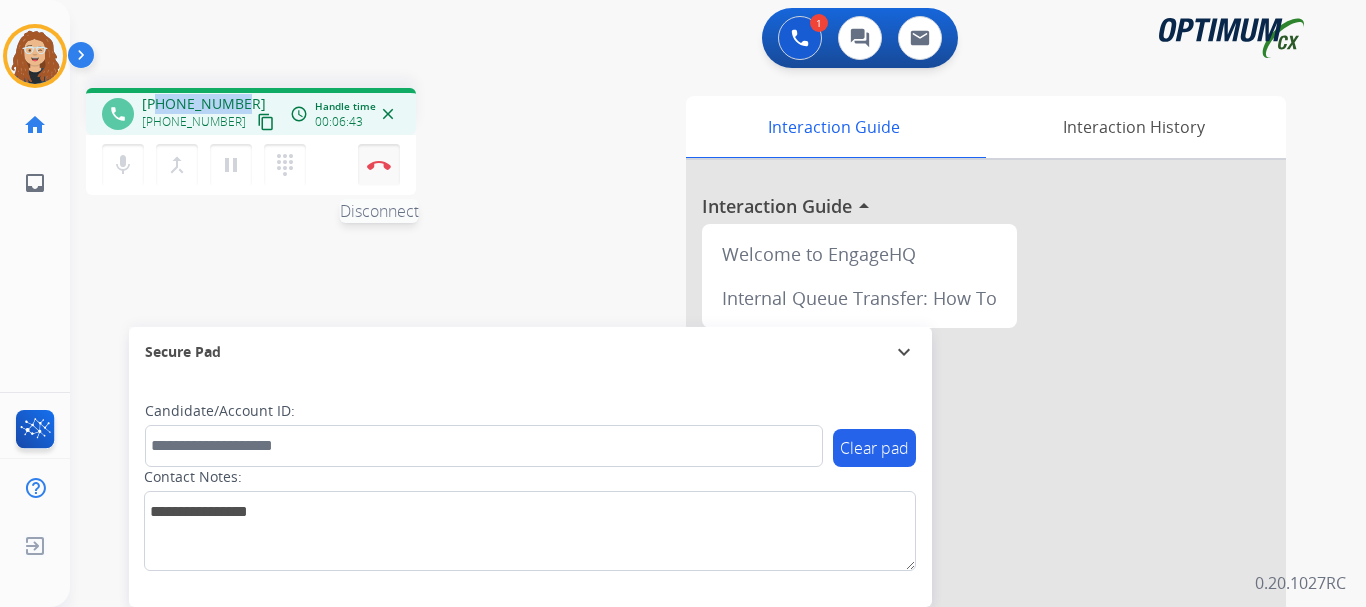 click at bounding box center [379, 165] 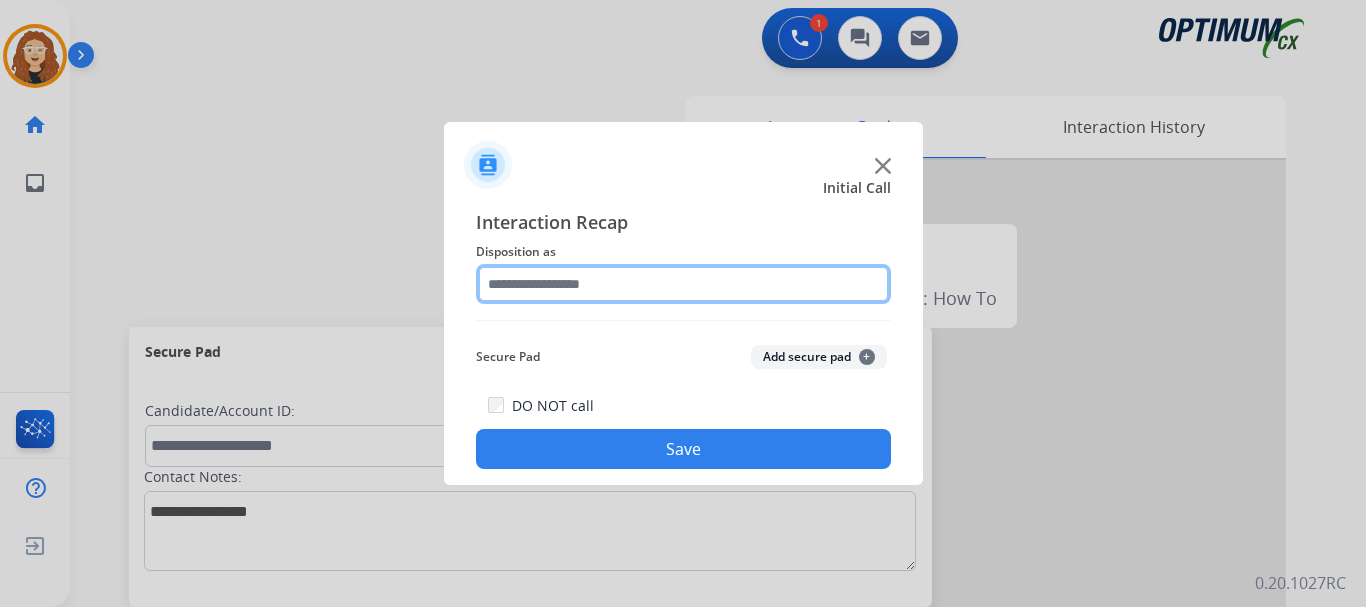 click 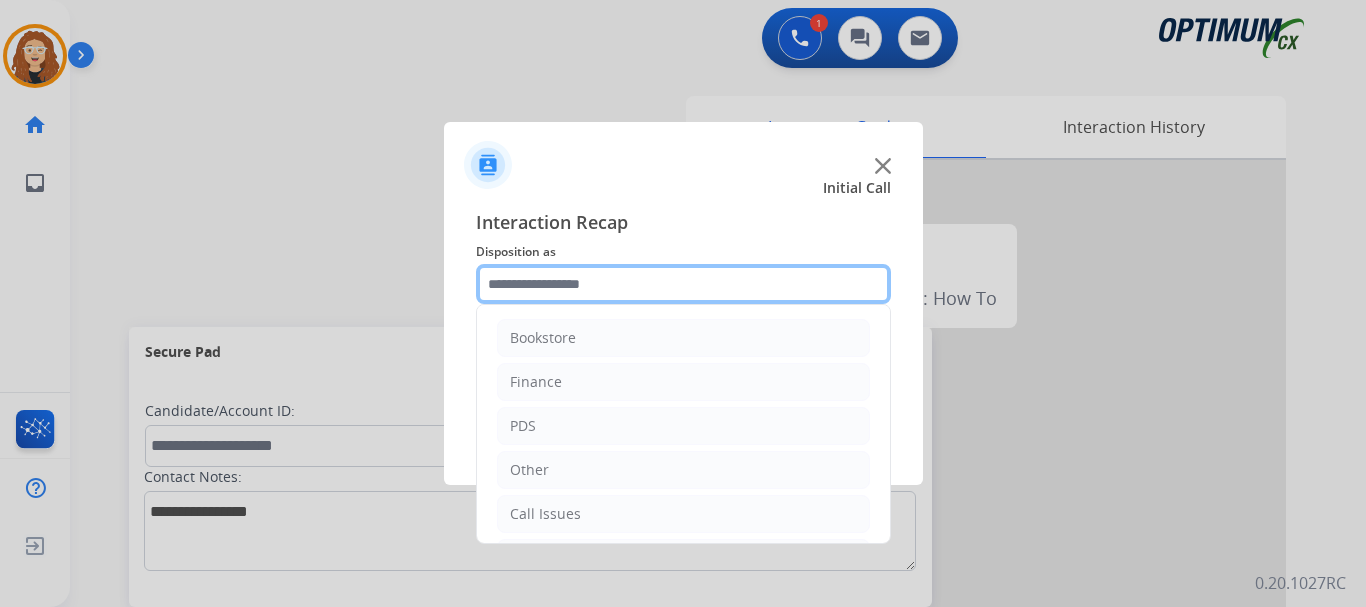 scroll, scrollTop: 136, scrollLeft: 0, axis: vertical 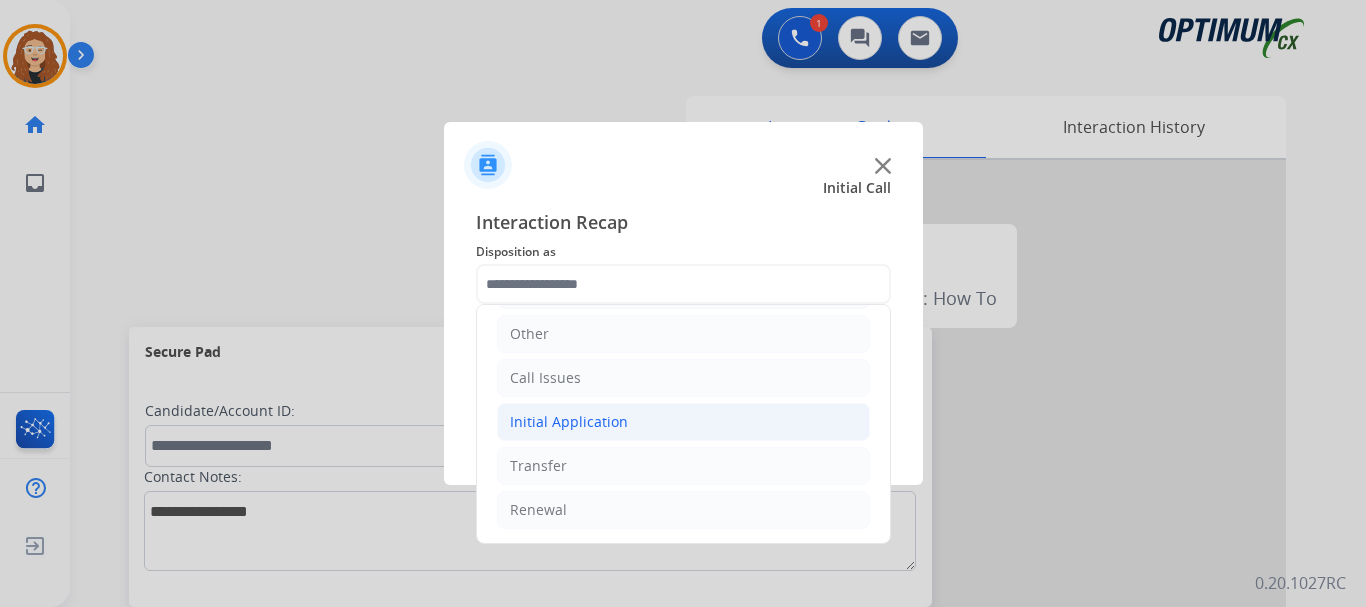 drag, startPoint x: 597, startPoint y: 410, endPoint x: 778, endPoint y: 419, distance: 181.22362 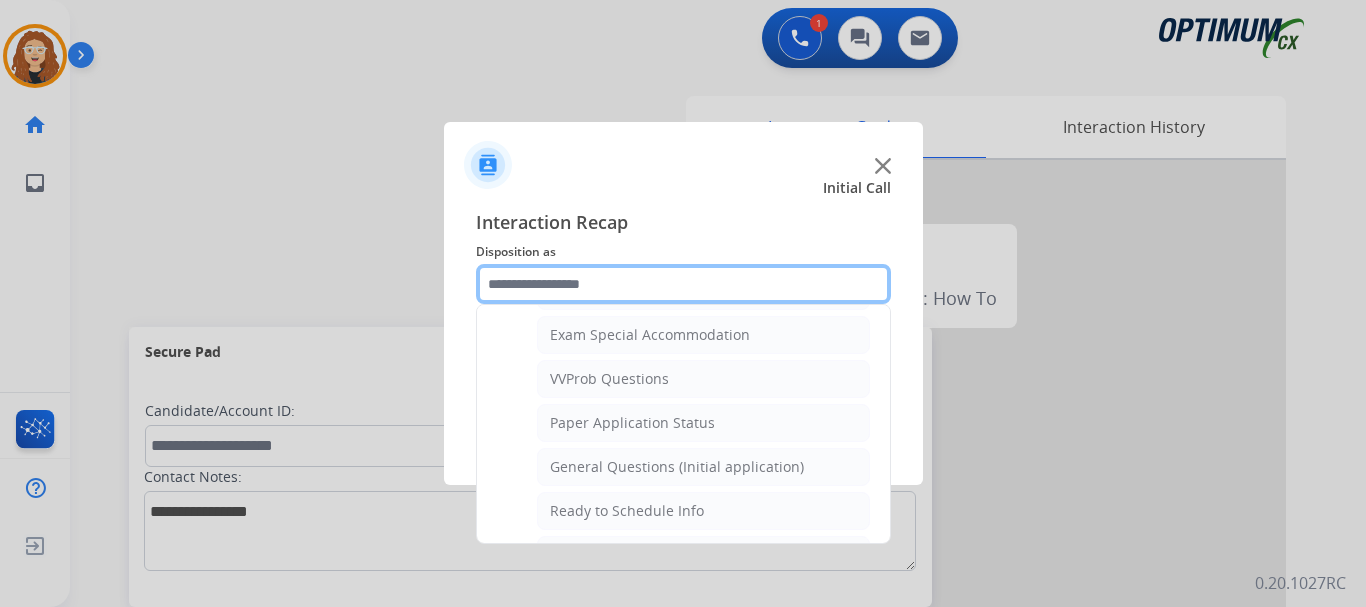 scroll, scrollTop: 1047, scrollLeft: 0, axis: vertical 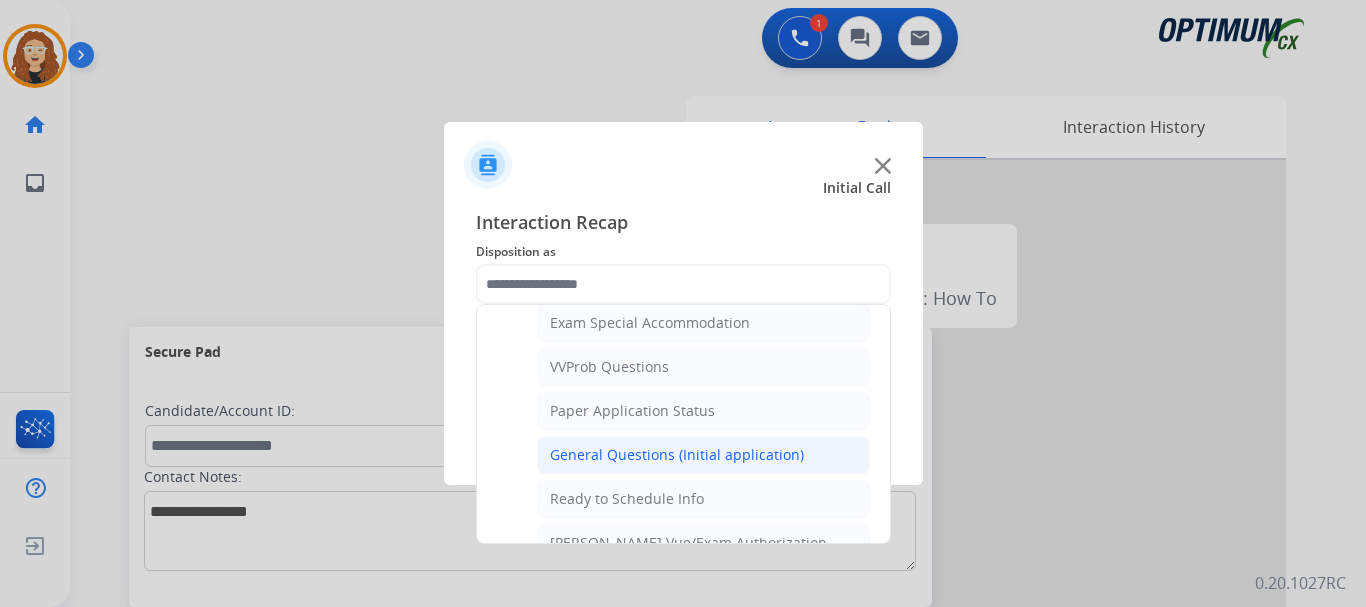 click on "General Questions (Initial application)" 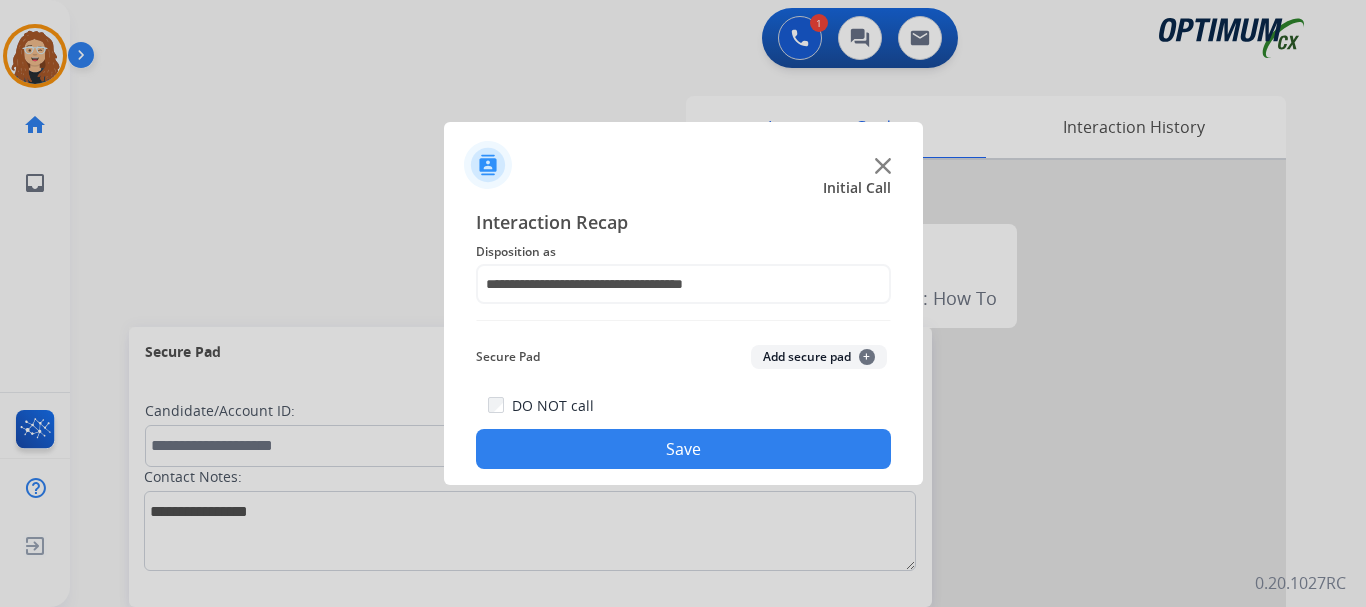 click on "Save" 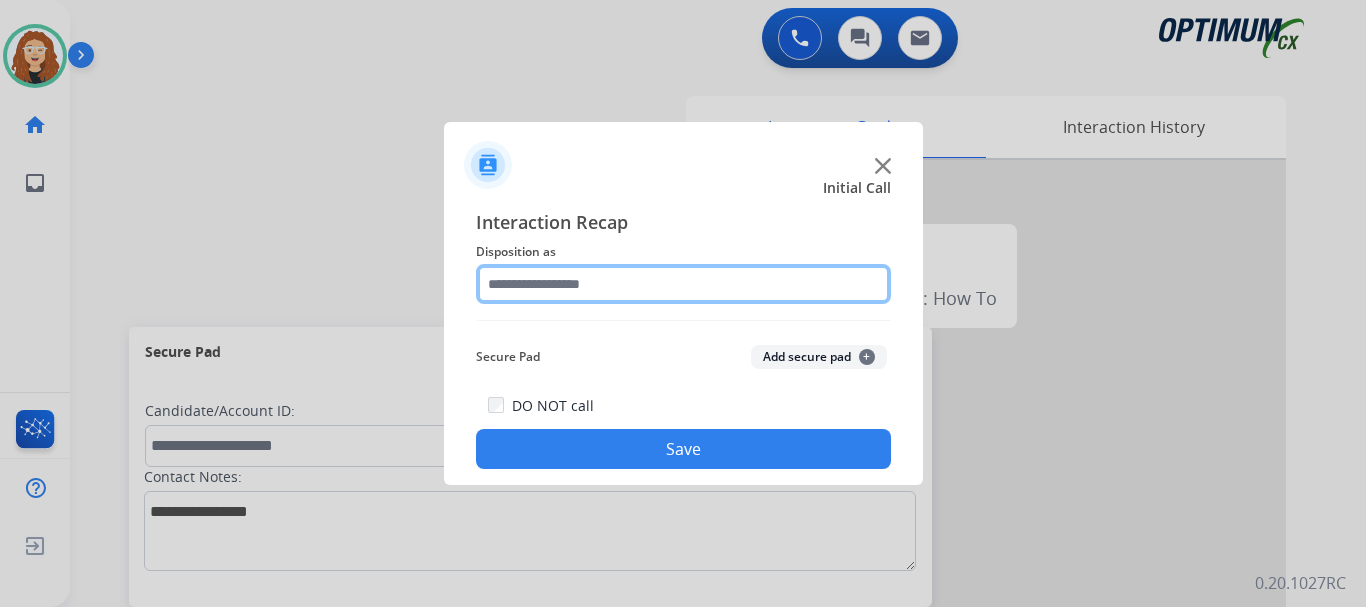 click 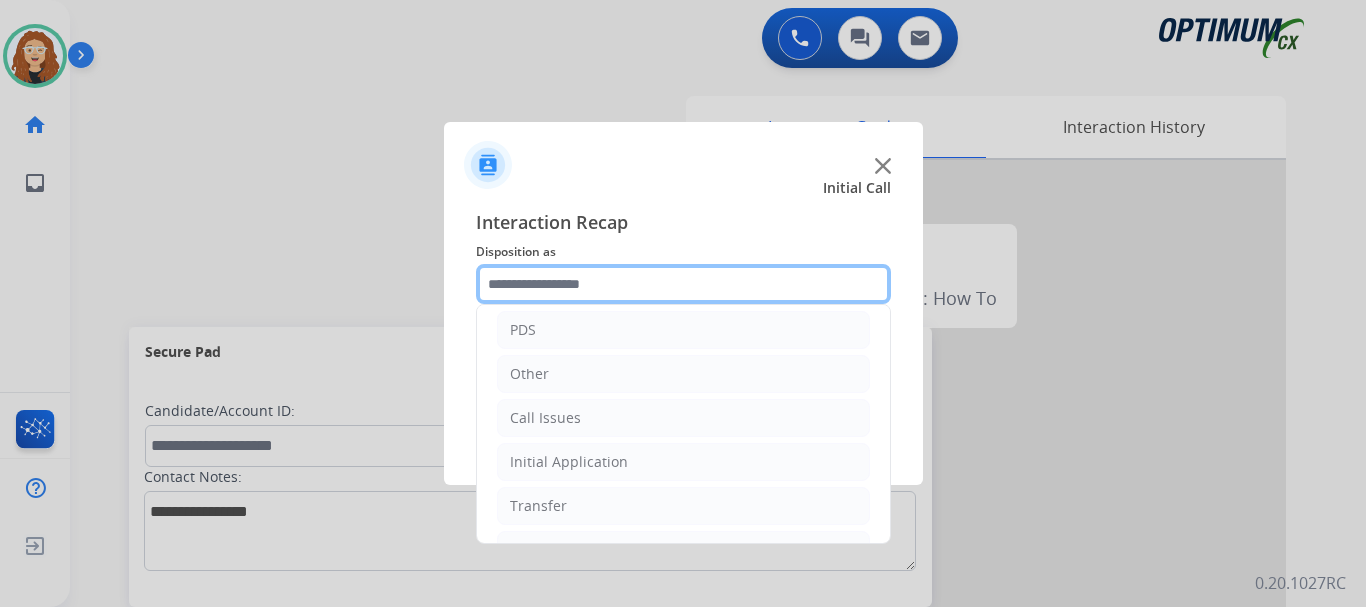 scroll, scrollTop: 136, scrollLeft: 0, axis: vertical 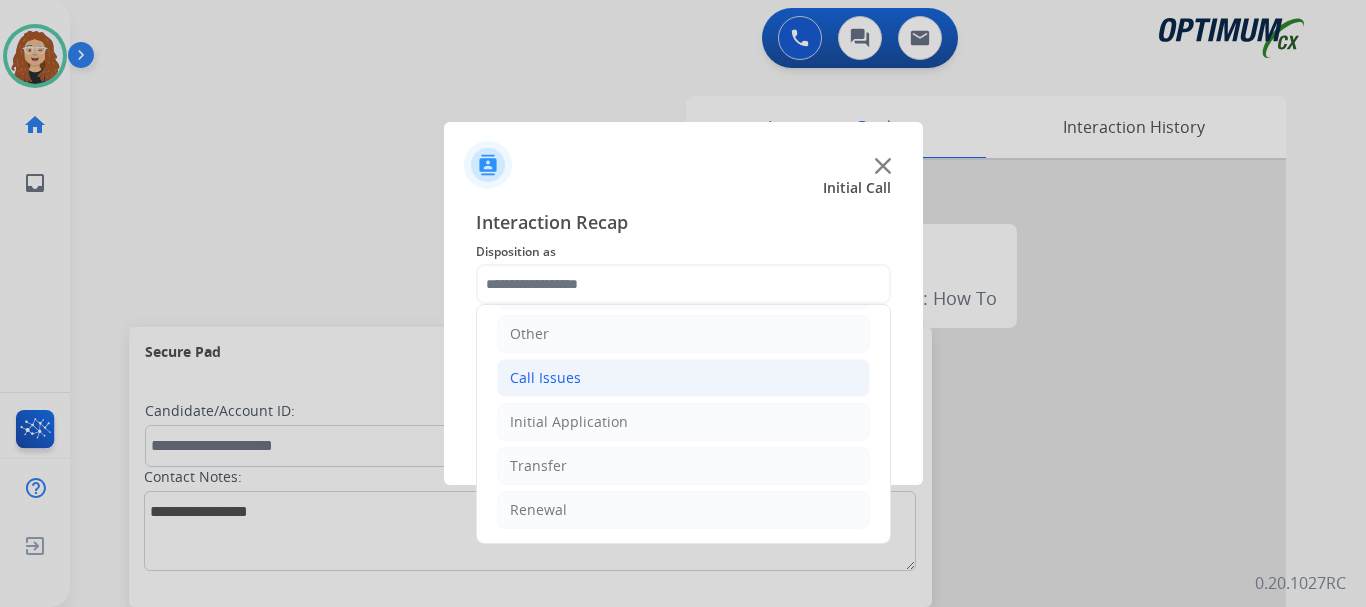 click on "Call Issues" 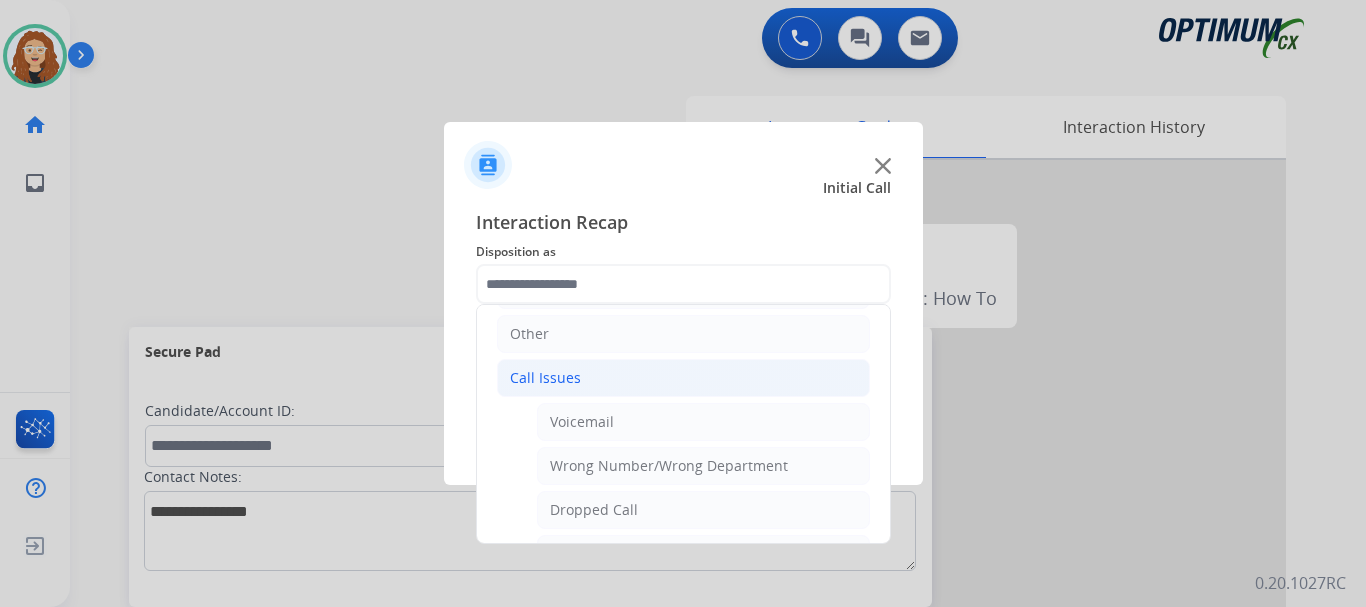 drag, startPoint x: 660, startPoint y: 508, endPoint x: 781, endPoint y: 483, distance: 123.55566 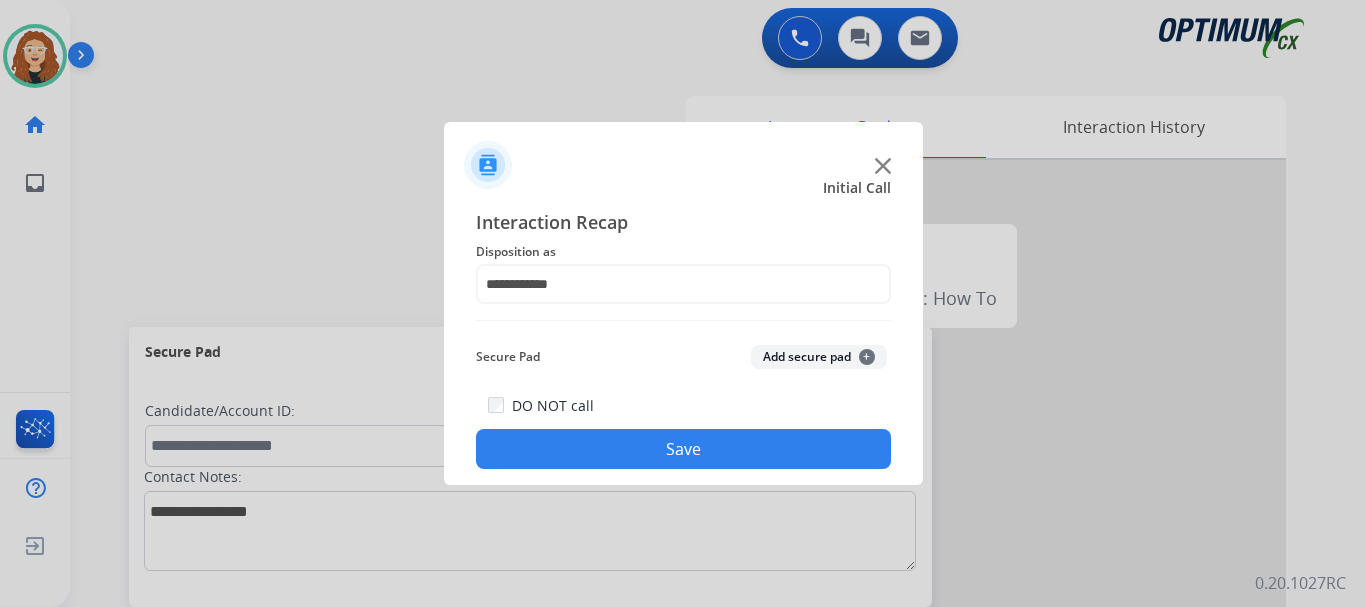 click on "Save" 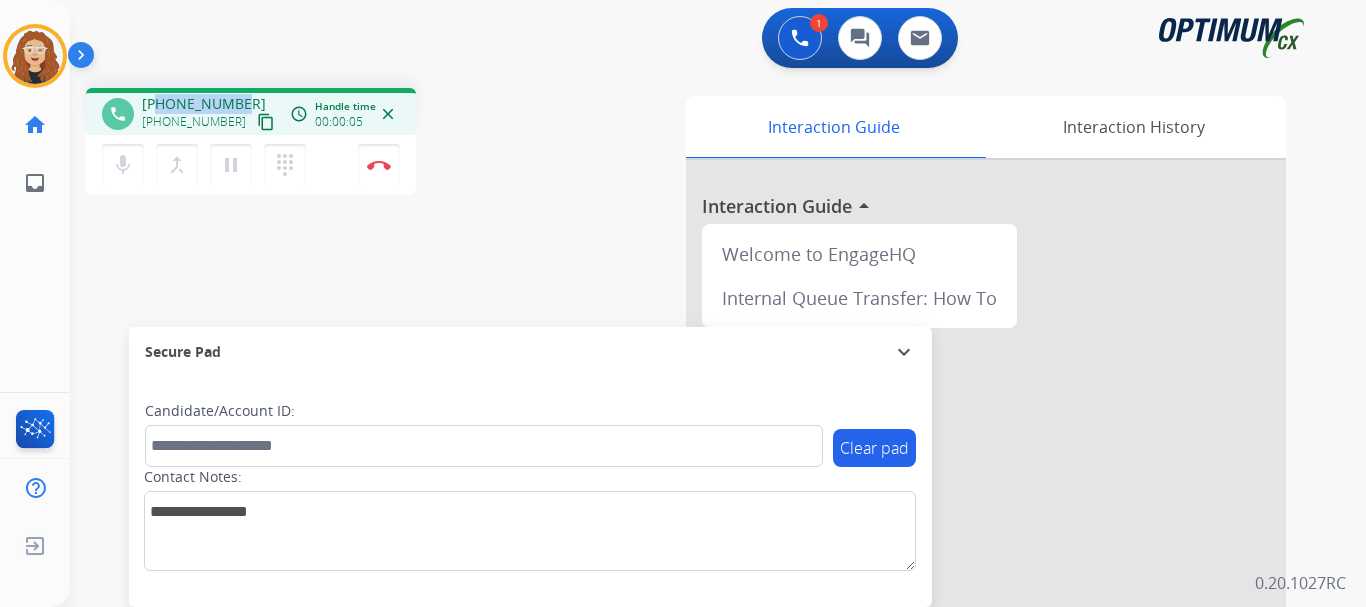 drag, startPoint x: 157, startPoint y: 101, endPoint x: 240, endPoint y: 105, distance: 83.09633 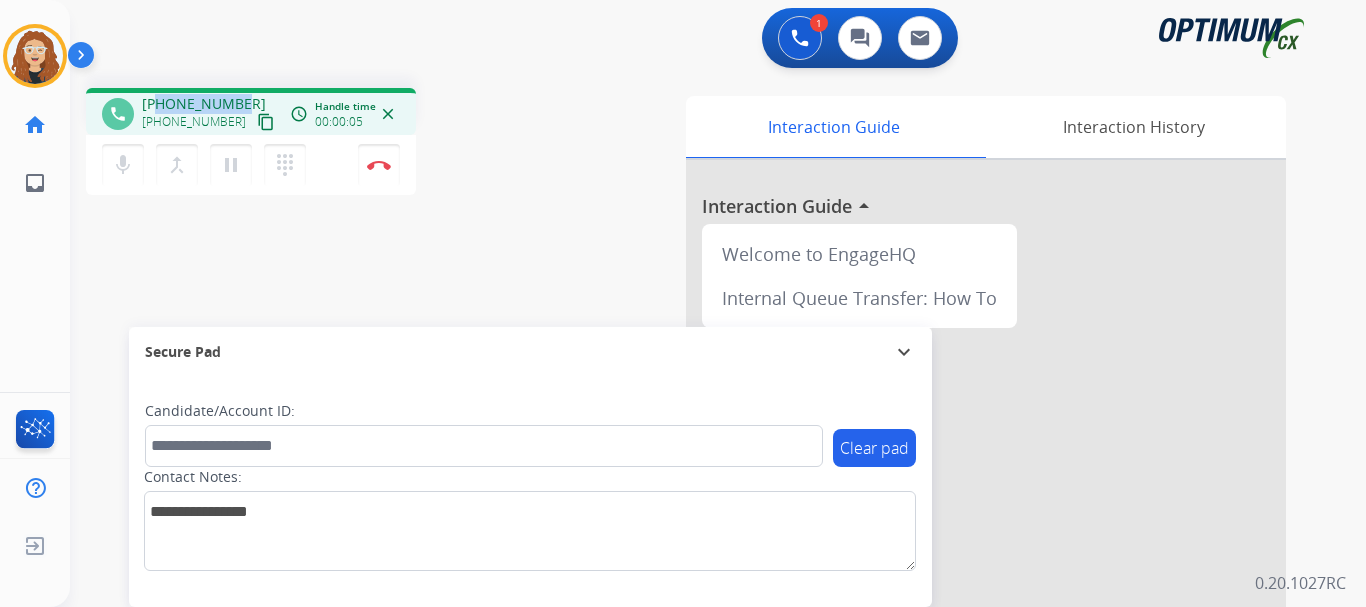 click on "[PHONE_NUMBER] [PHONE_NUMBER] content_copy" at bounding box center [210, 114] 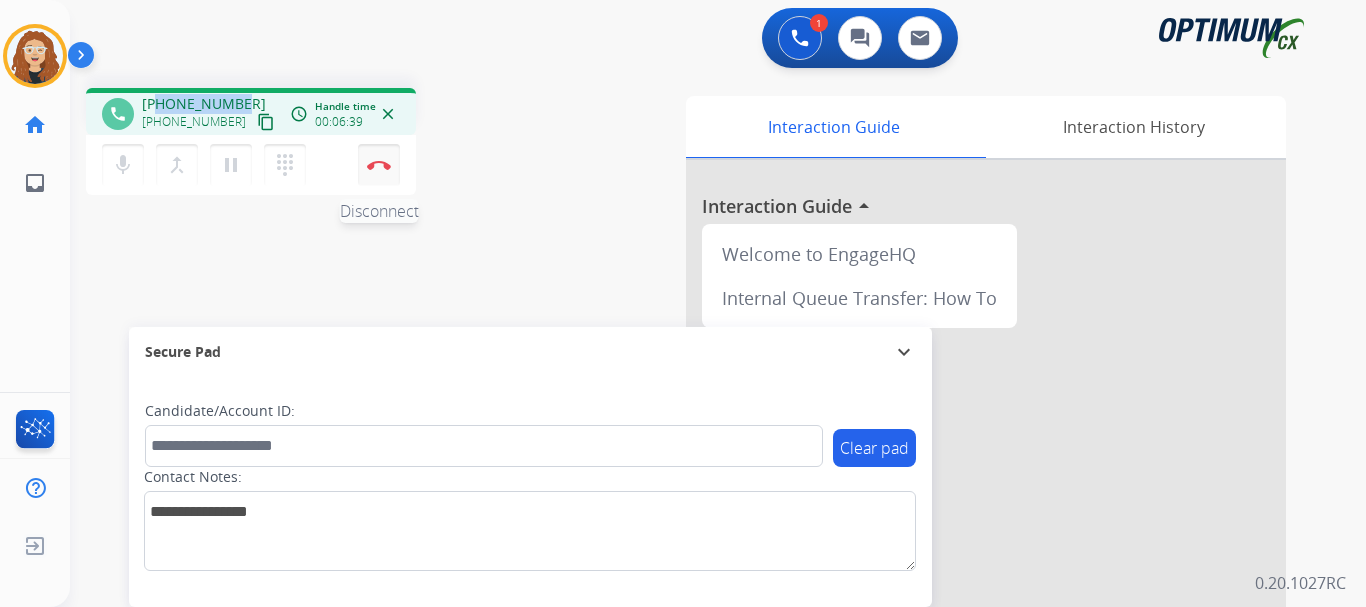 click at bounding box center (379, 165) 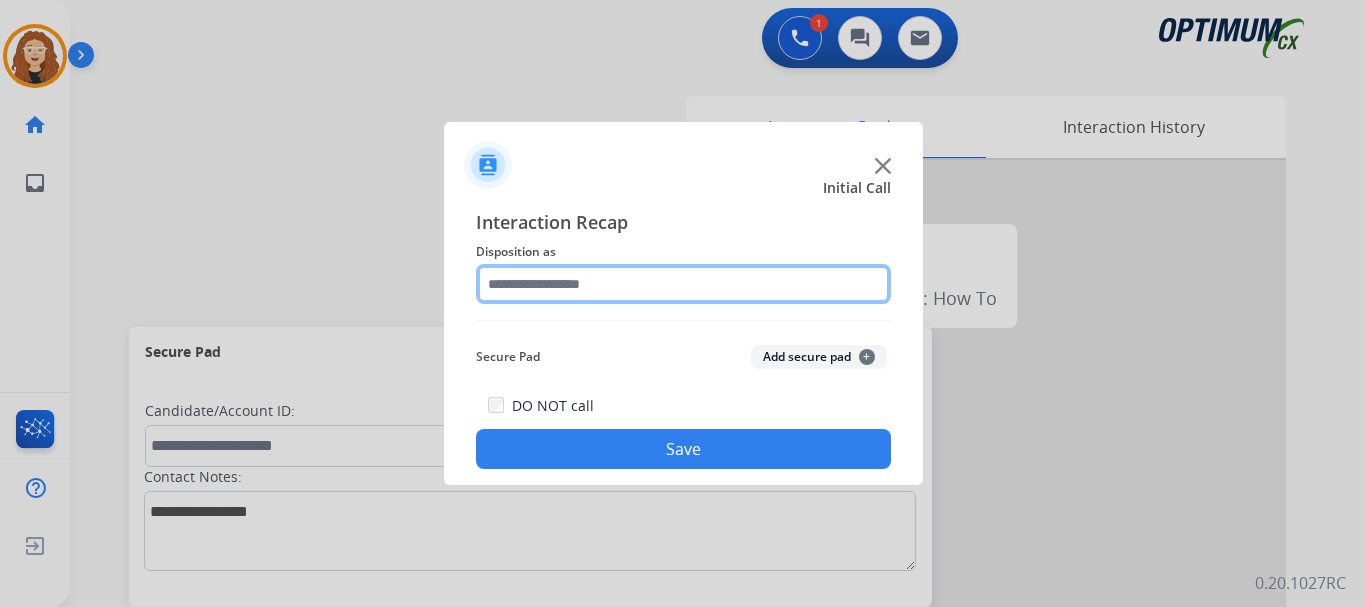 click 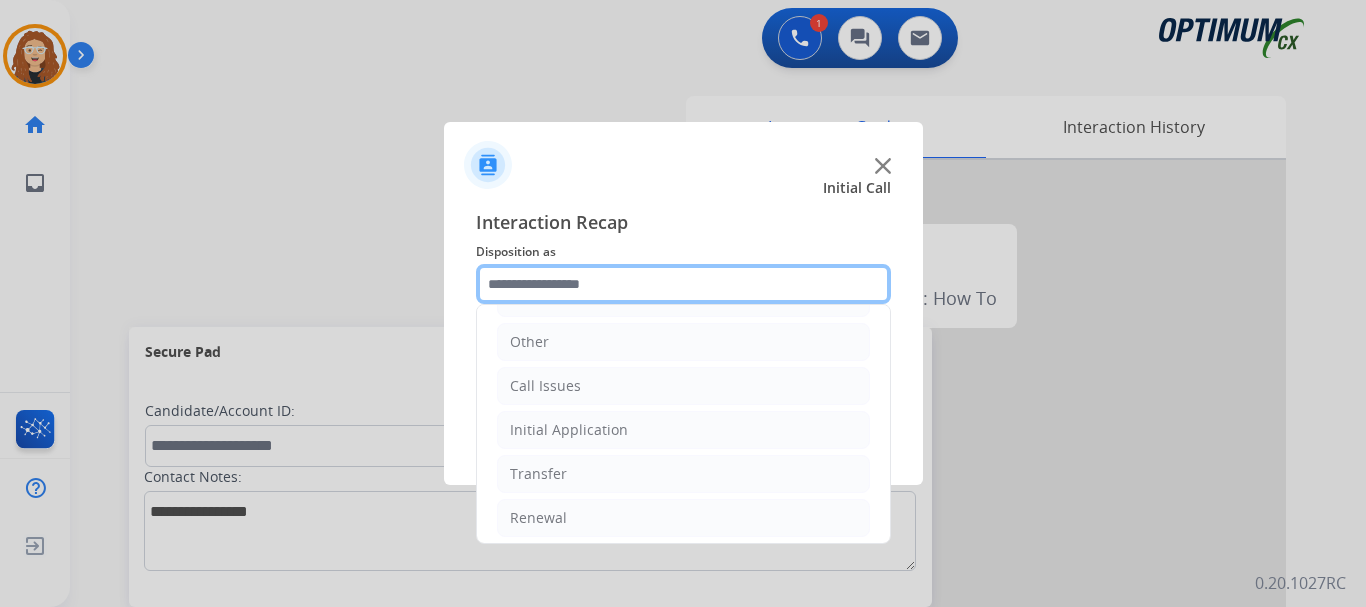 scroll, scrollTop: 136, scrollLeft: 0, axis: vertical 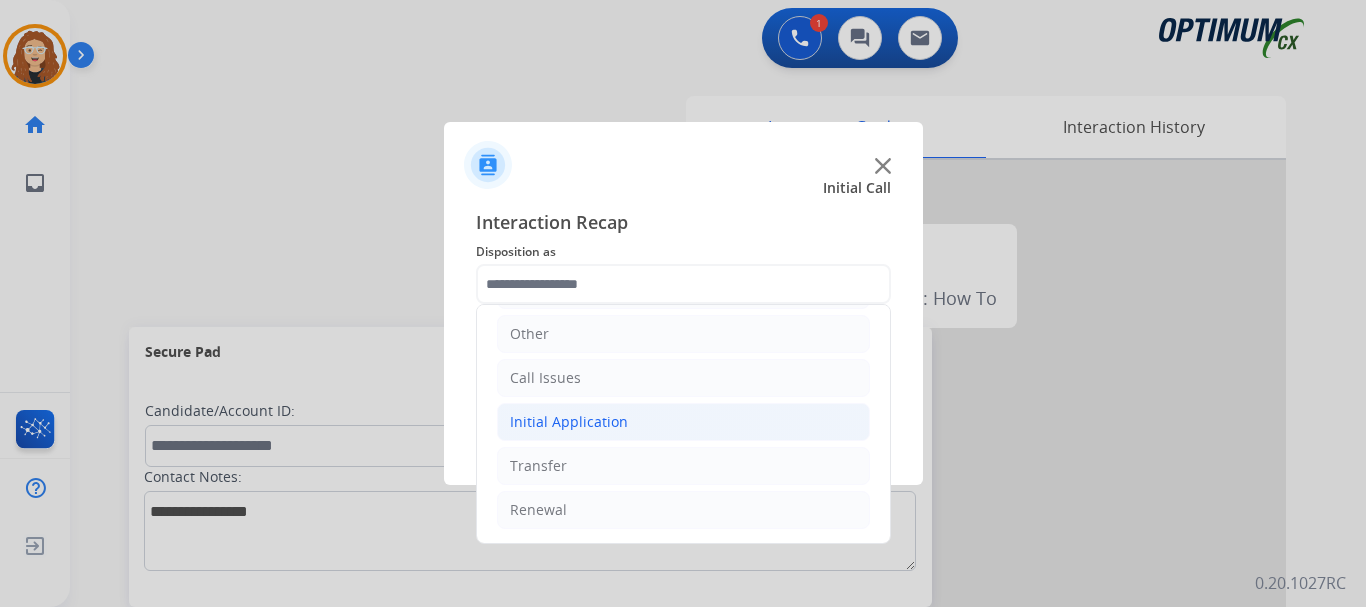 click on "Initial Application" 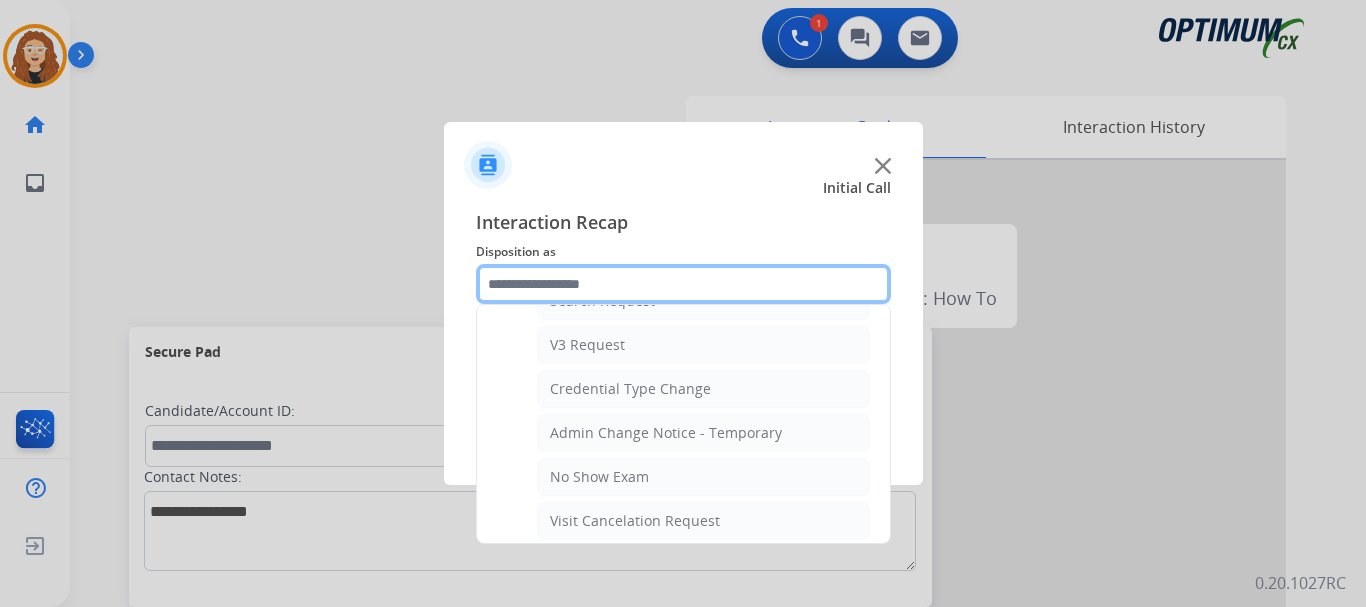scroll, scrollTop: 768, scrollLeft: 0, axis: vertical 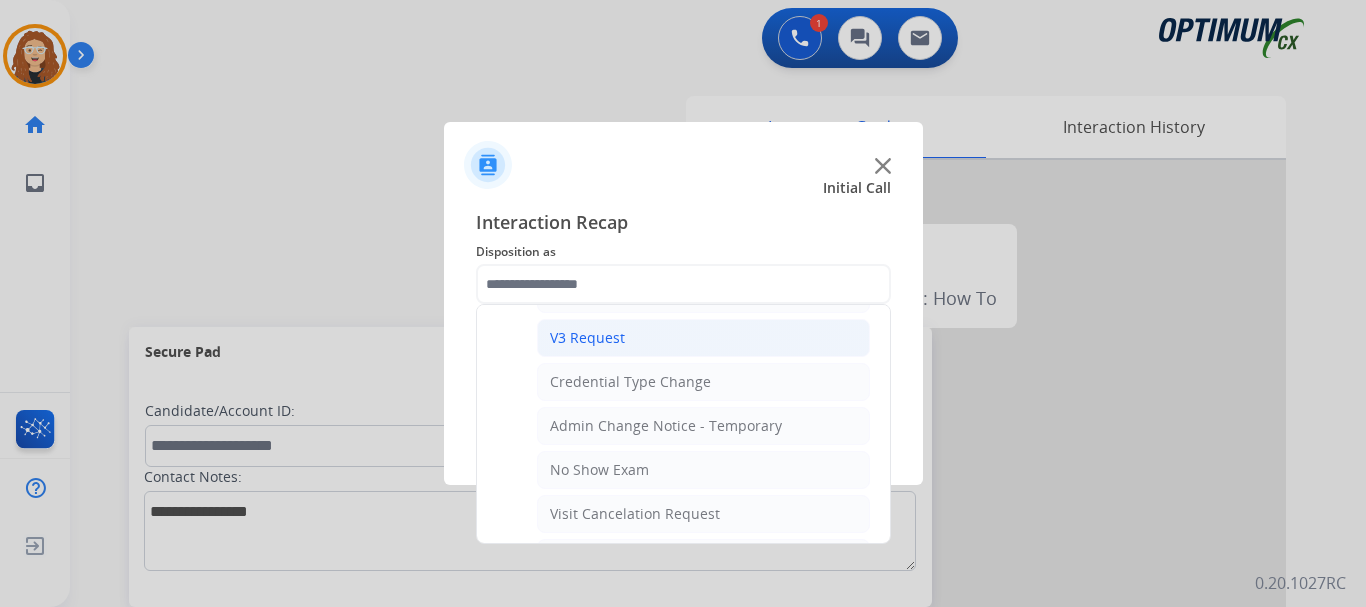 click on "V3 Request" 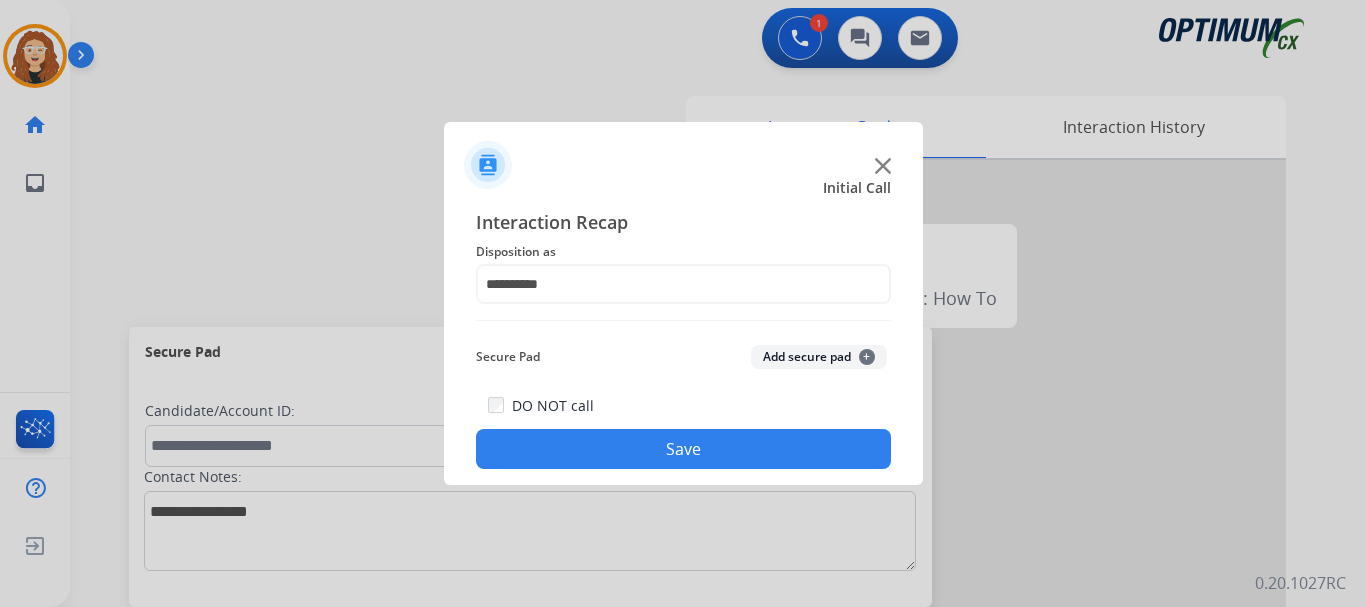 click on "Save" 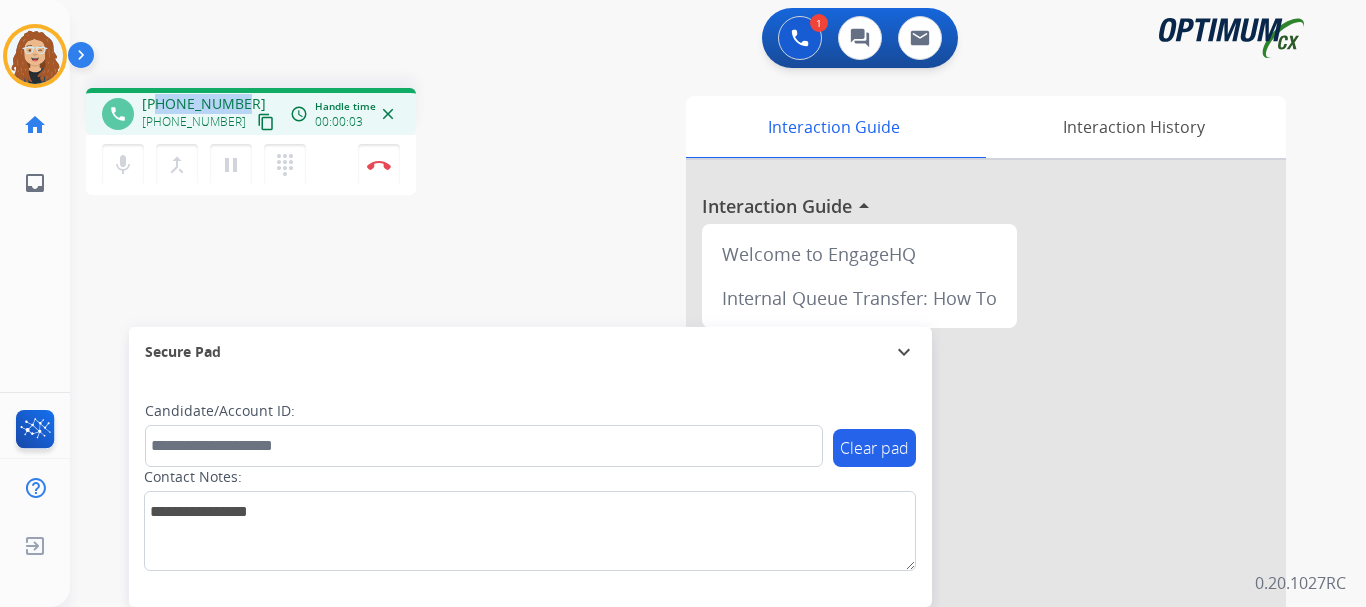 drag, startPoint x: 156, startPoint y: 104, endPoint x: 240, endPoint y: 99, distance: 84.14868 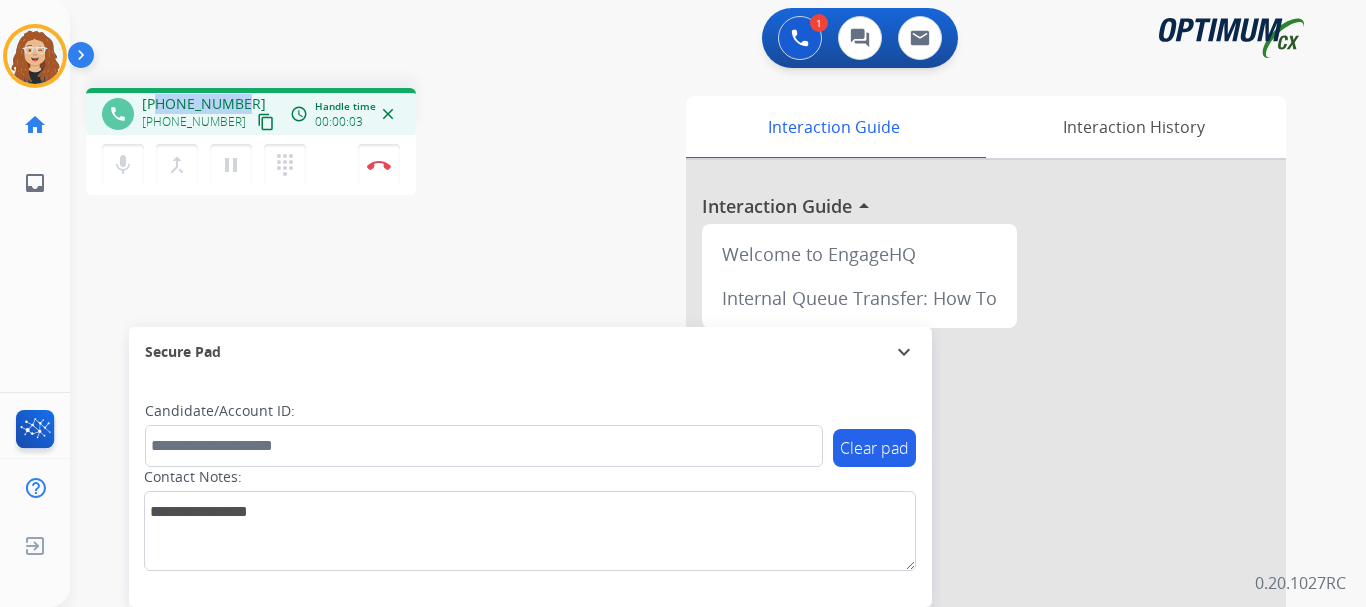 click on "[PHONE_NUMBER] [PHONE_NUMBER] content_copy" at bounding box center [210, 114] 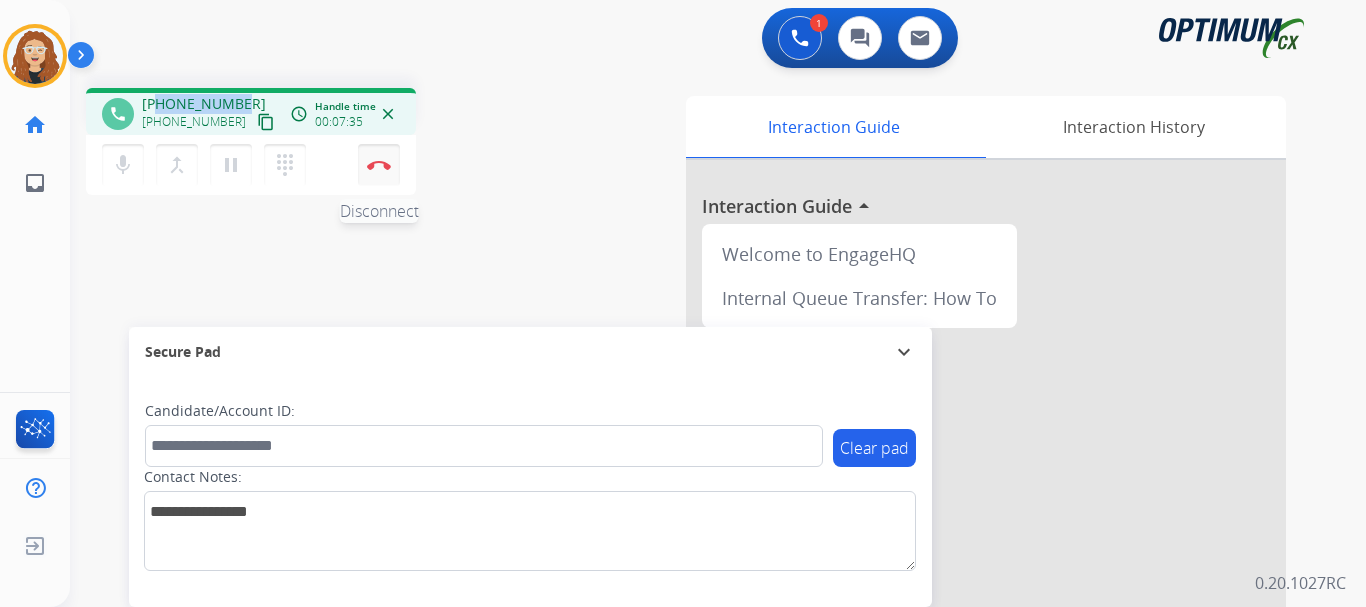 click on "Disconnect" at bounding box center [379, 165] 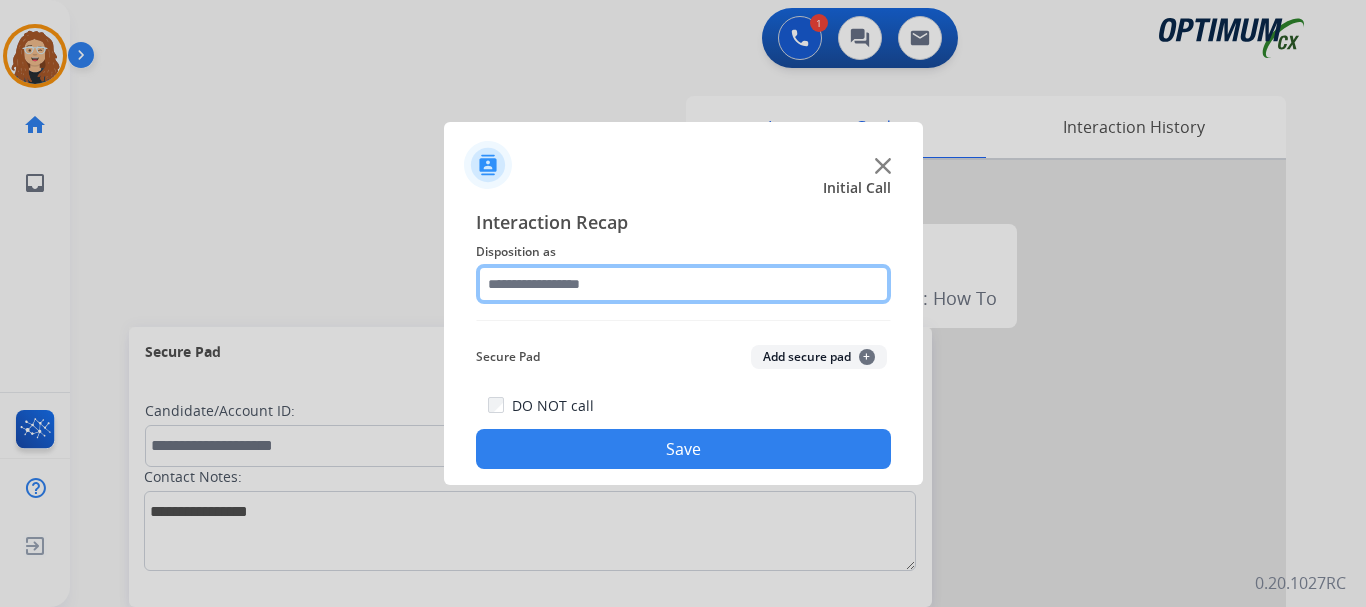 click 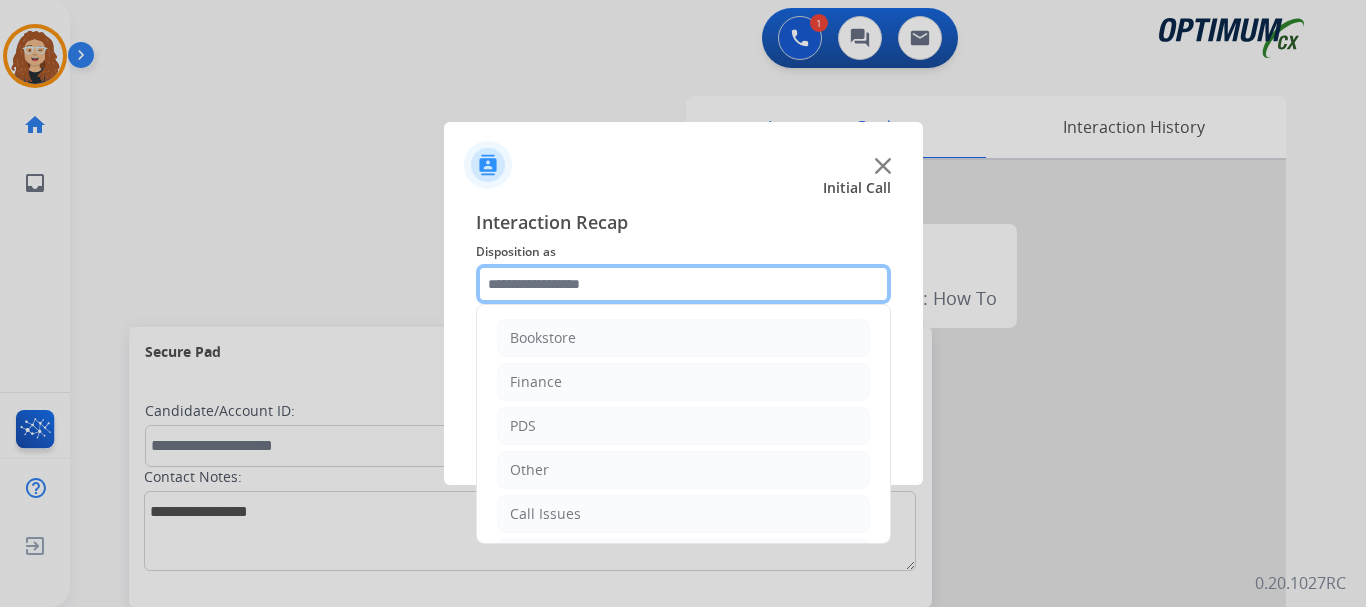 scroll, scrollTop: 136, scrollLeft: 0, axis: vertical 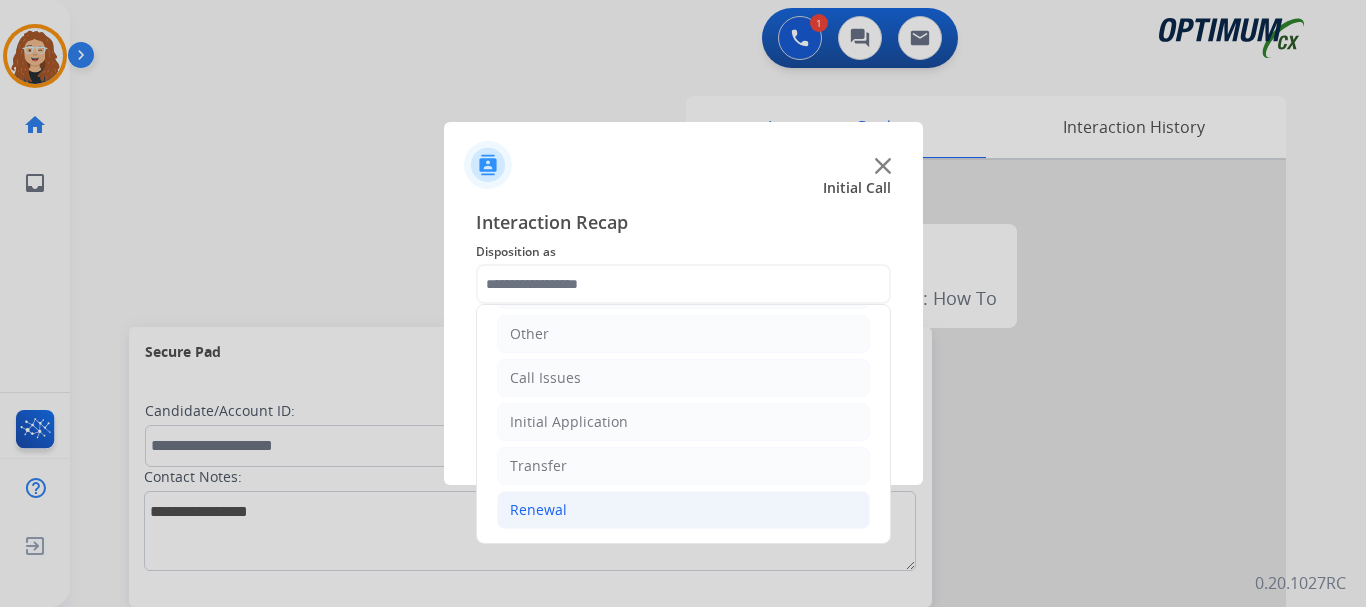 click on "Renewal" 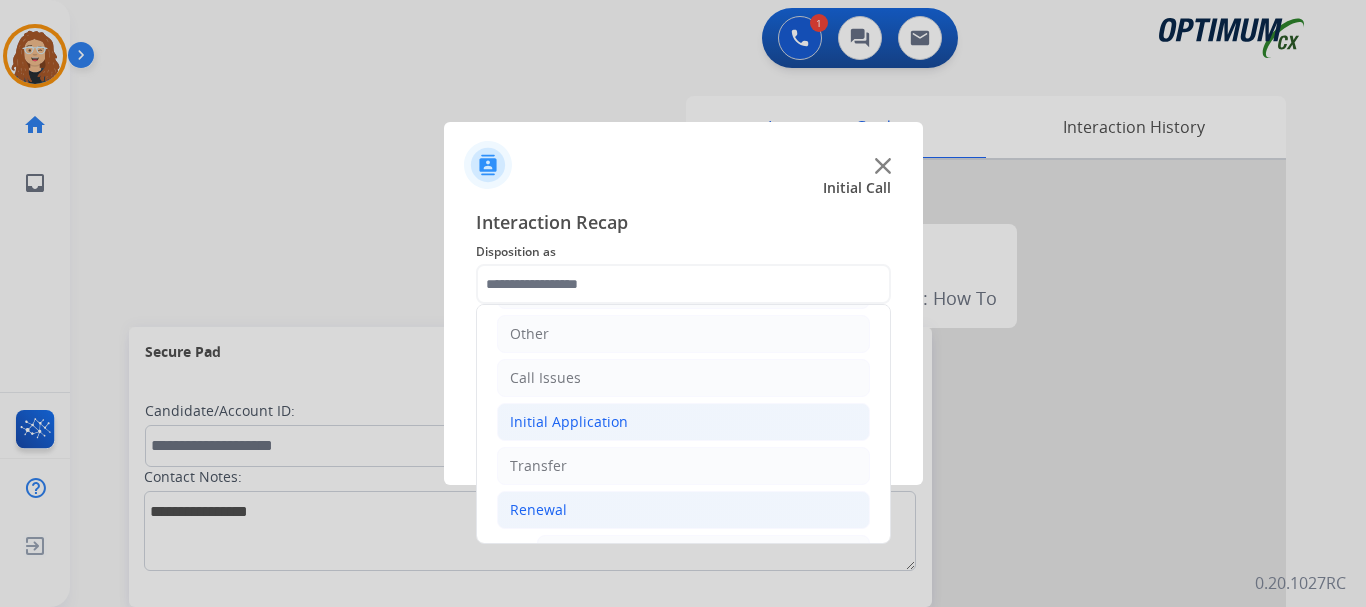 click on "Initial Application" 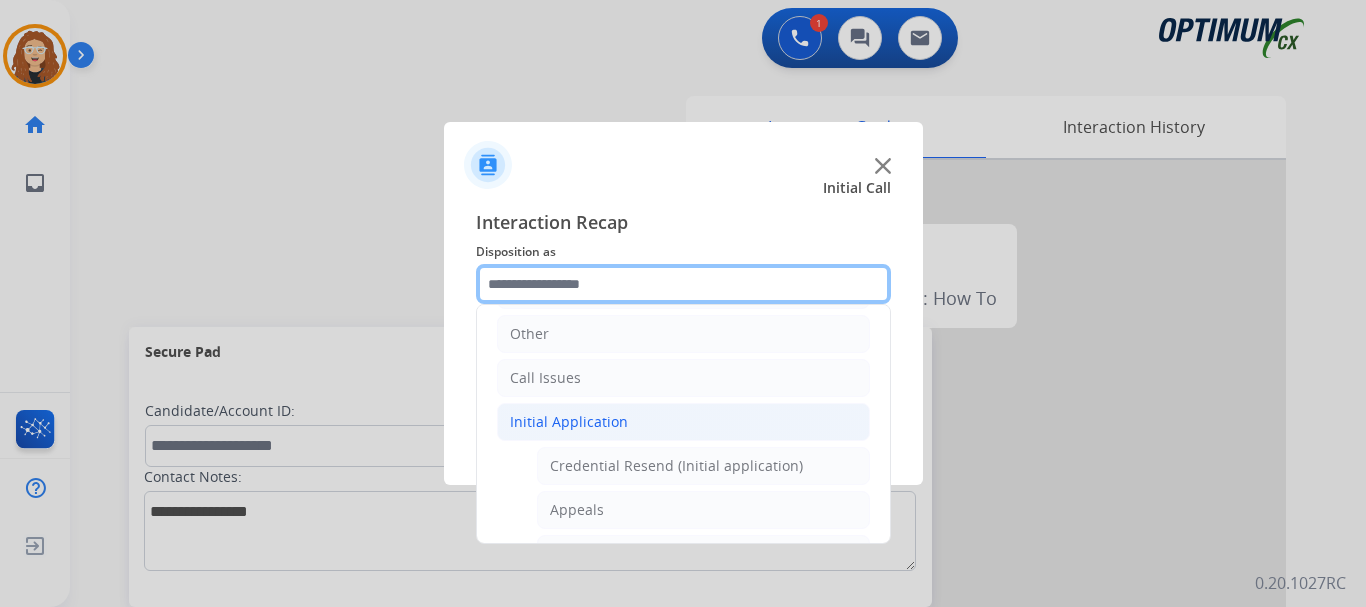 scroll, scrollTop: 292, scrollLeft: 0, axis: vertical 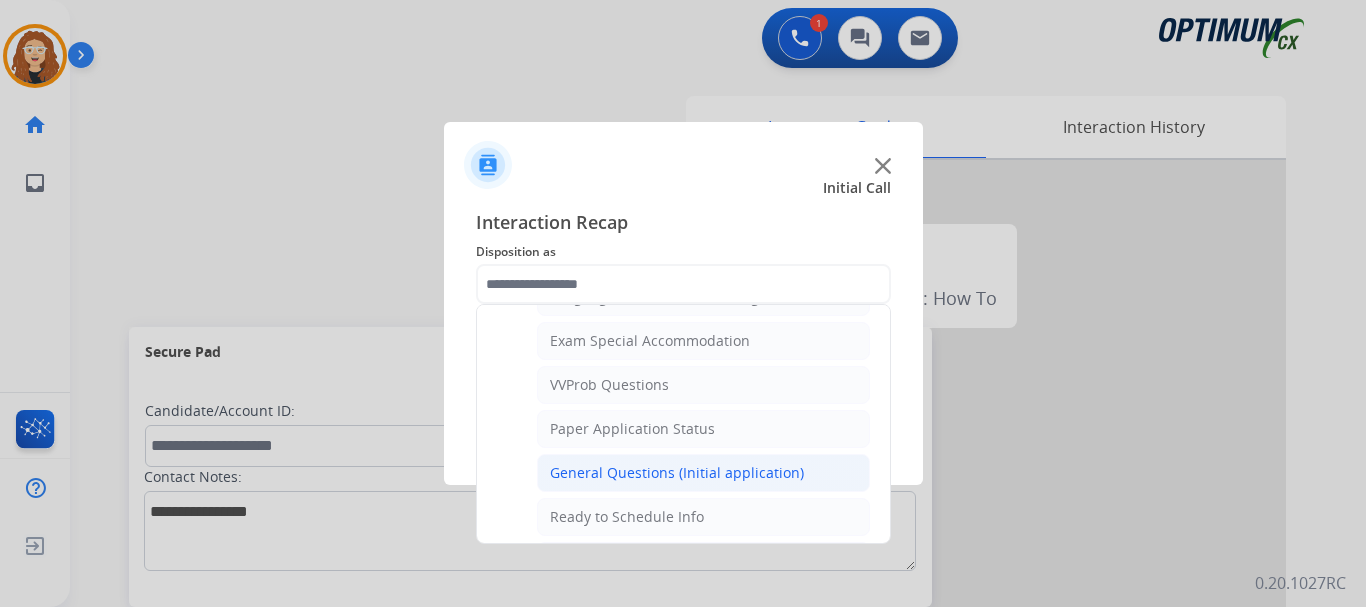 click on "General Questions (Initial application)" 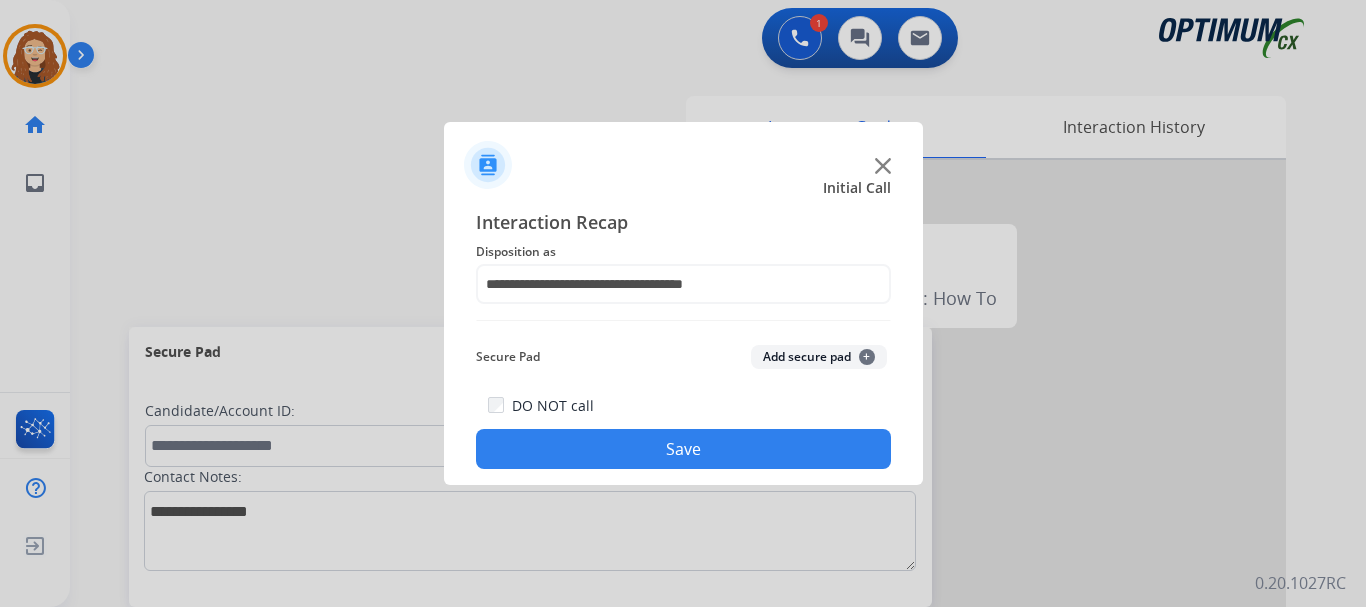 click on "Save" 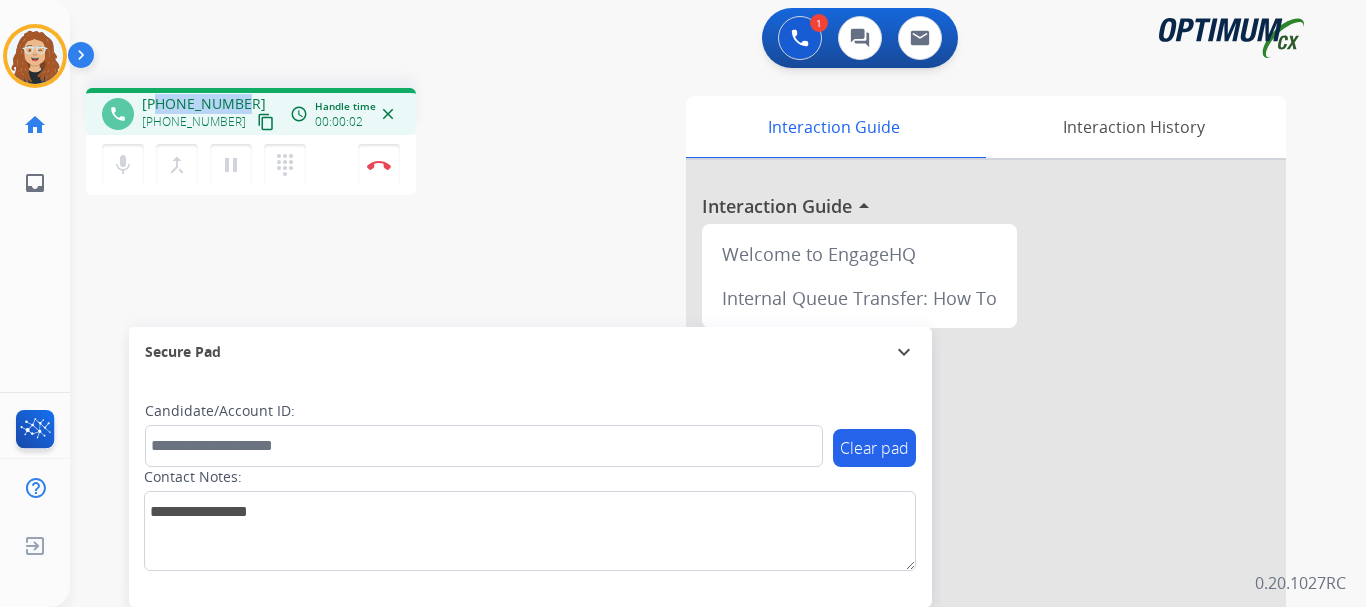 drag, startPoint x: 157, startPoint y: 100, endPoint x: 247, endPoint y: 86, distance: 91.08238 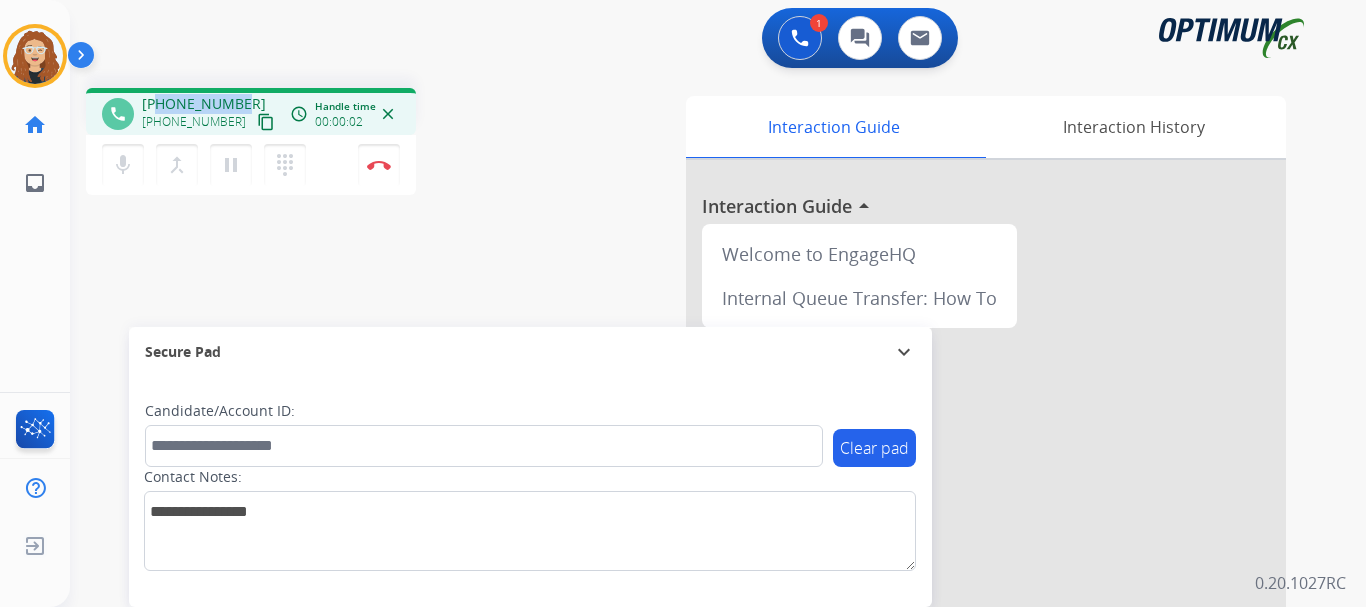 click on "phone [PHONE_NUMBER] [PHONE_NUMBER] content_copy access_time Call metrics Queue   00:10 Hold   00:00 Talk   00:03 Total   00:12 Handle time 00:00:02 close mic Mute merge_type Bridge pause Hold dialpad Dialpad Disconnect swap_horiz Break voice bridge close_fullscreen Connect 3-Way Call merge_type Separate 3-Way Call  Interaction Guide   Interaction History  Interaction Guide arrow_drop_up  Welcome to EngageHQ   Internal Queue Transfer: How To  Secure Pad expand_more Clear pad Candidate/Account ID: Contact Notes:" at bounding box center [694, 489] 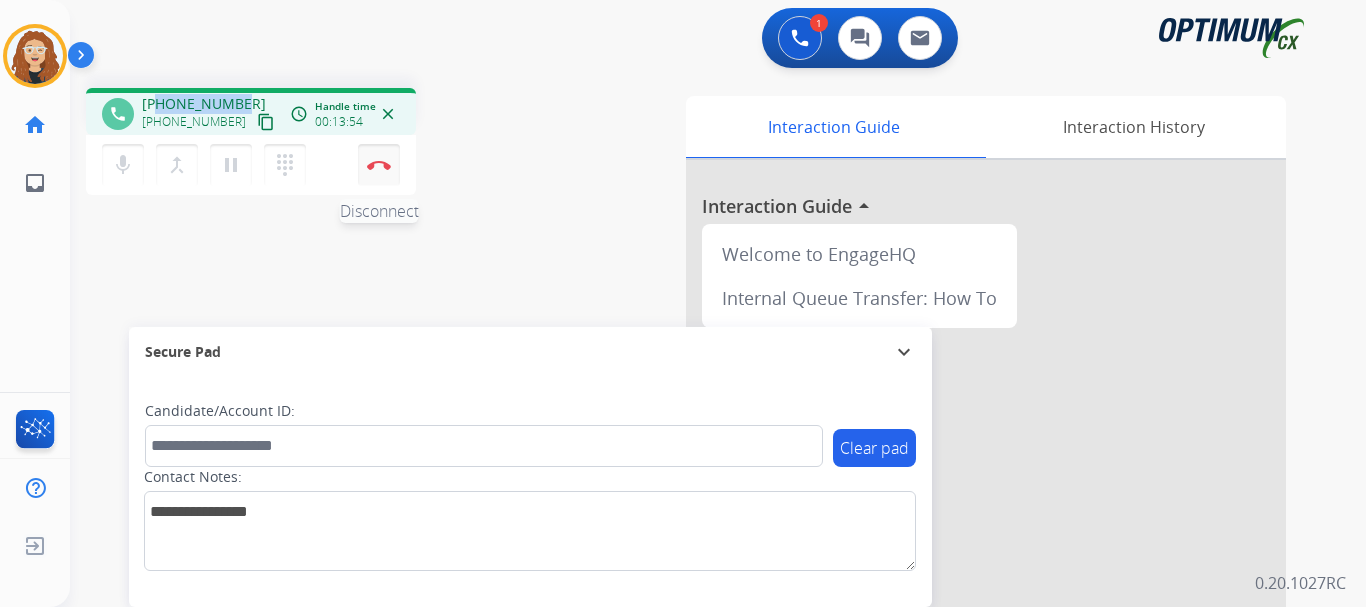 click at bounding box center [379, 165] 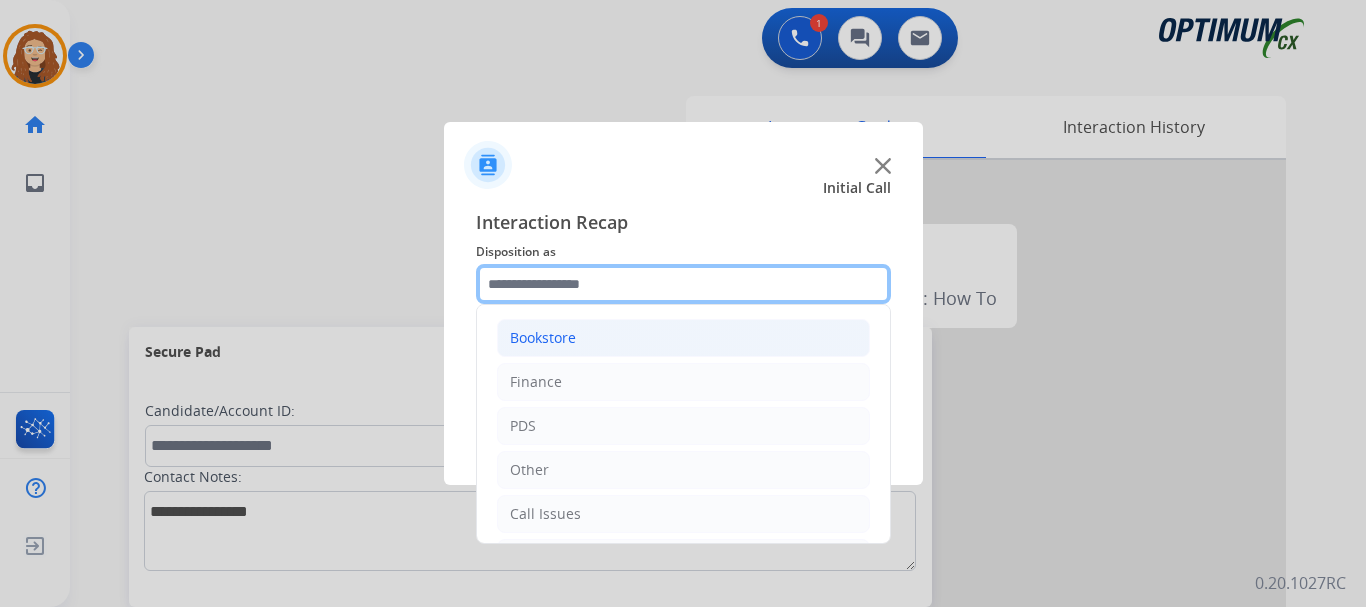 drag, startPoint x: 528, startPoint y: 278, endPoint x: 588, endPoint y: 324, distance: 75.60423 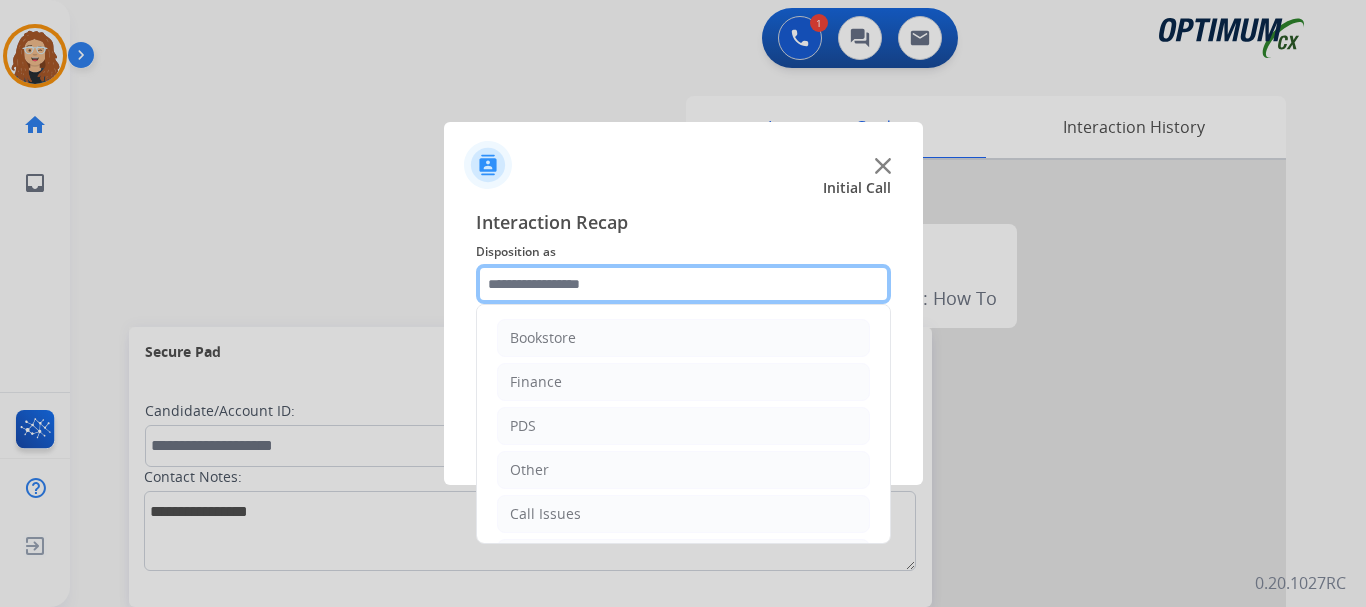 scroll, scrollTop: 136, scrollLeft: 0, axis: vertical 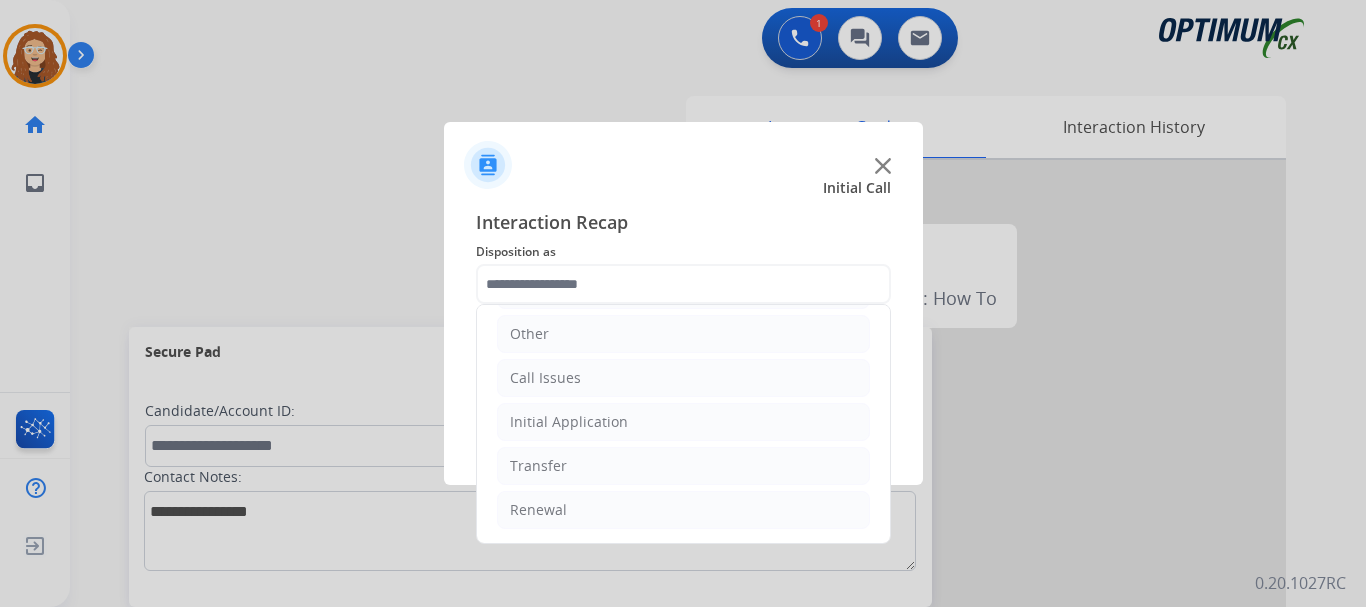 drag, startPoint x: 667, startPoint y: 518, endPoint x: 801, endPoint y: 489, distance: 137.10216 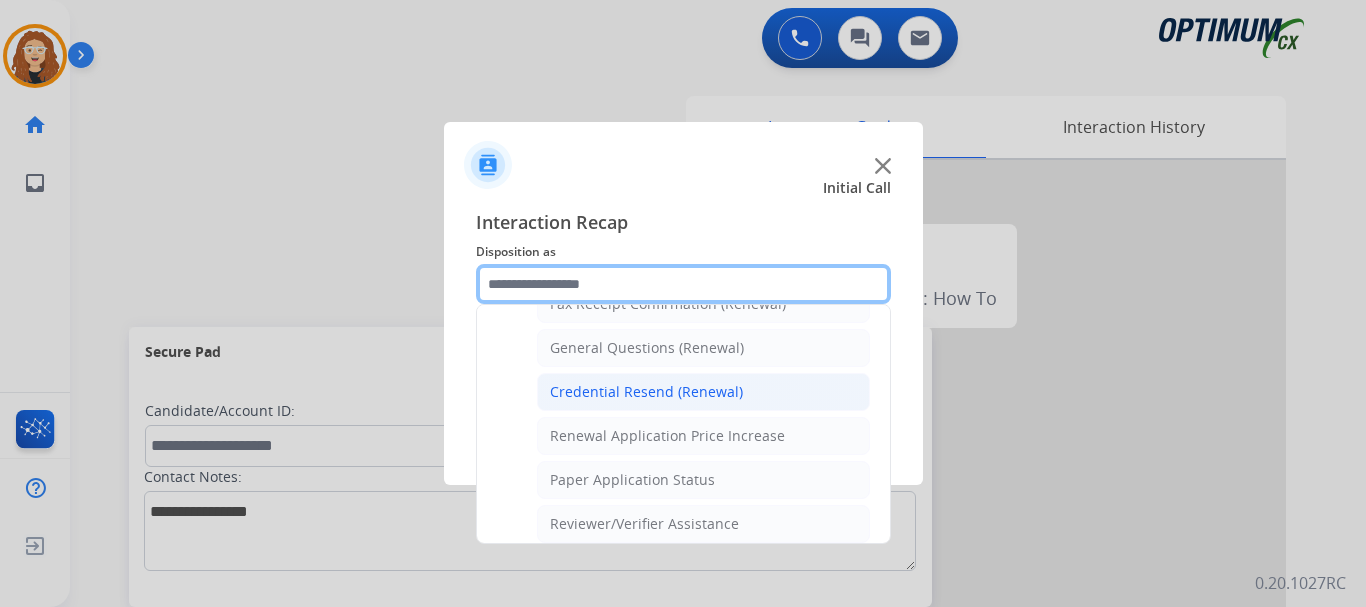 scroll, scrollTop: 576, scrollLeft: 0, axis: vertical 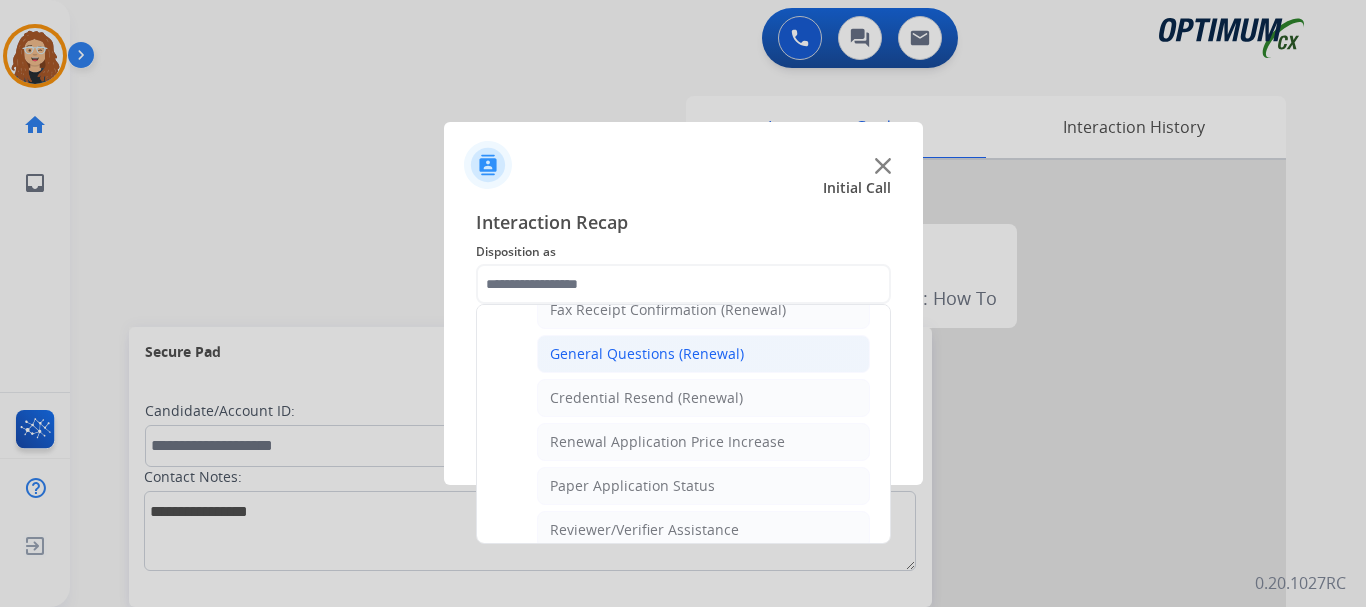click on "General Questions (Renewal)" 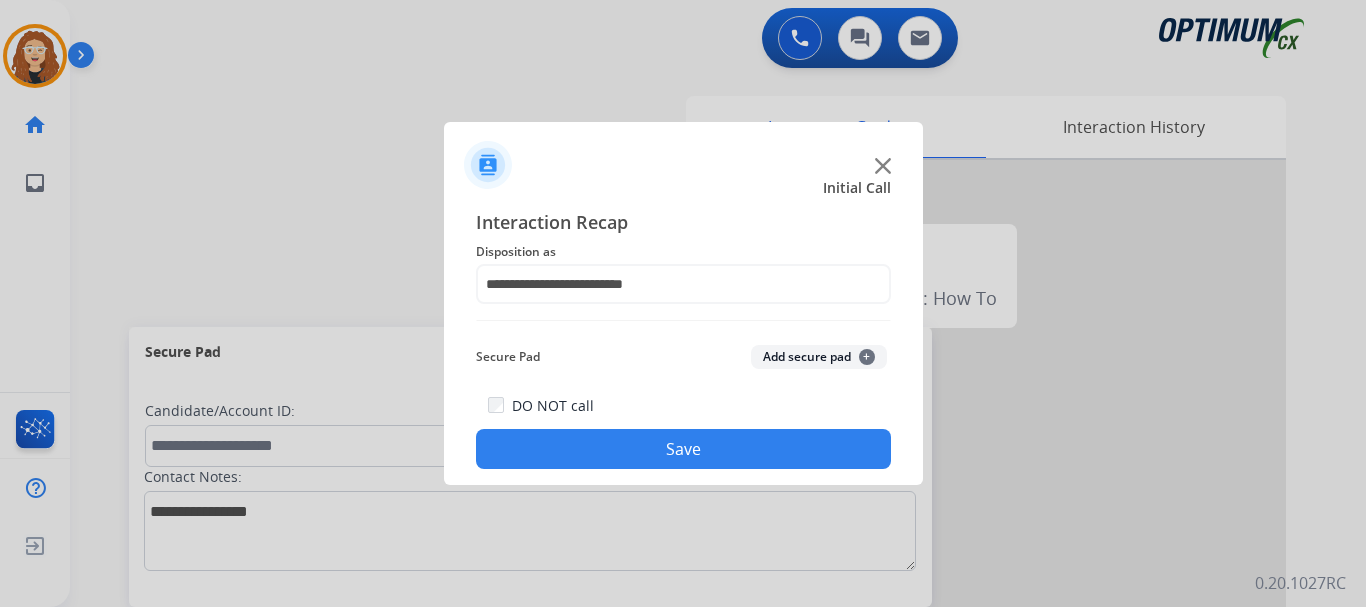 click on "Save" 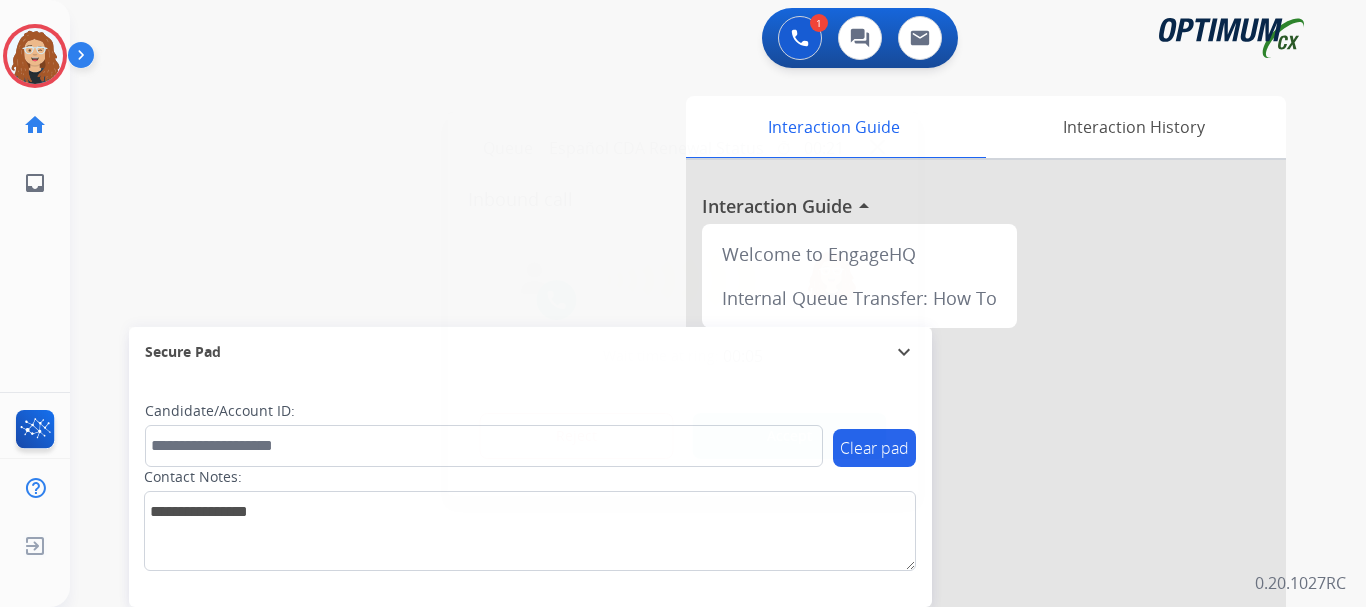 click at bounding box center [683, 303] 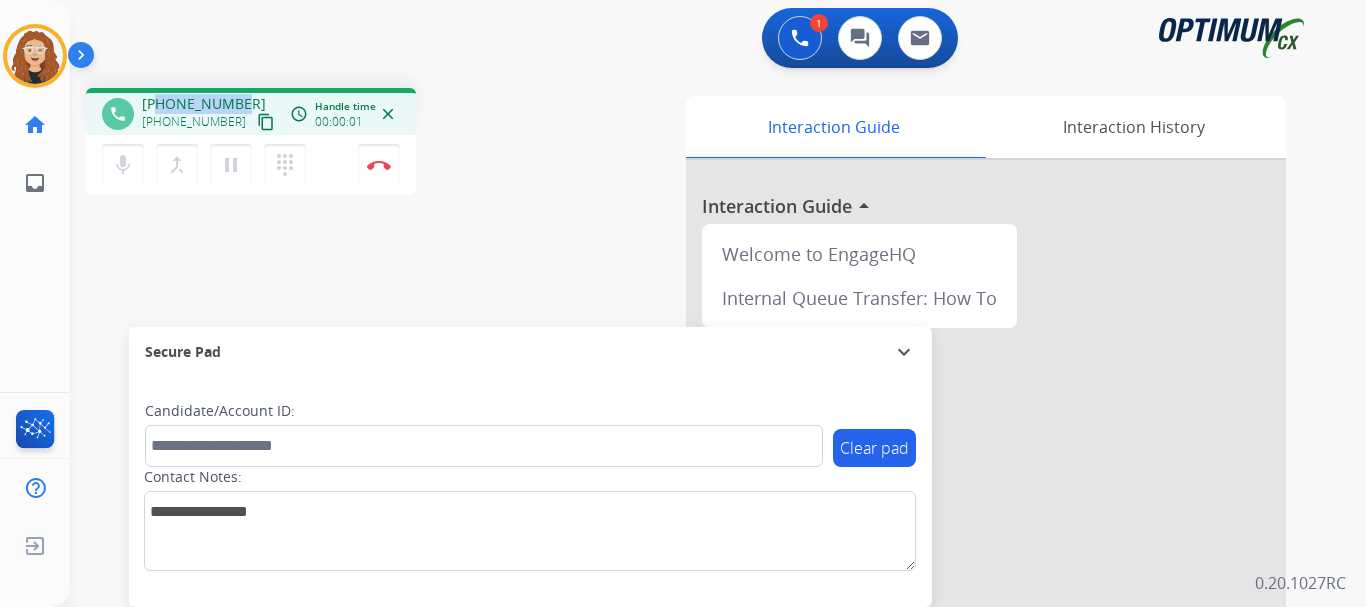 drag, startPoint x: 159, startPoint y: 105, endPoint x: 243, endPoint y: 102, distance: 84.05355 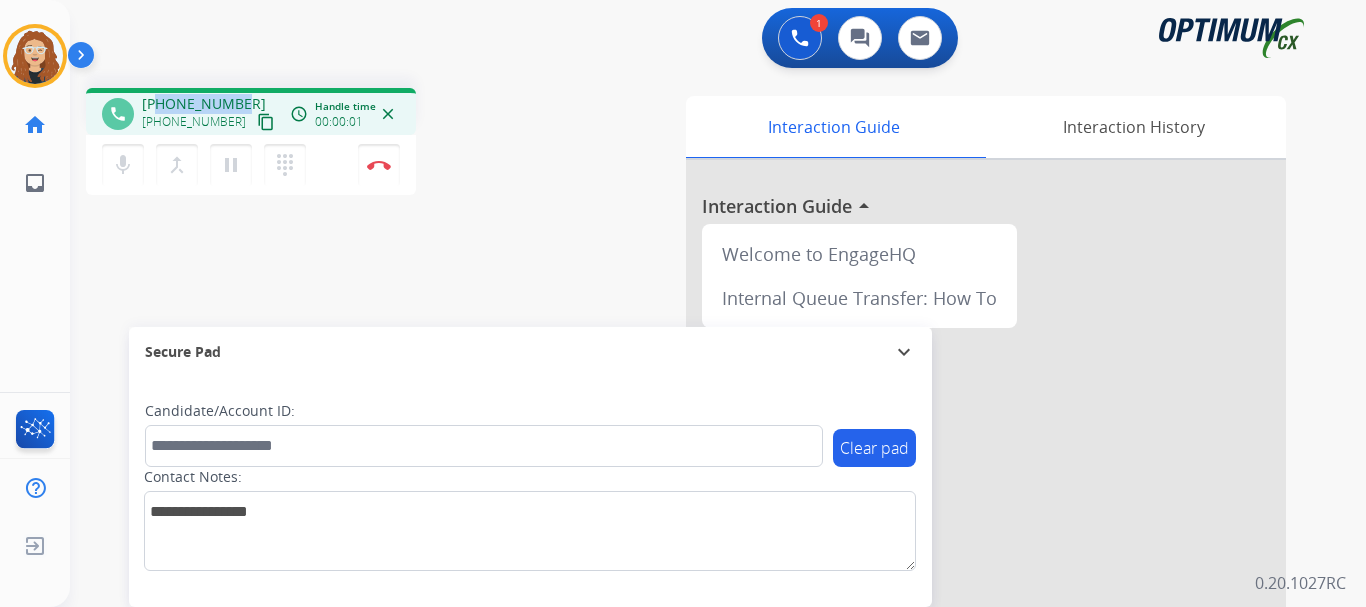 click on "[PHONE_NUMBER] [PHONE_NUMBER] content_copy" at bounding box center (210, 114) 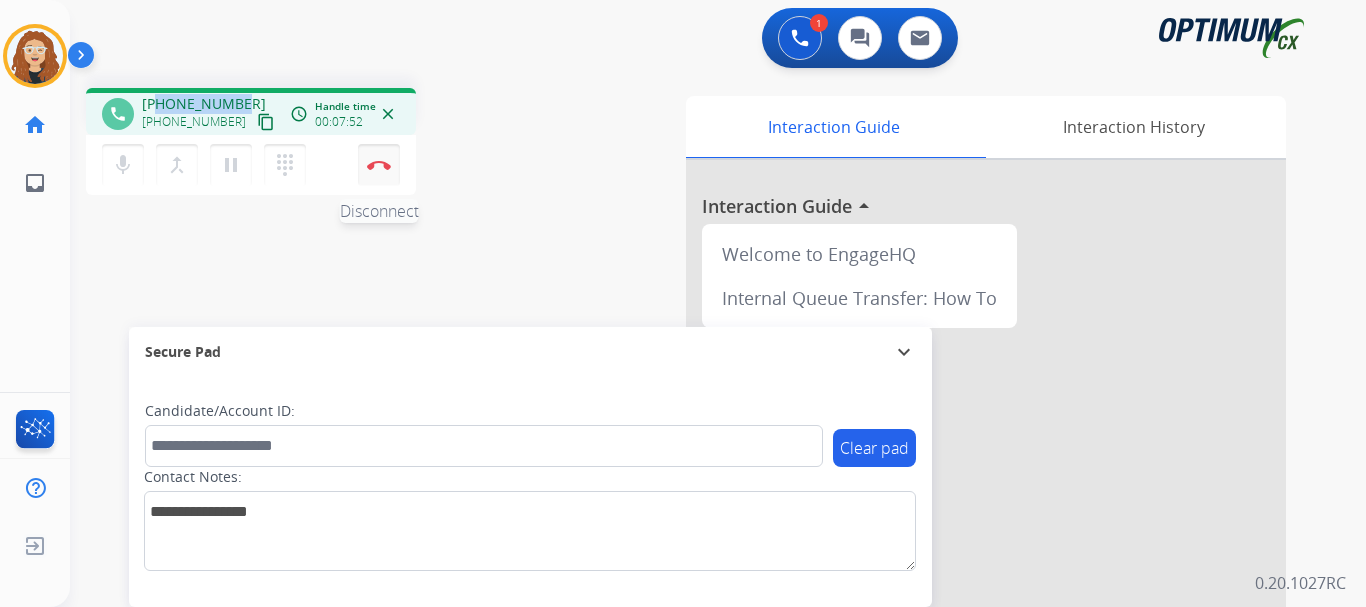 click at bounding box center (379, 165) 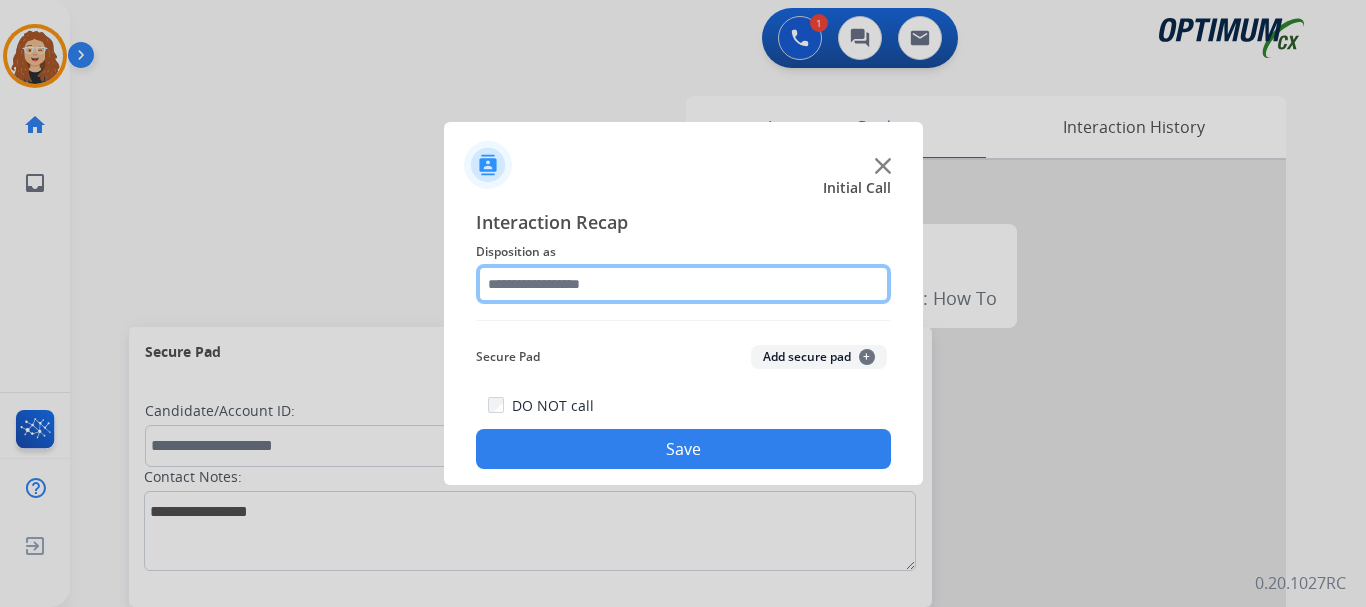 click 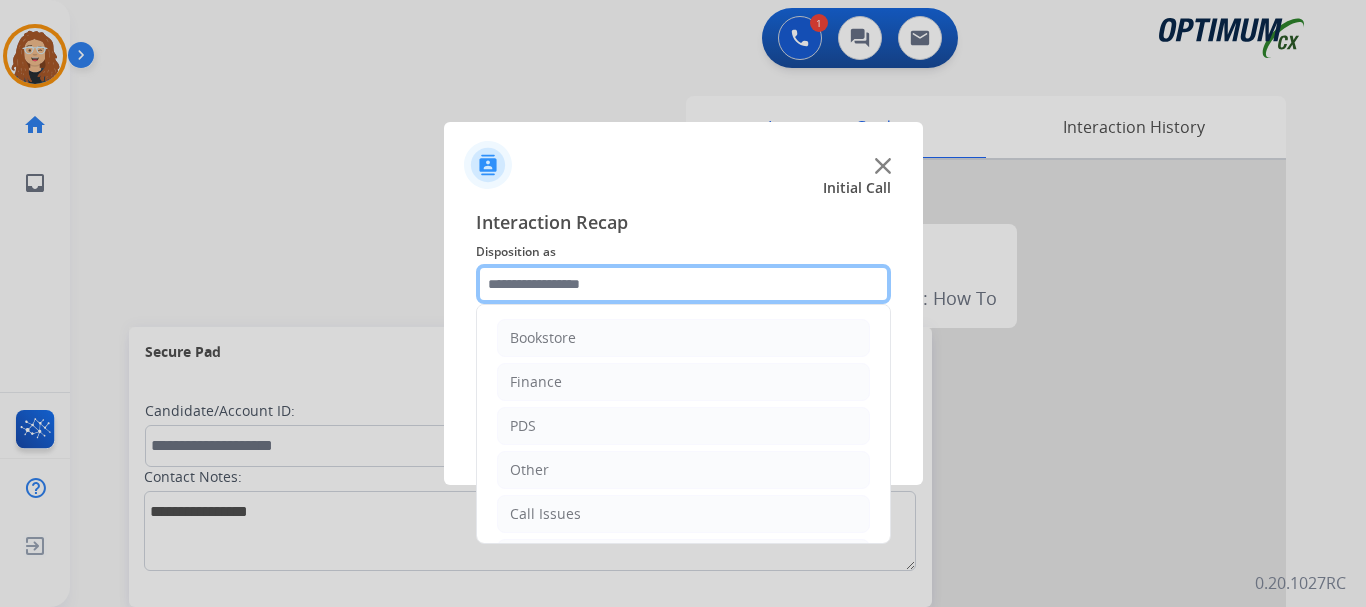 scroll, scrollTop: 136, scrollLeft: 0, axis: vertical 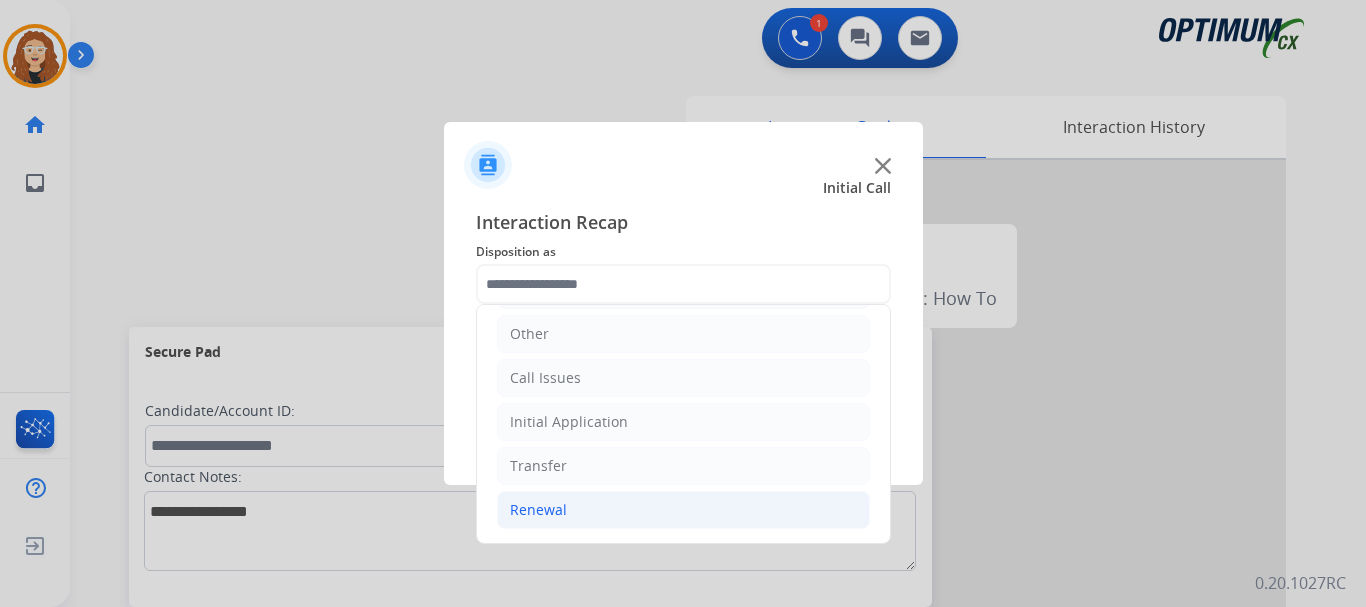 click on "Renewal" 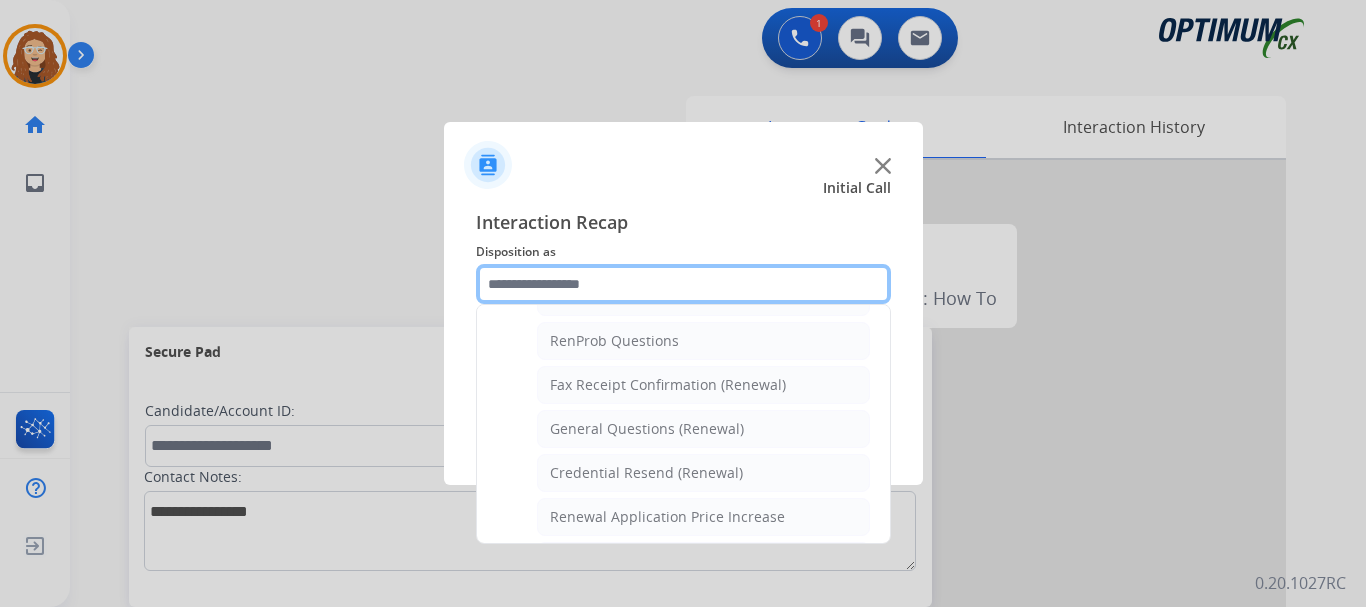 scroll, scrollTop: 513, scrollLeft: 0, axis: vertical 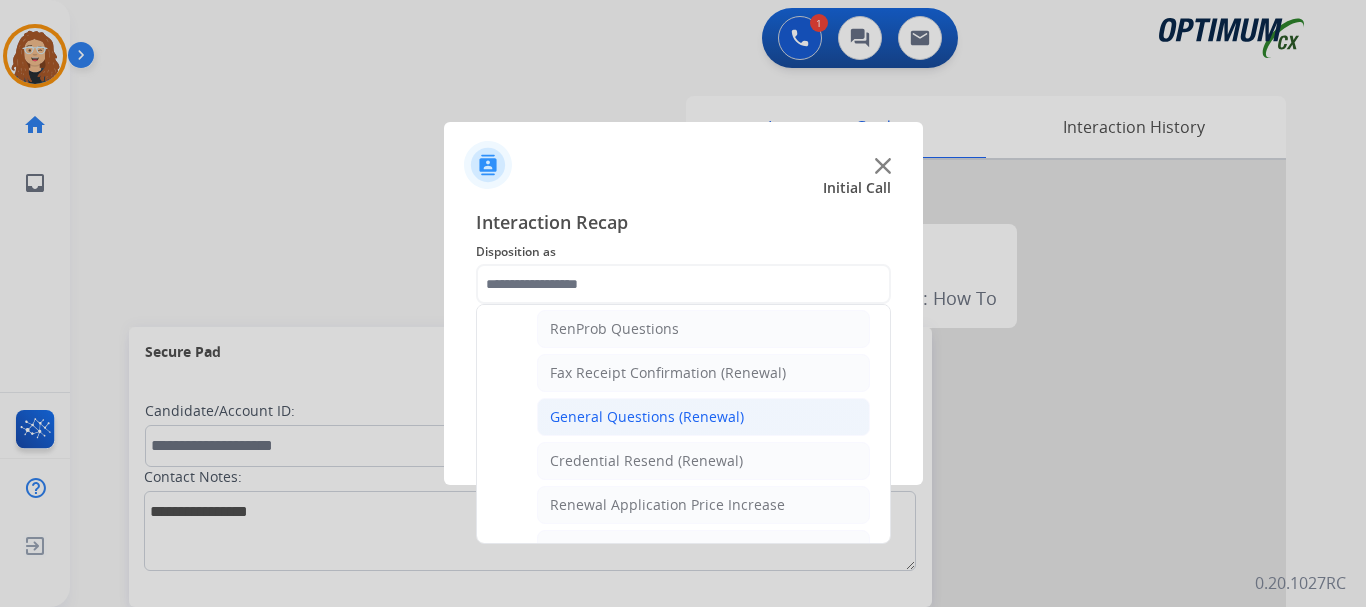 click on "General Questions (Renewal)" 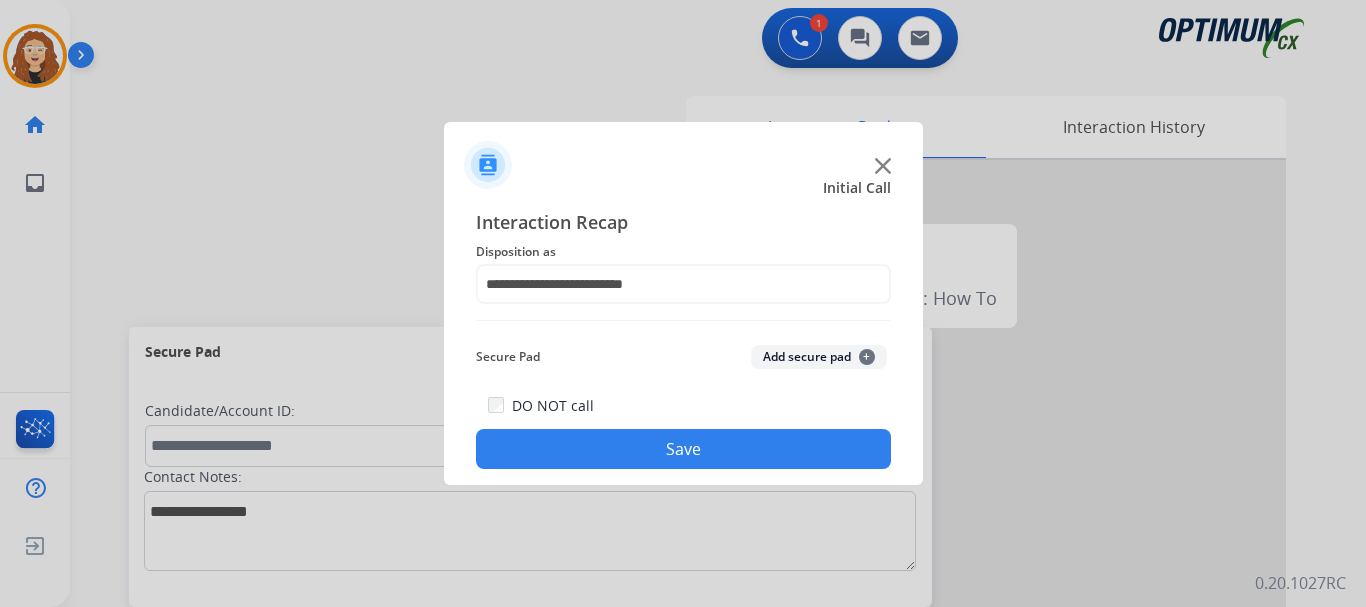 click on "Save" 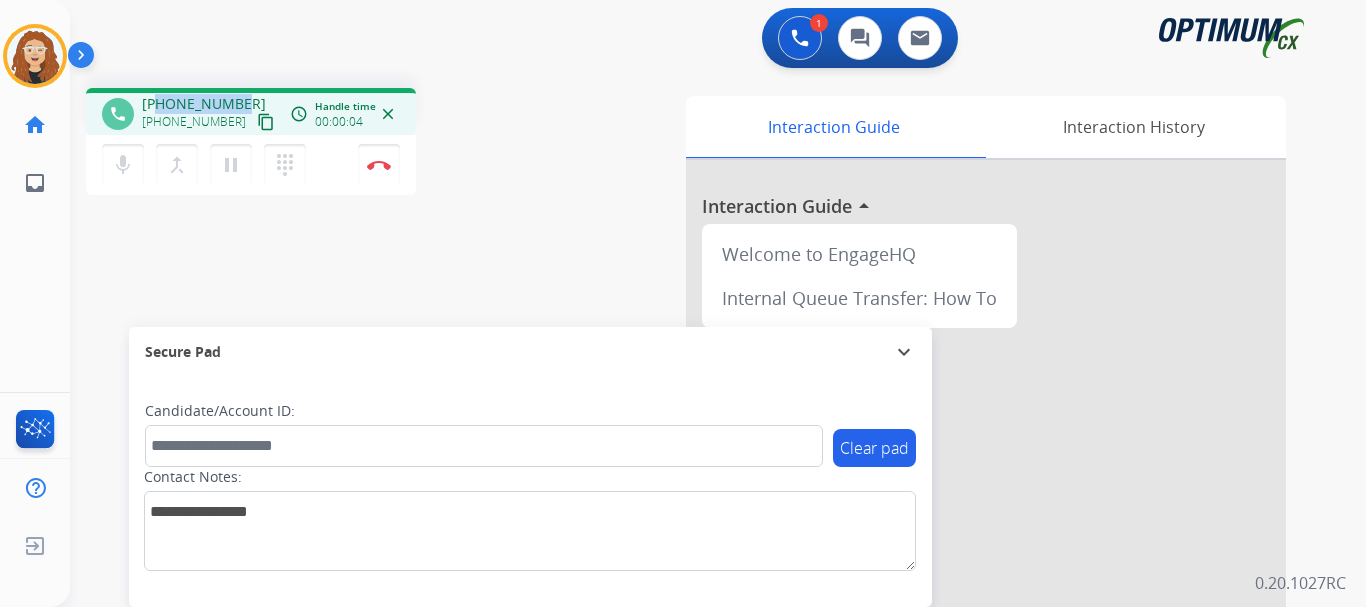 drag, startPoint x: 158, startPoint y: 103, endPoint x: 239, endPoint y: 100, distance: 81.055534 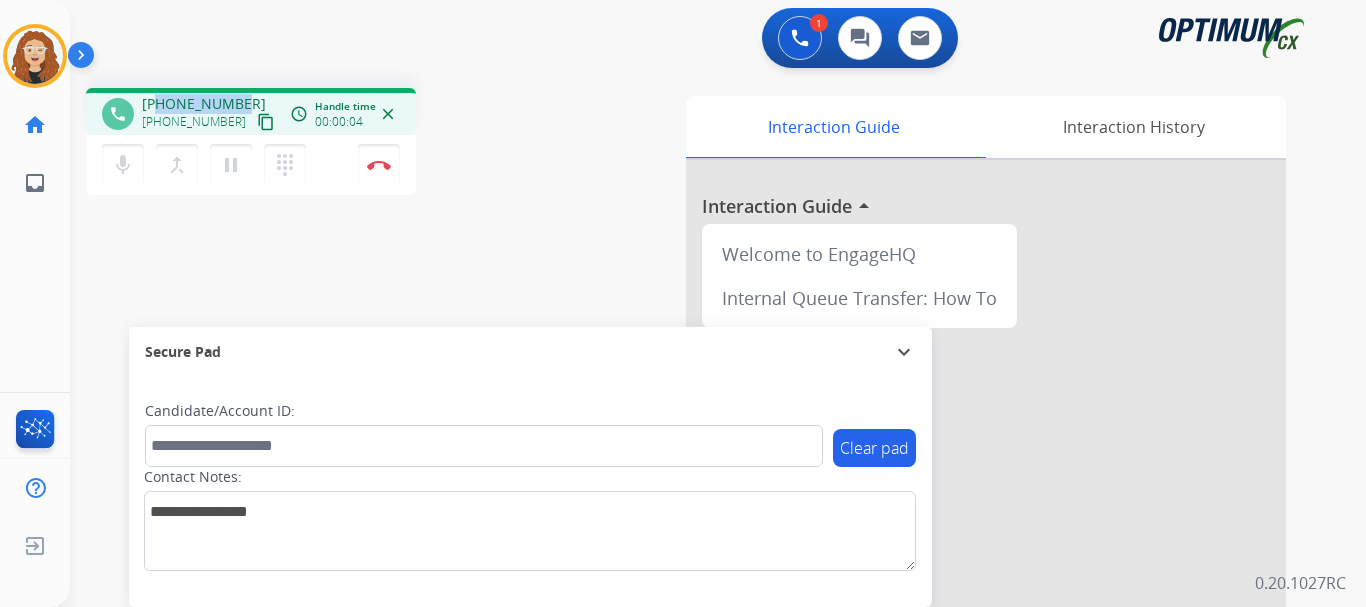 click on "[PHONE_NUMBER] [PHONE_NUMBER] content_copy" at bounding box center (210, 114) 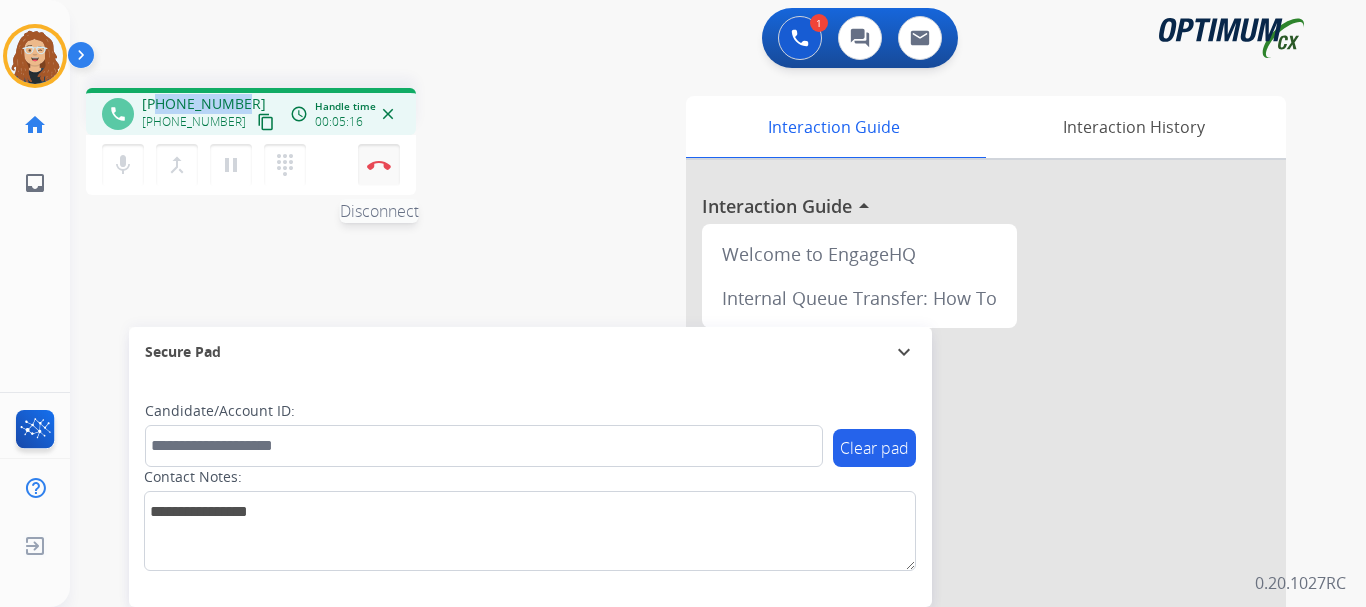 click on "Disconnect" at bounding box center [379, 165] 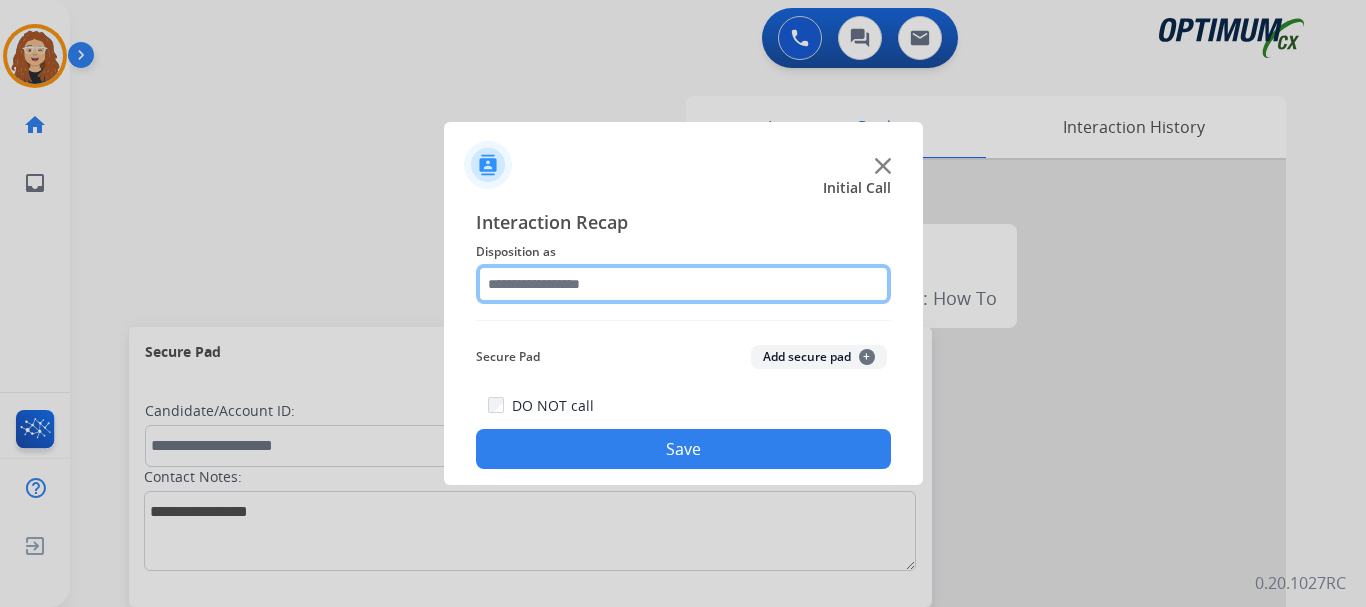 click 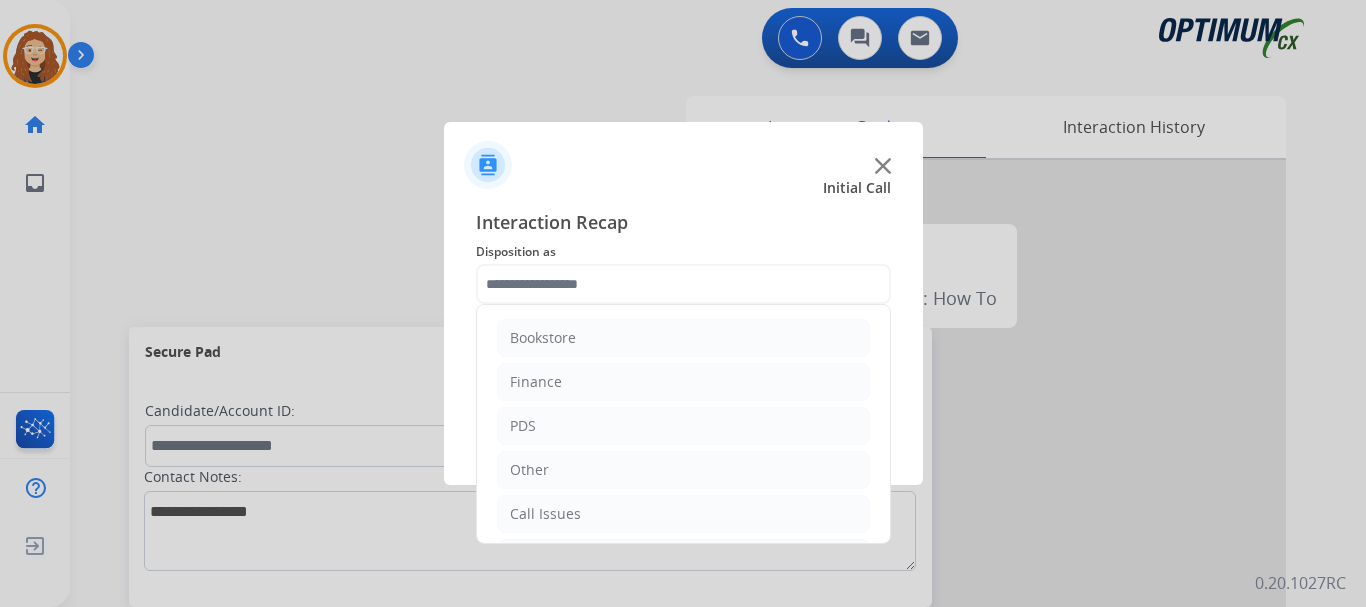 drag, startPoint x: 889, startPoint y: 430, endPoint x: 890, endPoint y: 562, distance: 132.00378 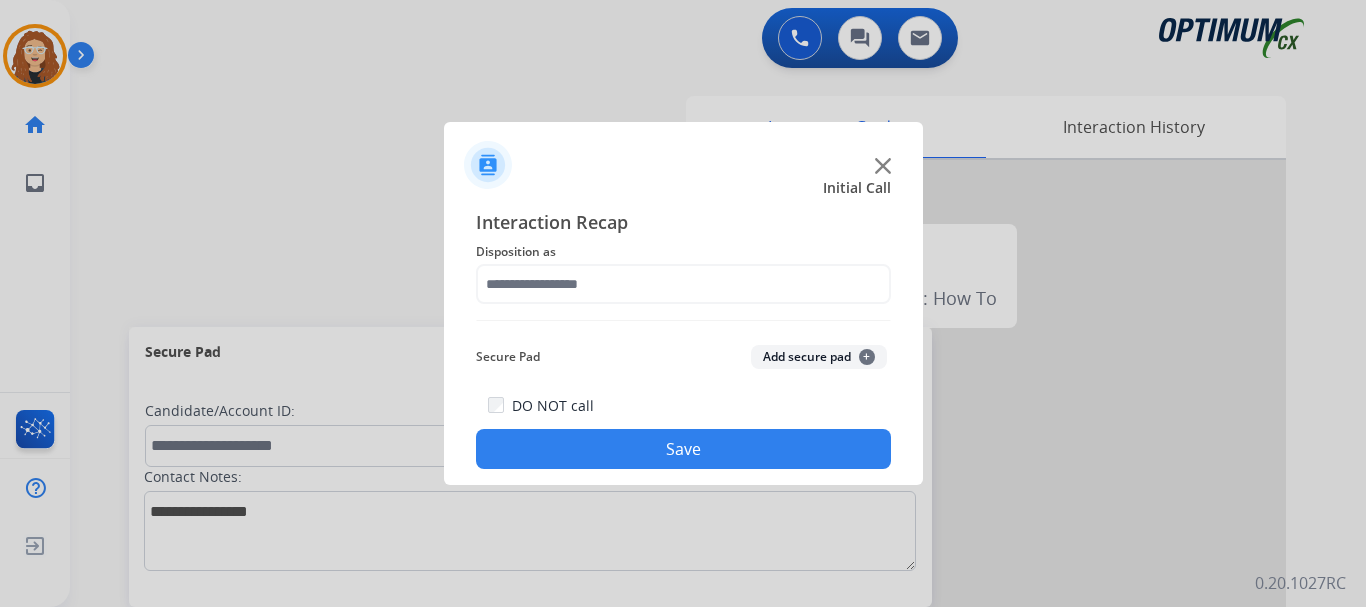 click 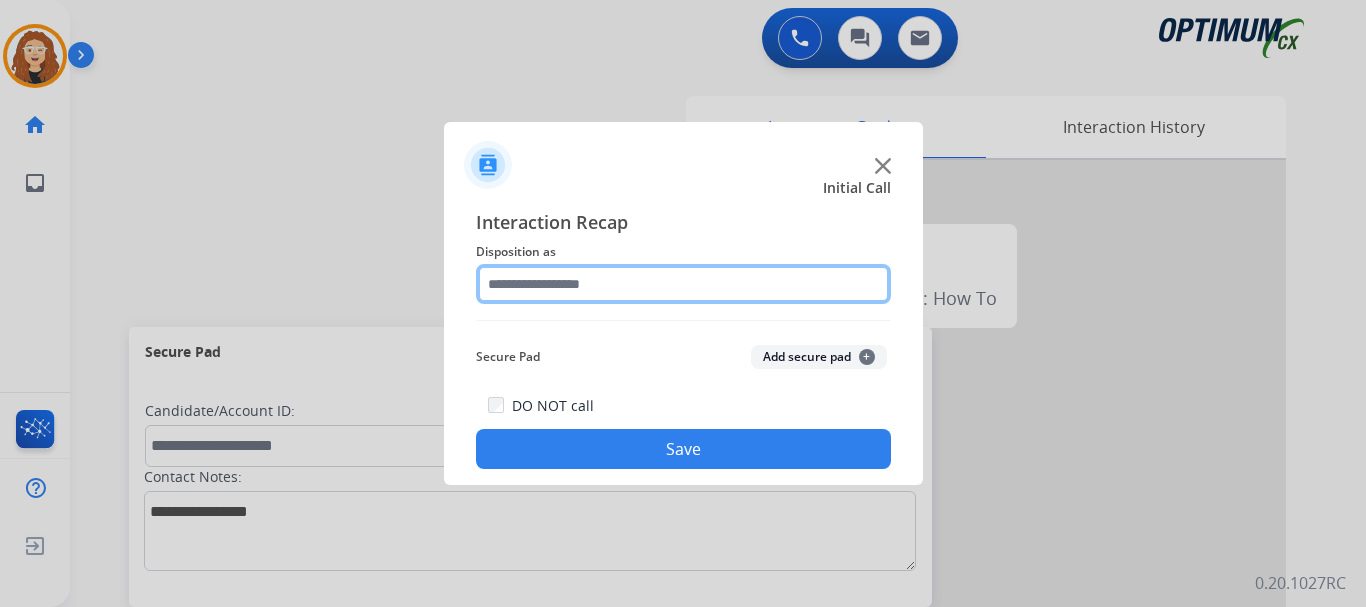 click 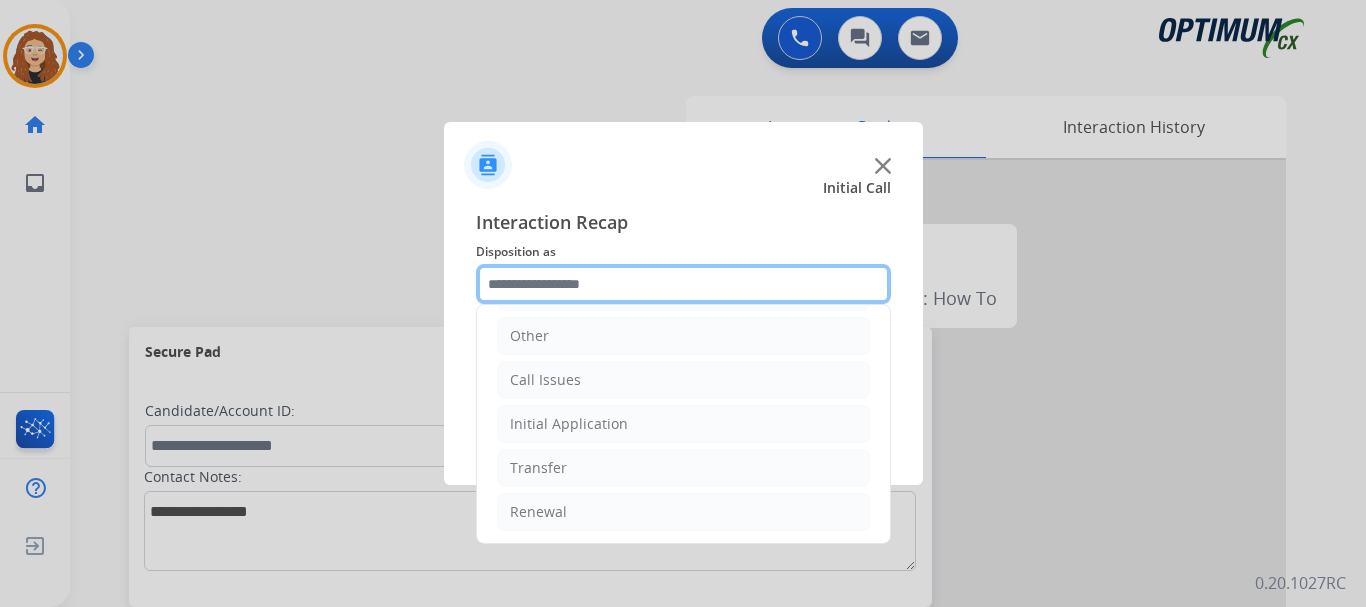 scroll, scrollTop: 136, scrollLeft: 0, axis: vertical 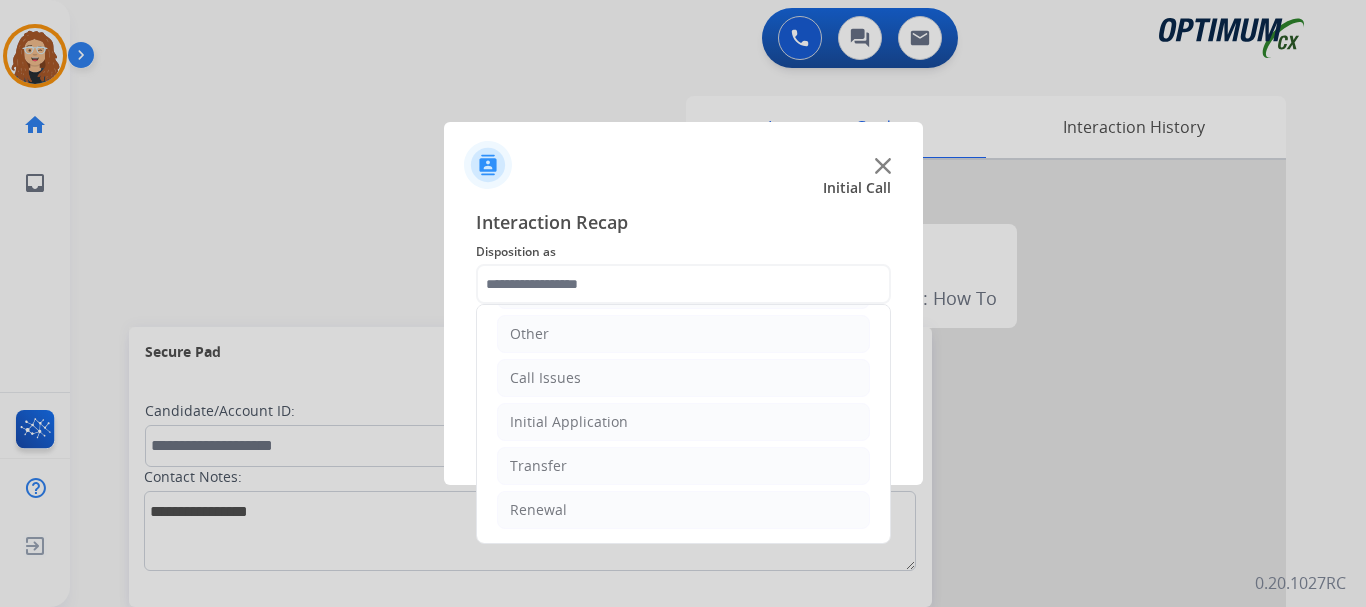 drag, startPoint x: 664, startPoint y: 514, endPoint x: 846, endPoint y: 490, distance: 183.57559 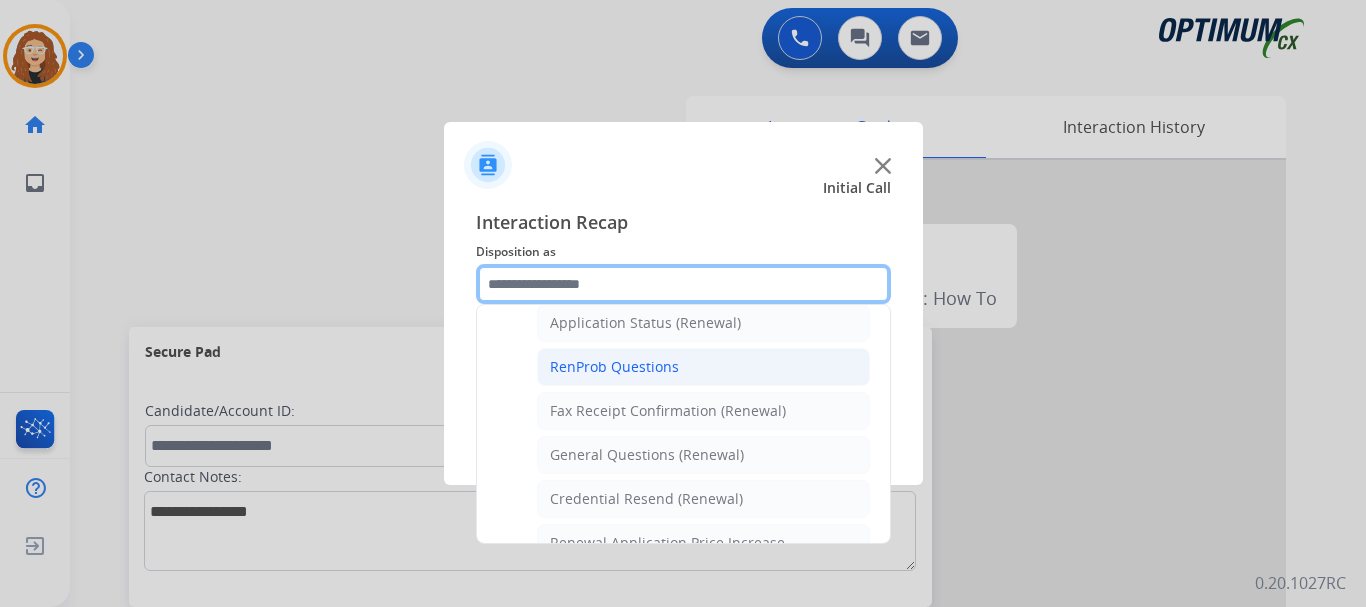 scroll, scrollTop: 466, scrollLeft: 0, axis: vertical 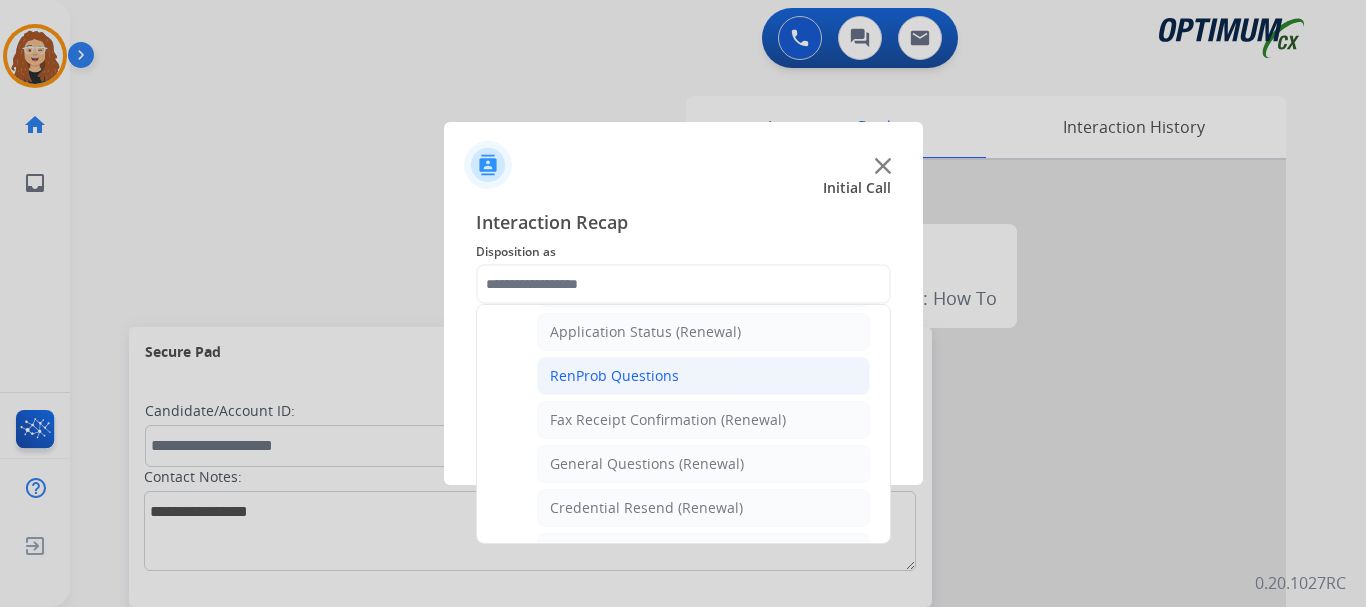 click on "RenProb Questions" 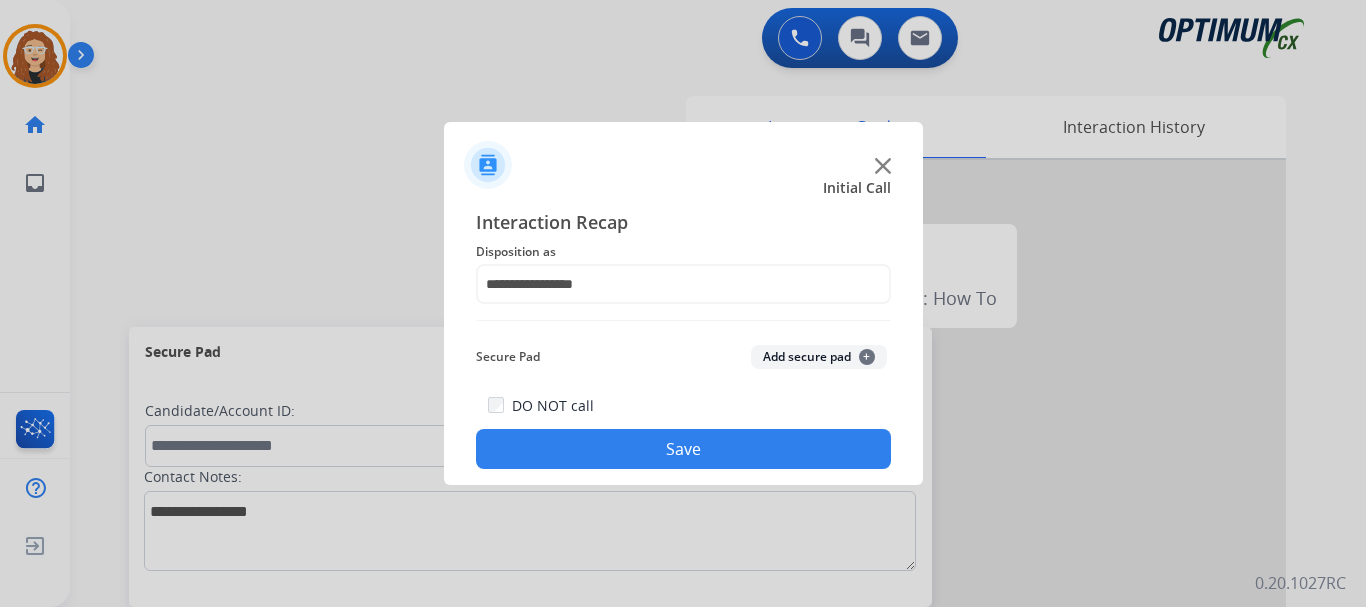 click on "Save" 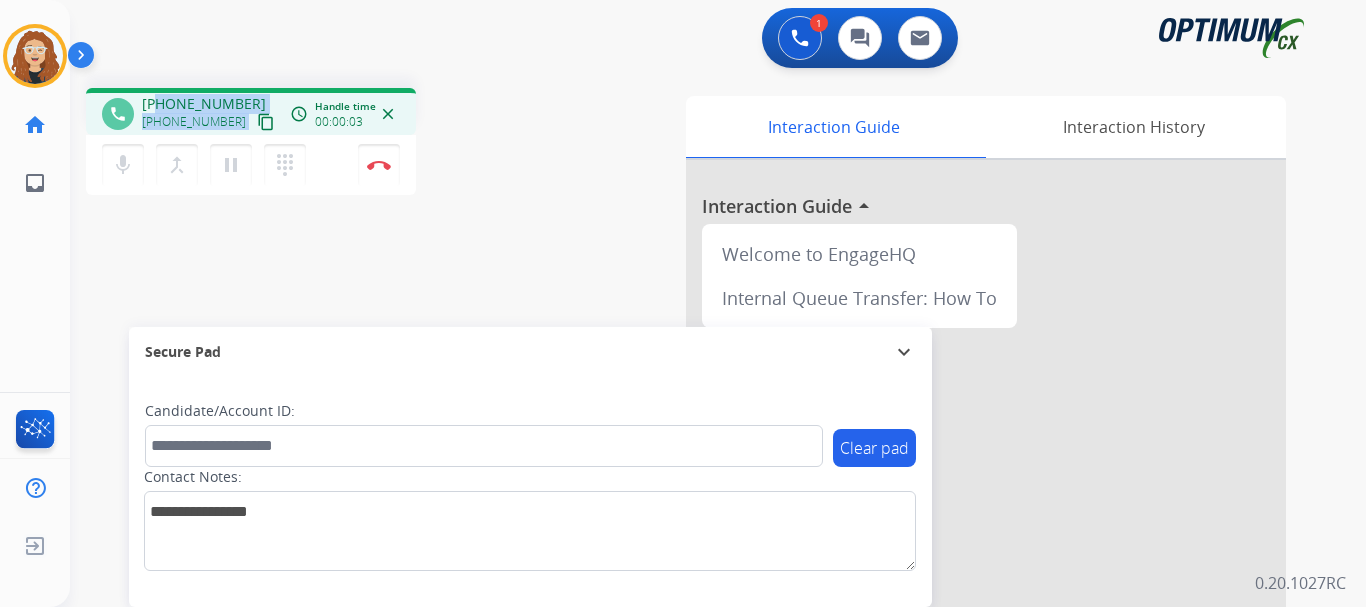drag, startPoint x: 158, startPoint y: 103, endPoint x: 247, endPoint y: 99, distance: 89.08984 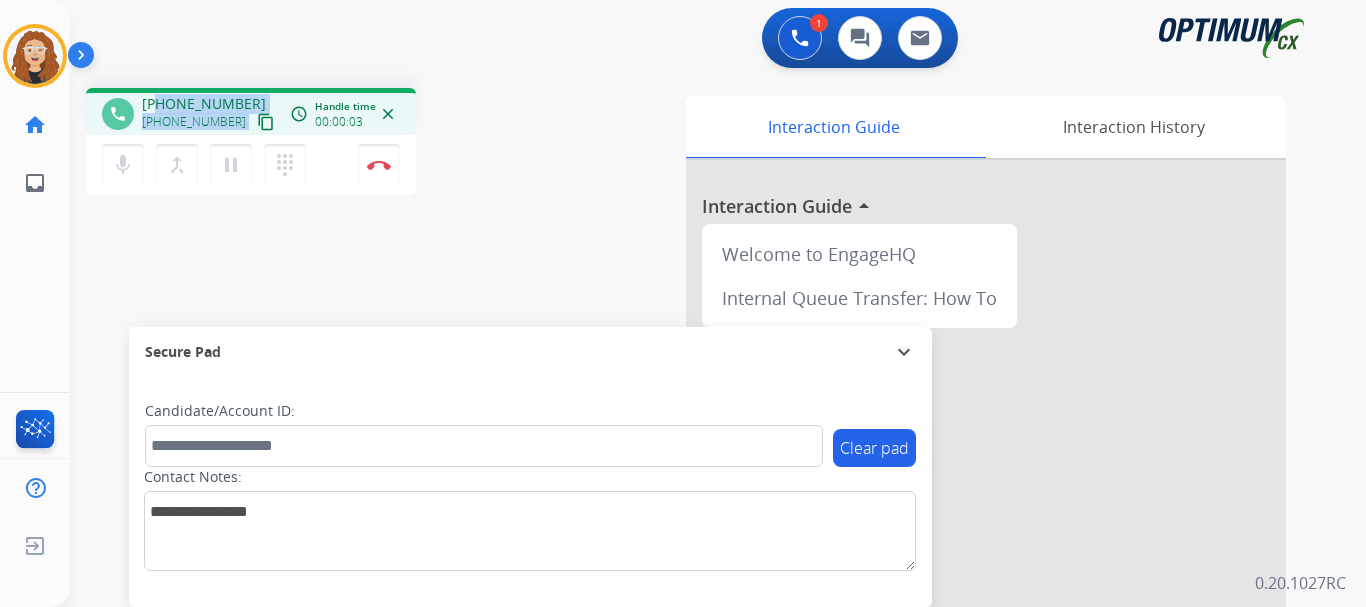 click on "[PHONE_NUMBER] [PHONE_NUMBER] content_copy" at bounding box center [210, 114] 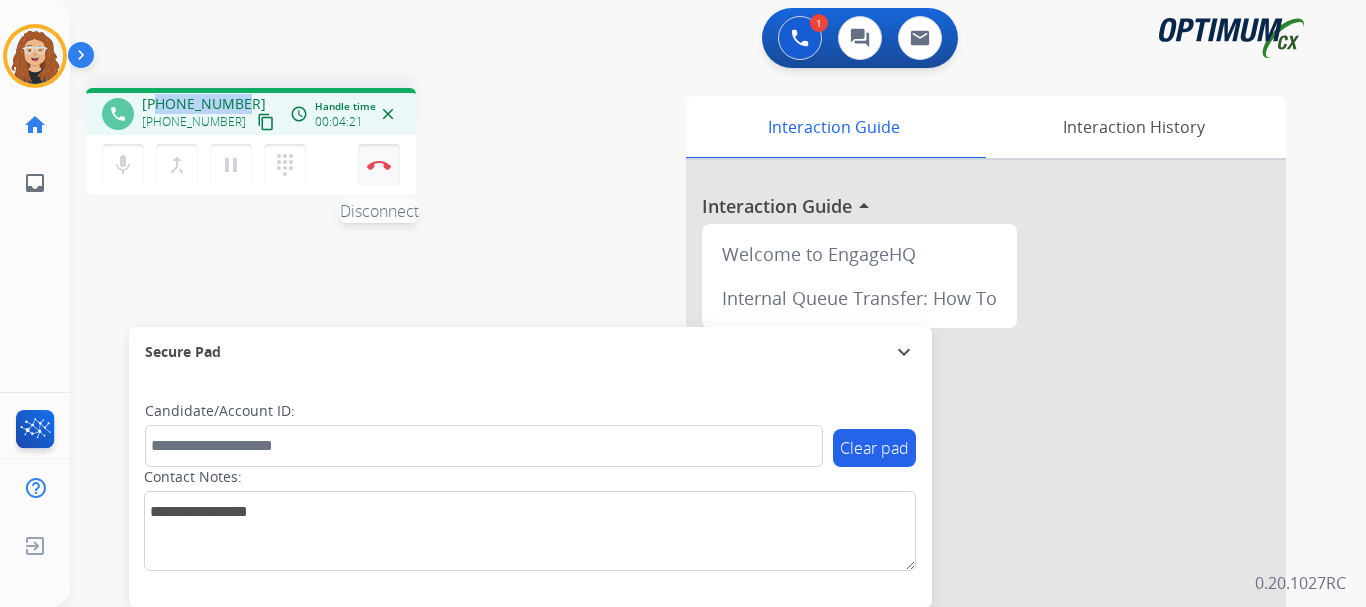 click at bounding box center (379, 165) 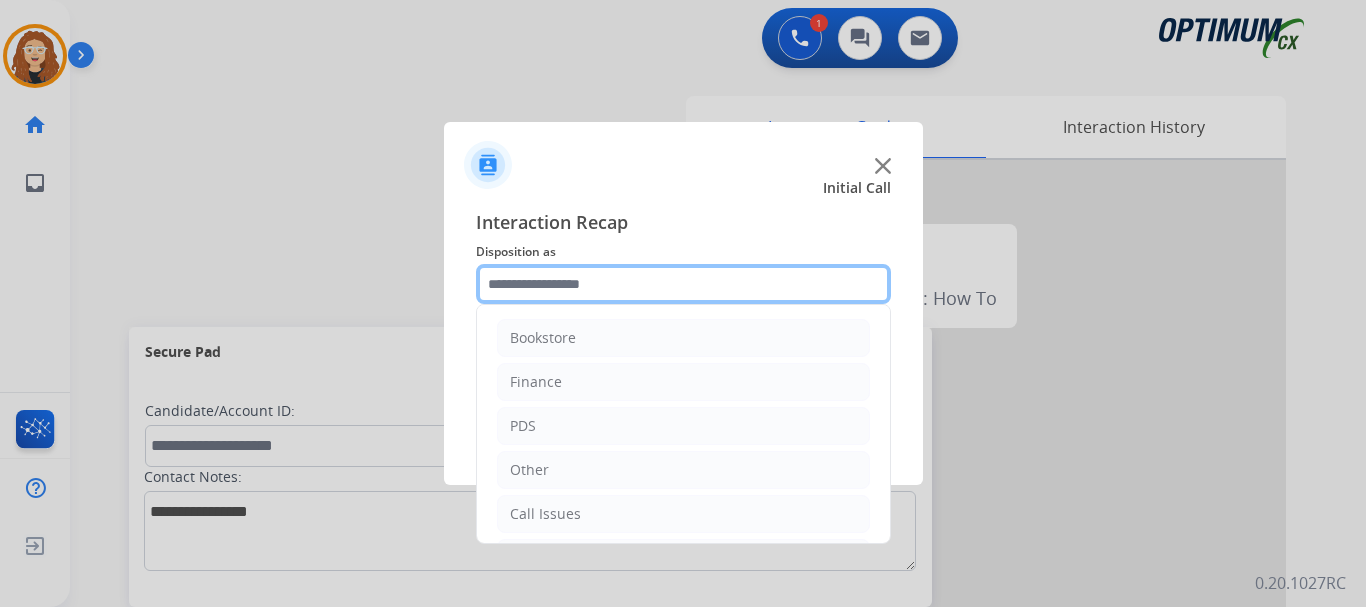 click 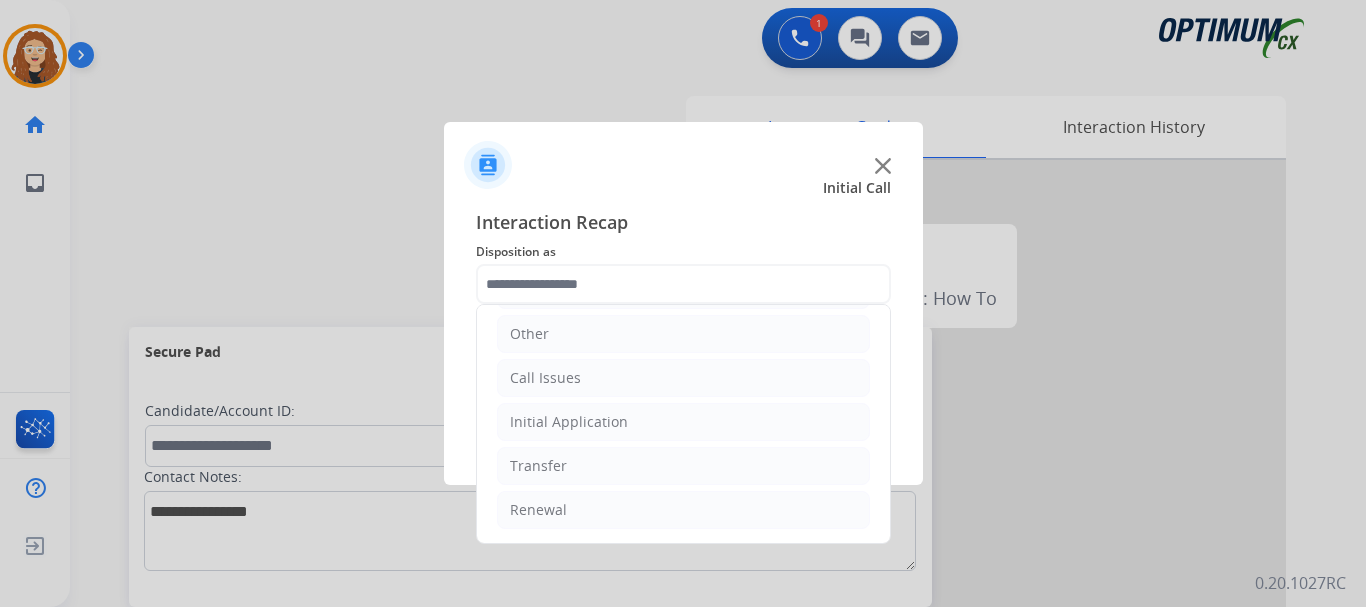 drag, startPoint x: 575, startPoint y: 500, endPoint x: 685, endPoint y: 534, distance: 115.134705 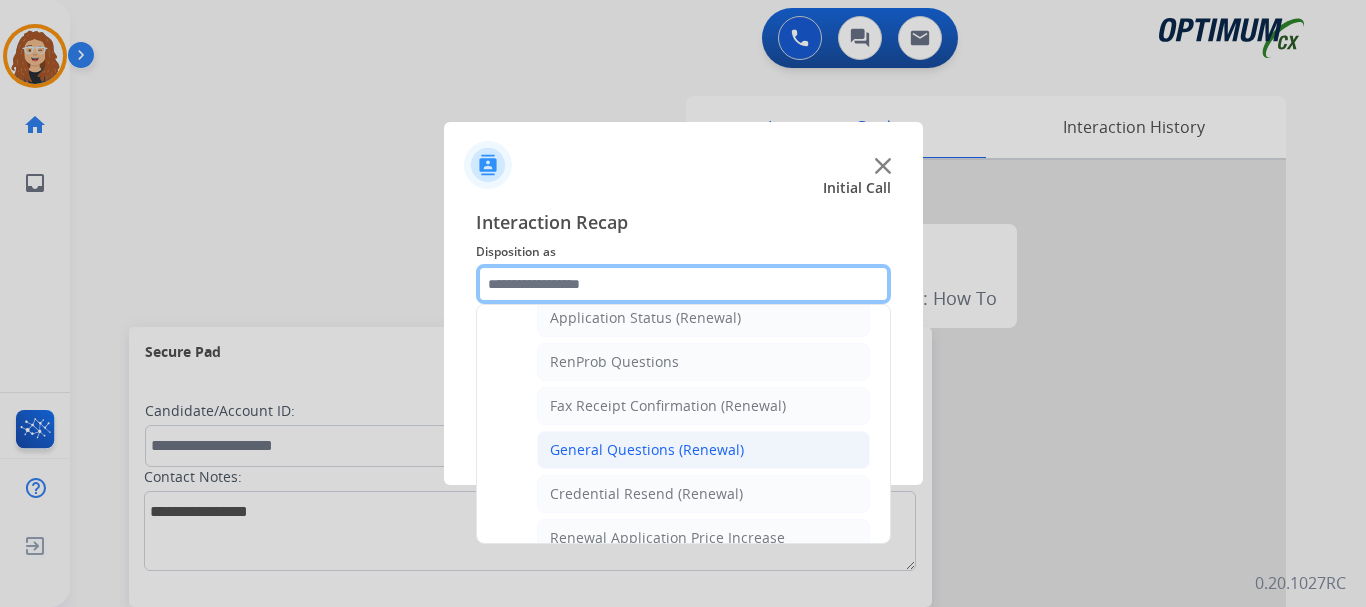 scroll, scrollTop: 484, scrollLeft: 0, axis: vertical 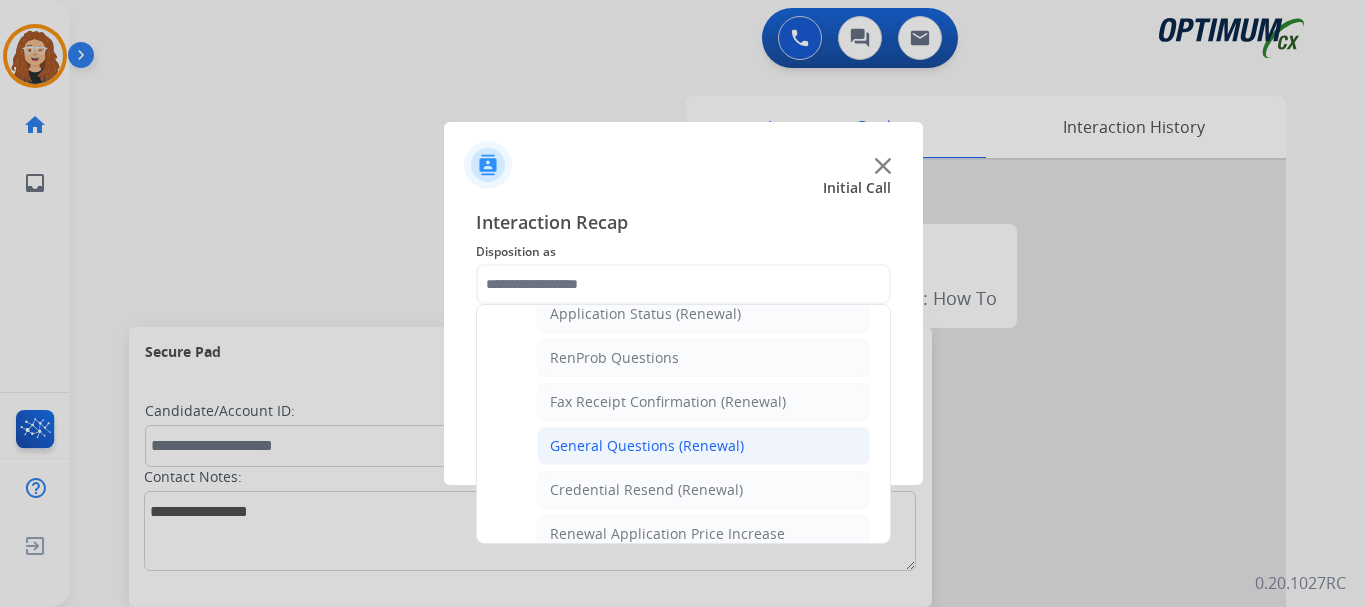 click on "General Questions (Renewal)" 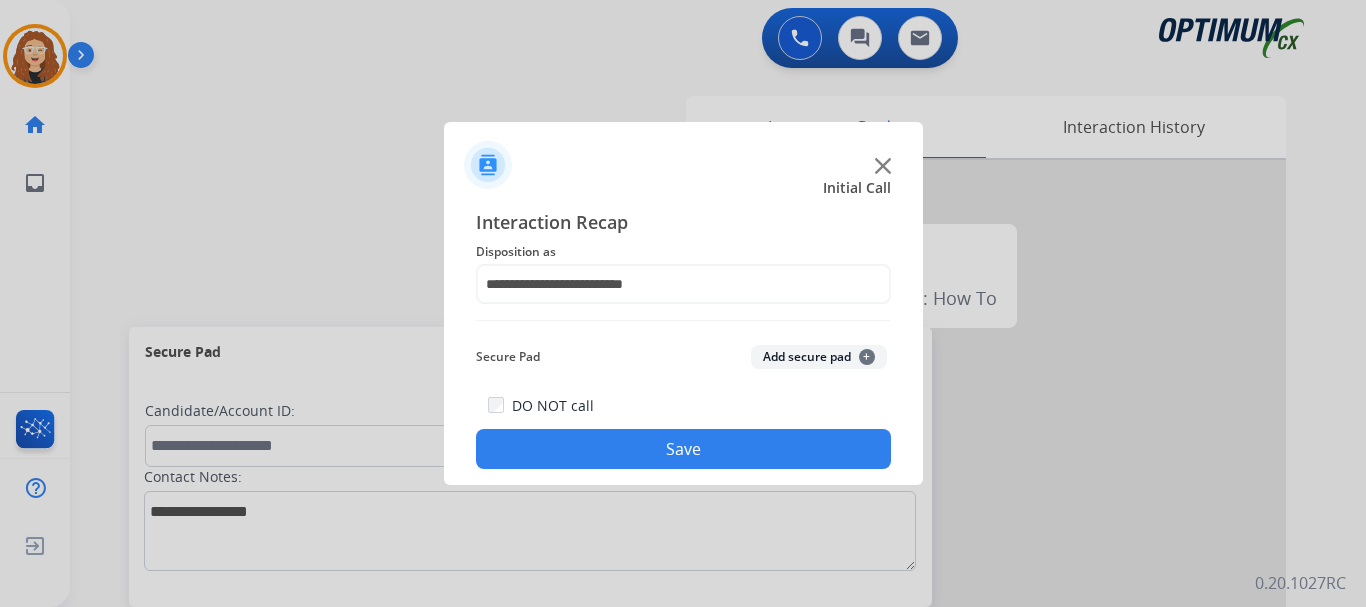 click on "Save" 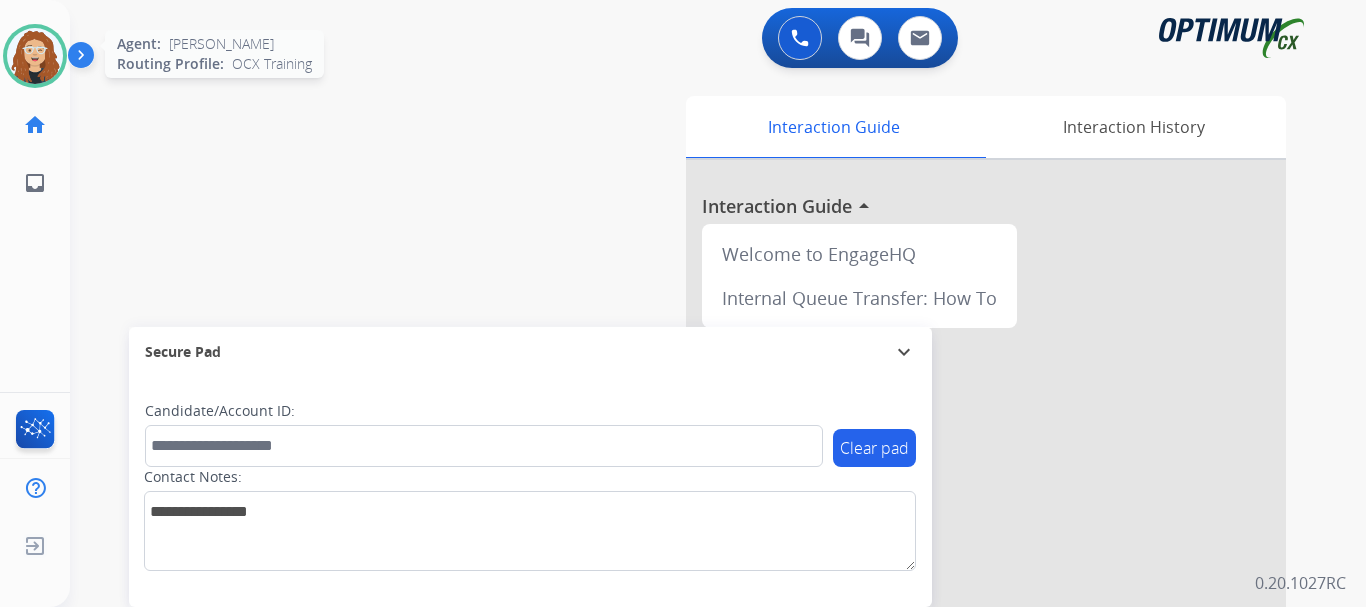 click at bounding box center [35, 56] 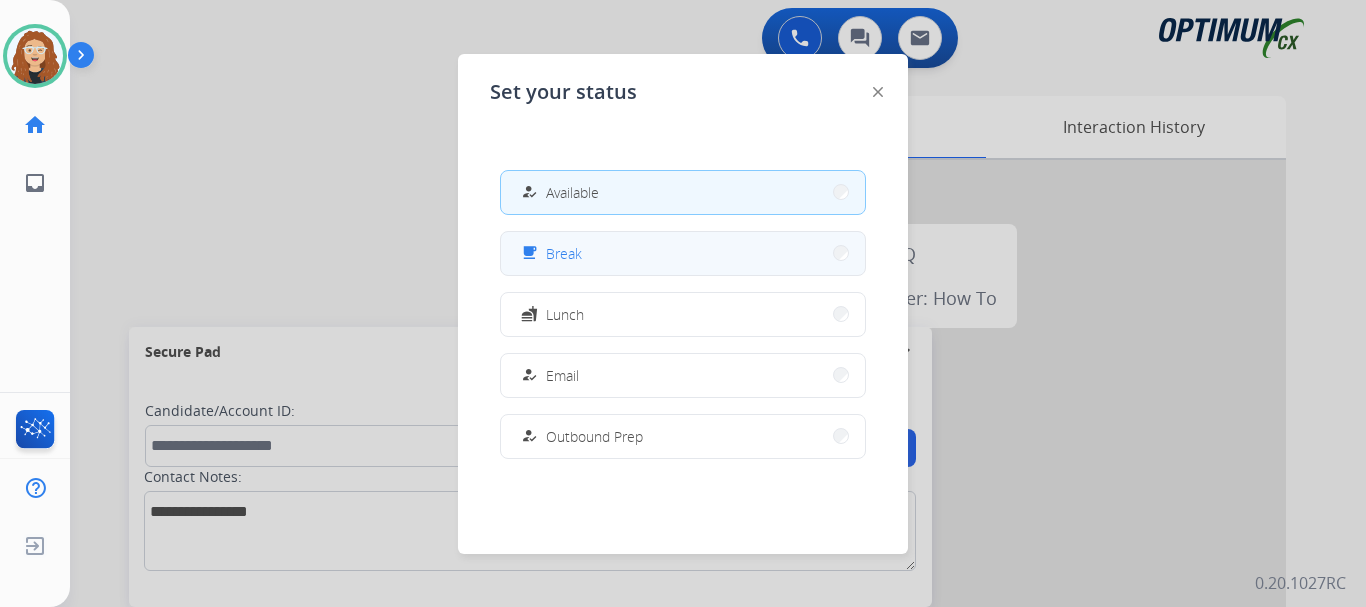 click on "free_breakfast Break" at bounding box center (683, 253) 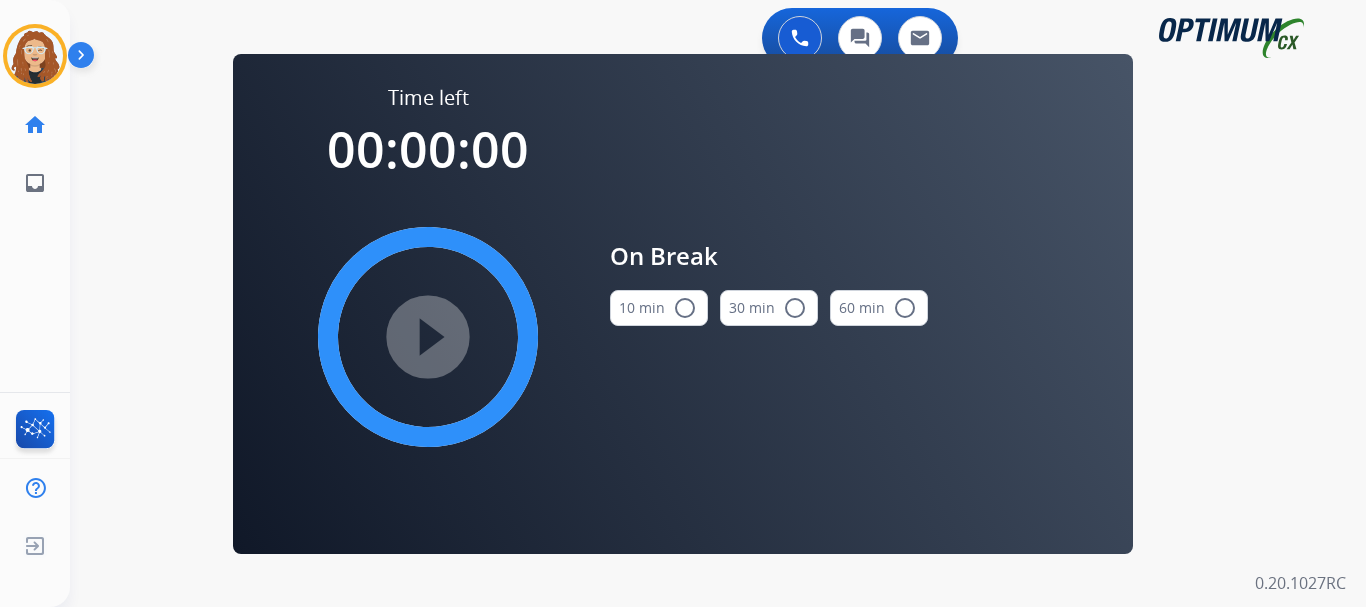 click on "radio_button_unchecked" at bounding box center (685, 308) 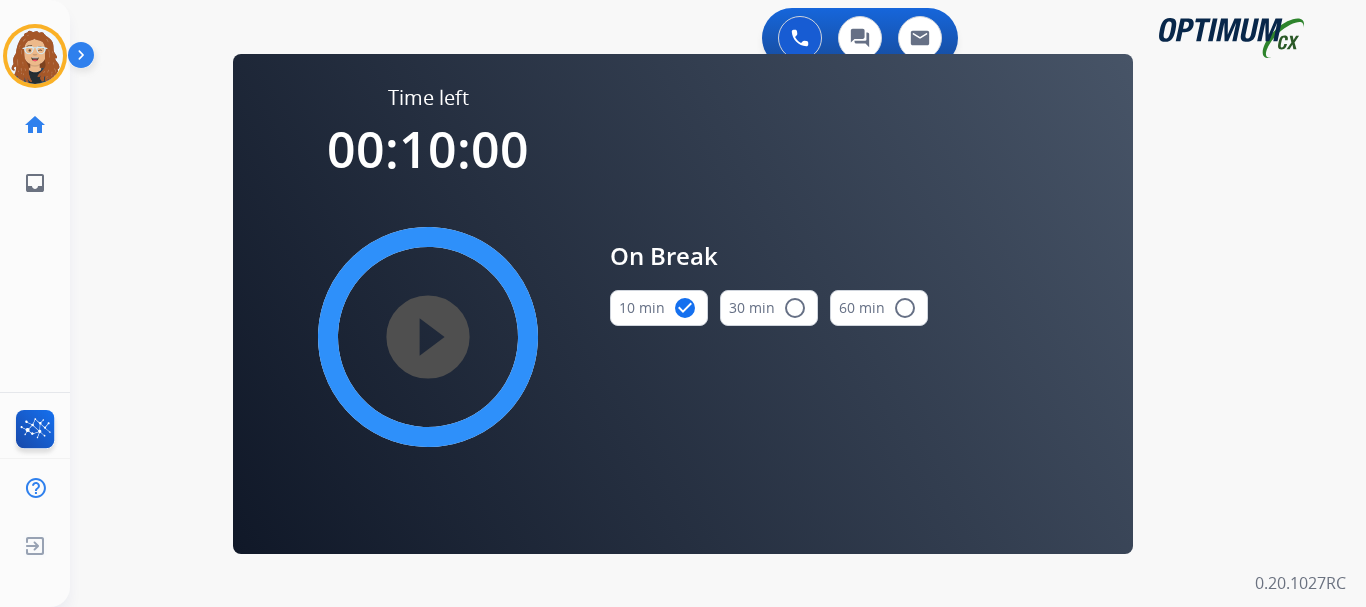 click on "play_circle_filled" at bounding box center (428, 337) 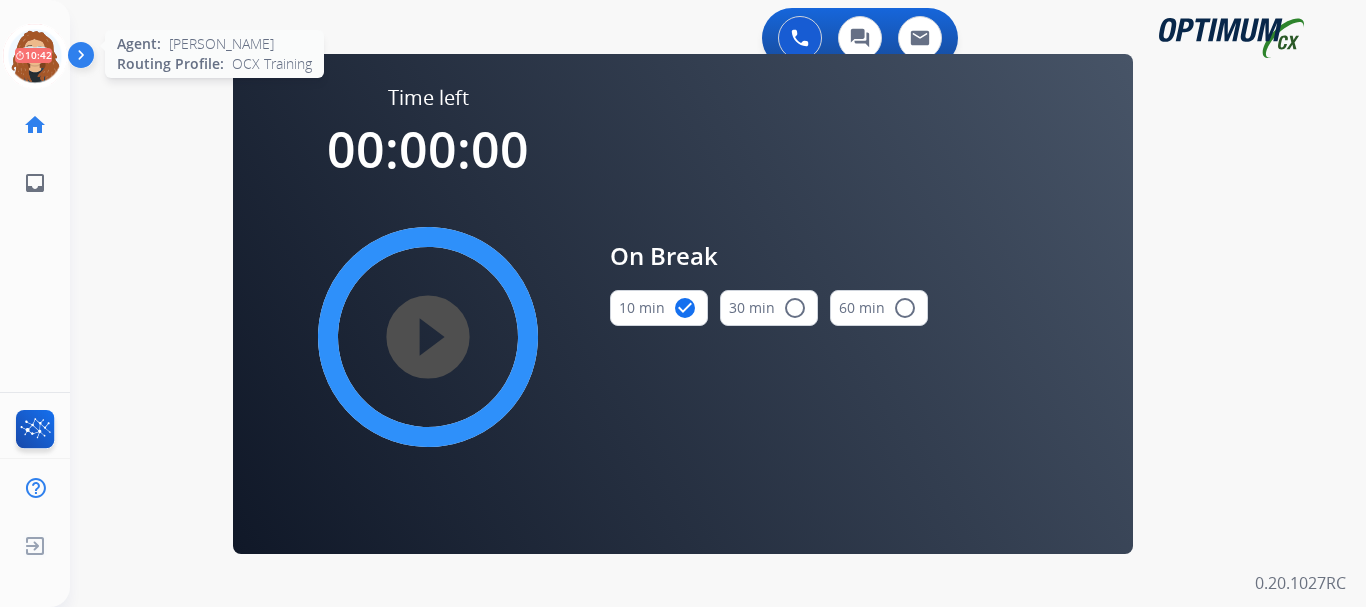 click 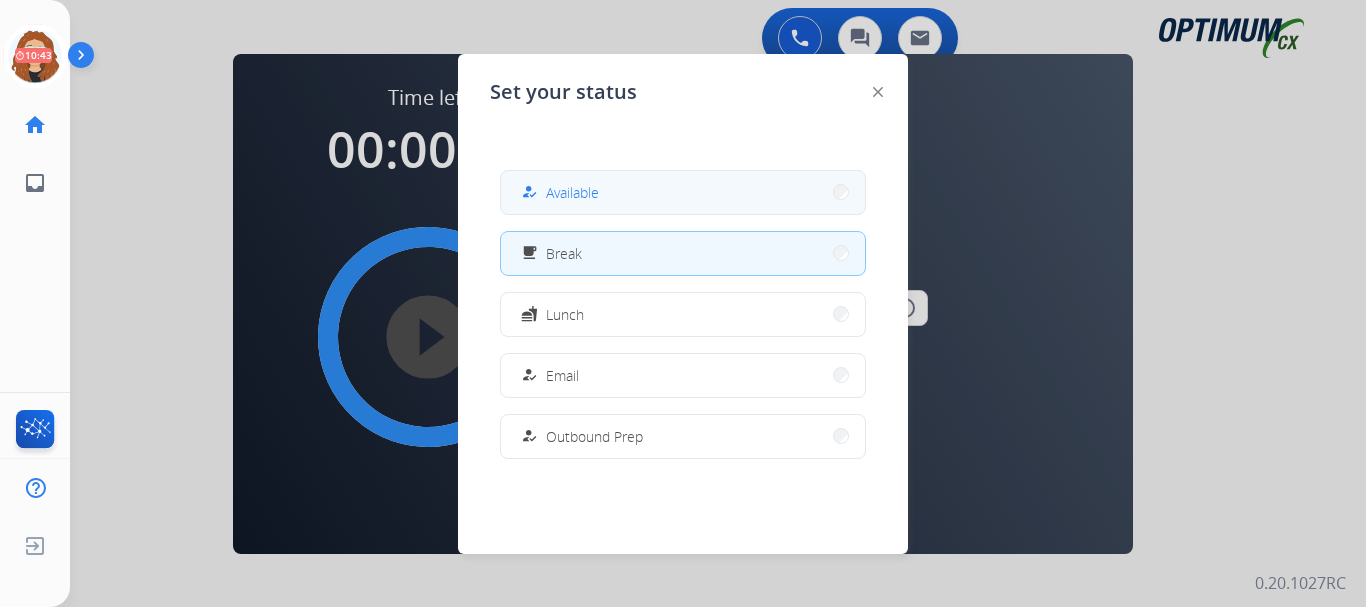click on "Available" at bounding box center [572, 192] 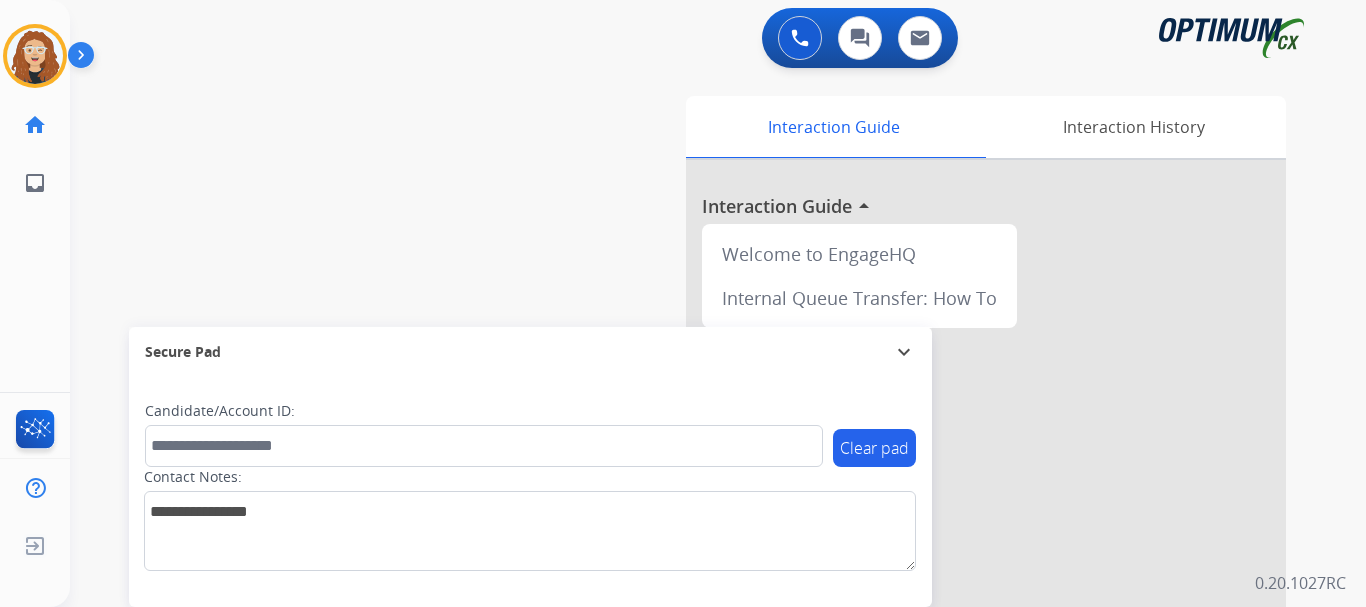 click on "swap_horiz Break voice bridge close_fullscreen Connect 3-Way Call merge_type Separate 3-Way Call  Interaction Guide   Interaction History  Interaction Guide arrow_drop_up  Welcome to EngageHQ   Internal Queue Transfer: How To  Secure Pad expand_more Clear pad Candidate/Account ID: Contact Notes:" at bounding box center (694, 489) 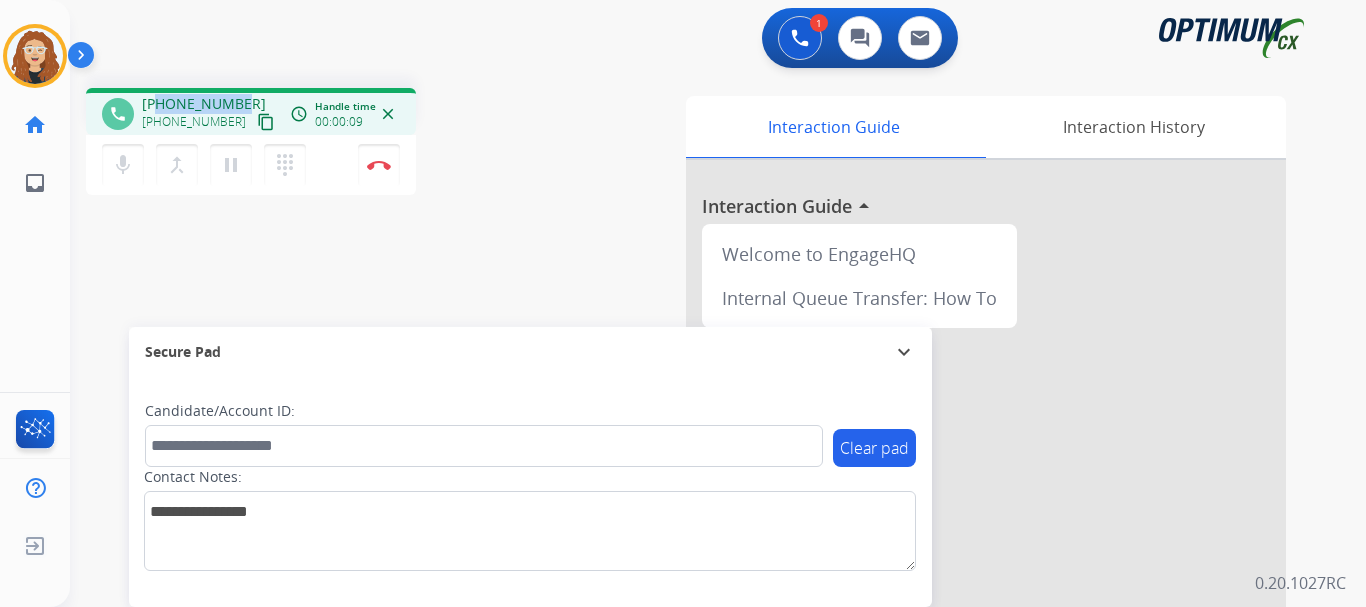 drag, startPoint x: 156, startPoint y: 103, endPoint x: 239, endPoint y: 97, distance: 83.21658 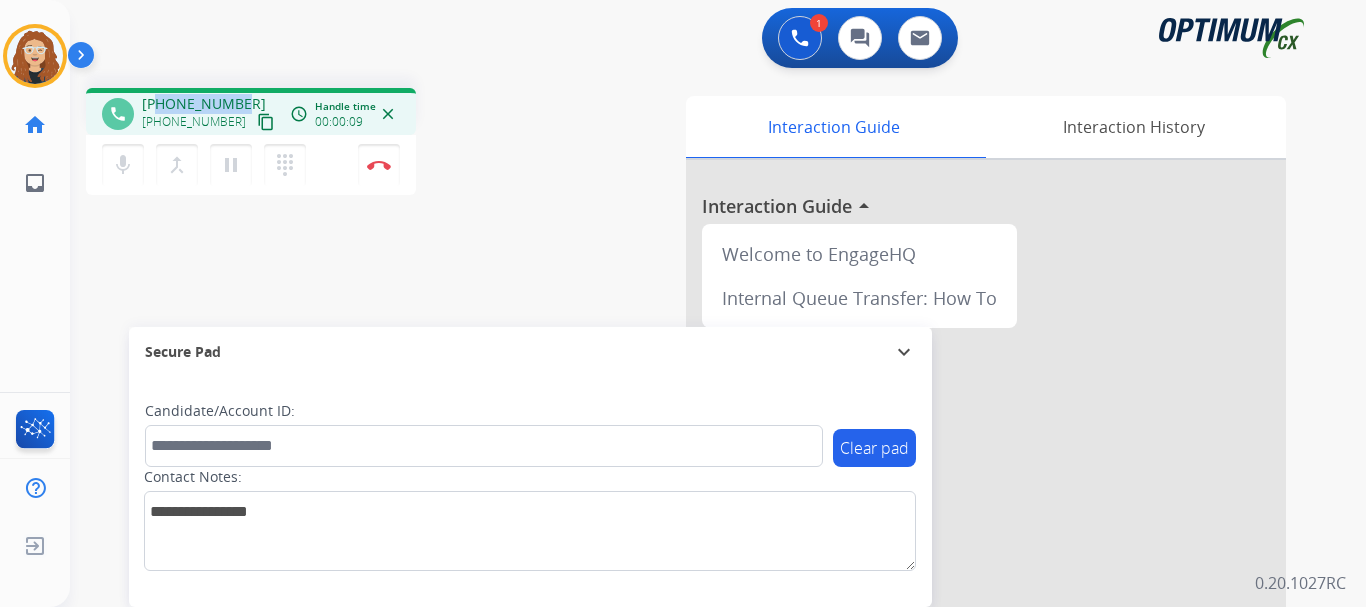 click on "[PHONE_NUMBER] [PHONE_NUMBER] content_copy" at bounding box center (210, 114) 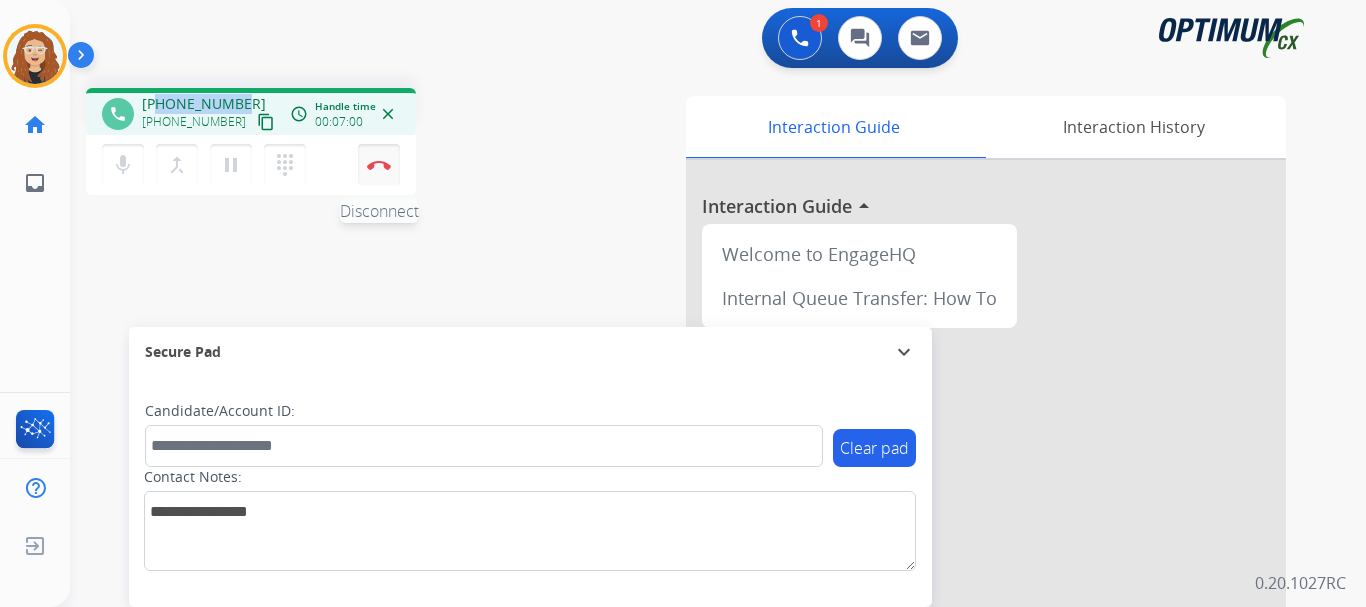 click on "Disconnect" at bounding box center (379, 165) 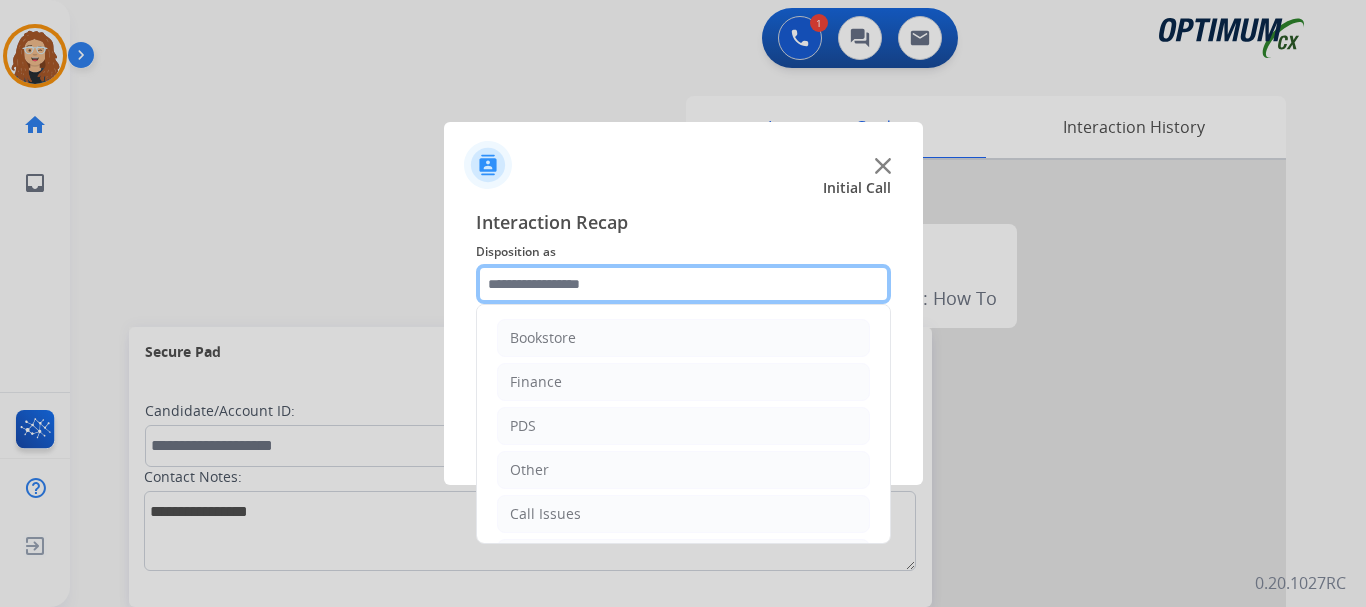 click 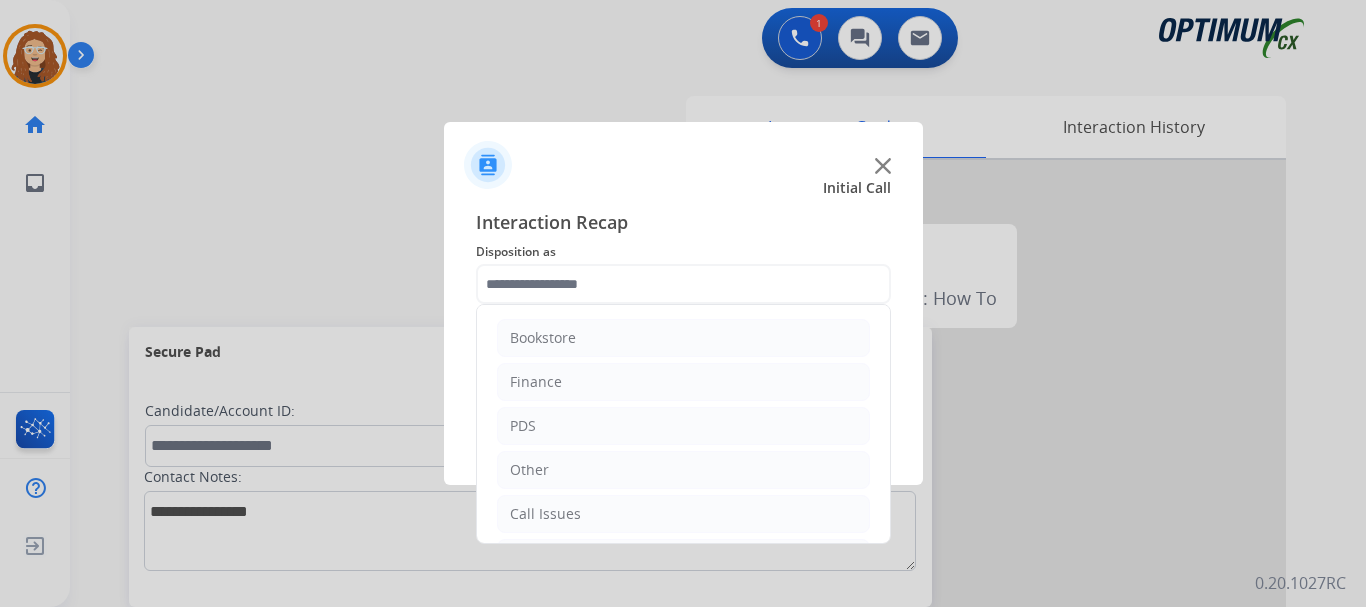 click on "Bookstore   Finance   PDS   Other   Call Issues   Initial Application   Transfer   Renewal" 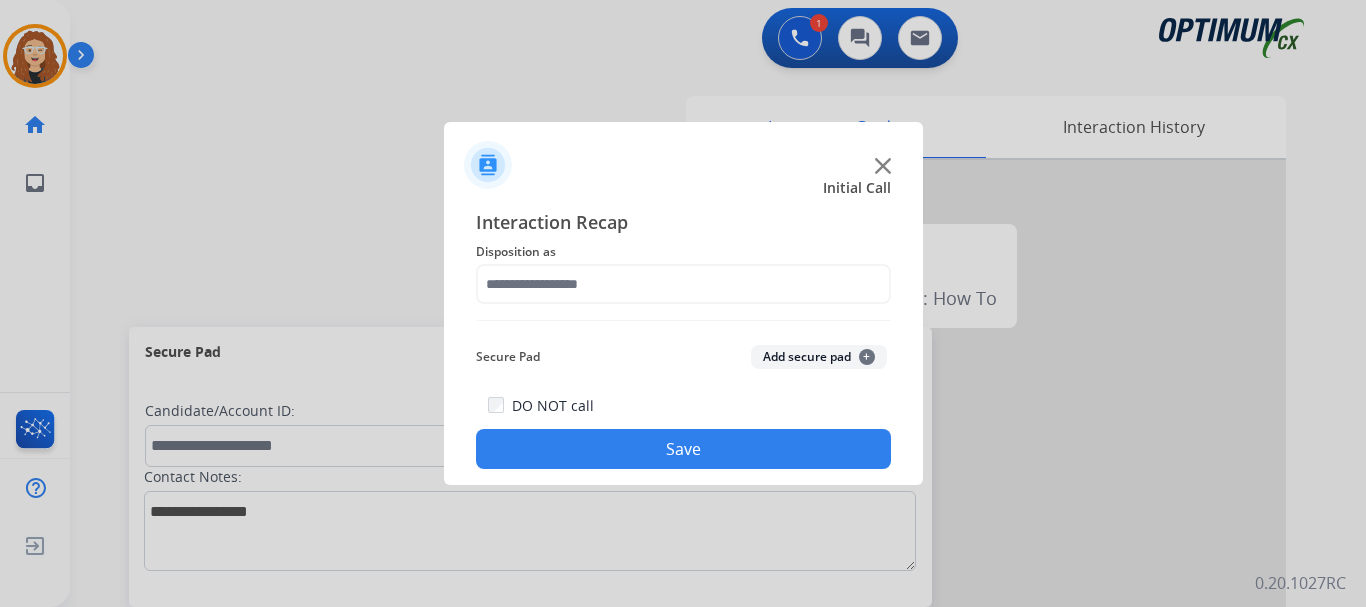 drag, startPoint x: 882, startPoint y: 410, endPoint x: 777, endPoint y: 526, distance: 156.46405 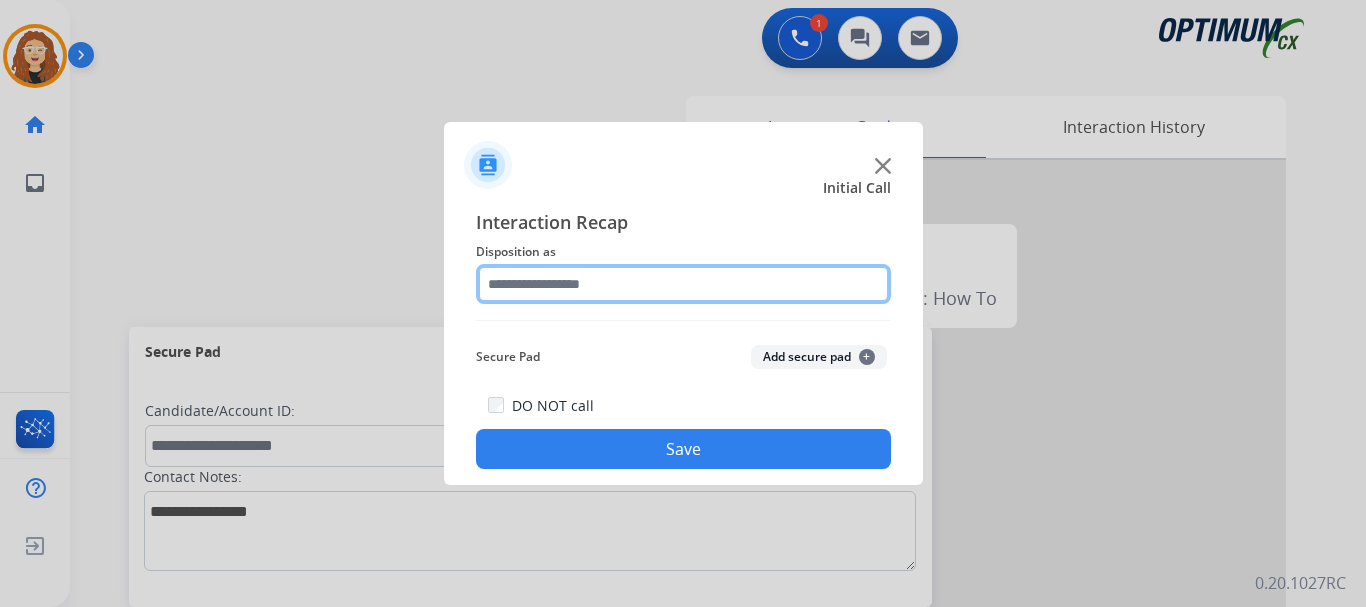 click 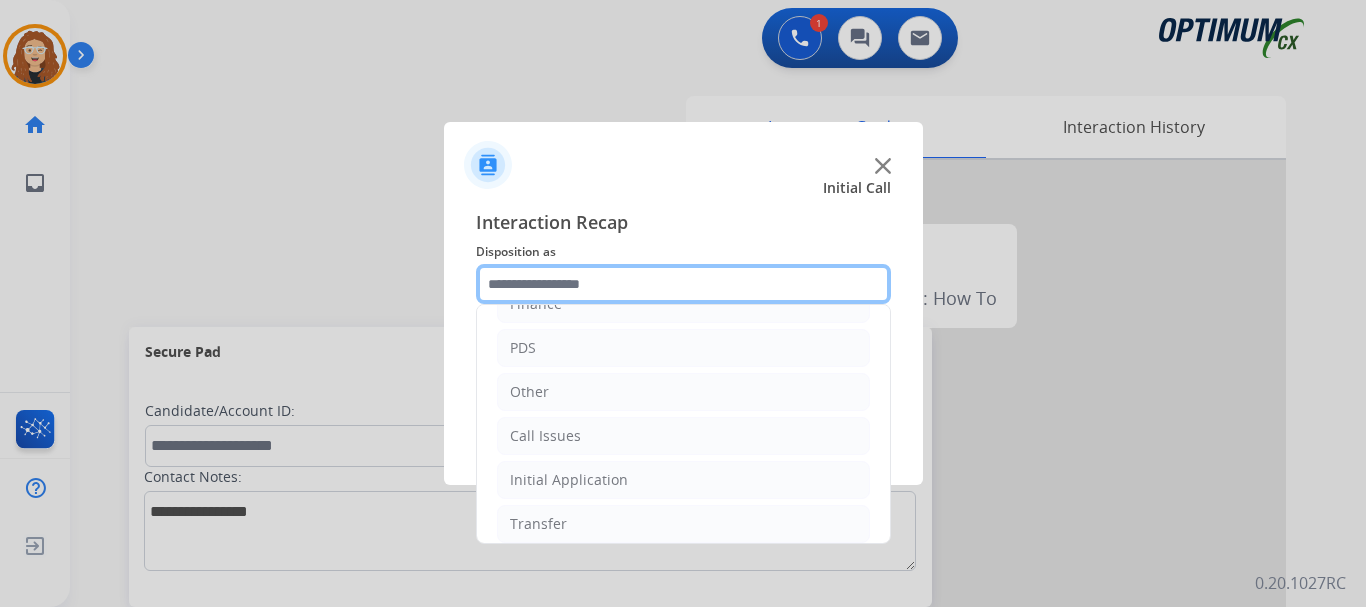 scroll, scrollTop: 136, scrollLeft: 0, axis: vertical 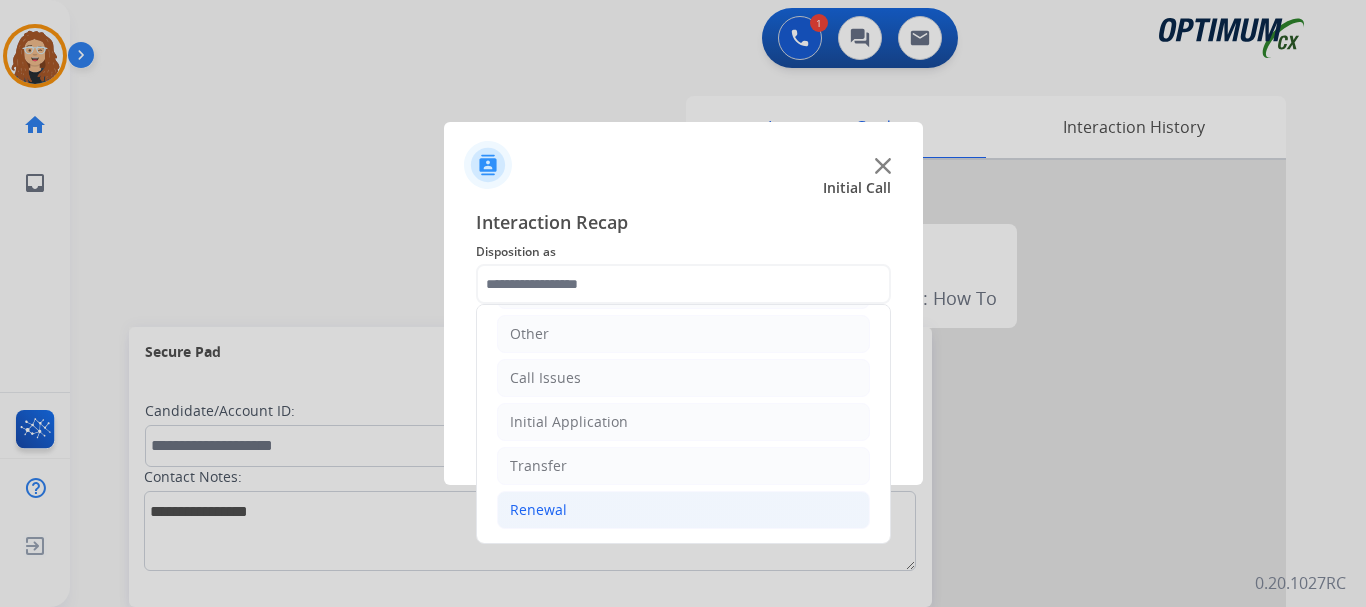 click on "Renewal" 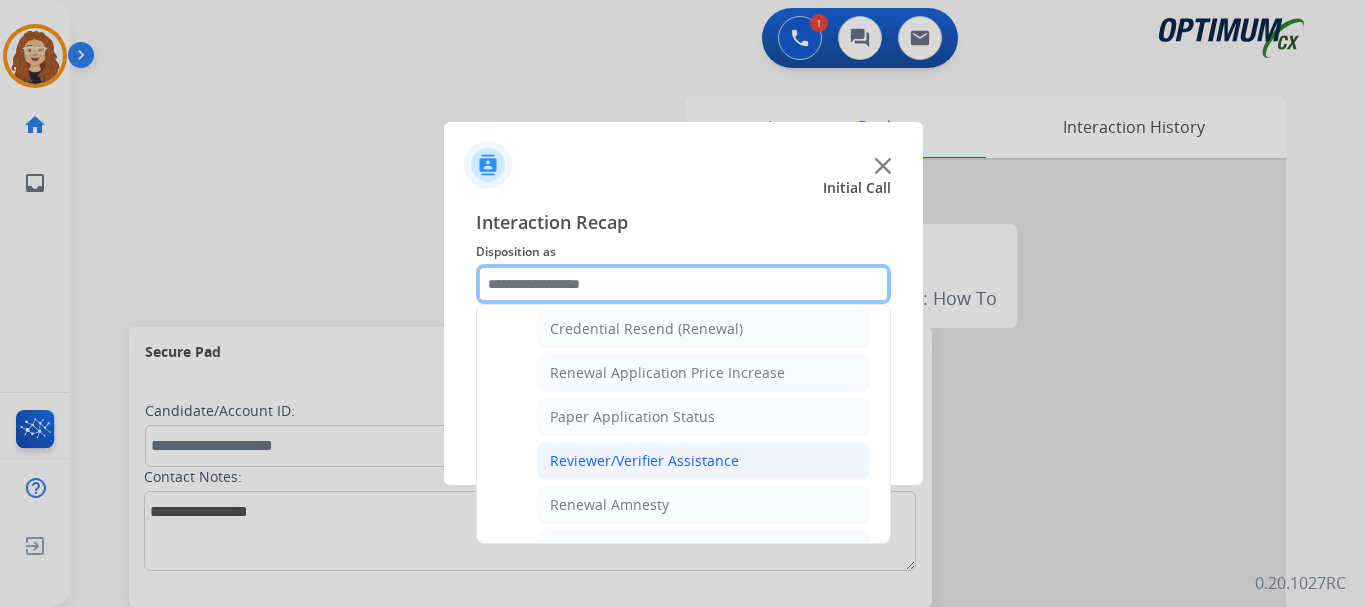 scroll, scrollTop: 649, scrollLeft: 0, axis: vertical 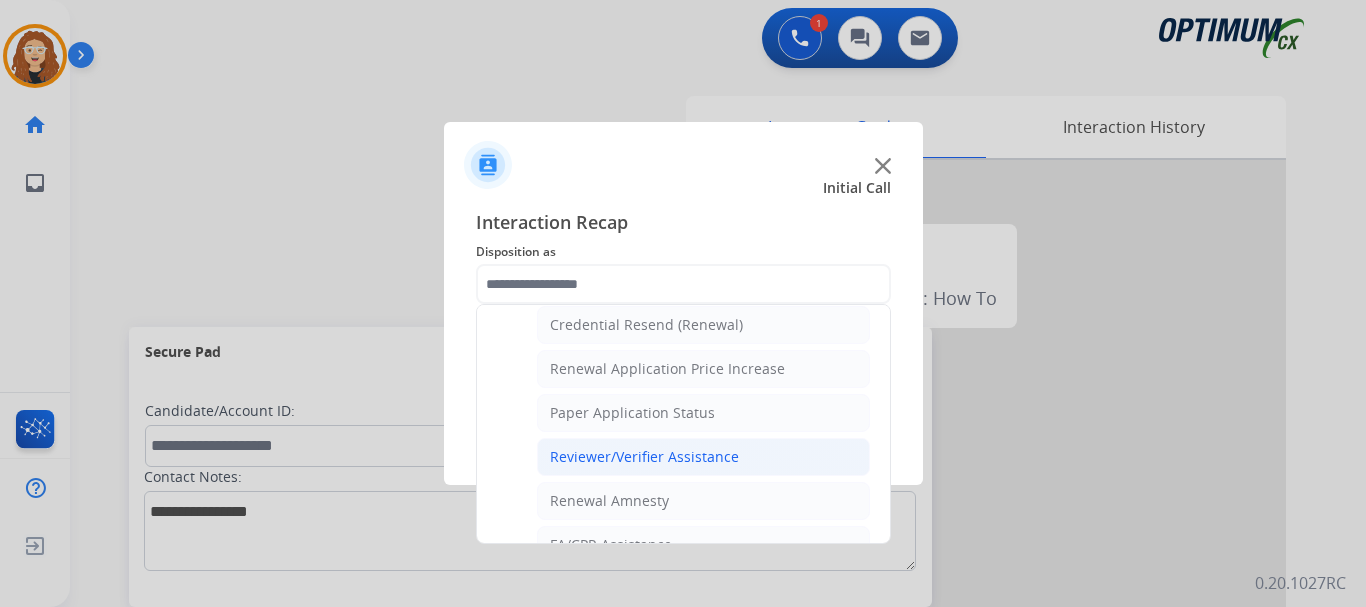click on "Reviewer/Verifier Assistance" 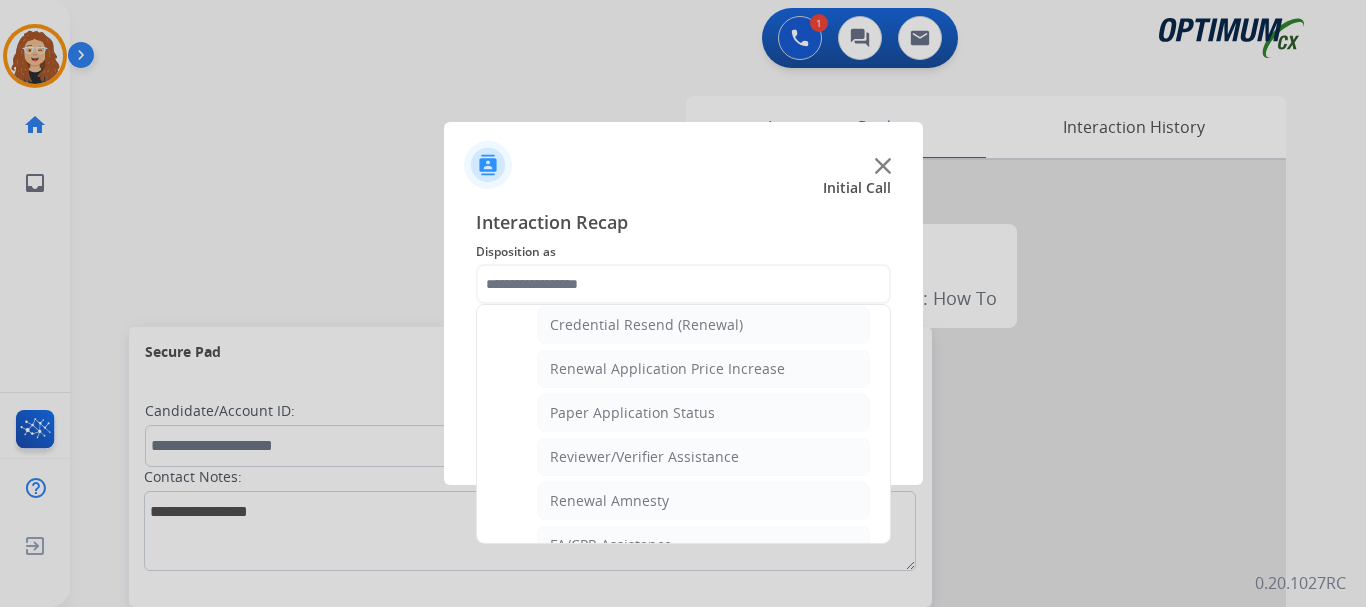 type on "**********" 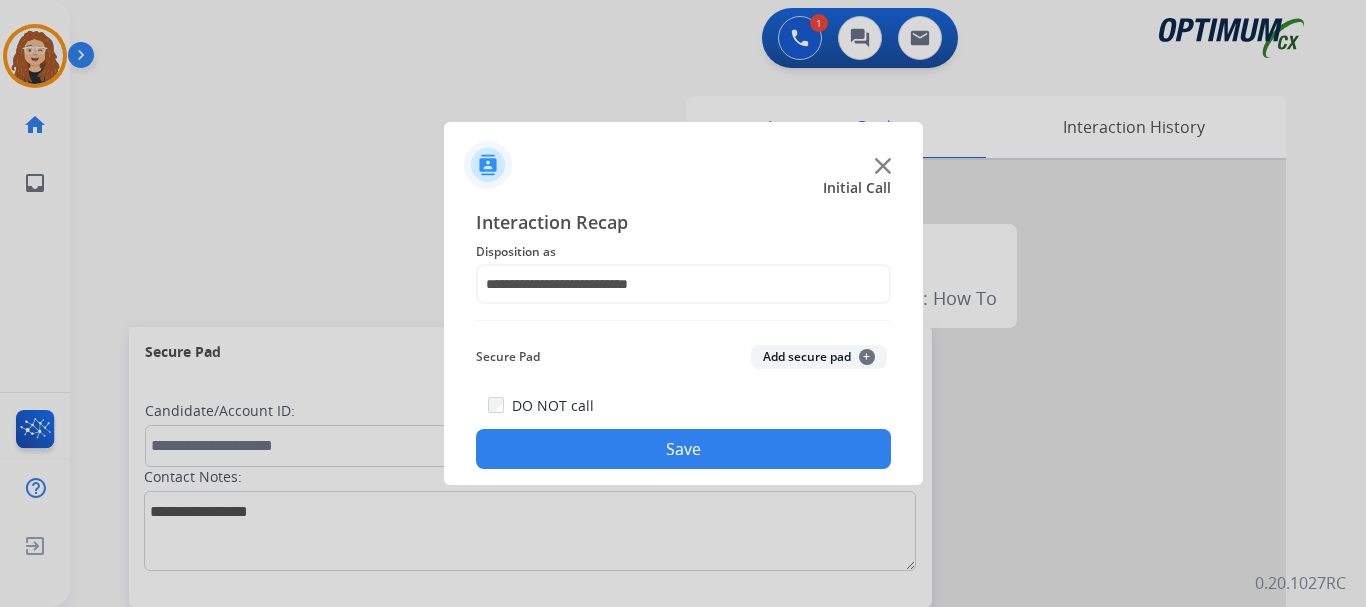 click on "Save" 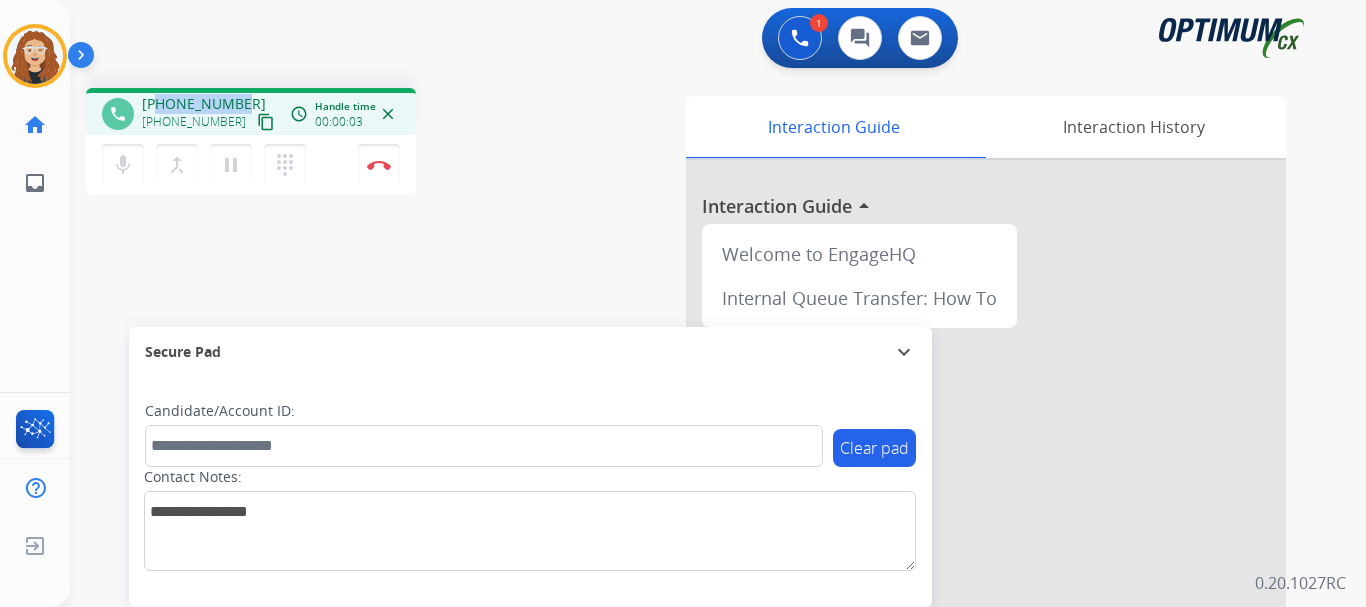 drag, startPoint x: 157, startPoint y: 100, endPoint x: 238, endPoint y: 93, distance: 81.3019 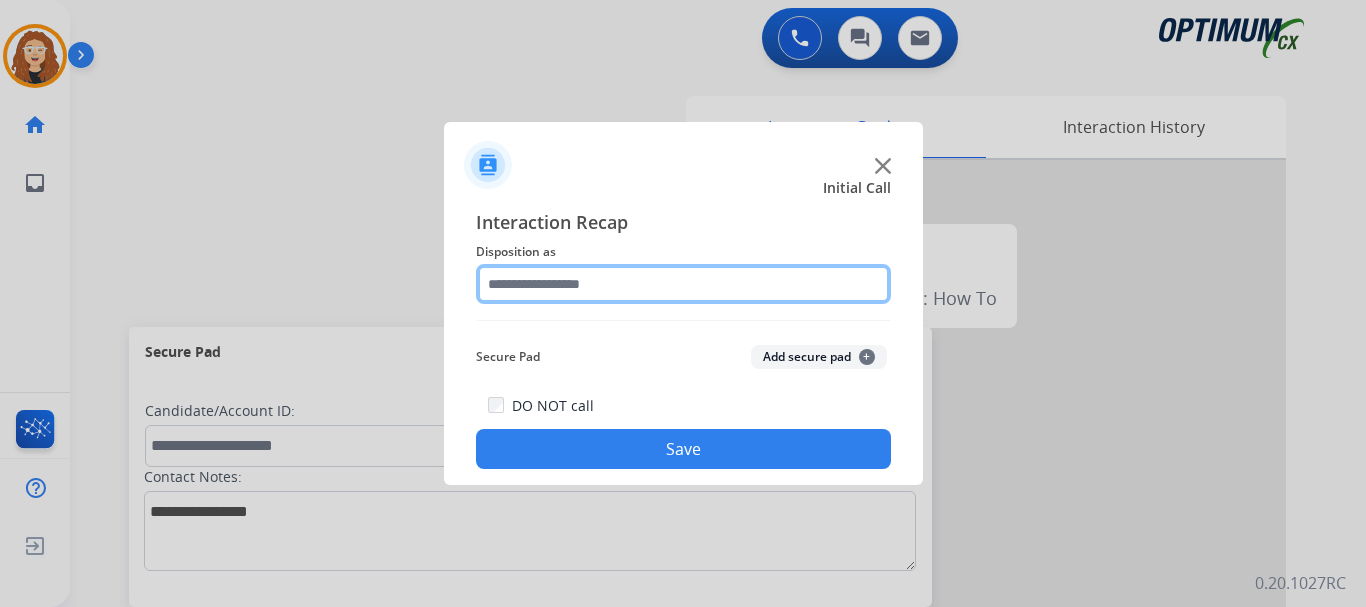 click 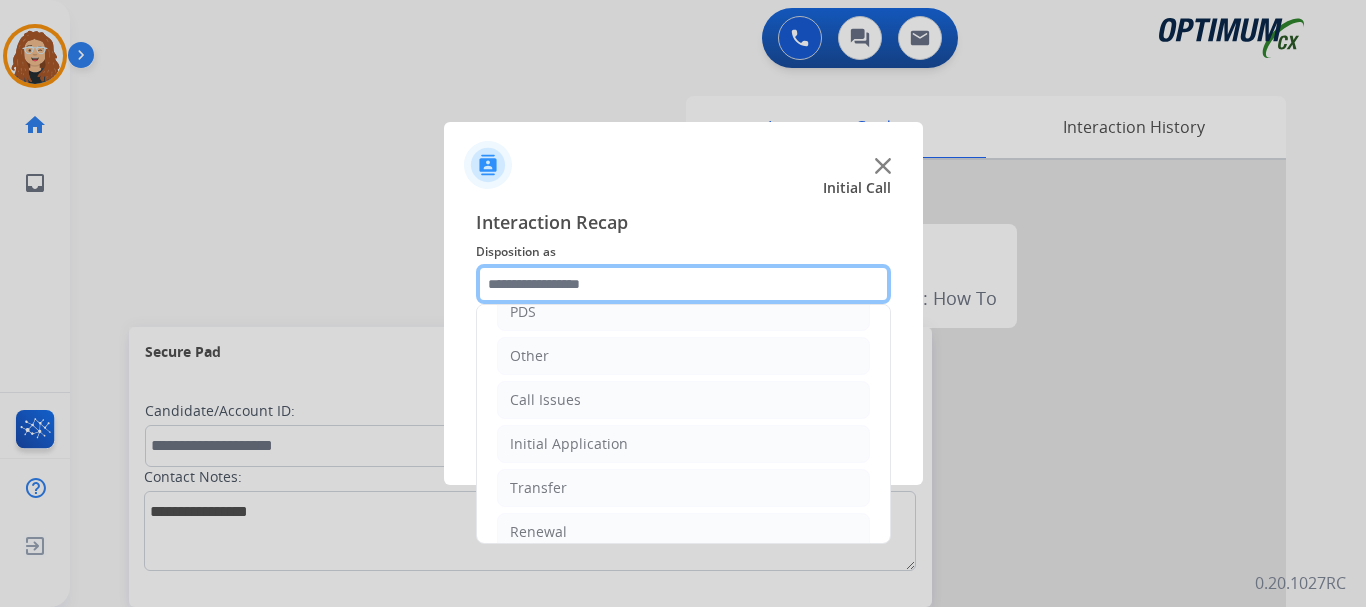 scroll, scrollTop: 136, scrollLeft: 0, axis: vertical 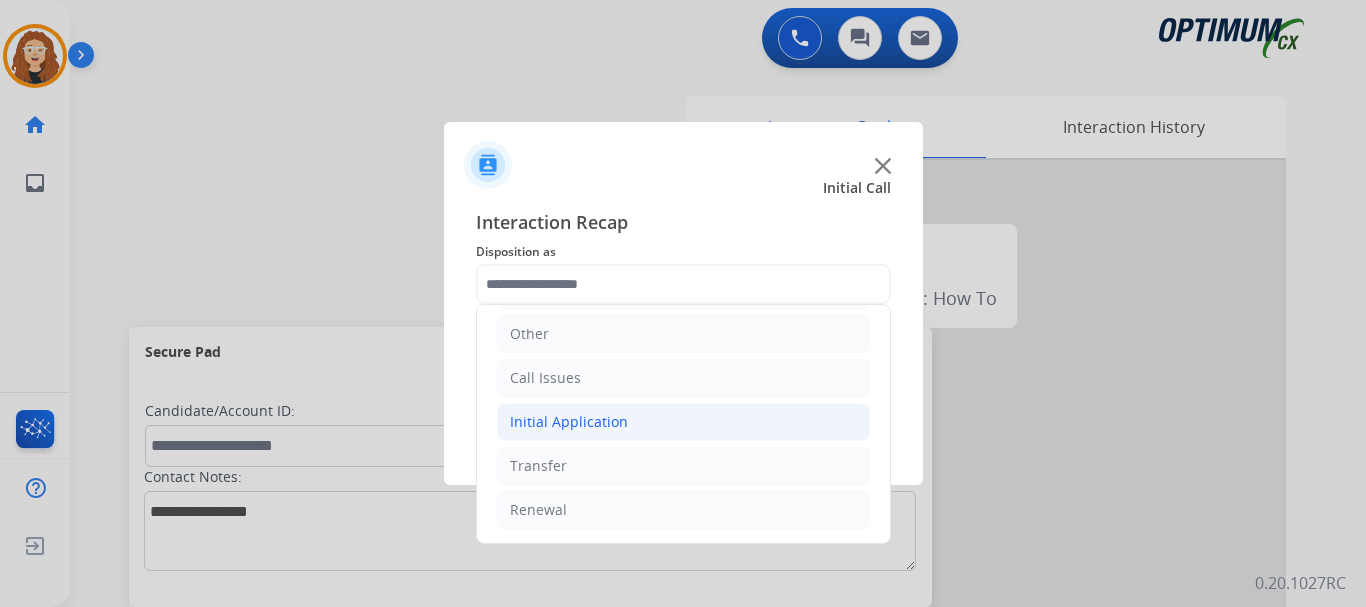 click on "Initial Application" 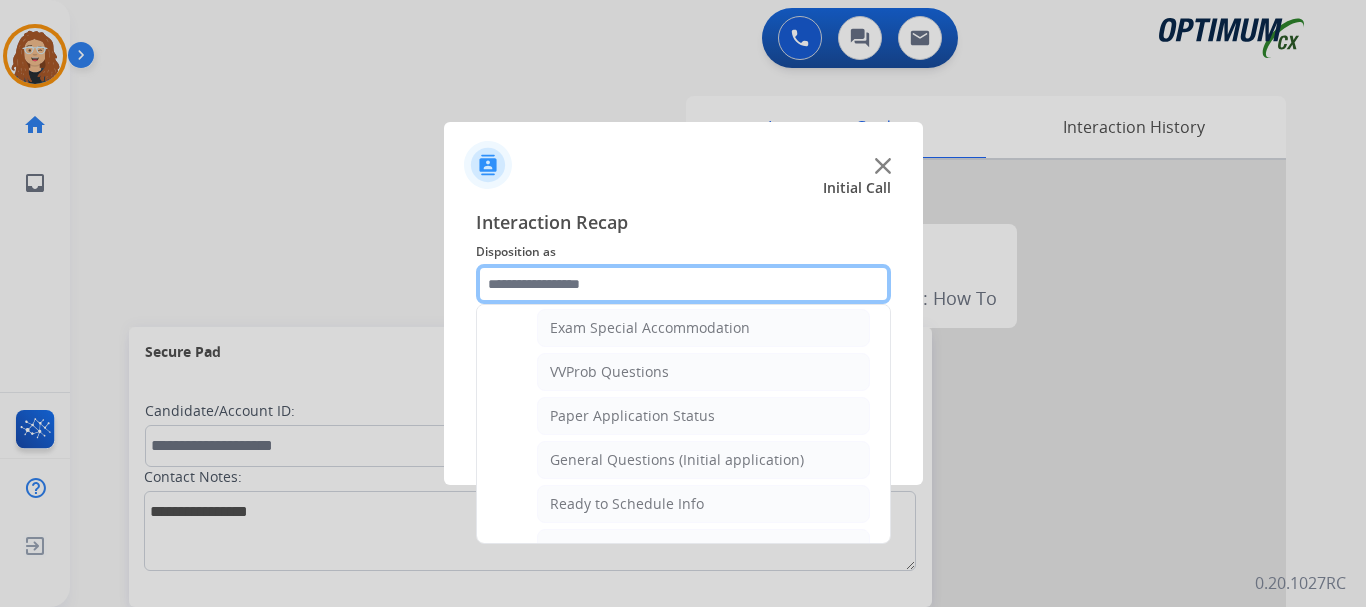 scroll, scrollTop: 1096, scrollLeft: 0, axis: vertical 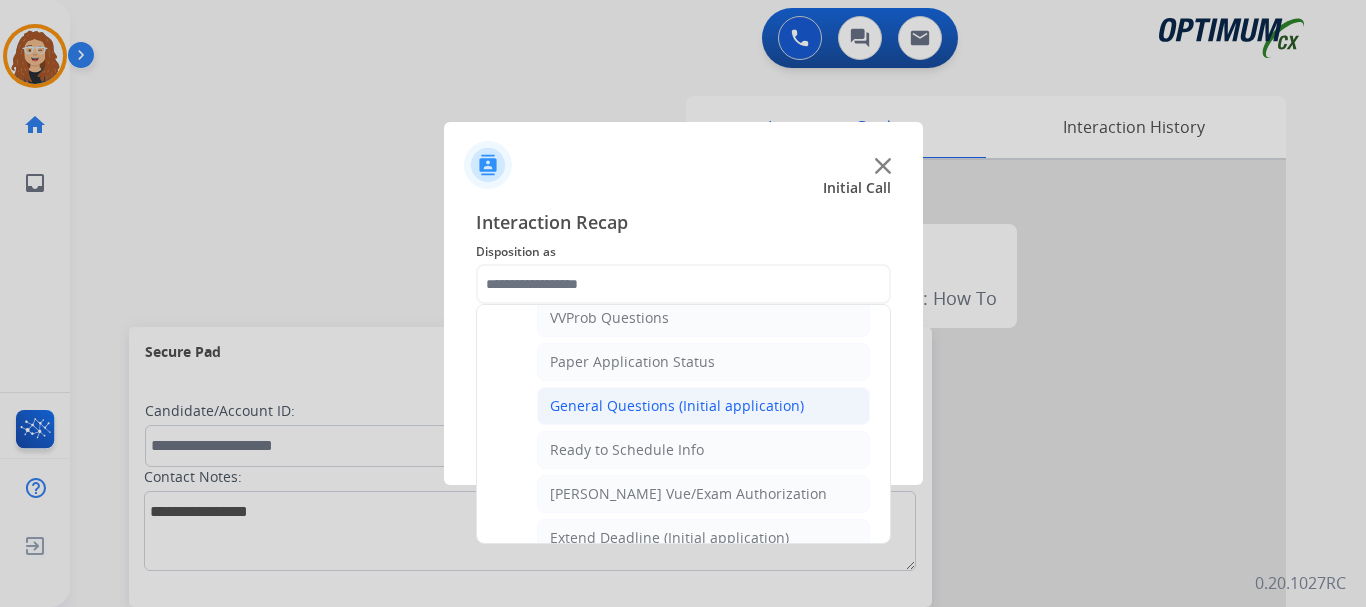 click on "General Questions (Initial application)" 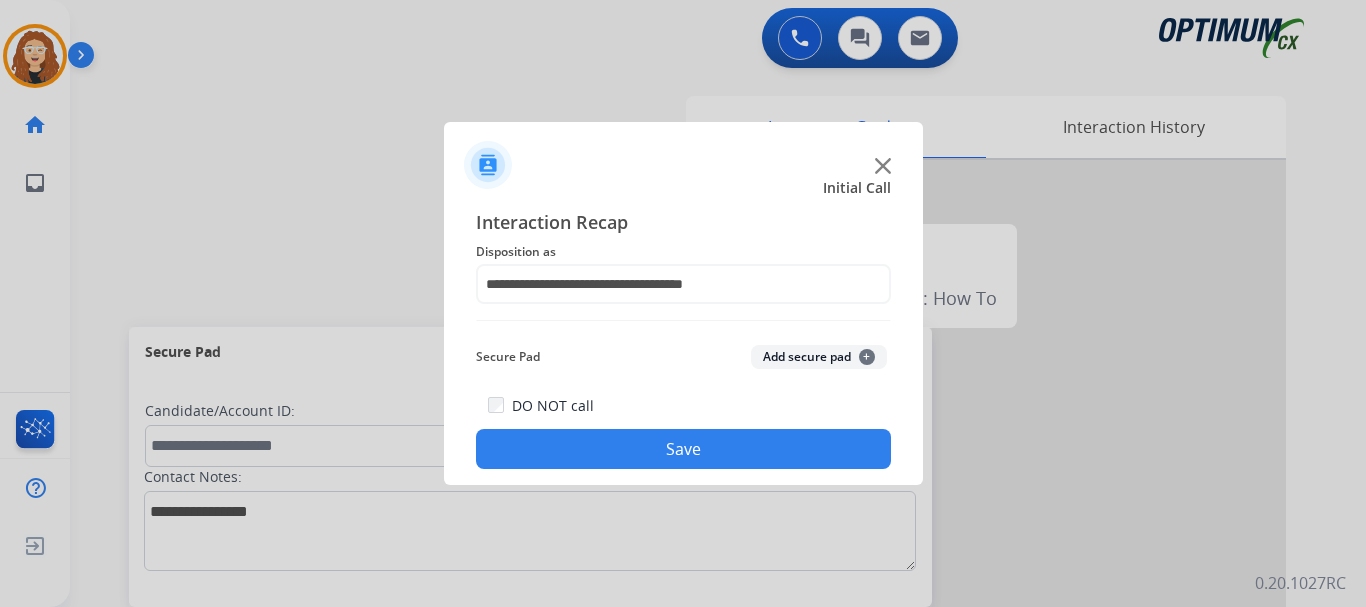 click on "Save" 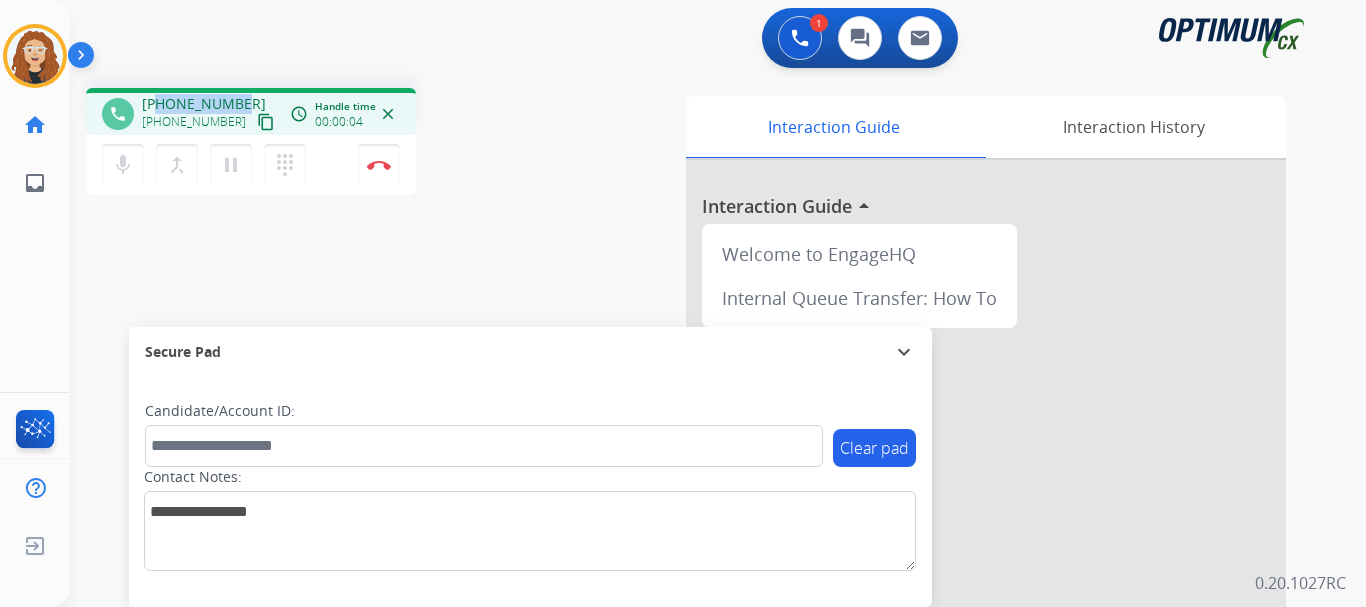 drag, startPoint x: 158, startPoint y: 103, endPoint x: 241, endPoint y: 92, distance: 83.725746 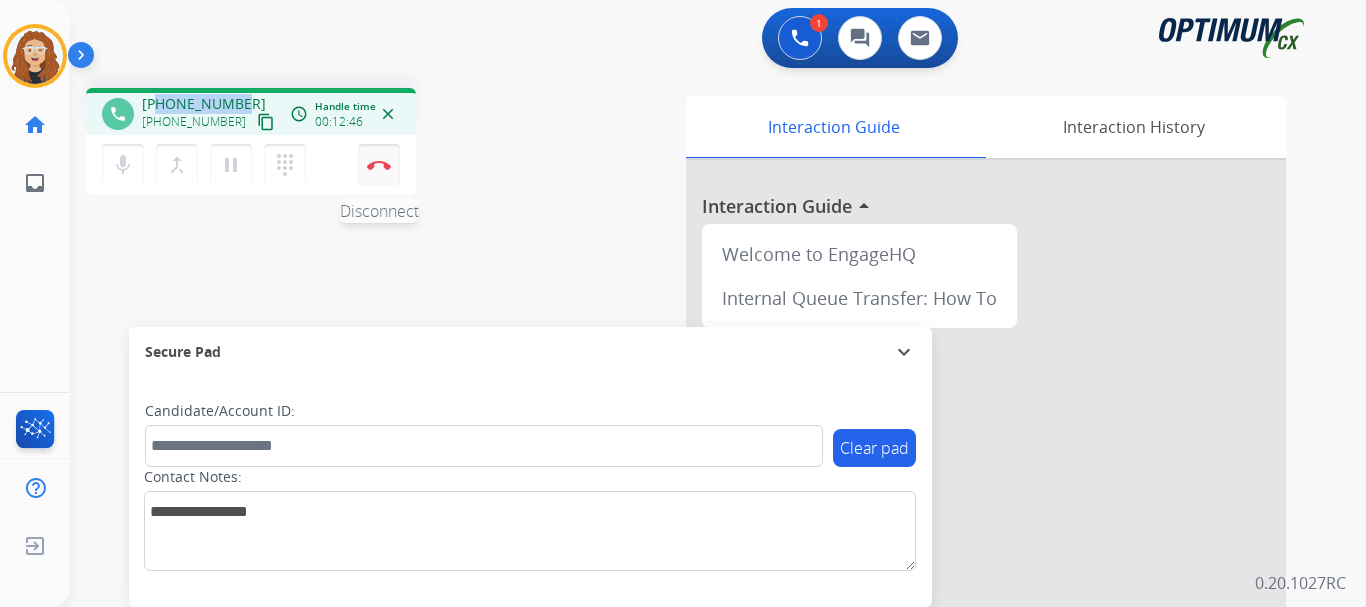 click at bounding box center [379, 165] 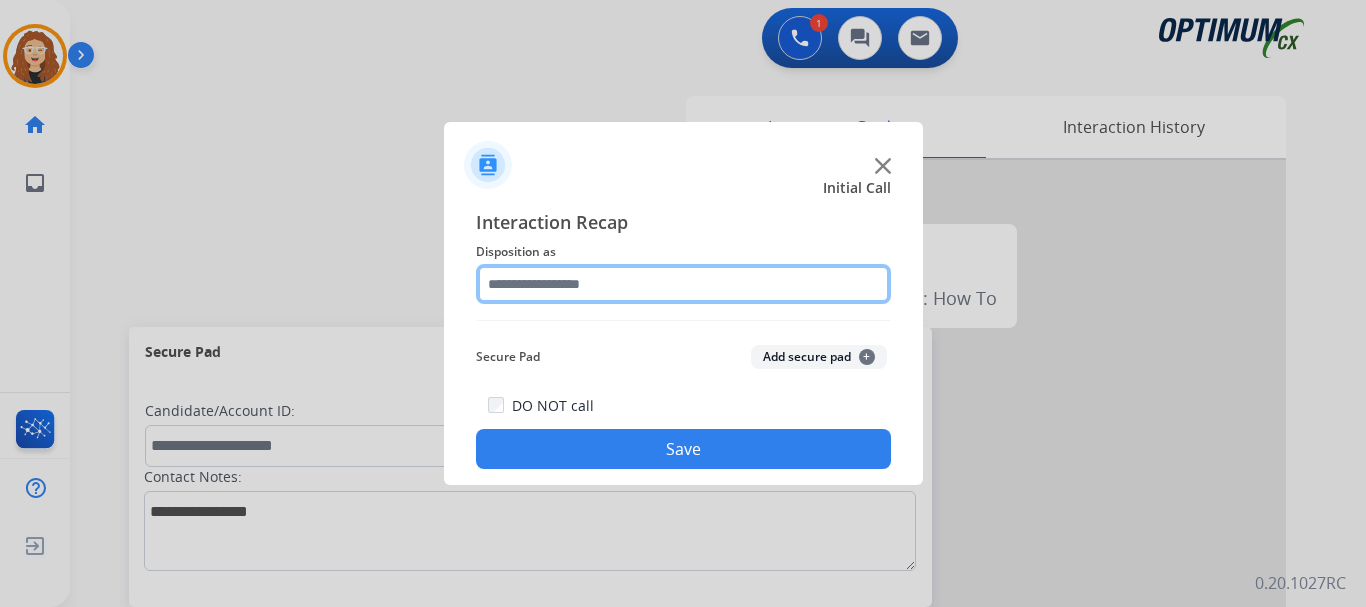 click 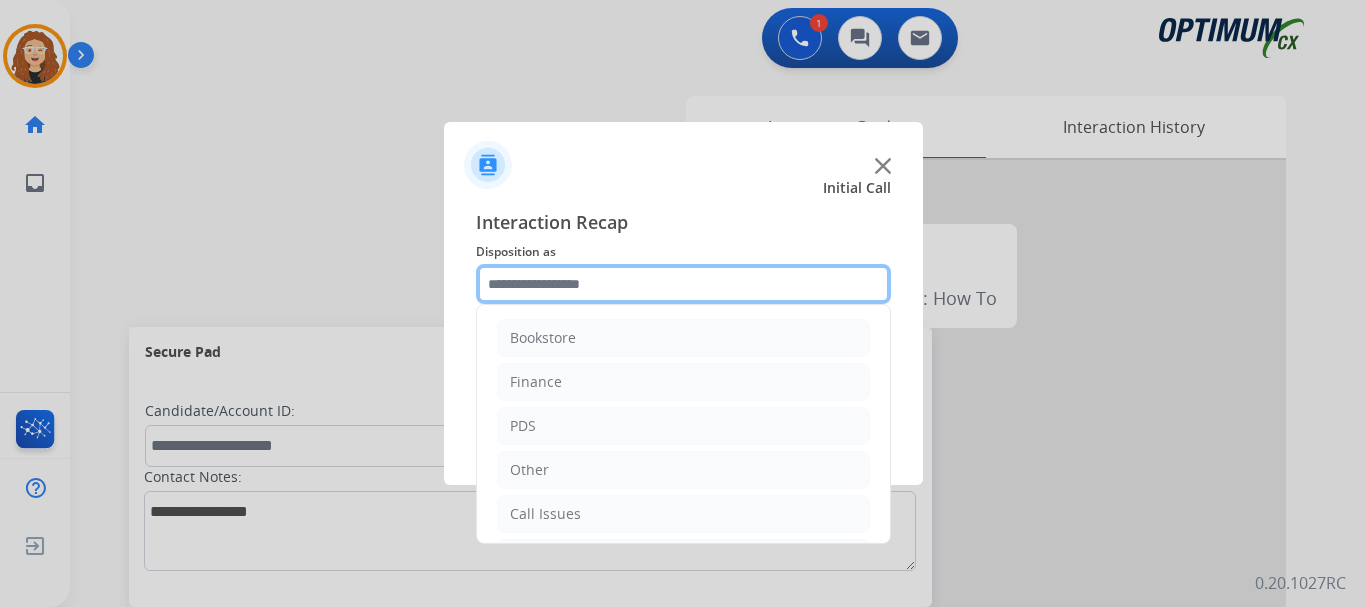 scroll, scrollTop: 136, scrollLeft: 0, axis: vertical 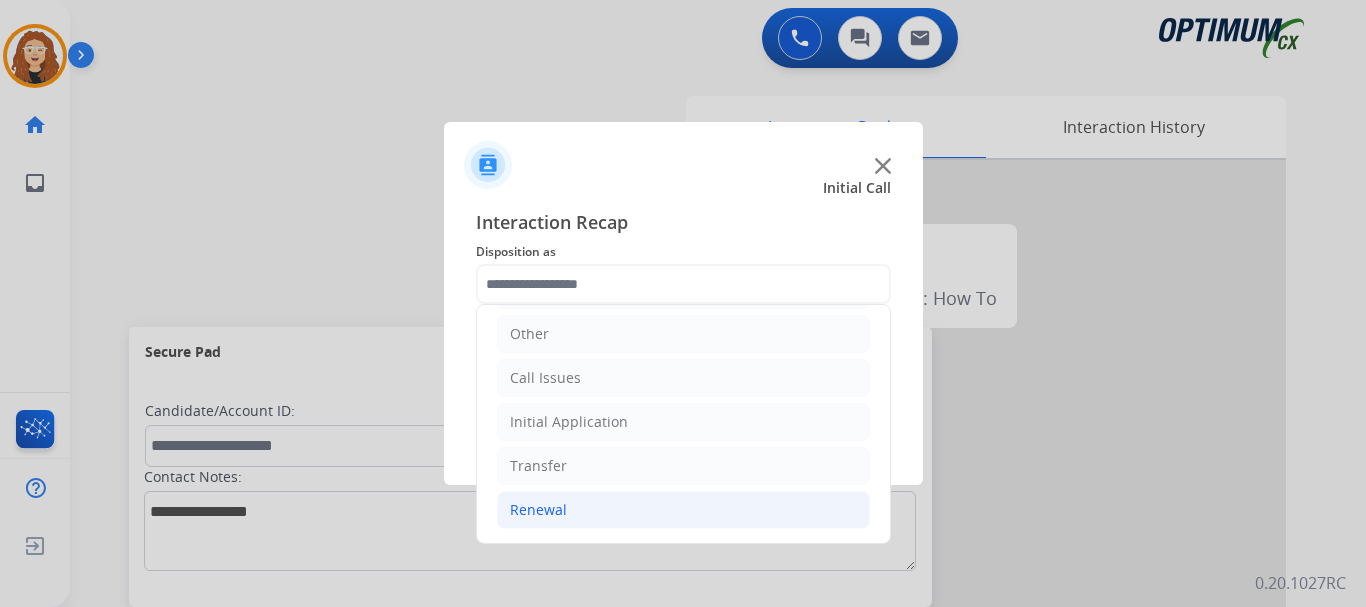 click on "Renewal" 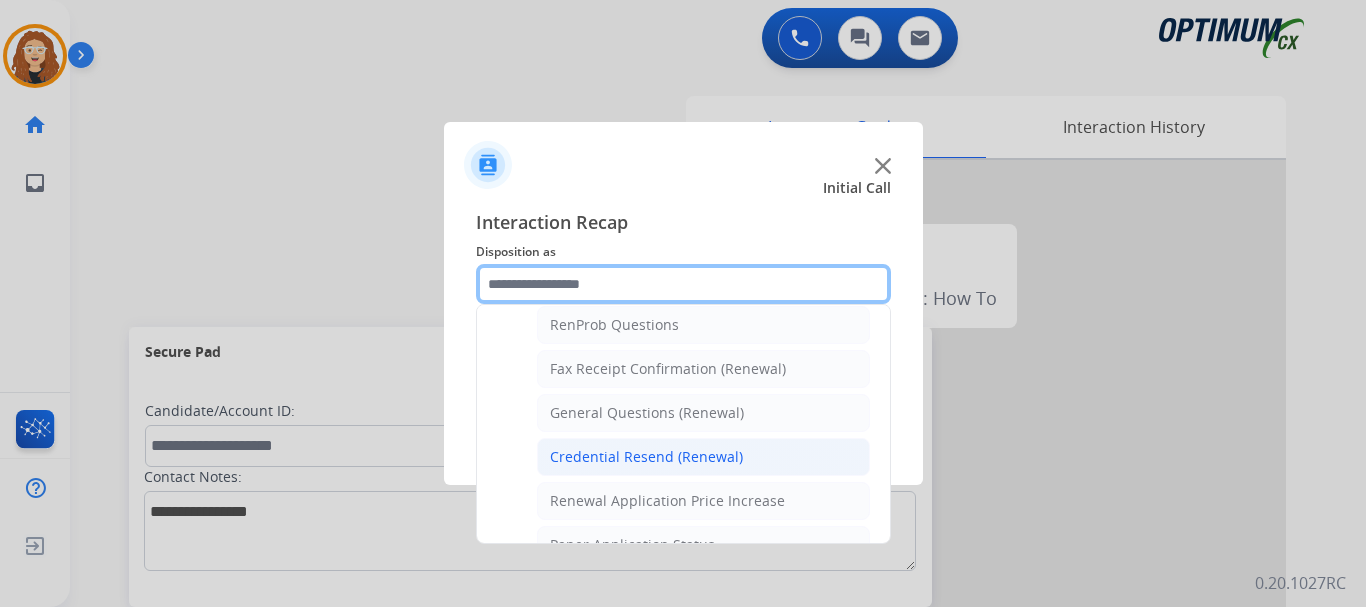 scroll, scrollTop: 518, scrollLeft: 0, axis: vertical 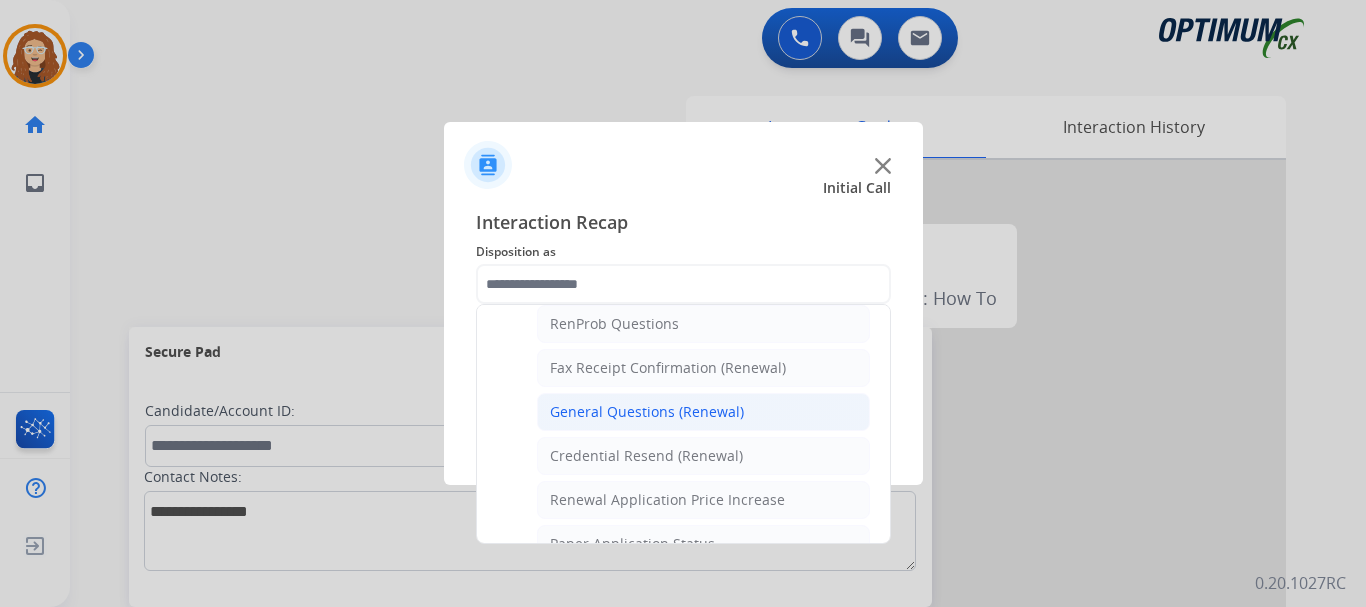 click on "General Questions (Renewal)" 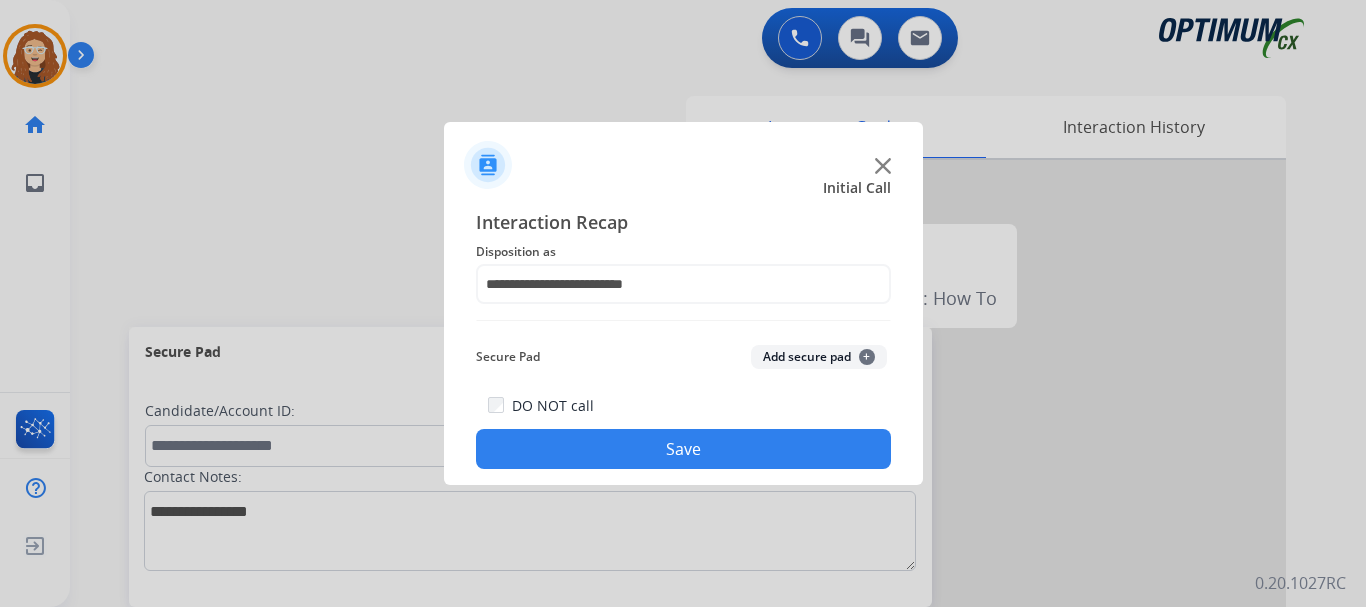 click on "Save" 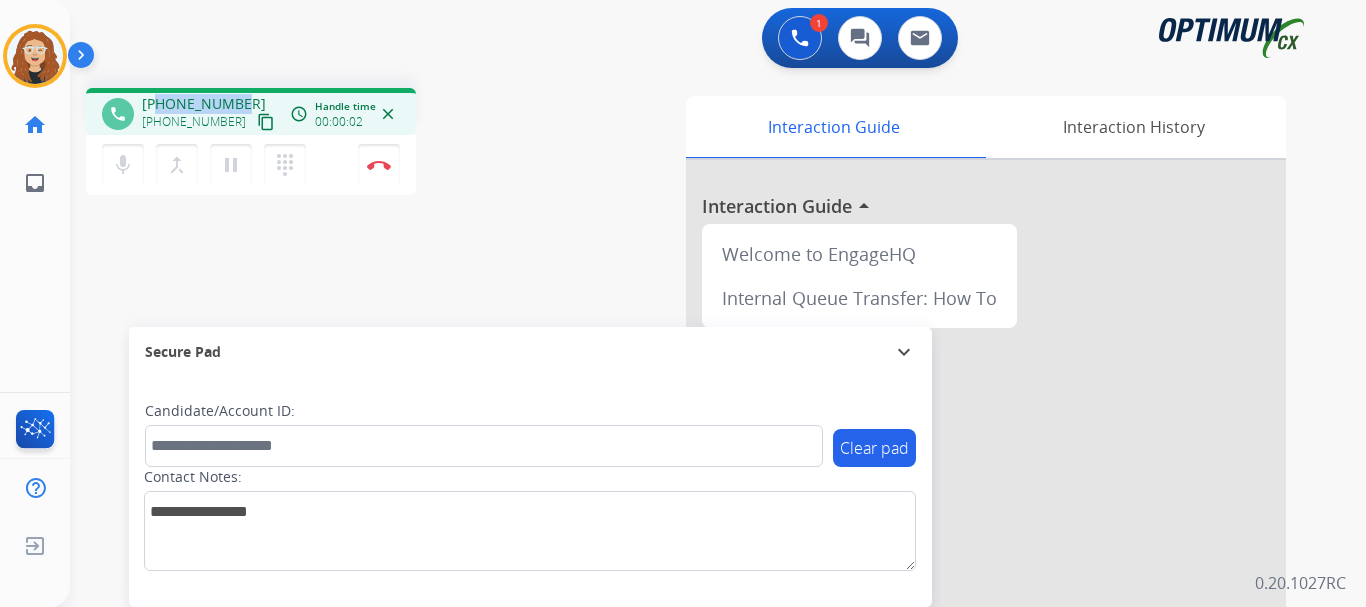 drag, startPoint x: 177, startPoint y: 102, endPoint x: 236, endPoint y: 96, distance: 59.3043 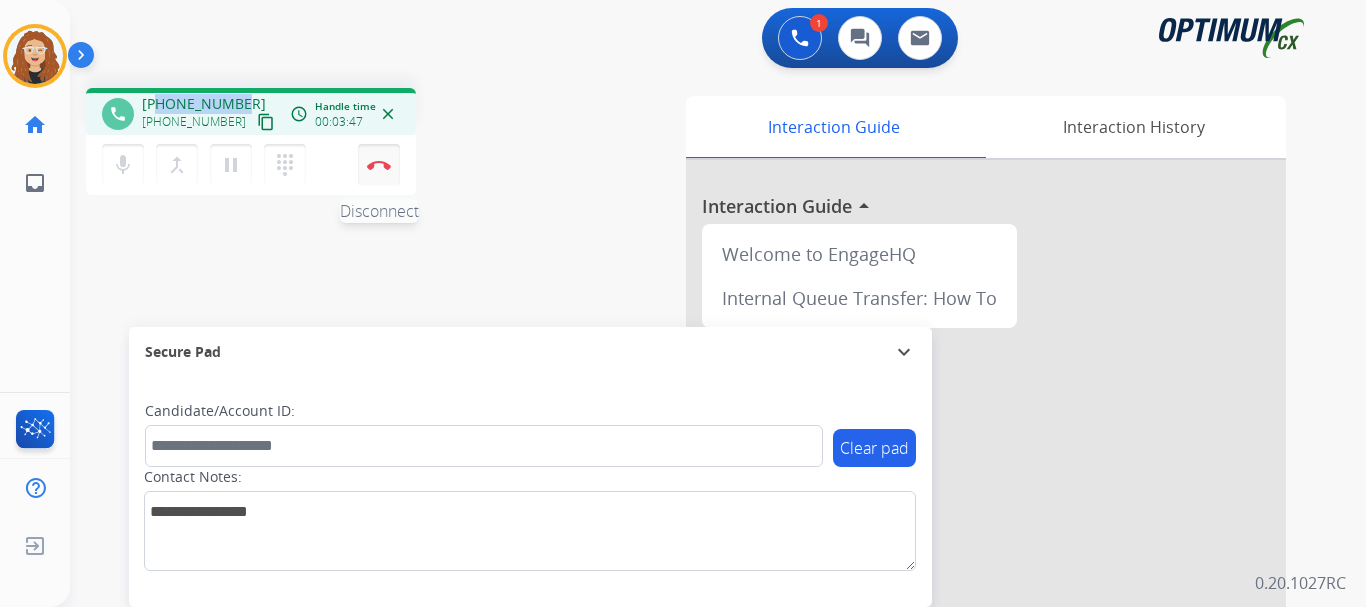 click on "Disconnect" at bounding box center [379, 165] 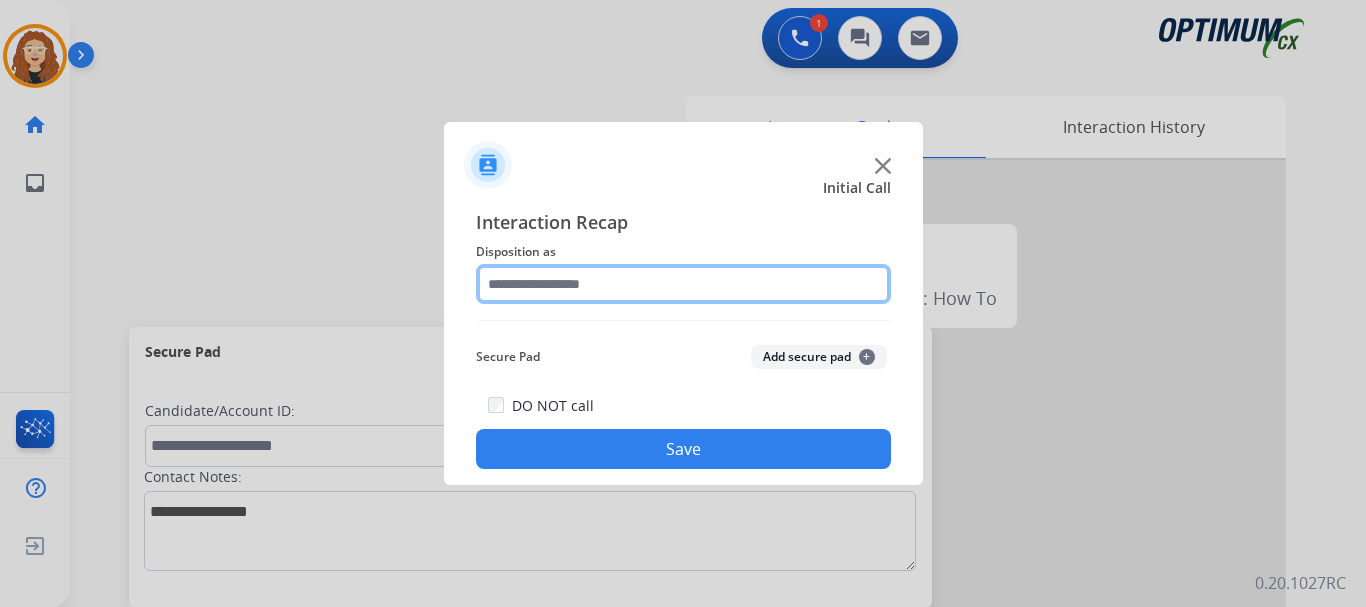 click 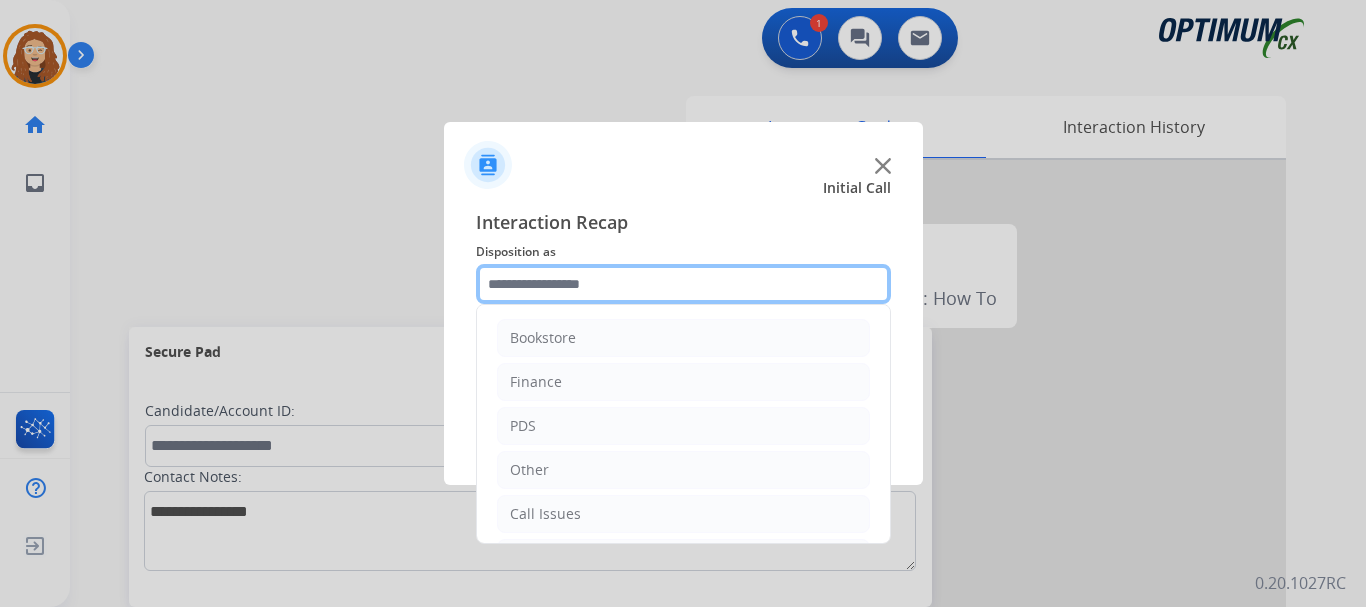 scroll, scrollTop: 136, scrollLeft: 0, axis: vertical 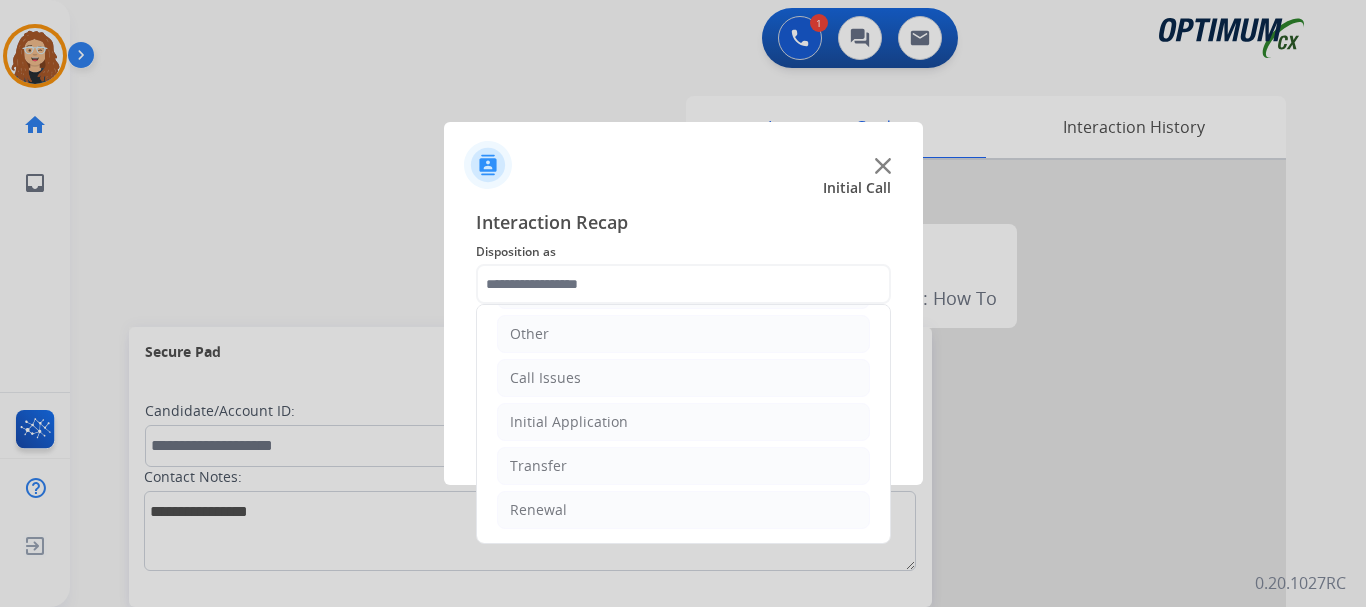 click on "Bookstore   Finance   PDS   Other   Call Issues   Initial Application   Transfer   Renewal" 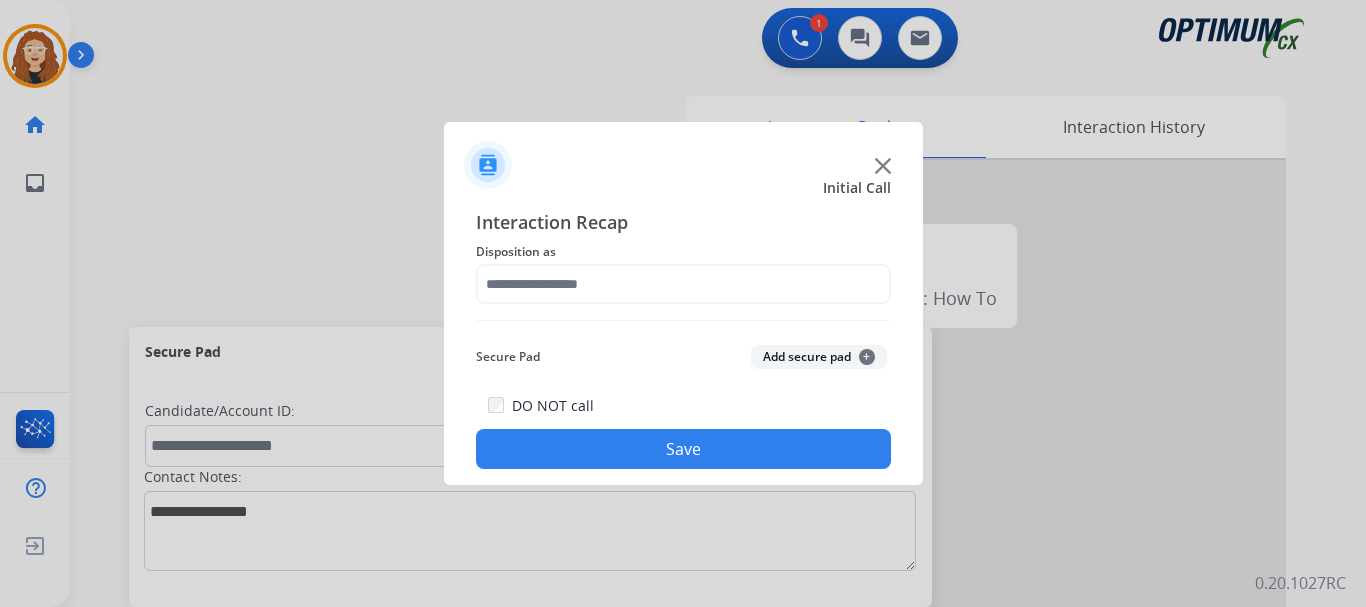 click on "DO NOT call  Save" 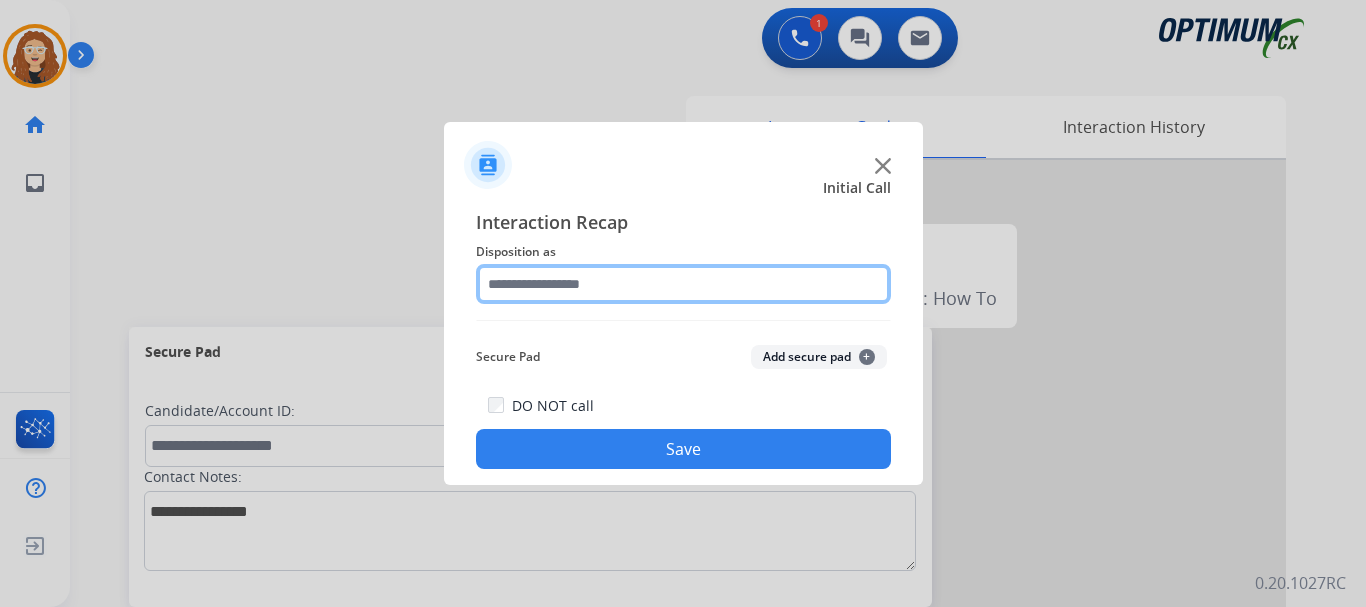 click 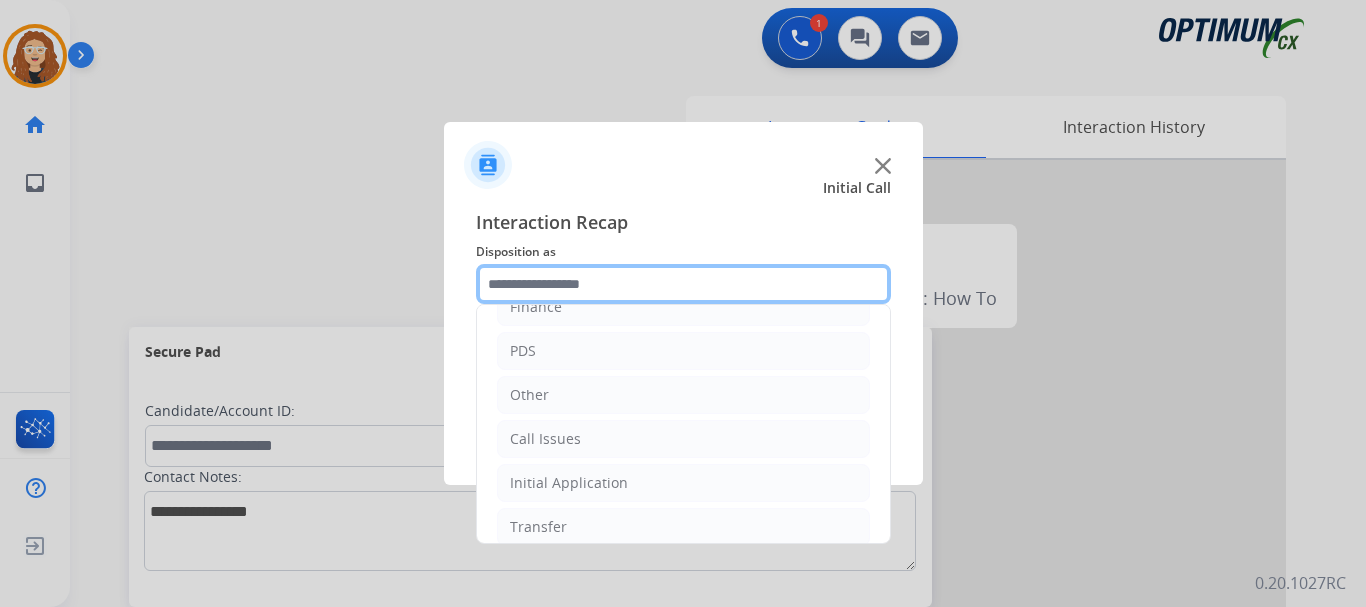 scroll, scrollTop: 136, scrollLeft: 0, axis: vertical 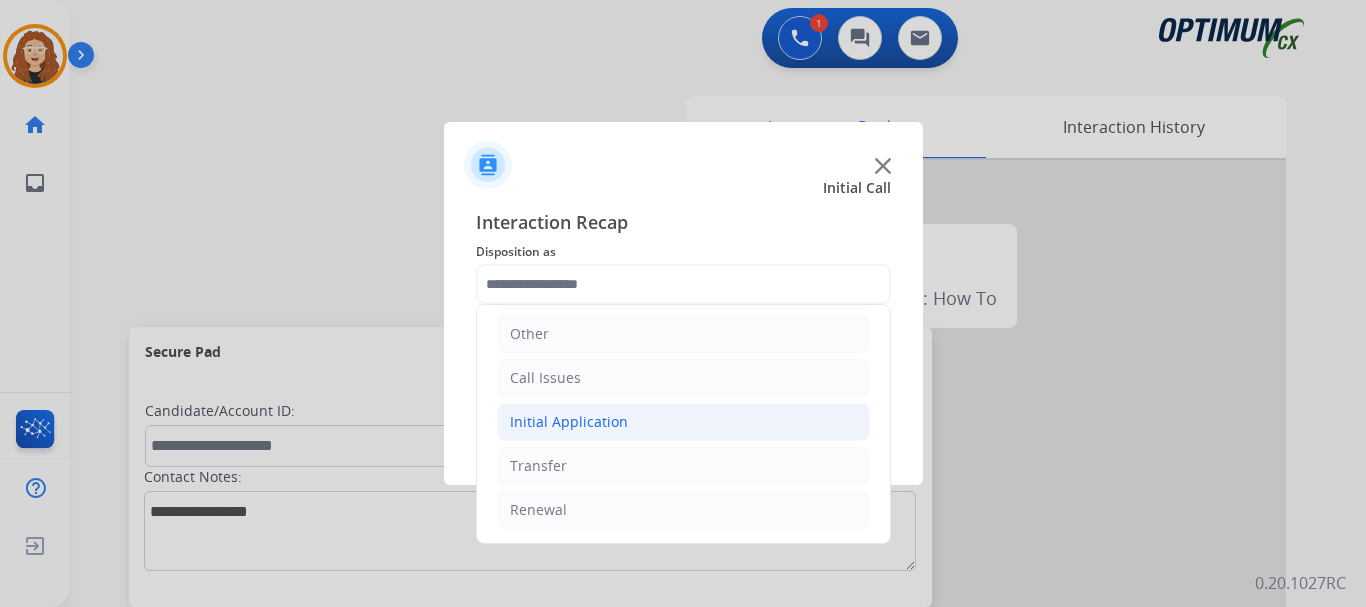 click on "Initial Application" 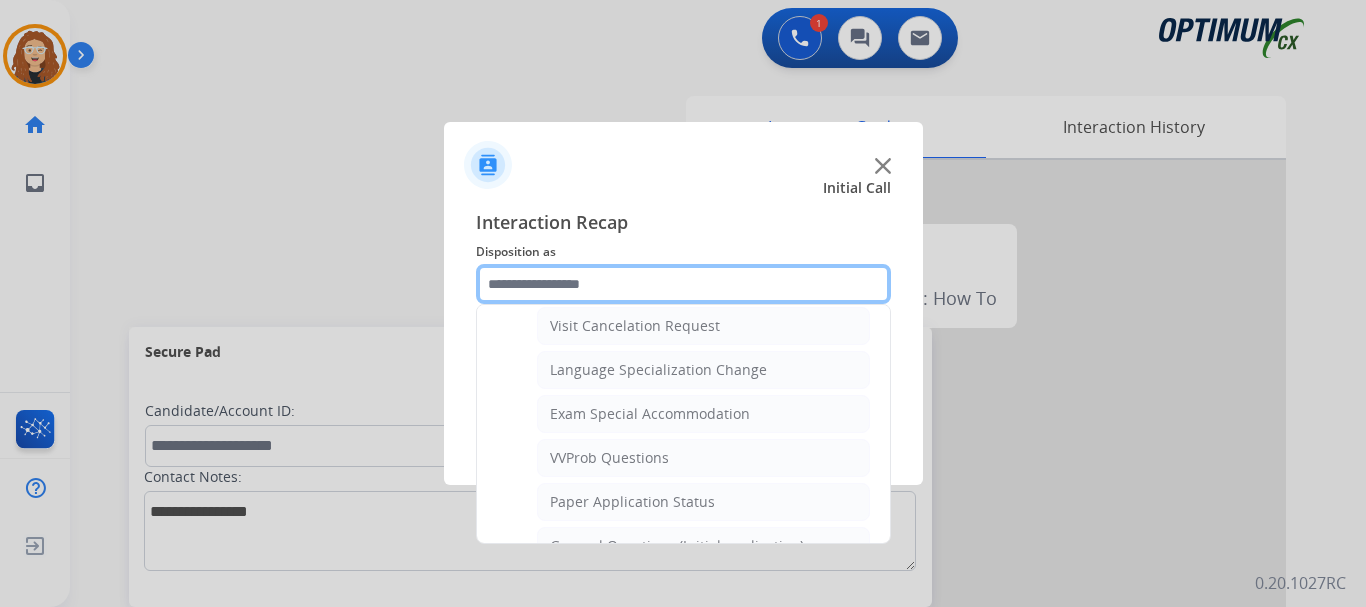 scroll, scrollTop: 993, scrollLeft: 0, axis: vertical 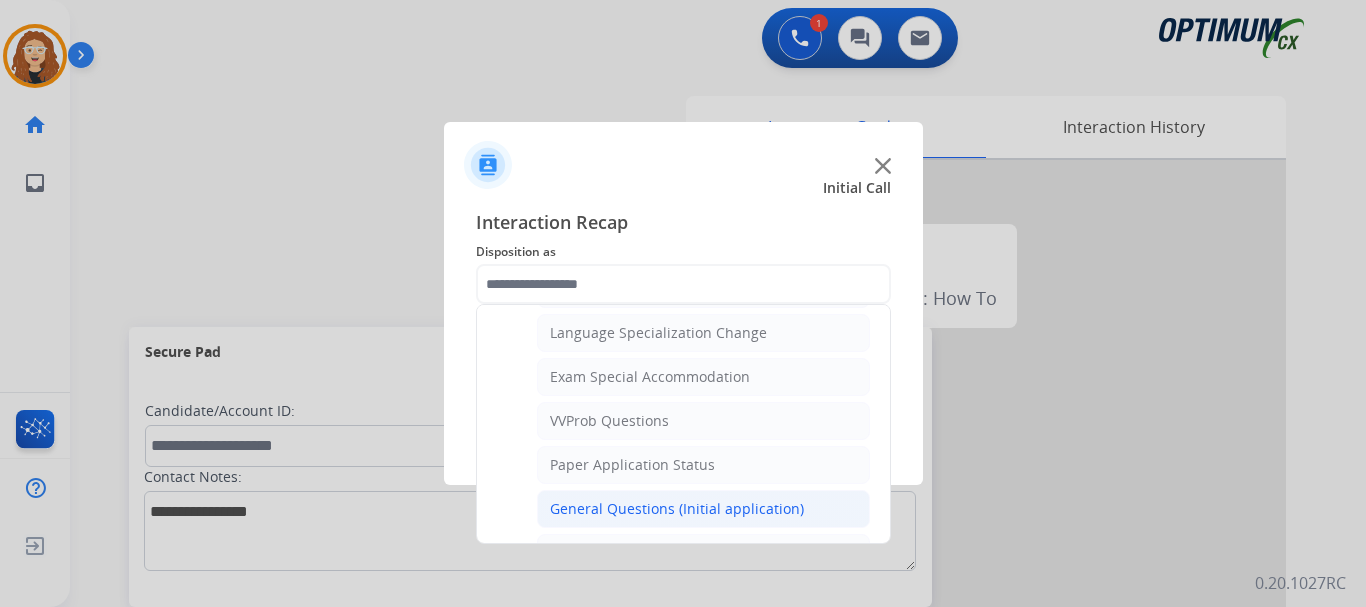 click on "General Questions (Initial application)" 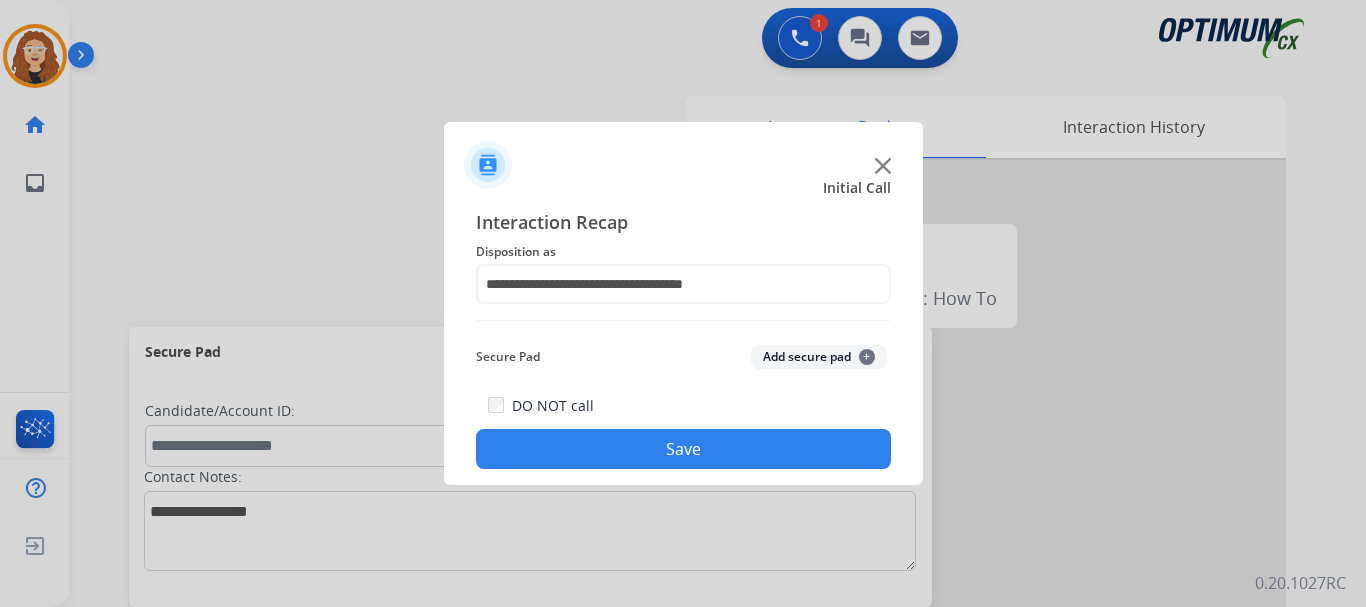 click on "Save" 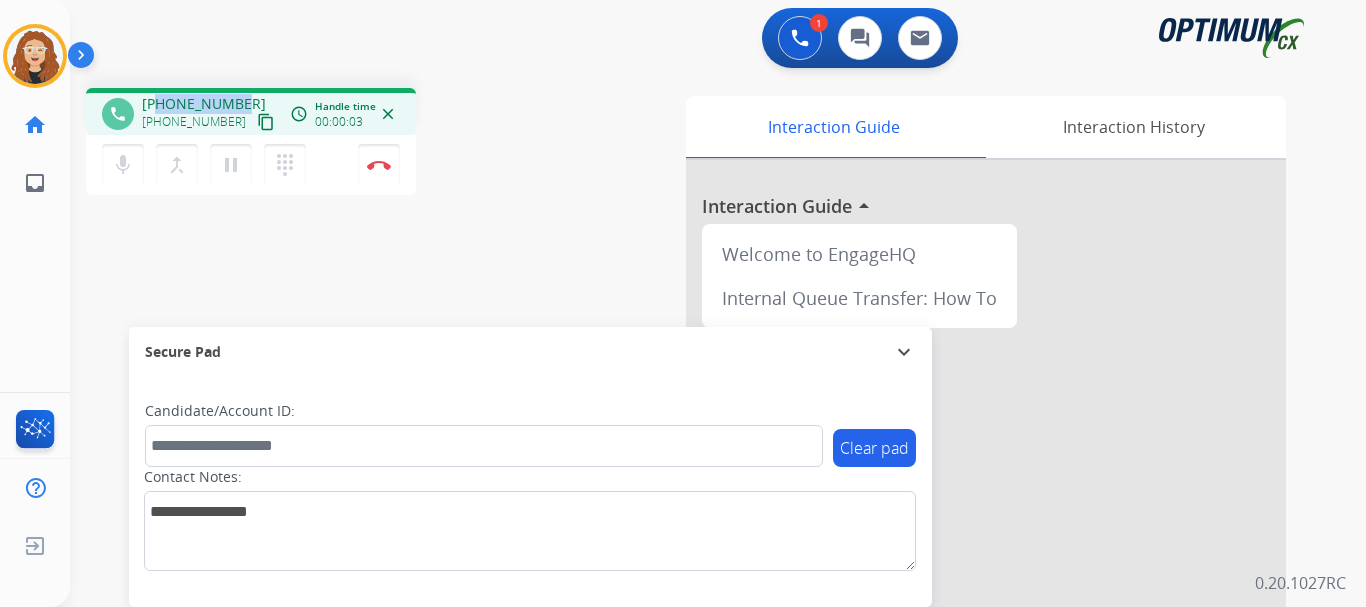 drag, startPoint x: 158, startPoint y: 101, endPoint x: 233, endPoint y: 97, distance: 75.10659 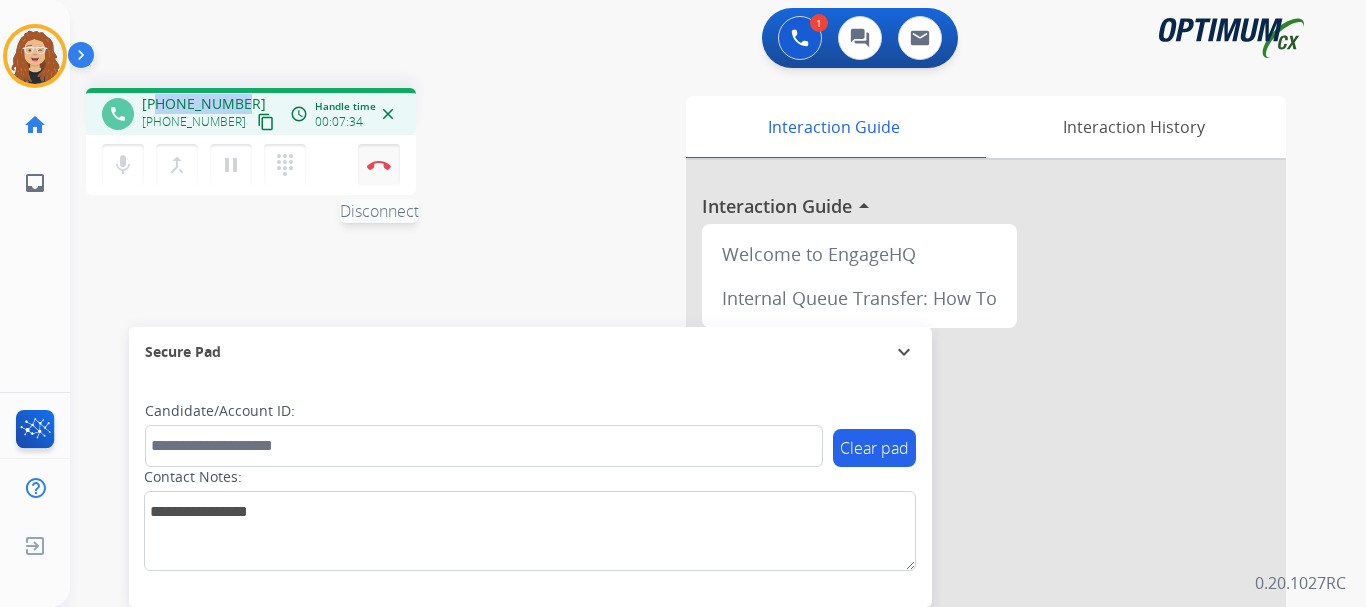 click at bounding box center [379, 165] 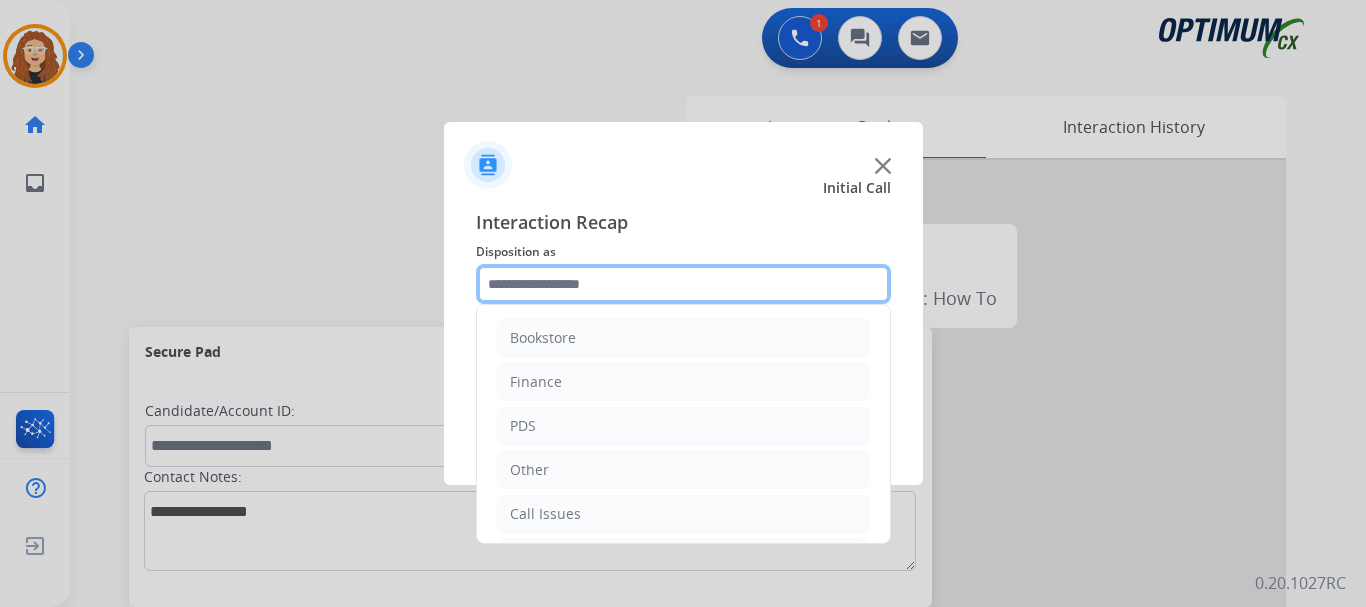drag, startPoint x: 596, startPoint y: 286, endPoint x: 675, endPoint y: 317, distance: 84.8646 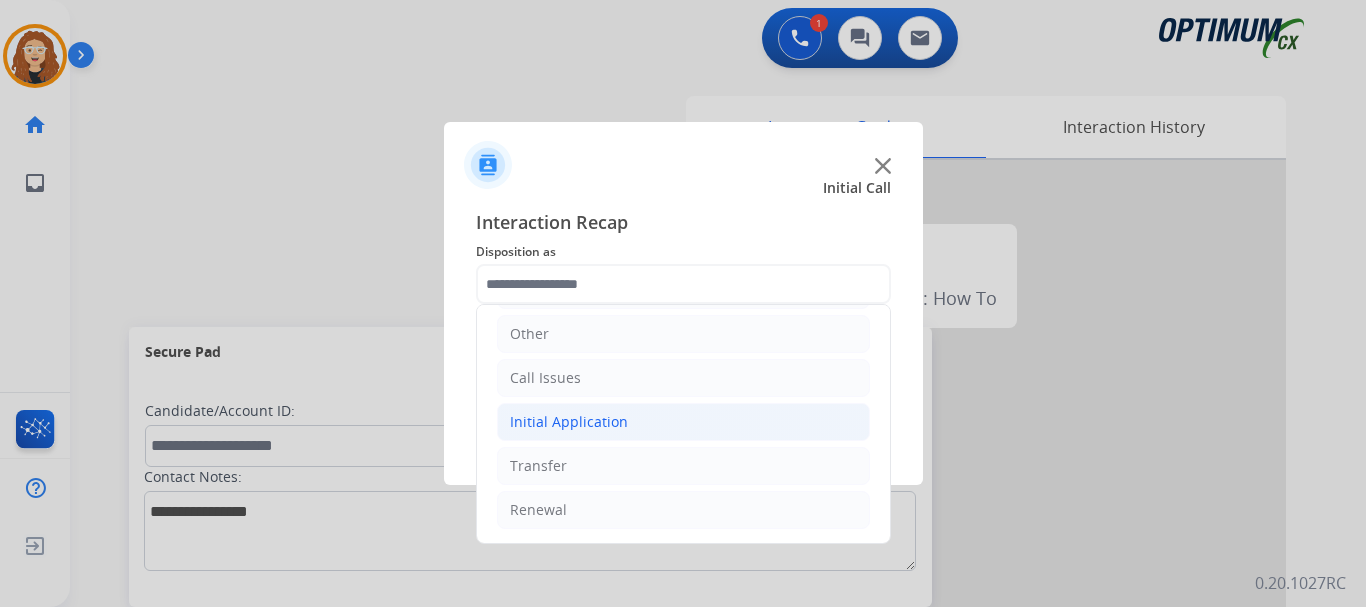 drag, startPoint x: 587, startPoint y: 430, endPoint x: 599, endPoint y: 433, distance: 12.369317 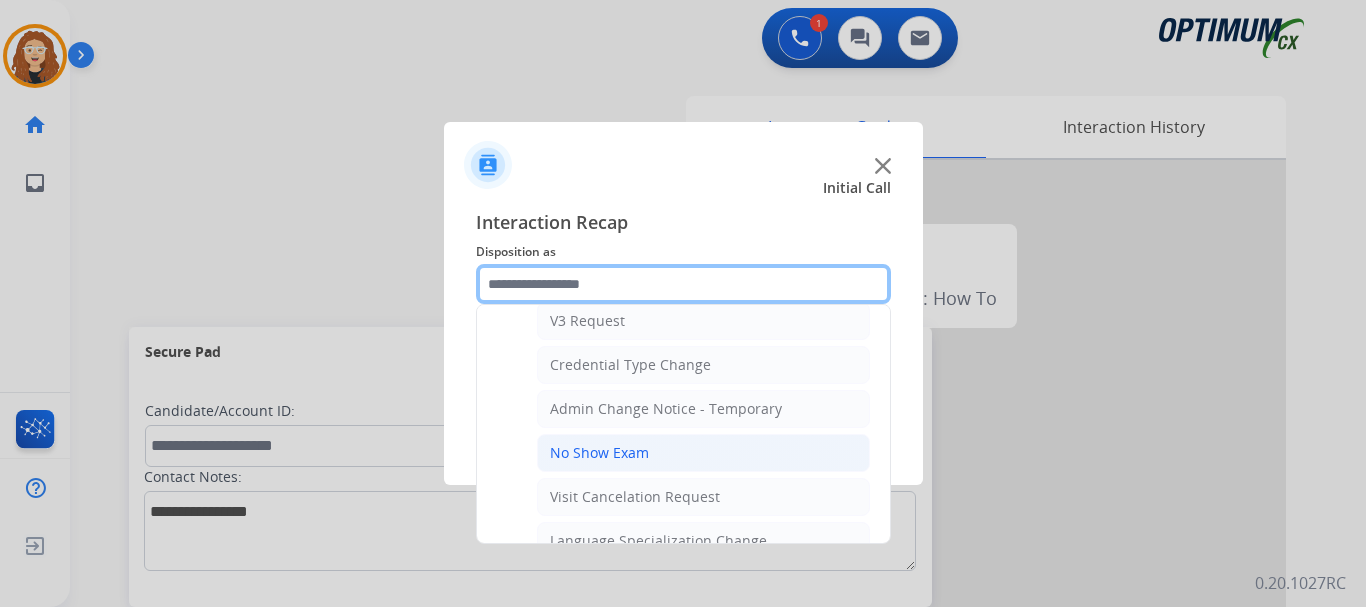 scroll, scrollTop: 786, scrollLeft: 0, axis: vertical 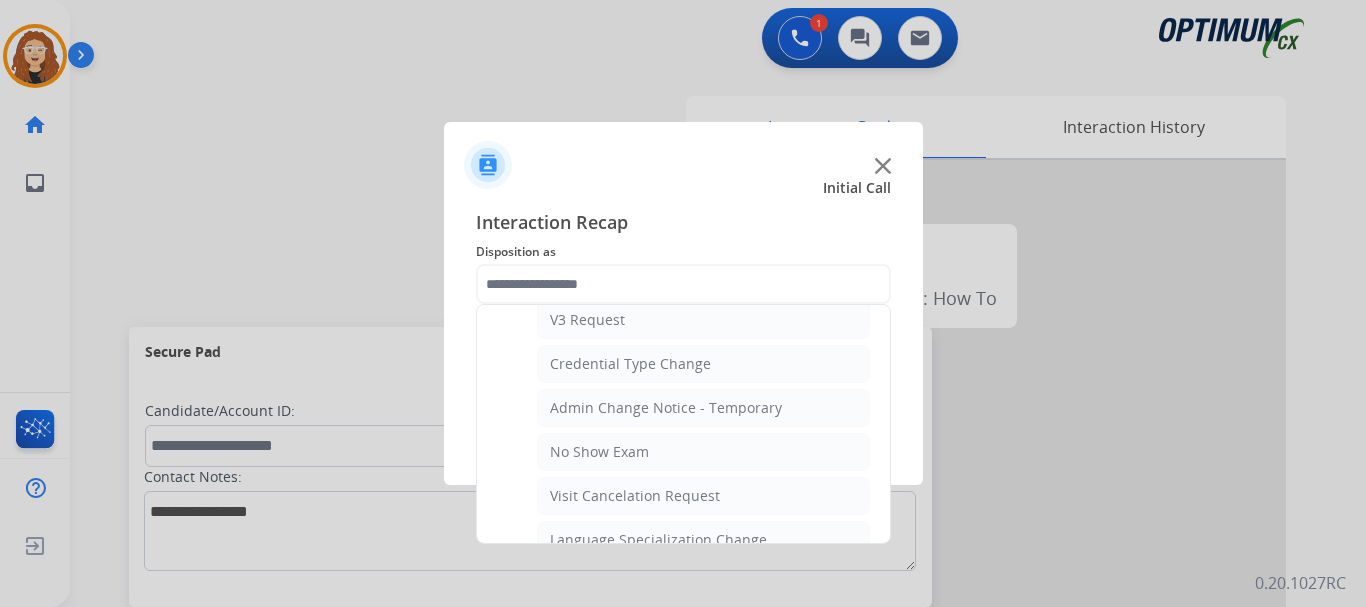 click on "No Show Exam" 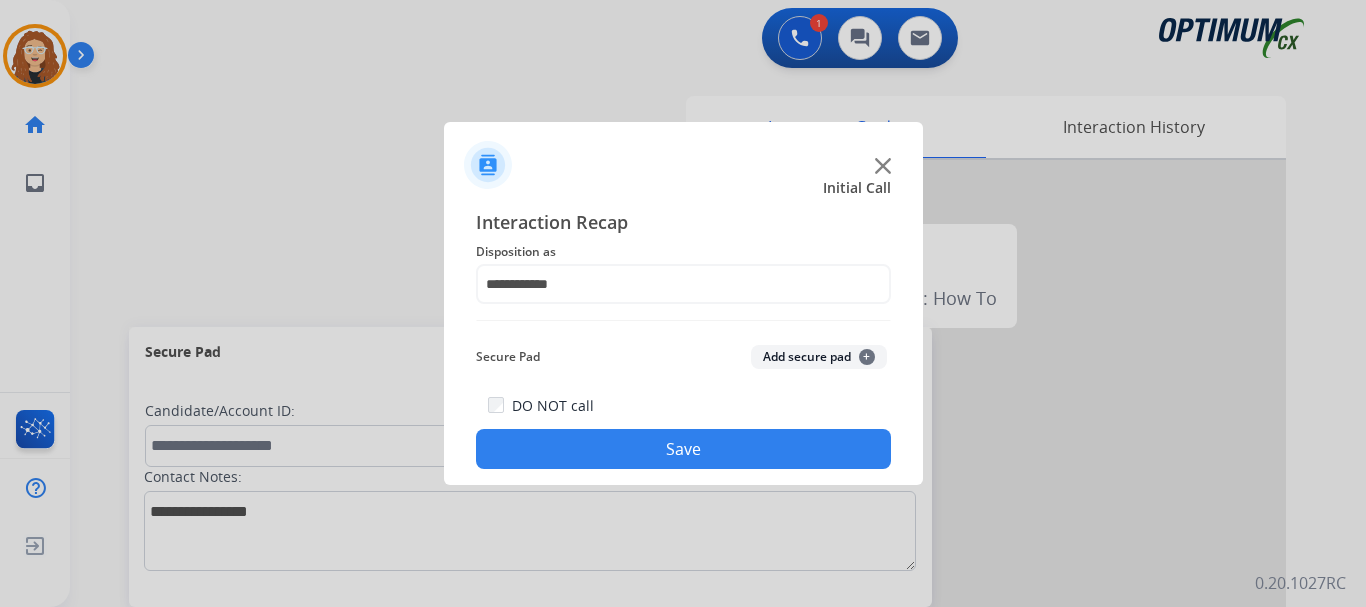 click on "Save" 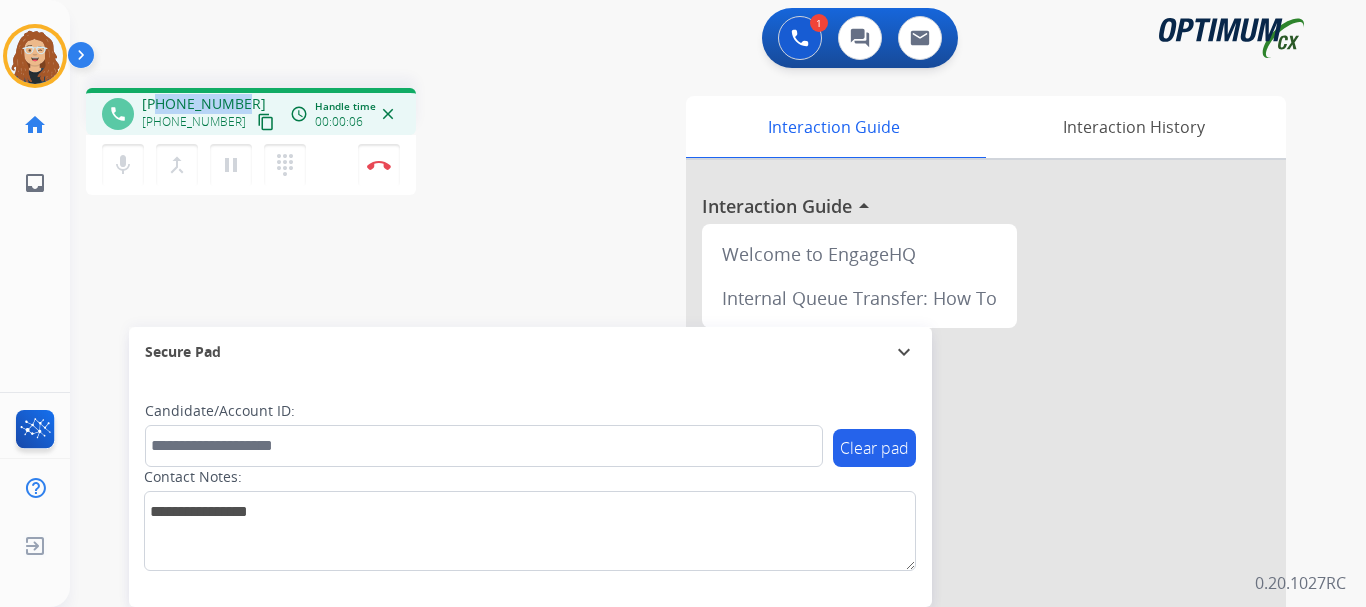 drag, startPoint x: 158, startPoint y: 102, endPoint x: 240, endPoint y: 92, distance: 82.607506 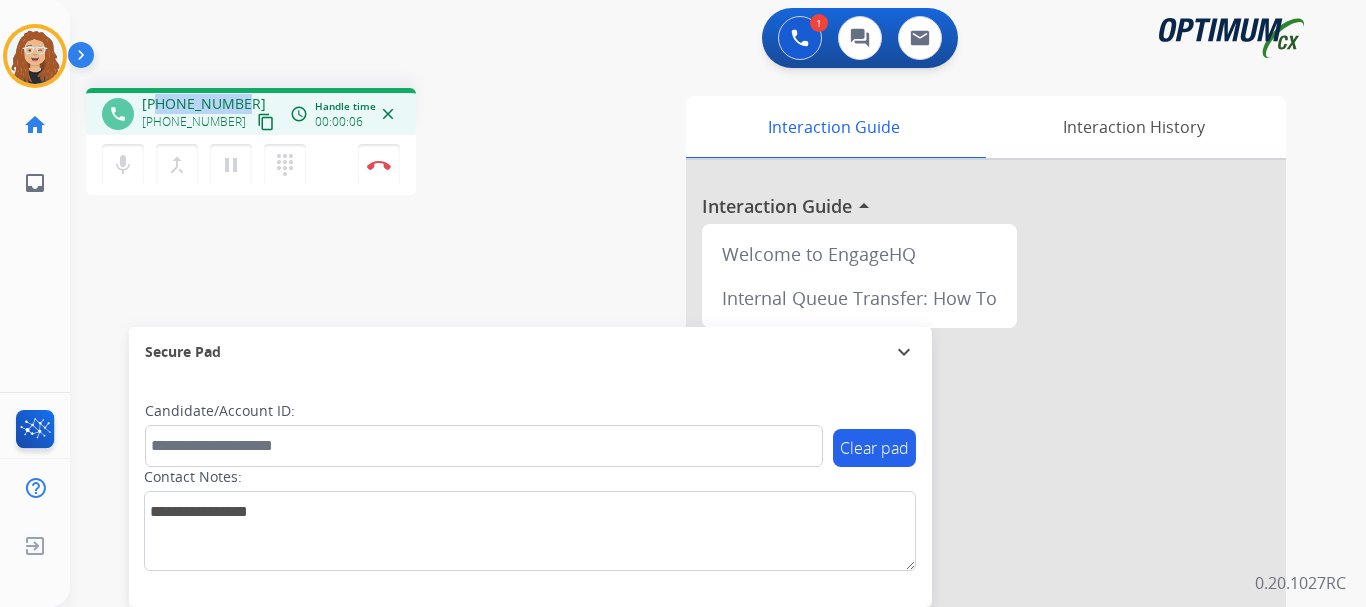 click on "phone [PHONE_NUMBER] [PHONE_NUMBER] content_copy access_time Call metrics Queue   00:28 Hold   00:00 Talk   00:07 Total   00:34 Handle time 00:00:06 close" at bounding box center [251, 111] 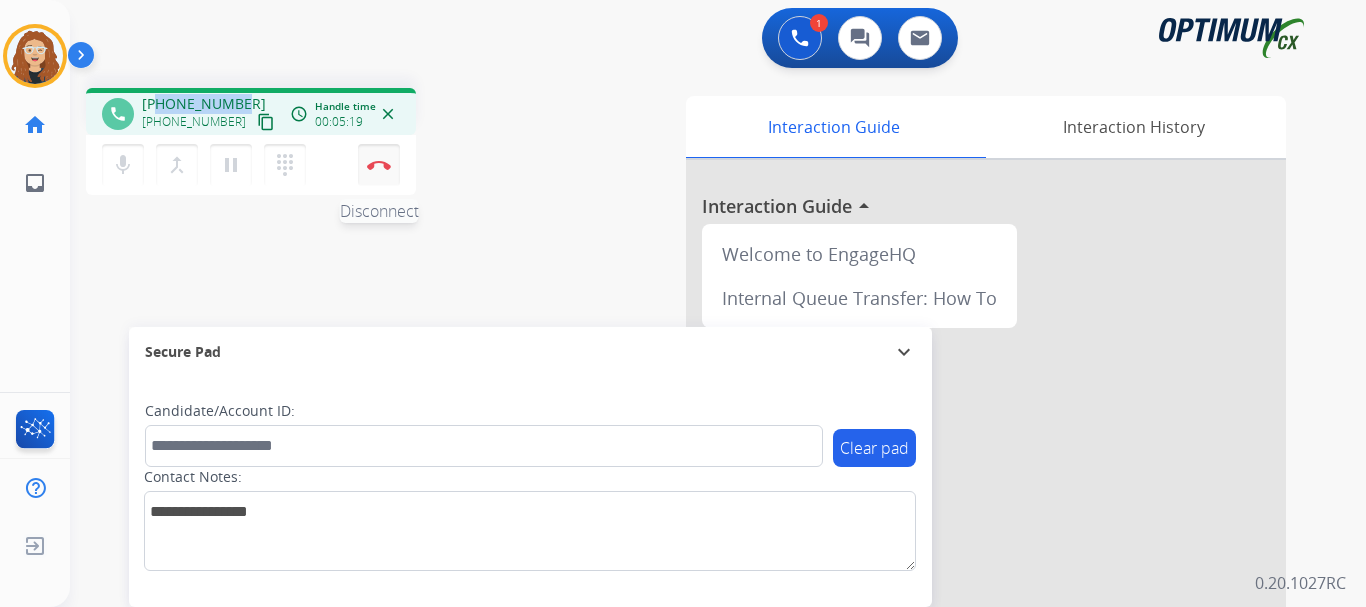 click on "Disconnect" at bounding box center [379, 165] 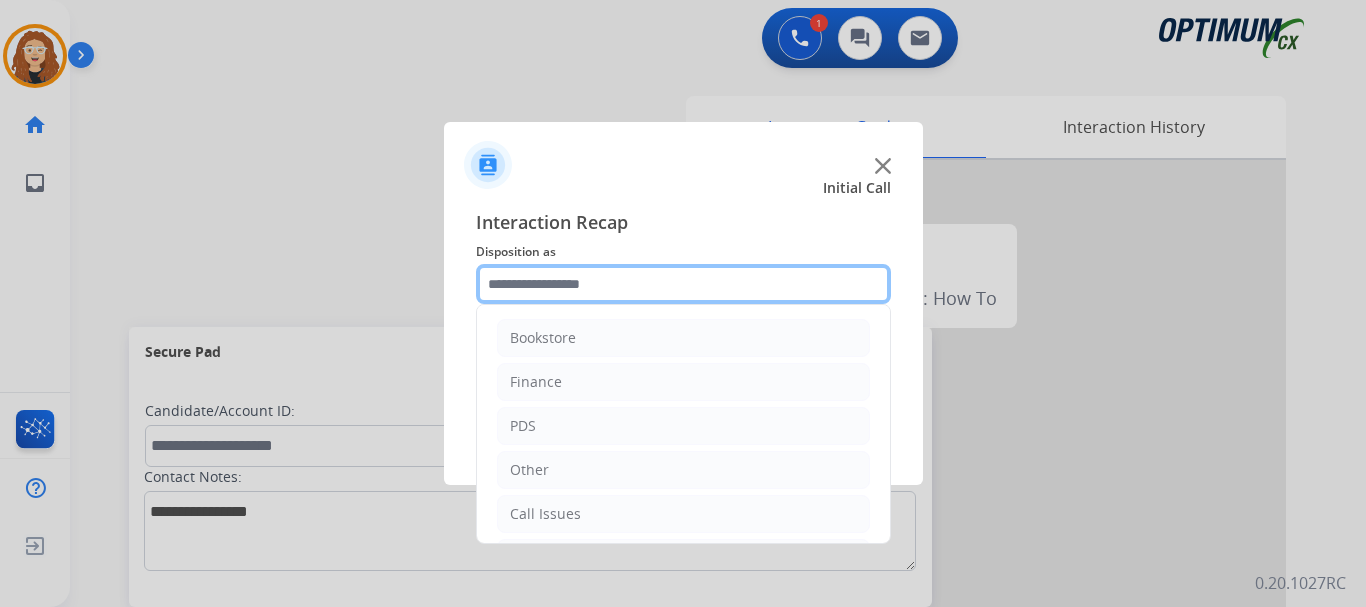 click 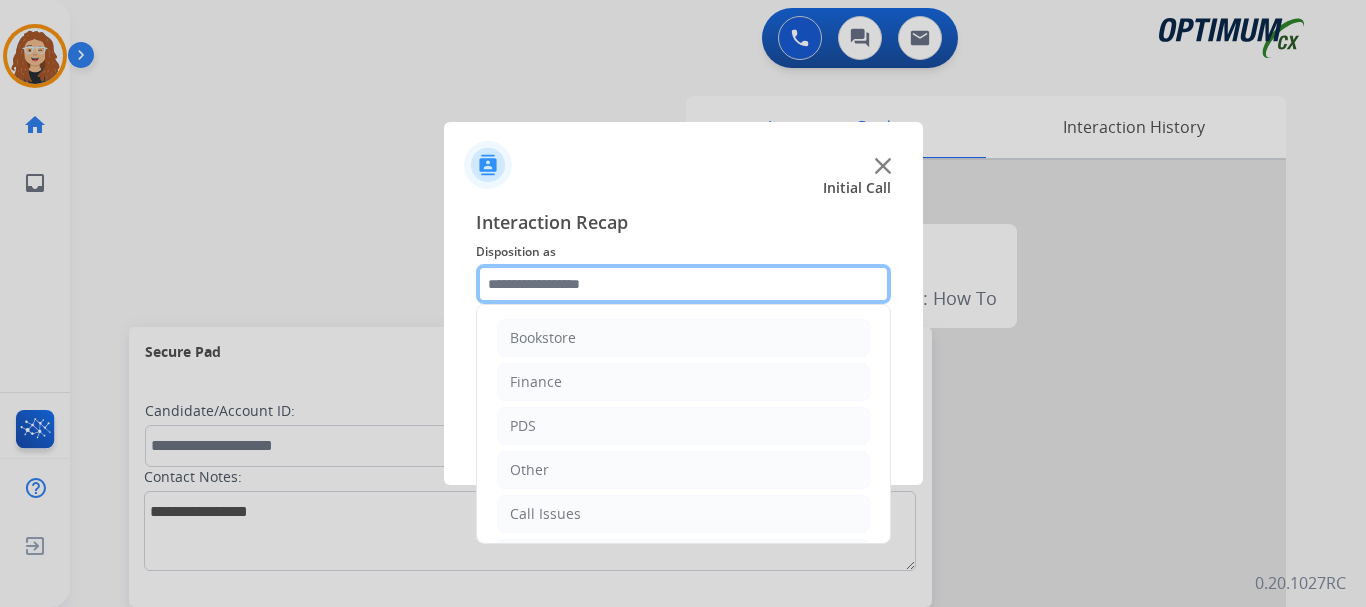 scroll, scrollTop: 136, scrollLeft: 0, axis: vertical 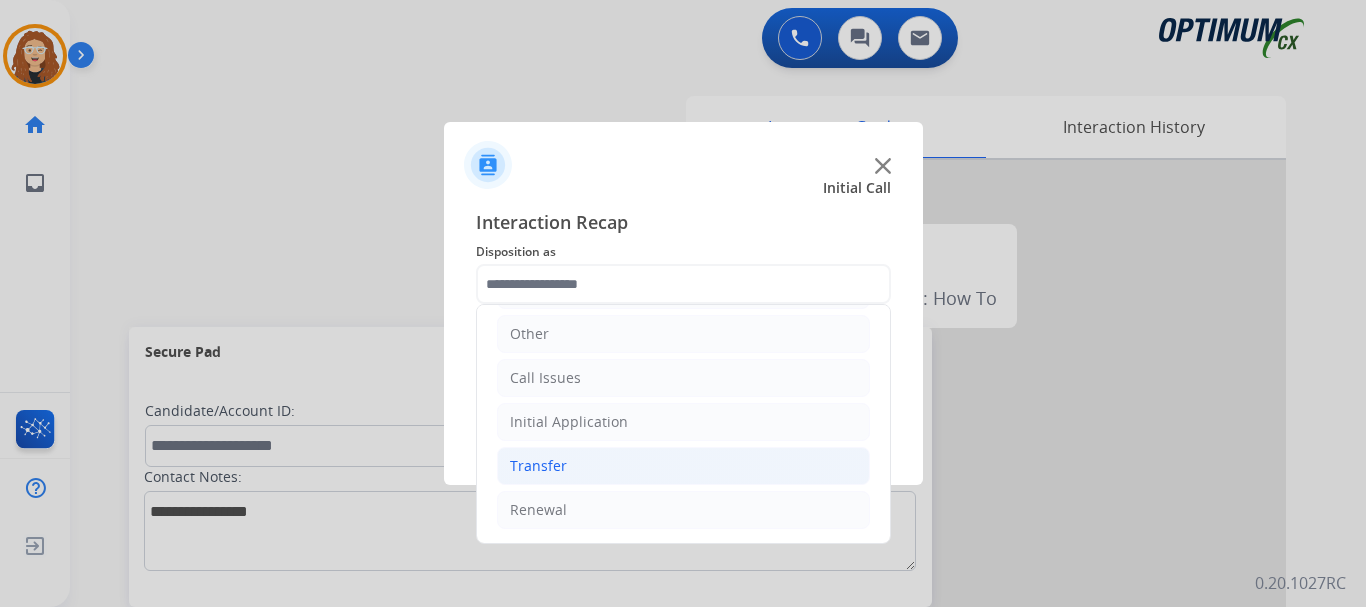 drag, startPoint x: 643, startPoint y: 513, endPoint x: 810, endPoint y: 459, distance: 175.51353 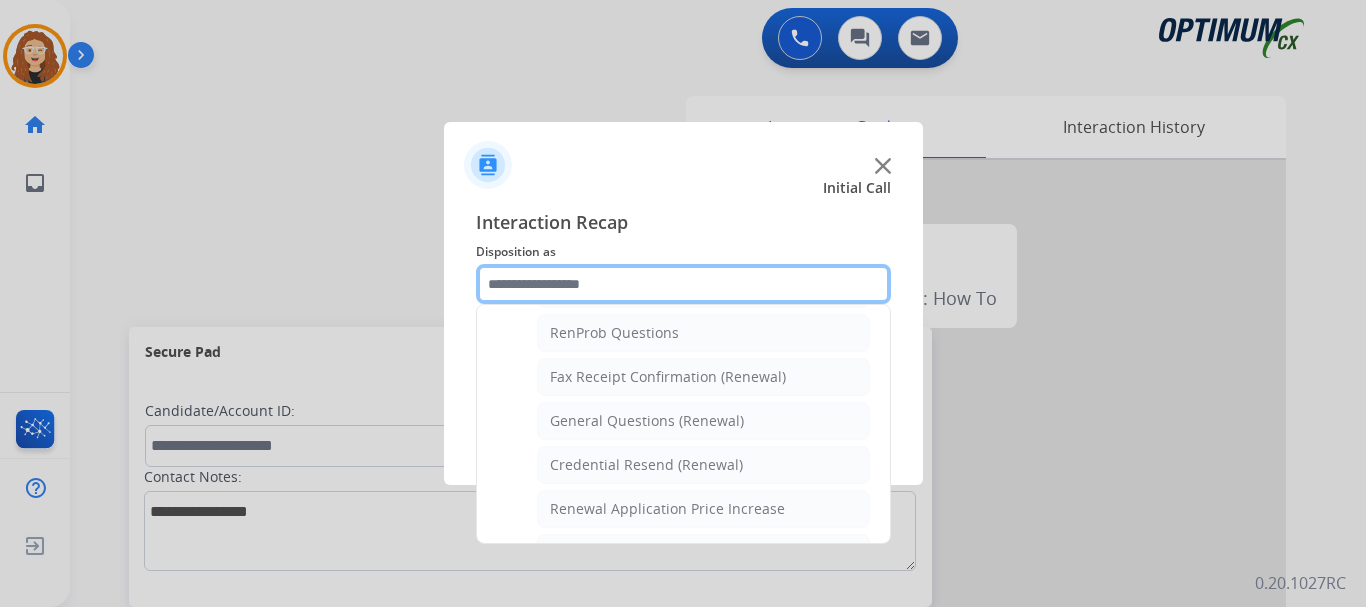 scroll, scrollTop: 522, scrollLeft: 0, axis: vertical 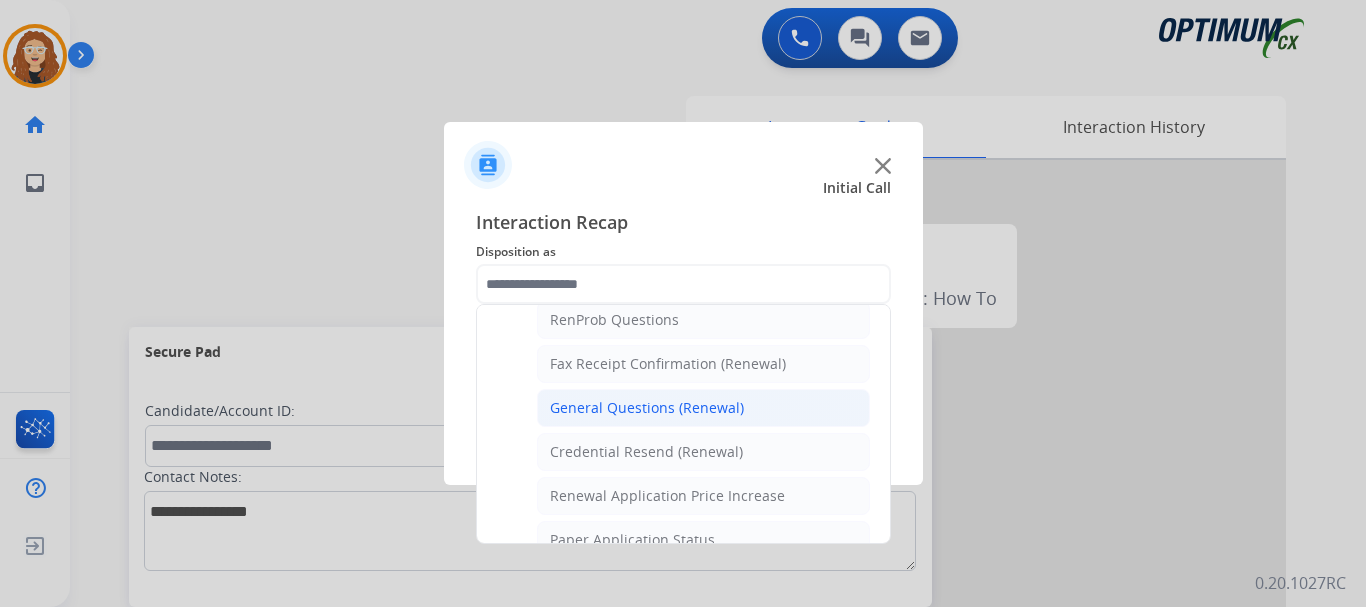 click on "General Questions (Renewal)" 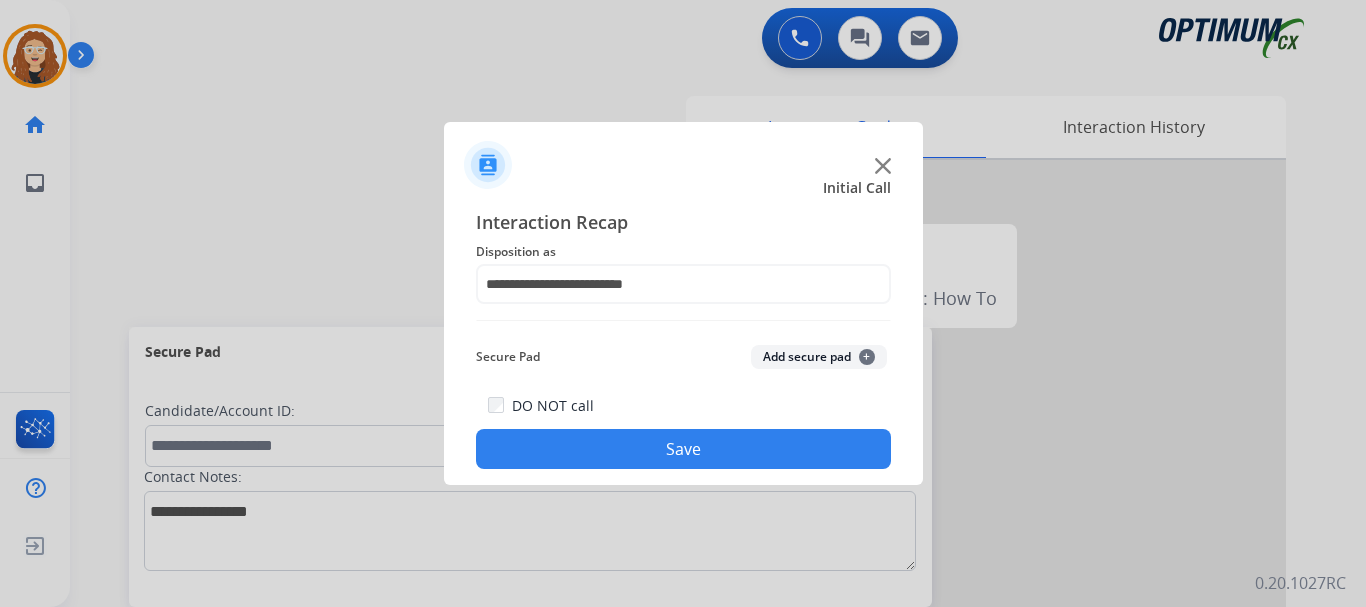 drag, startPoint x: 687, startPoint y: 461, endPoint x: 475, endPoint y: 113, distance: 407.48987 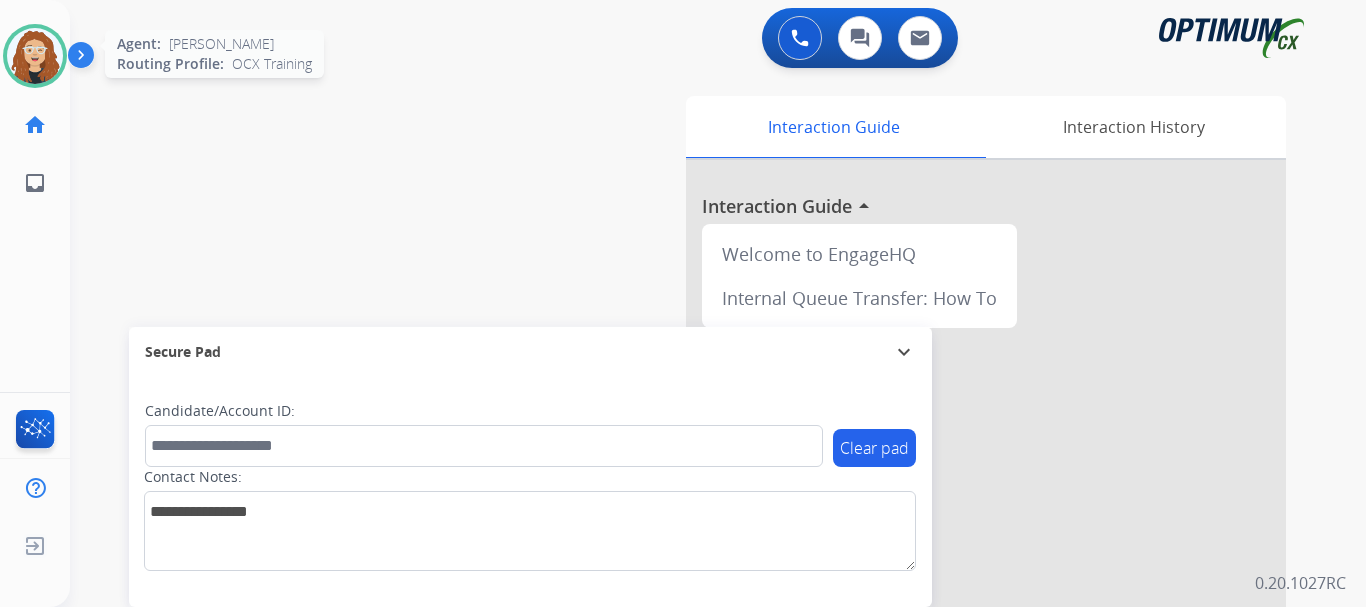 click at bounding box center [35, 56] 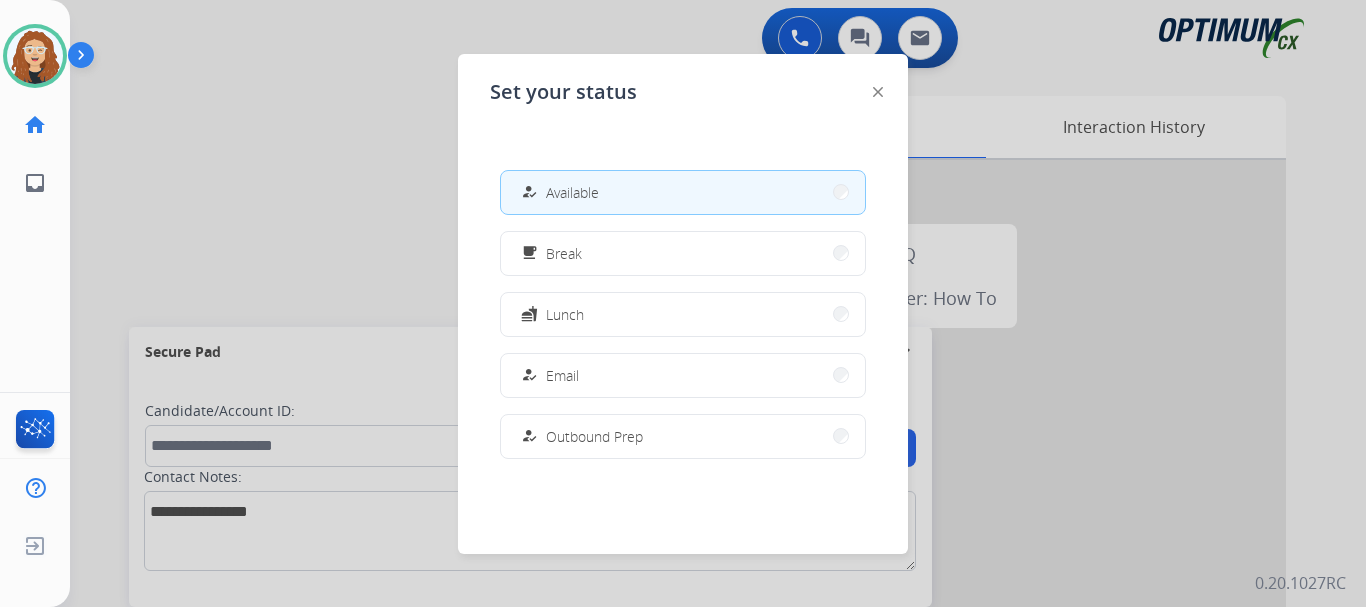 scroll, scrollTop: 499, scrollLeft: 0, axis: vertical 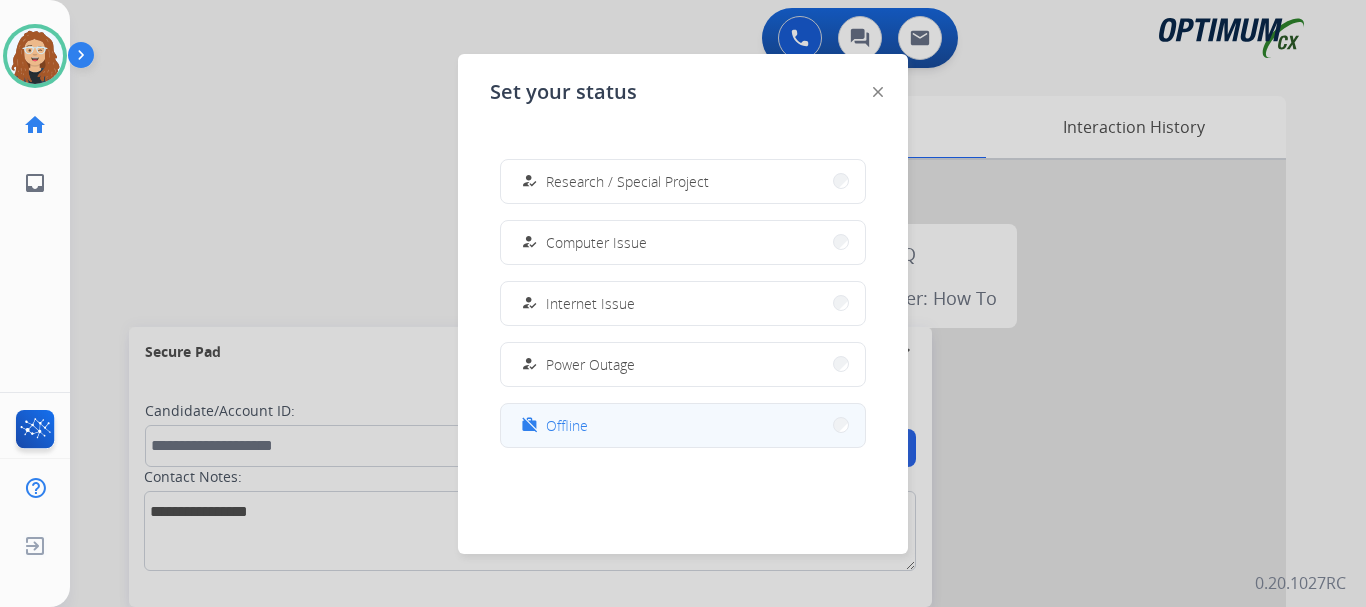 click on "Offline" at bounding box center [567, 425] 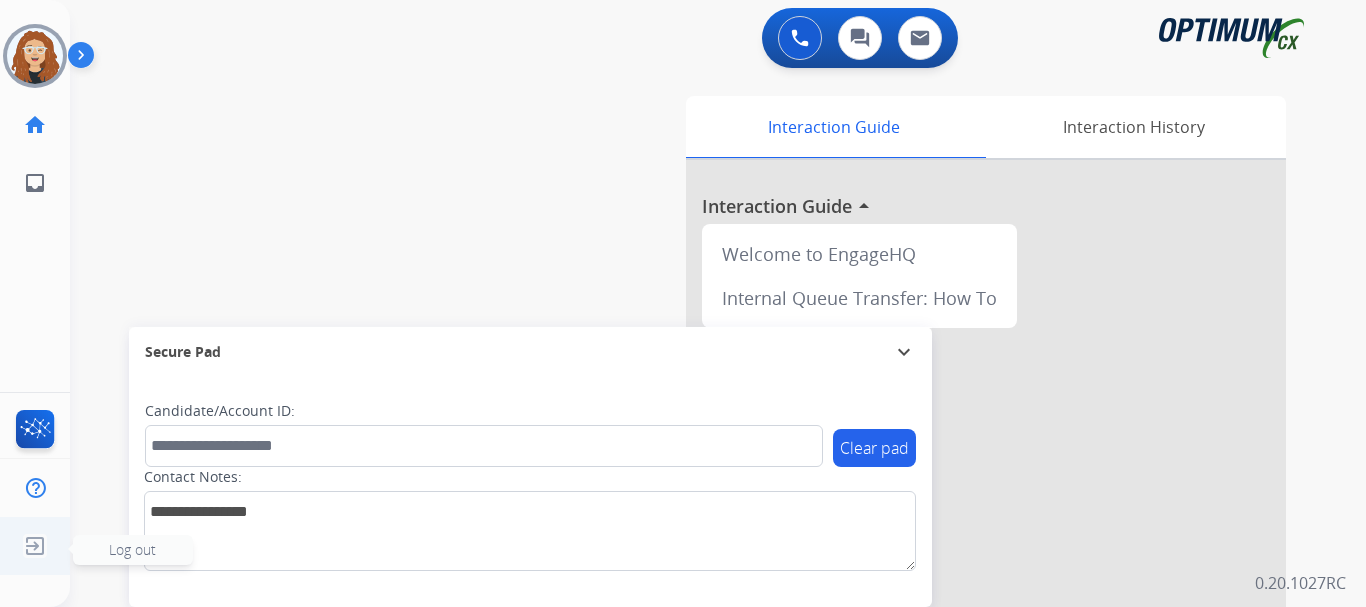 click 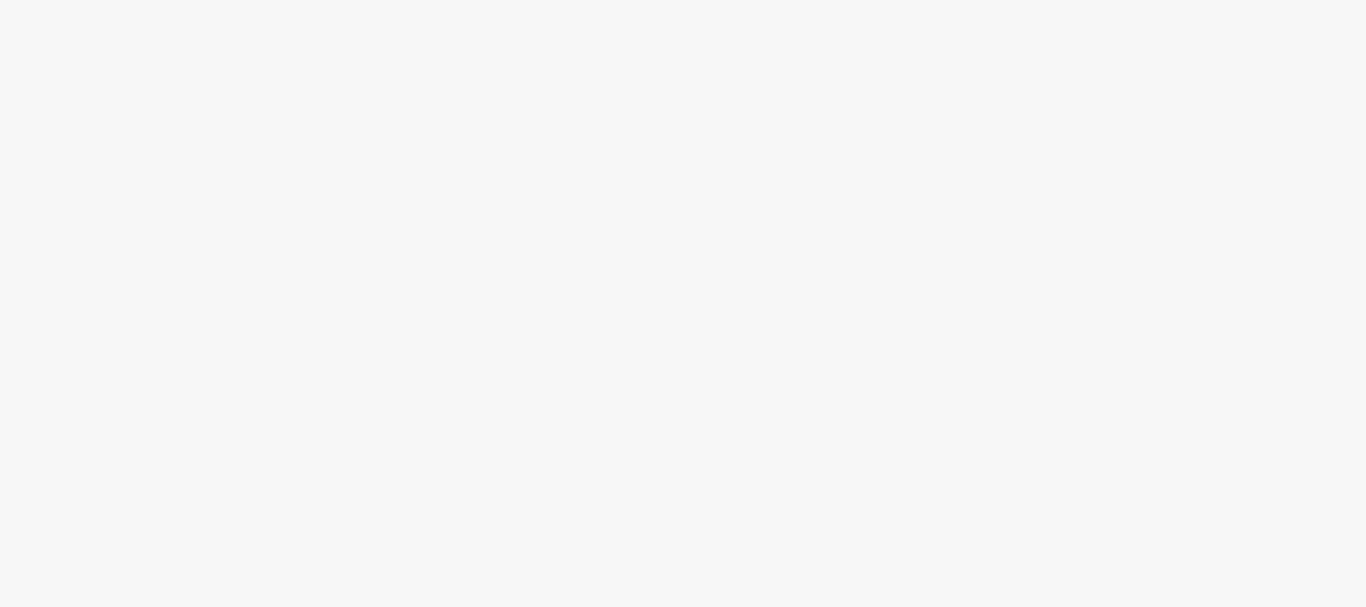 scroll, scrollTop: 0, scrollLeft: 0, axis: both 